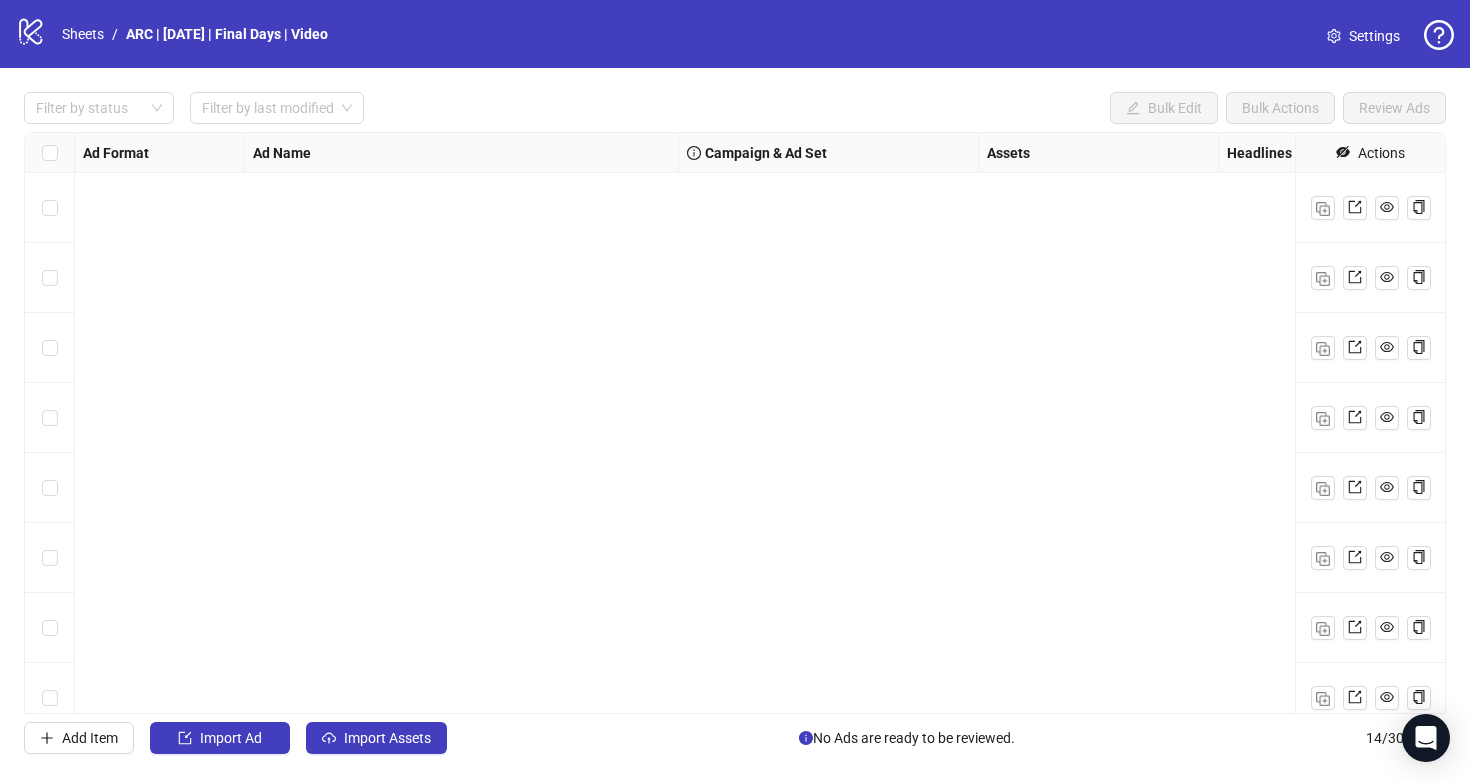 scroll, scrollTop: 0, scrollLeft: 0, axis: both 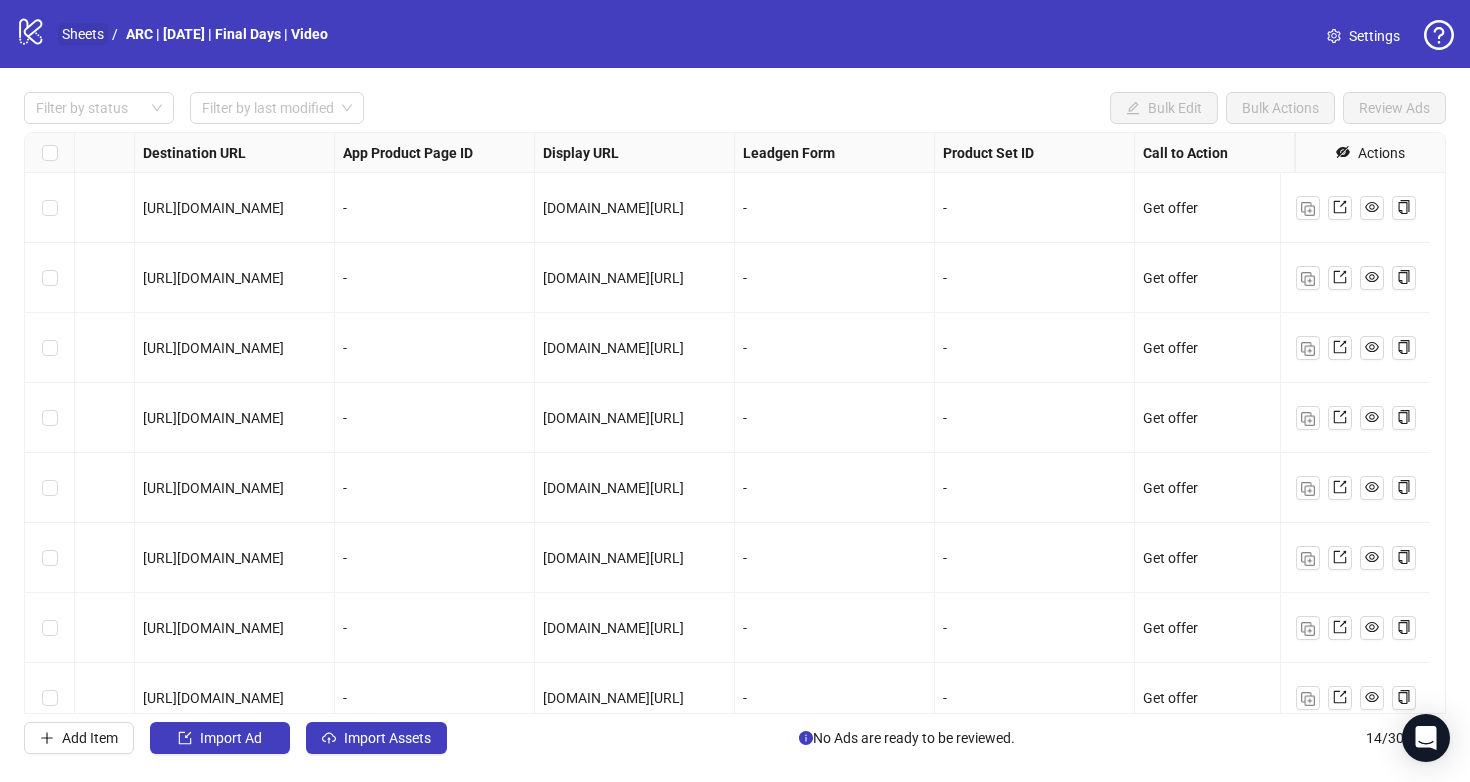 click on "Sheets" at bounding box center (83, 34) 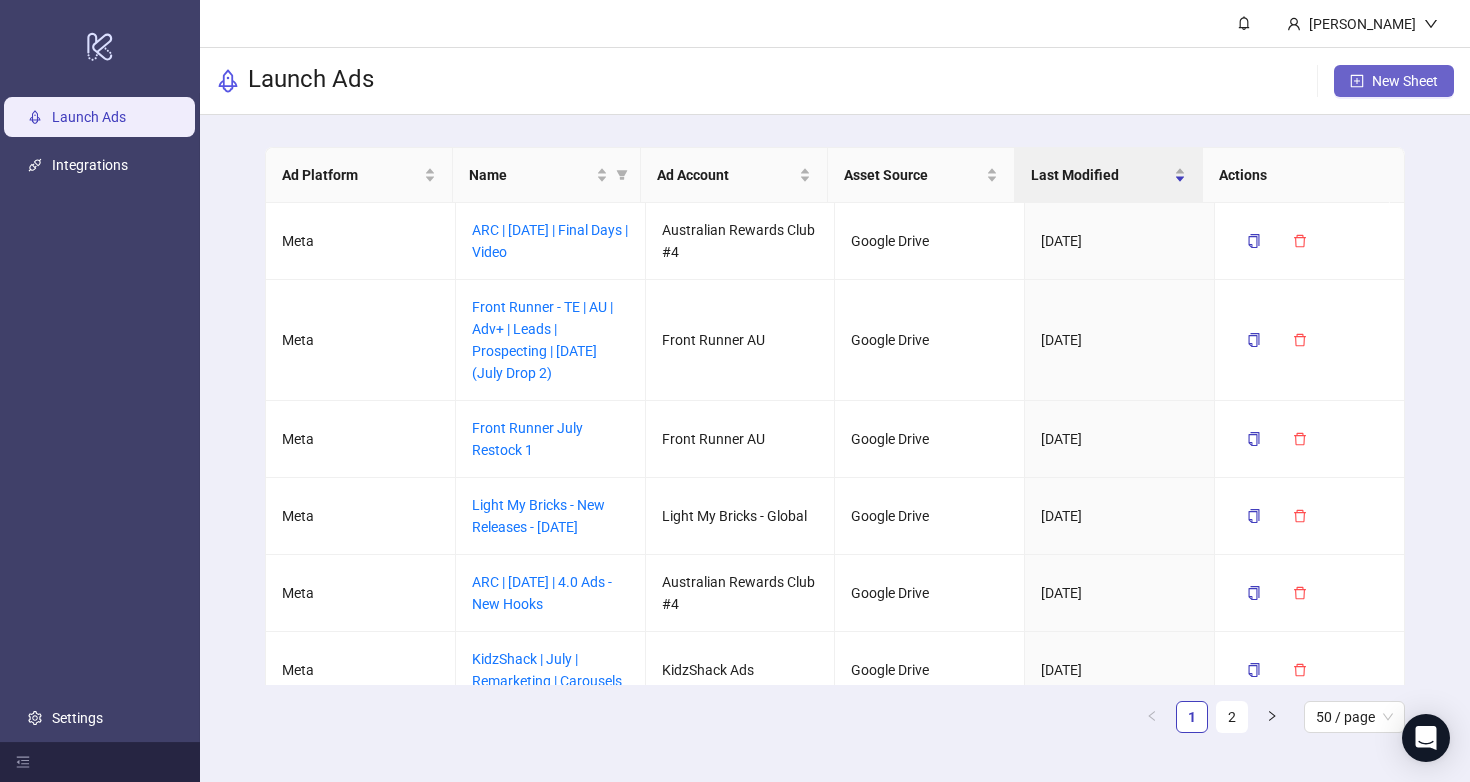 click on "New Sheet" at bounding box center [1405, 81] 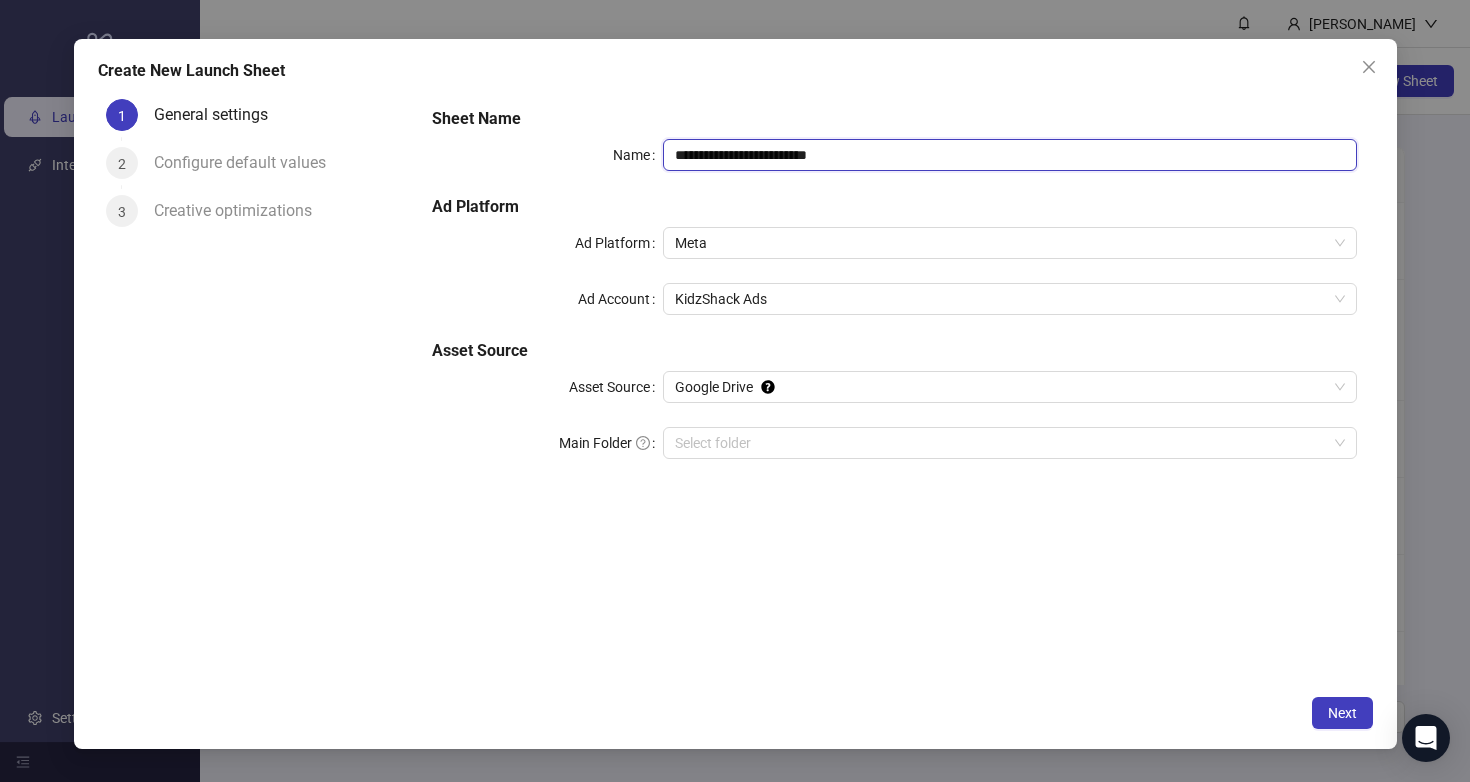 drag, startPoint x: 883, startPoint y: 152, endPoint x: 548, endPoint y: 150, distance: 335.00598 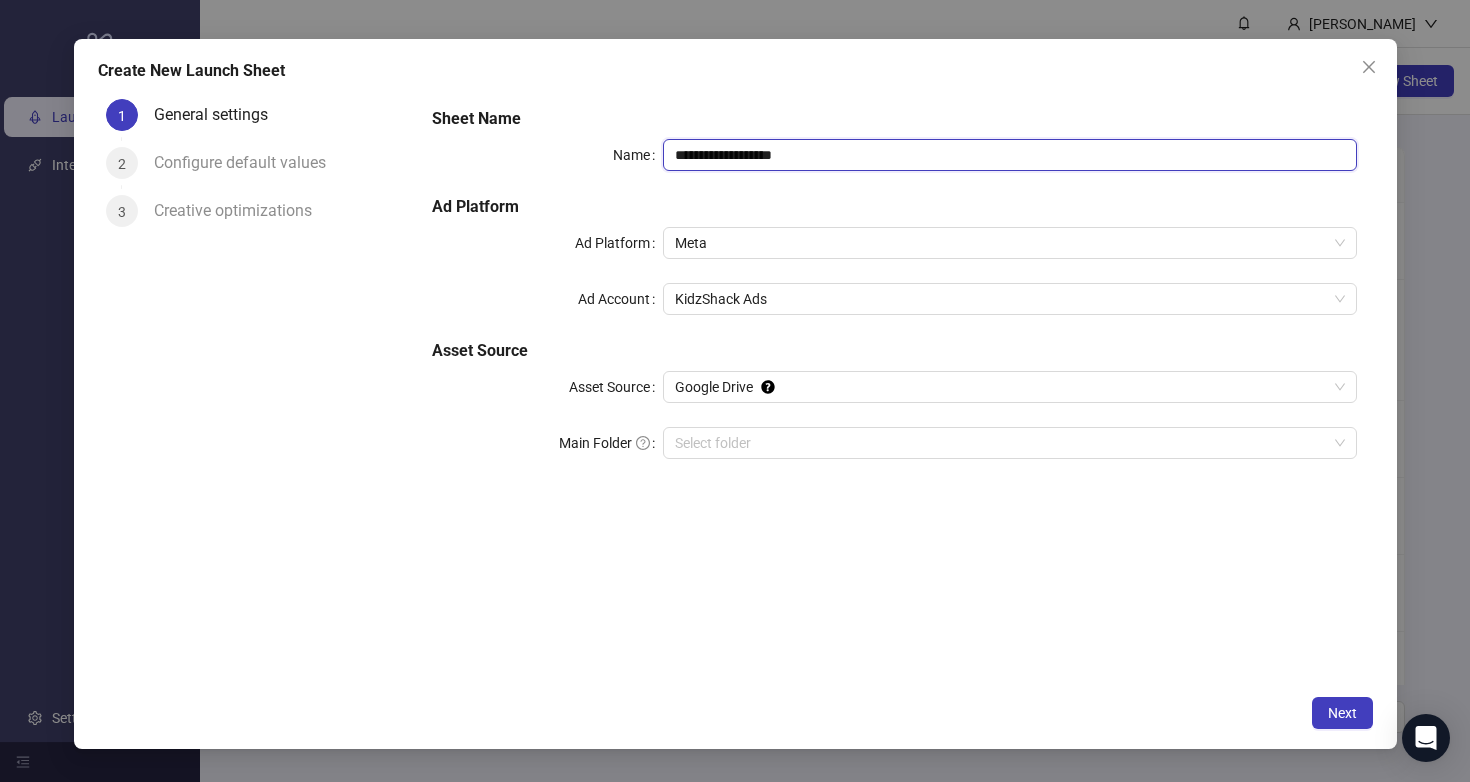 click on "**********" at bounding box center (1009, 155) 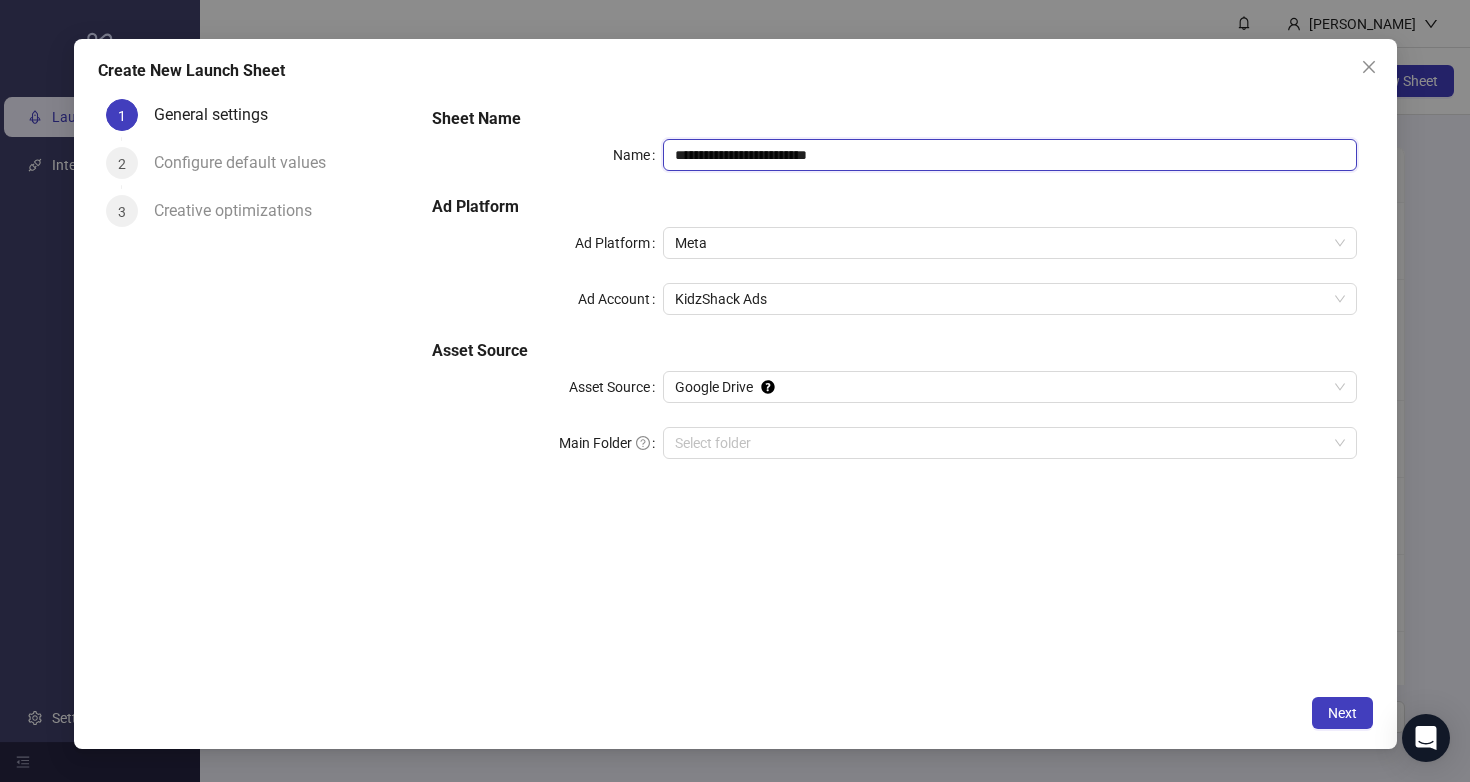 click on "**********" at bounding box center (1009, 155) 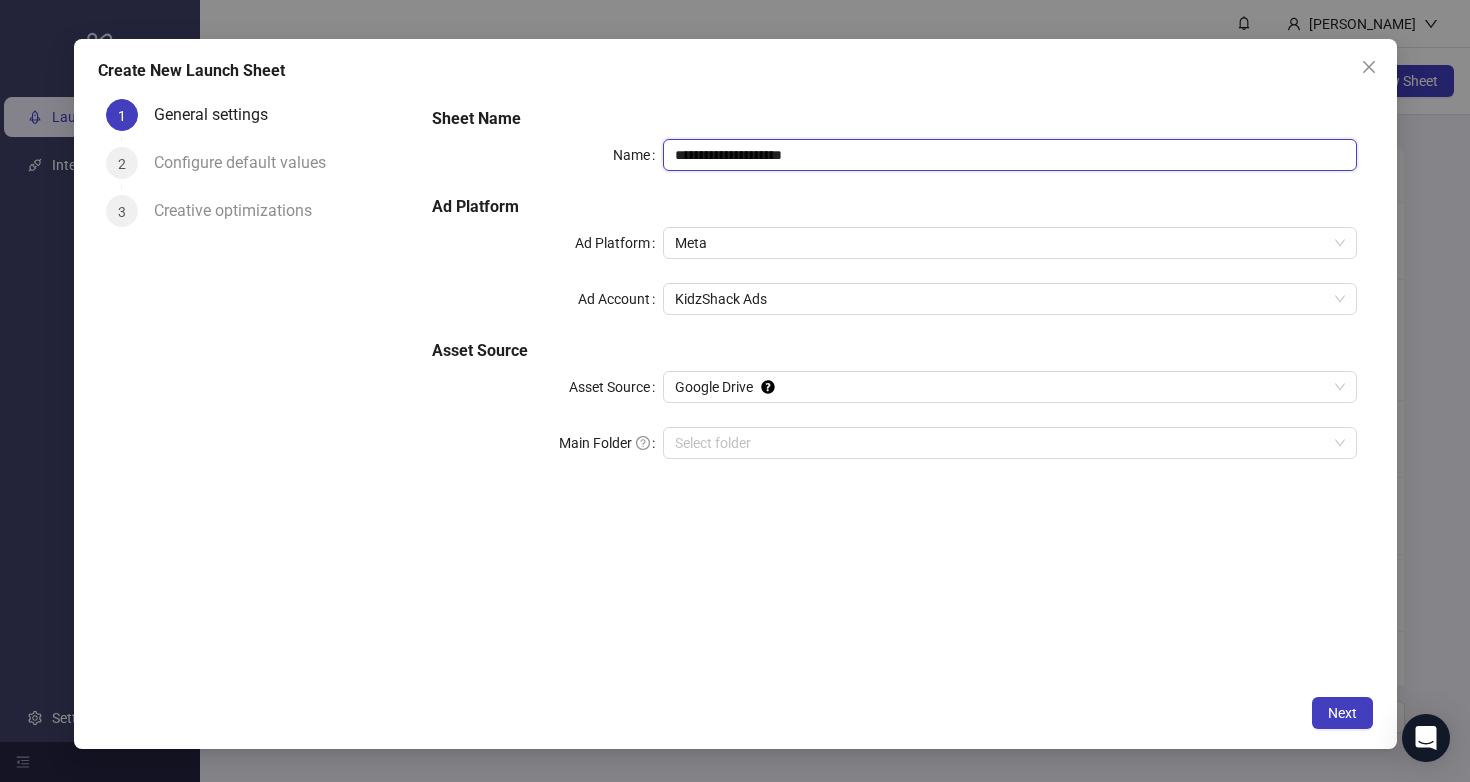 click on "**********" at bounding box center (1009, 155) 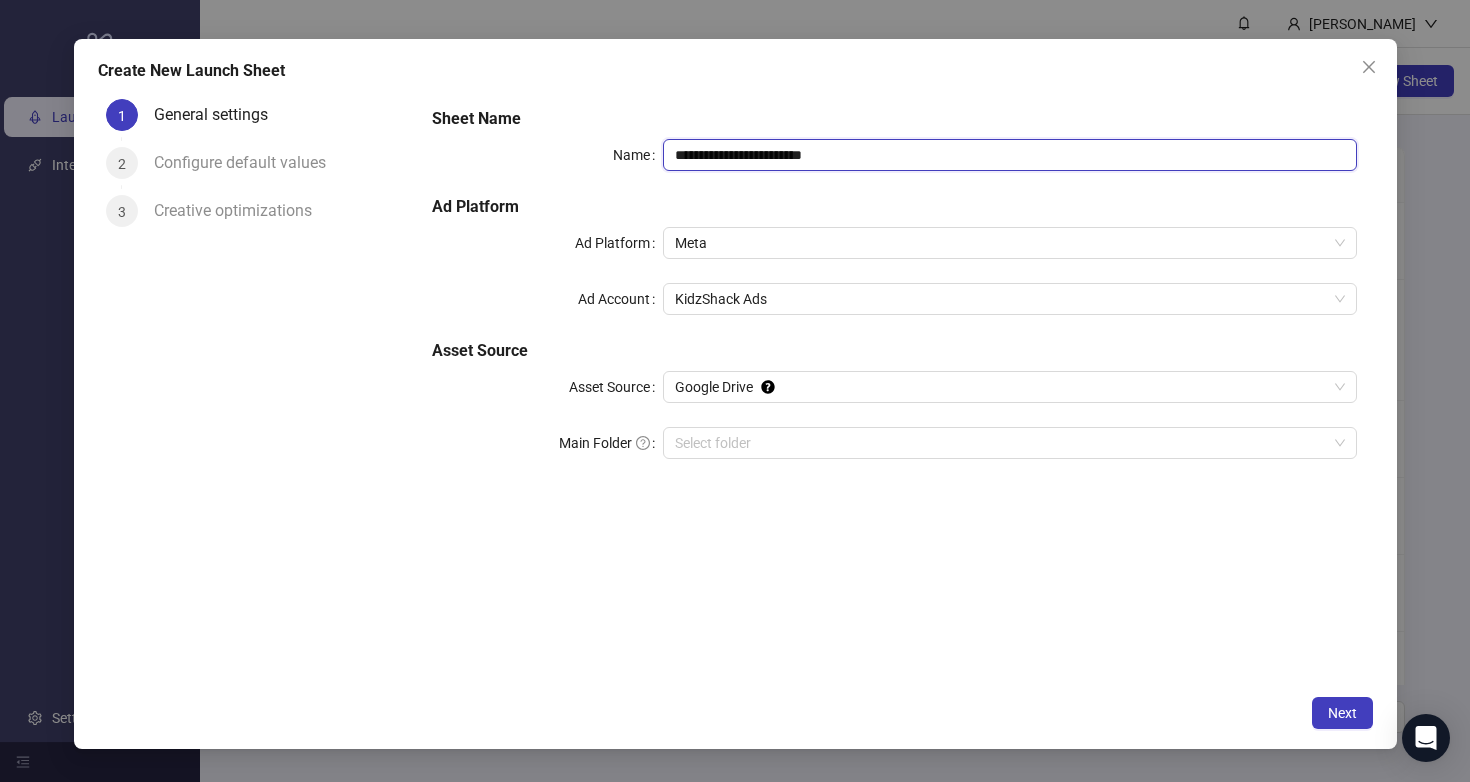 click on "**********" at bounding box center (1009, 155) 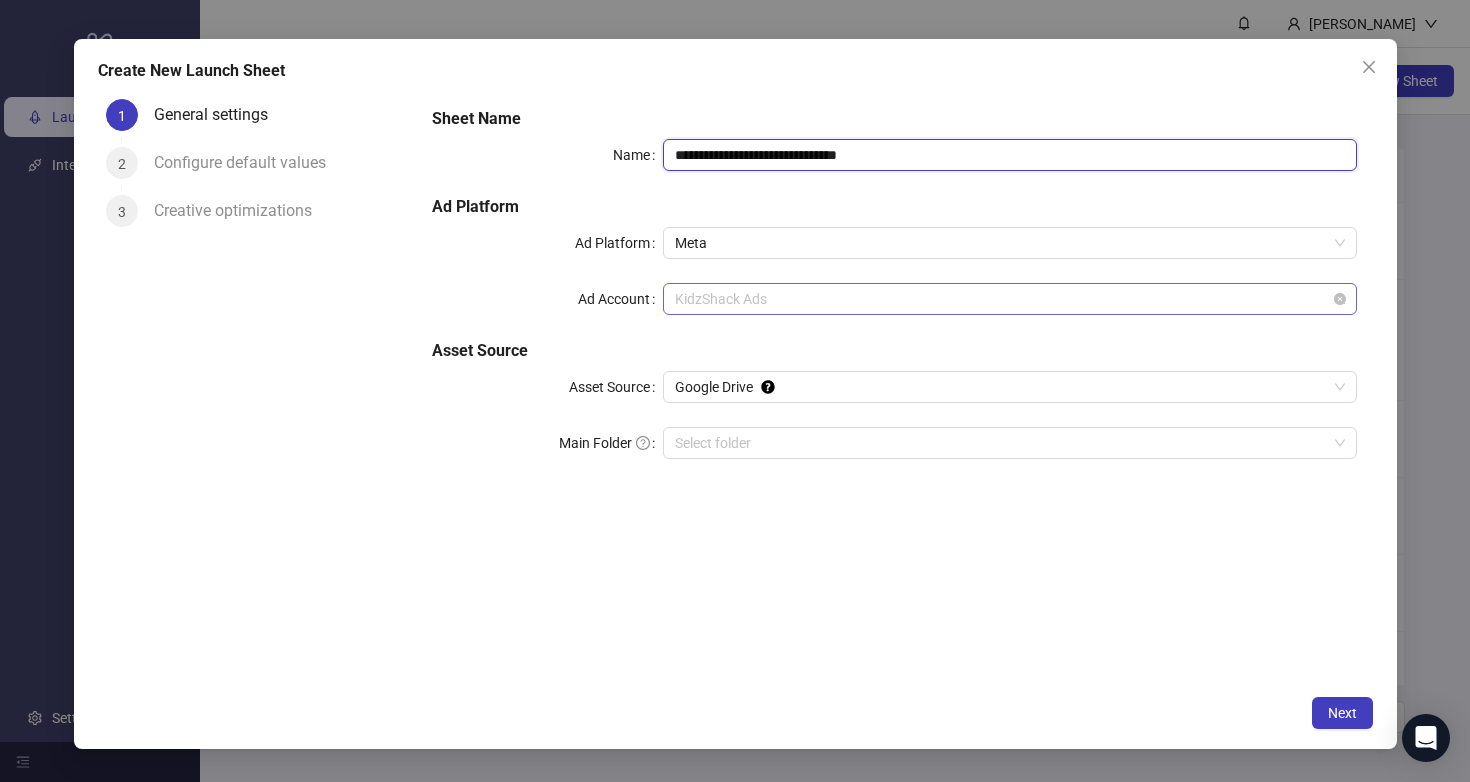 click on "KidzShack Ads" at bounding box center [1009, 299] 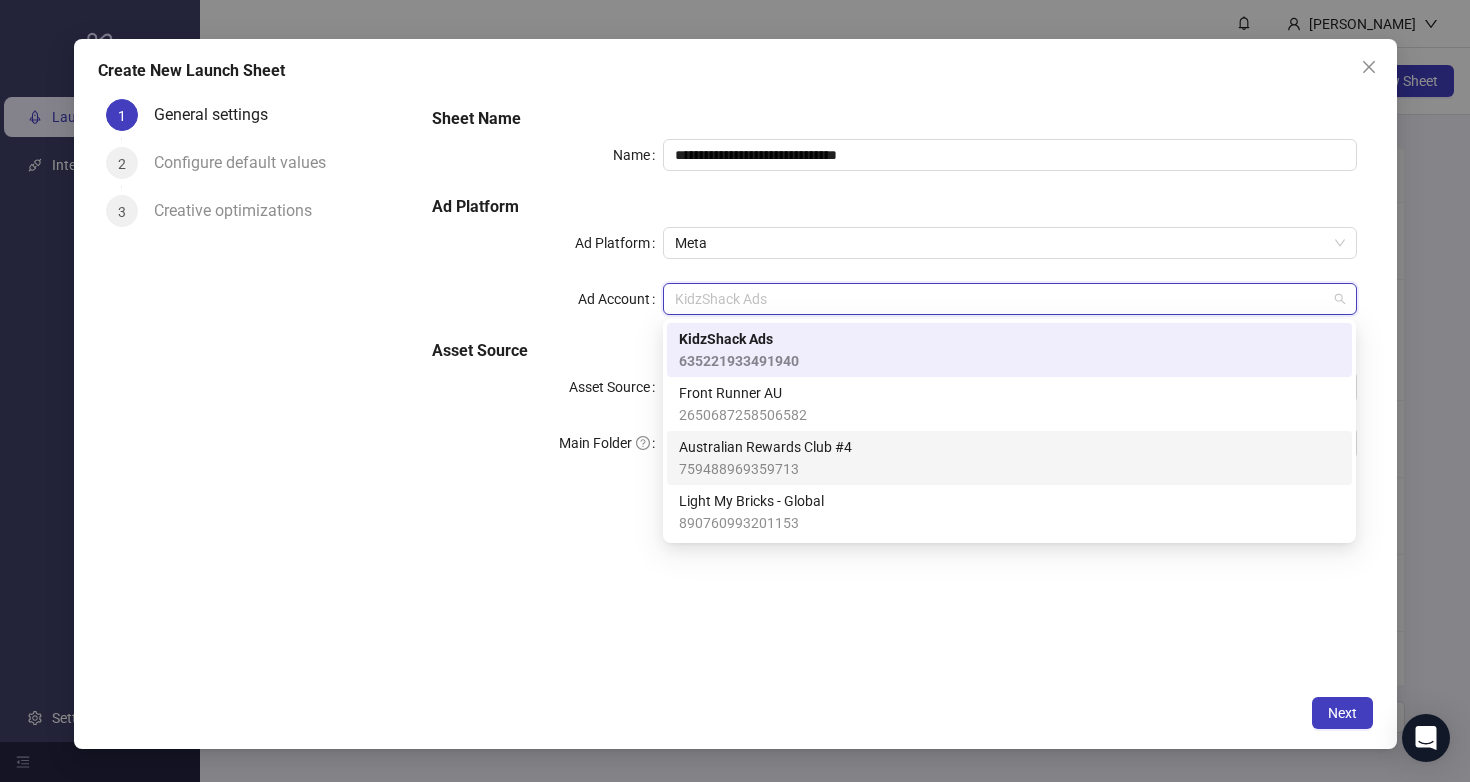 click on "759488969359713" at bounding box center [765, 469] 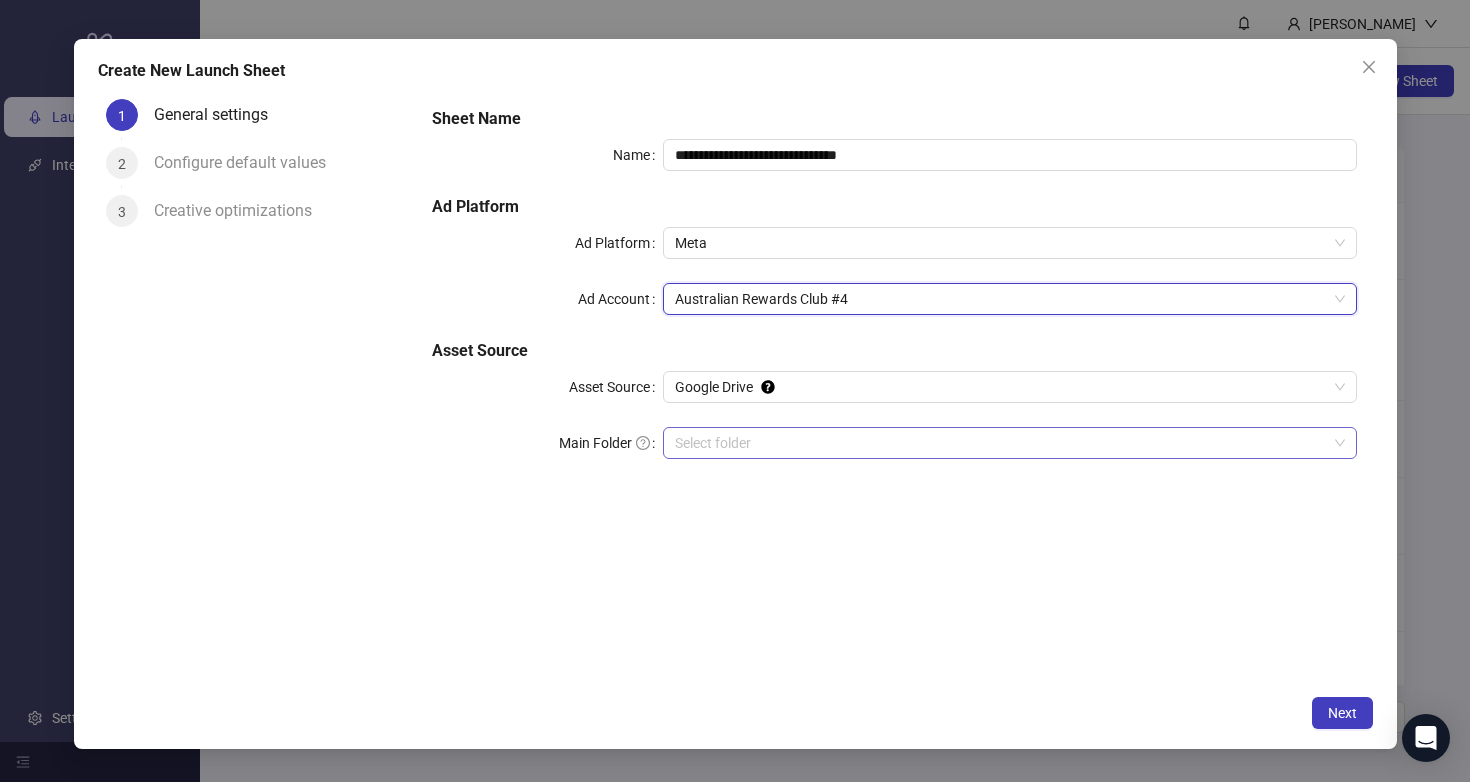 click on "Main Folder" at bounding box center [1000, 443] 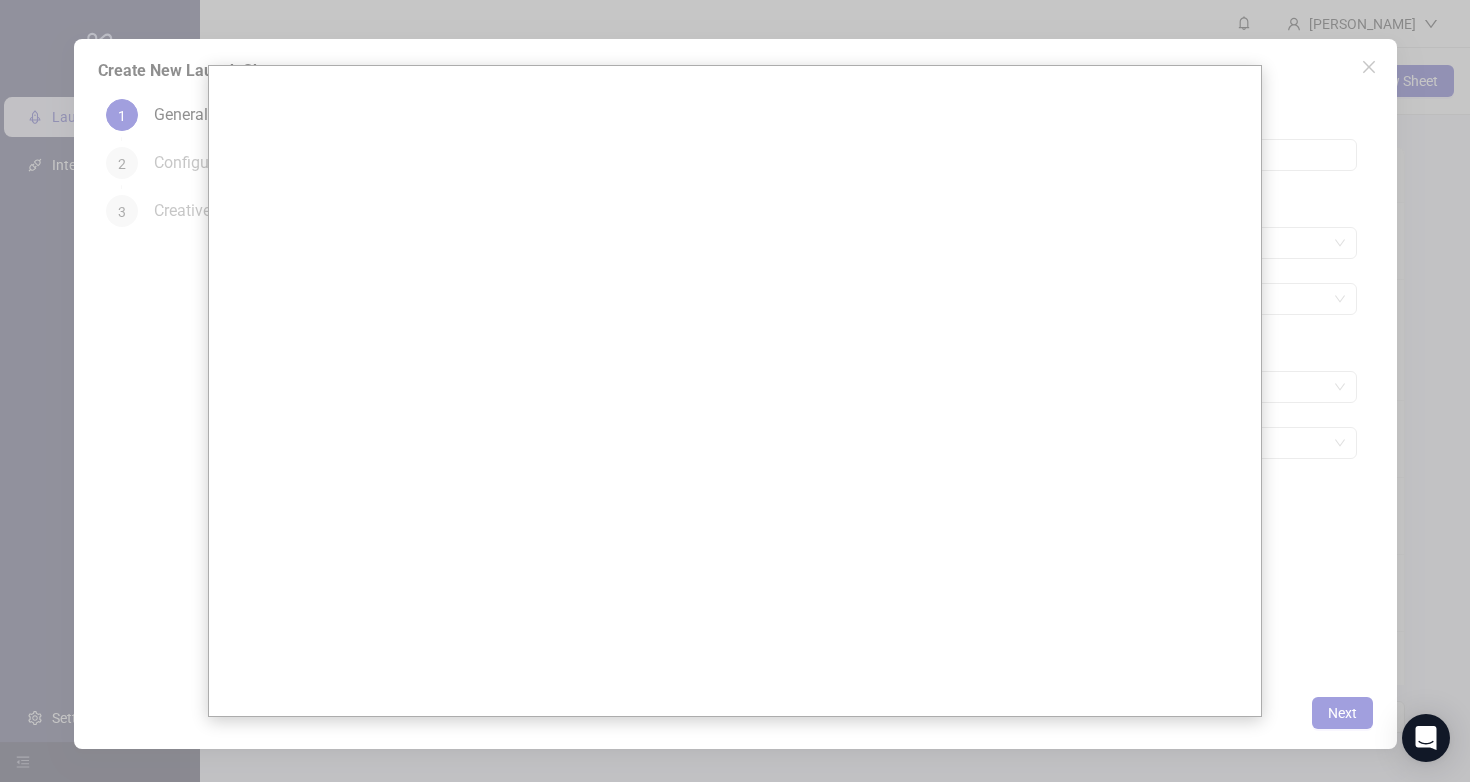 click at bounding box center (735, 391) 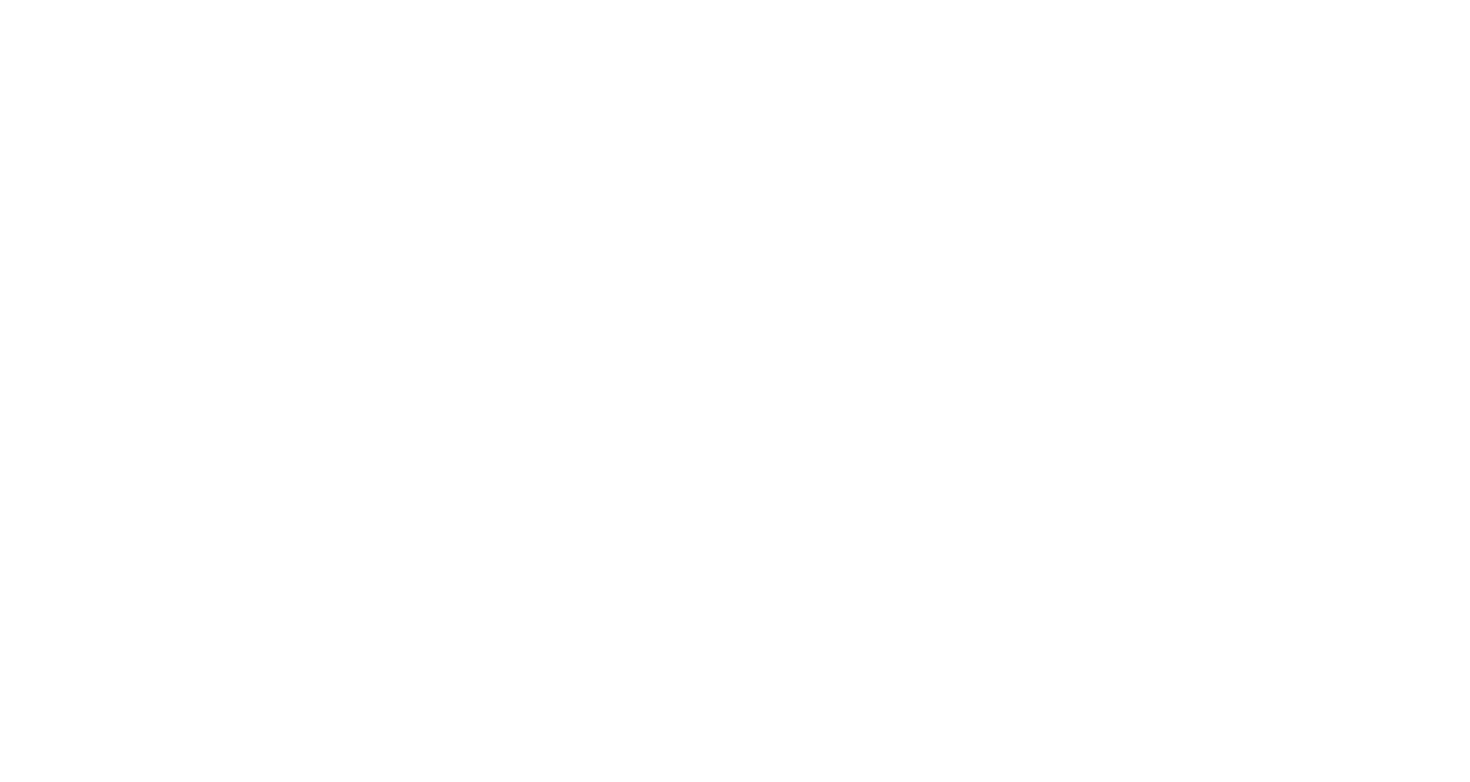 scroll, scrollTop: 0, scrollLeft: 0, axis: both 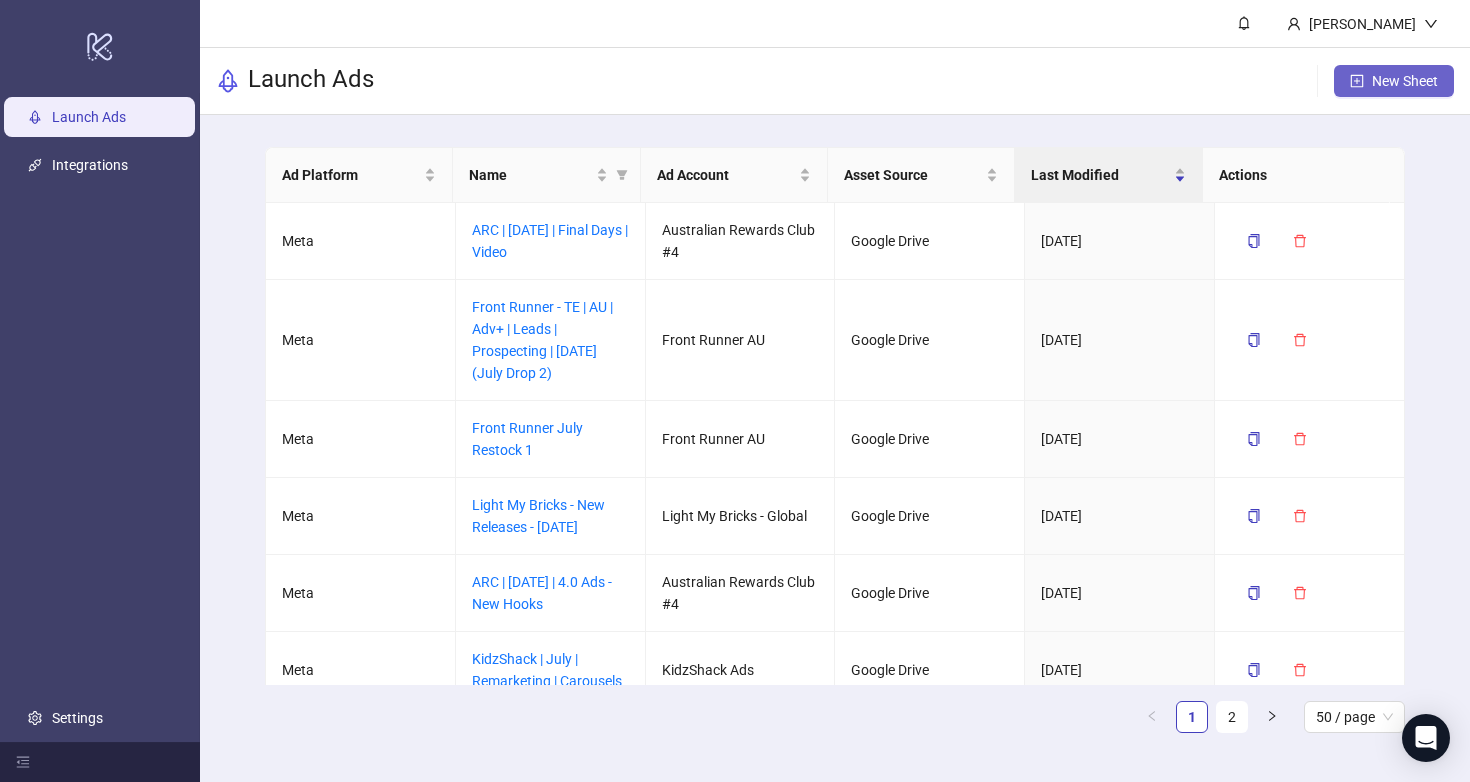 click on "New Sheet" at bounding box center [1405, 81] 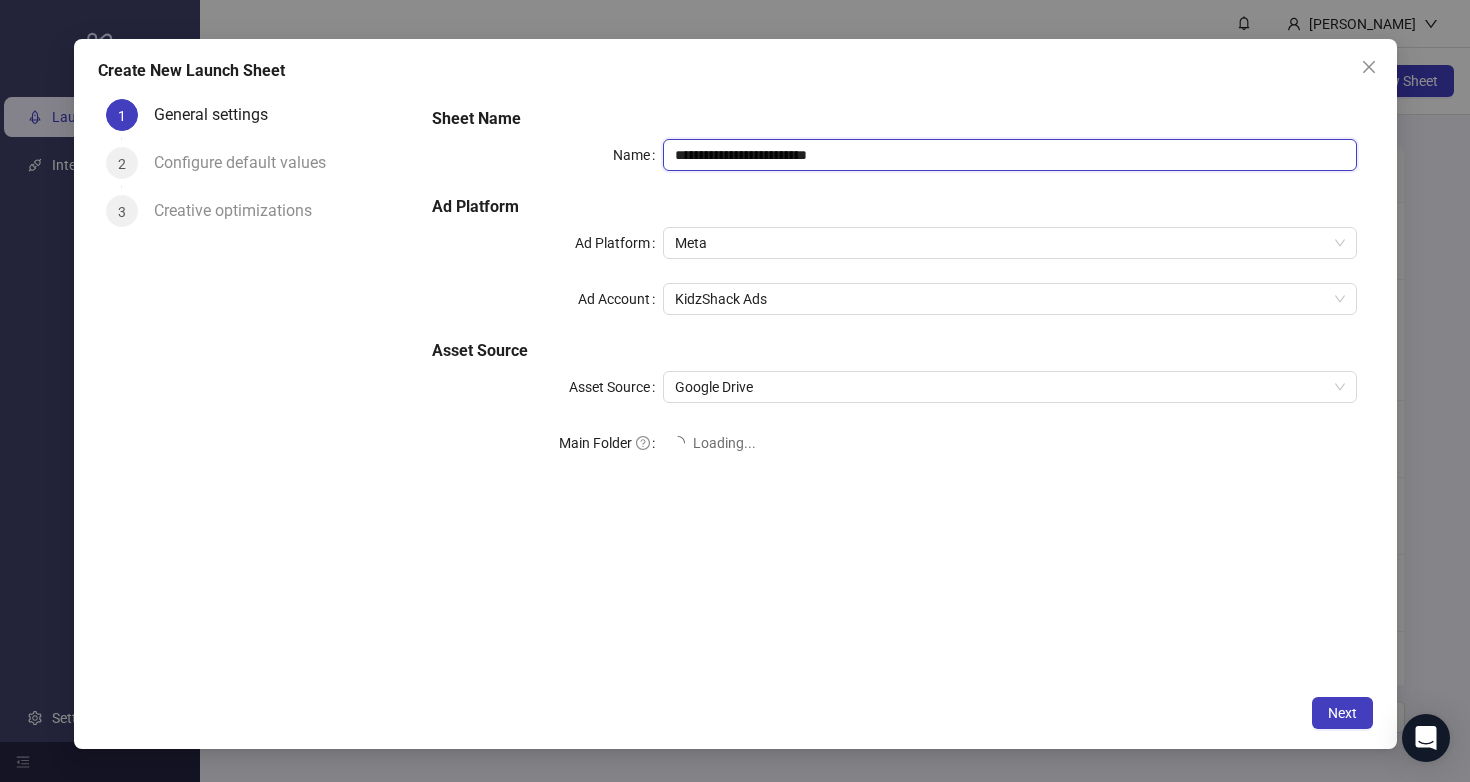 click on "**********" at bounding box center [1009, 155] 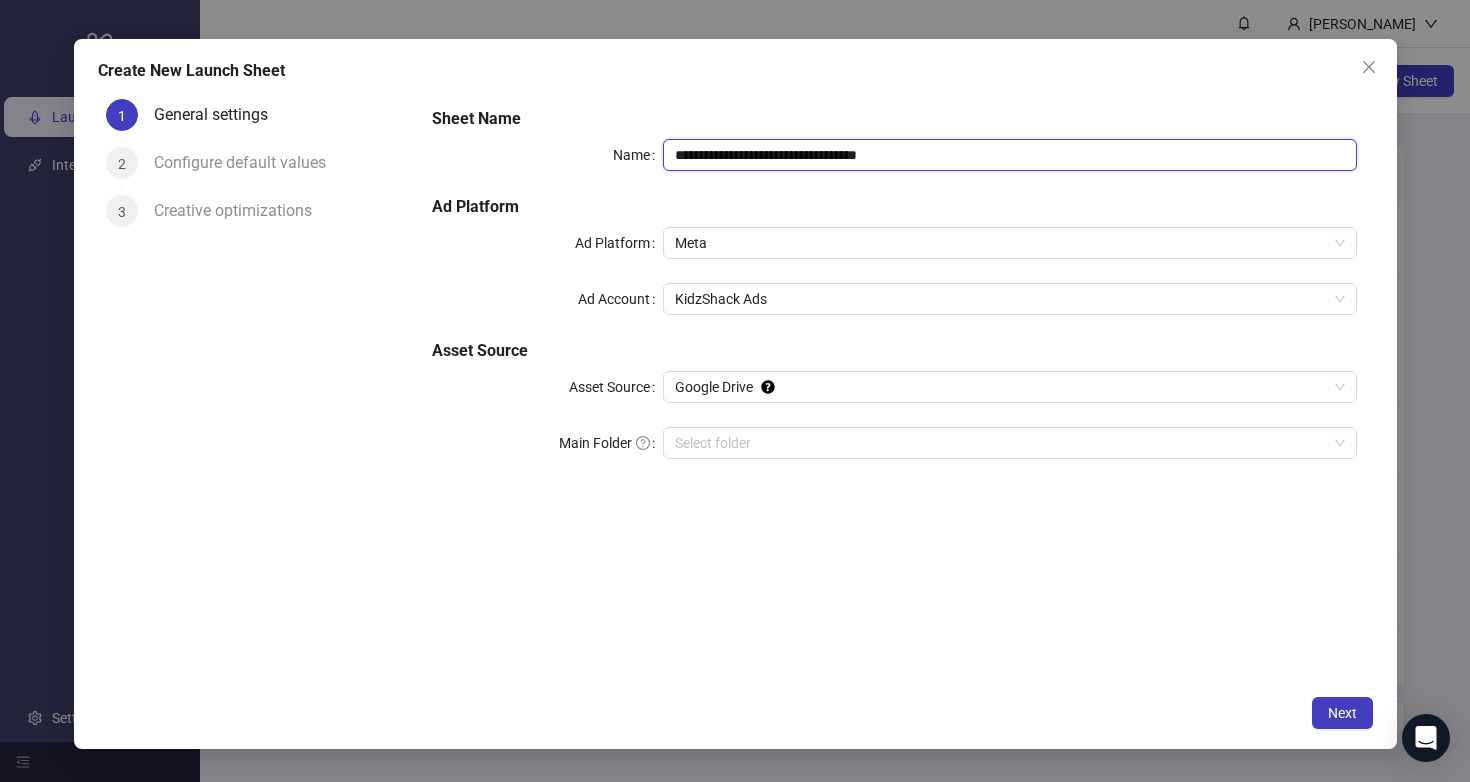 type on "**********" 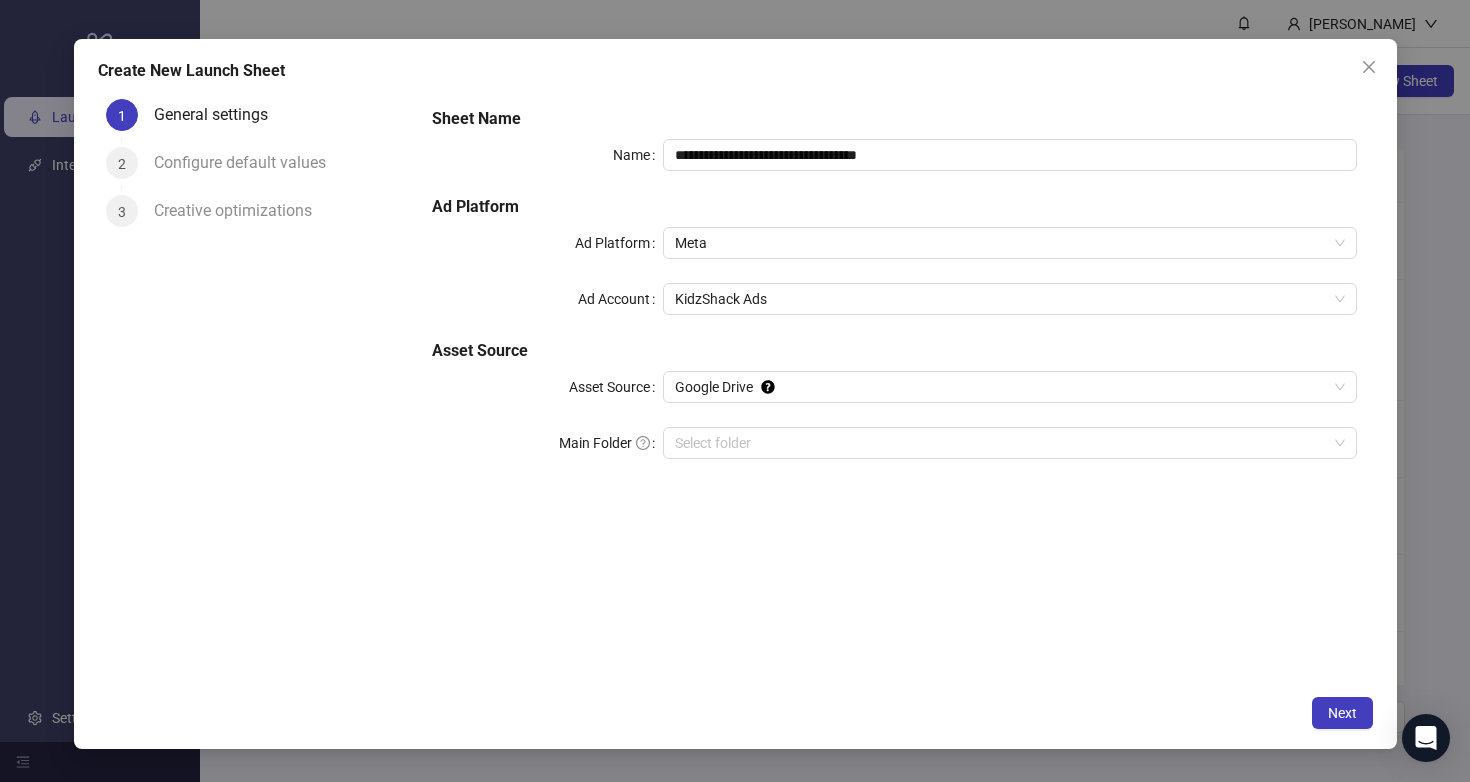 click on "**********" at bounding box center [894, 388] 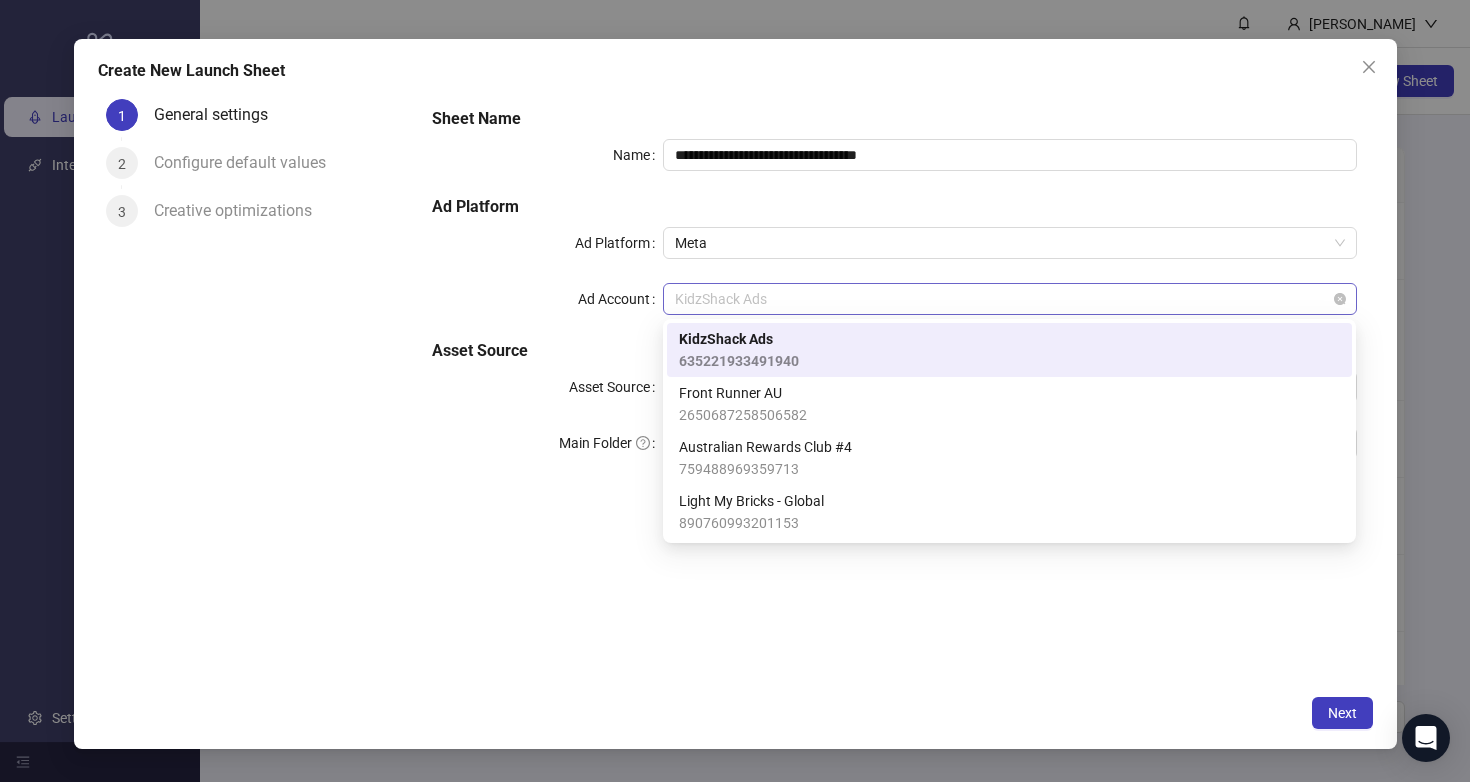 click on "KidzShack Ads" at bounding box center (1009, 299) 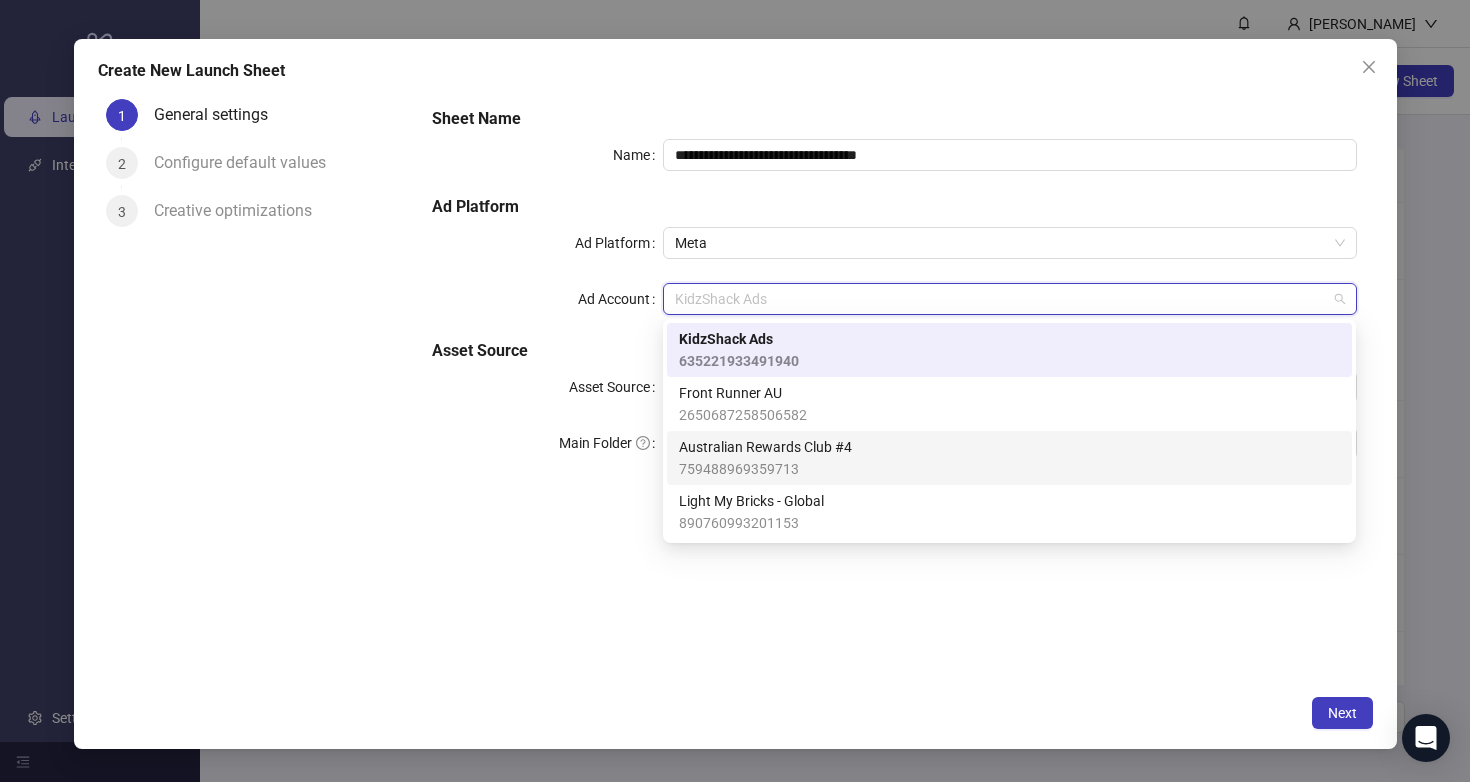 click on "Australian Rewards Club #4" at bounding box center (765, 447) 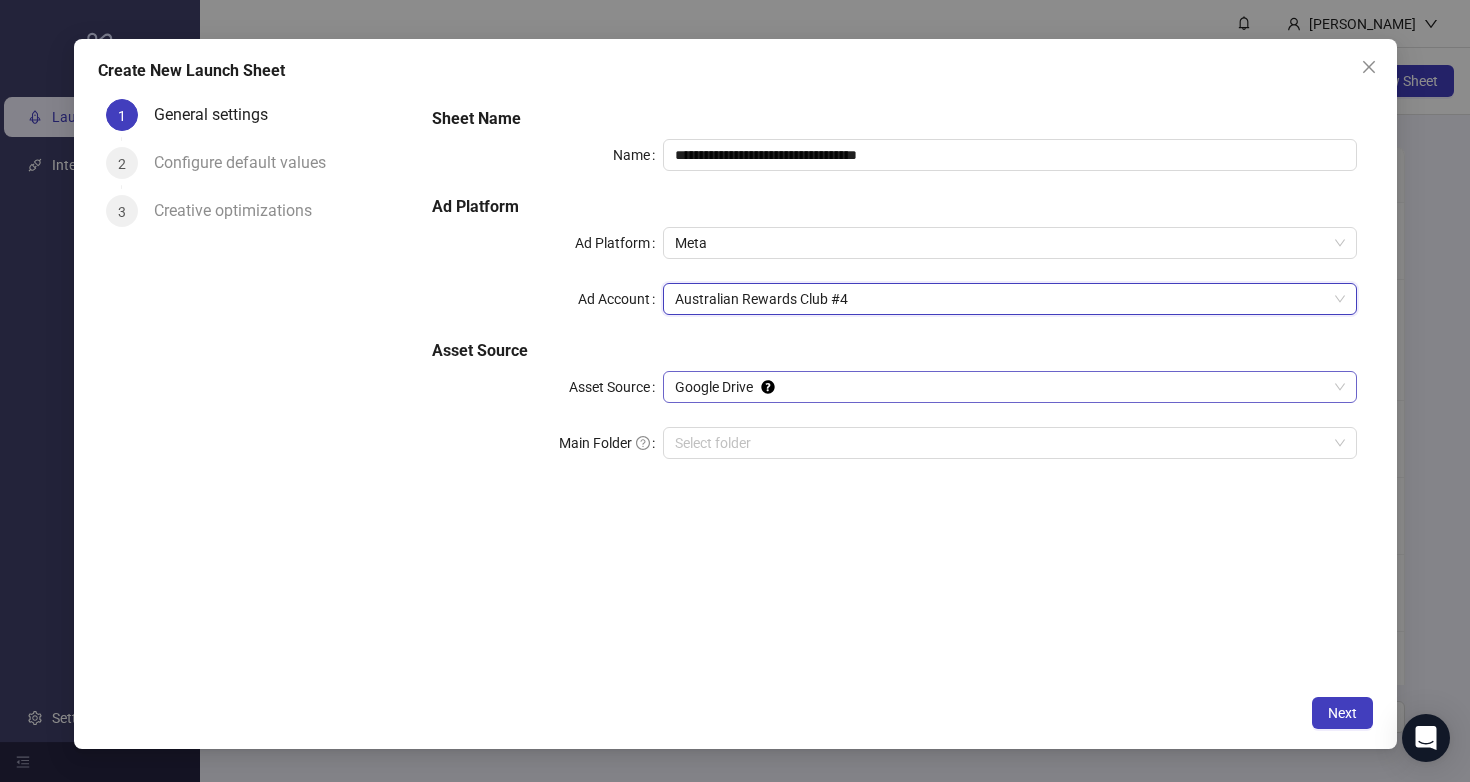 click on "Google Drive" at bounding box center (1009, 387) 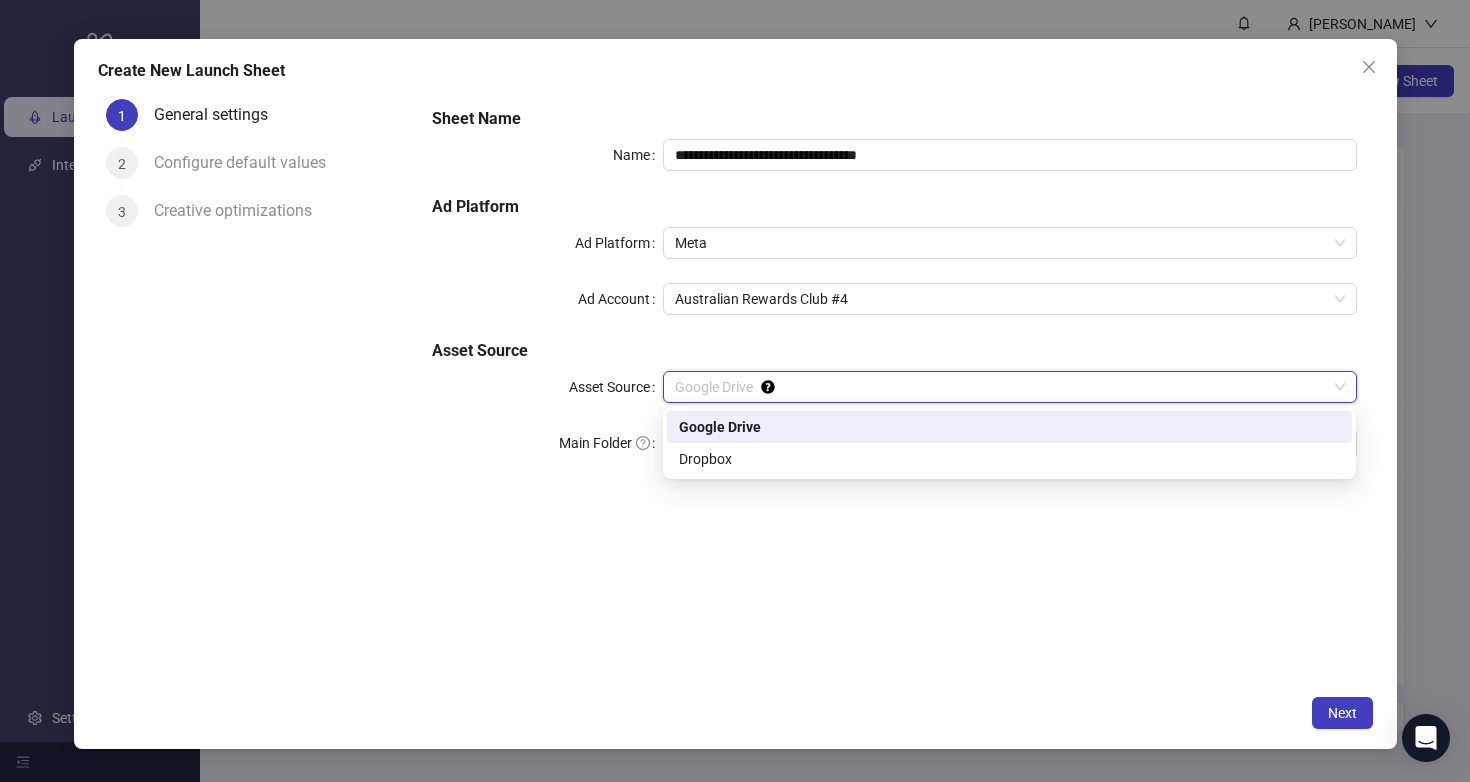 click on "Google Drive" at bounding box center [1009, 427] 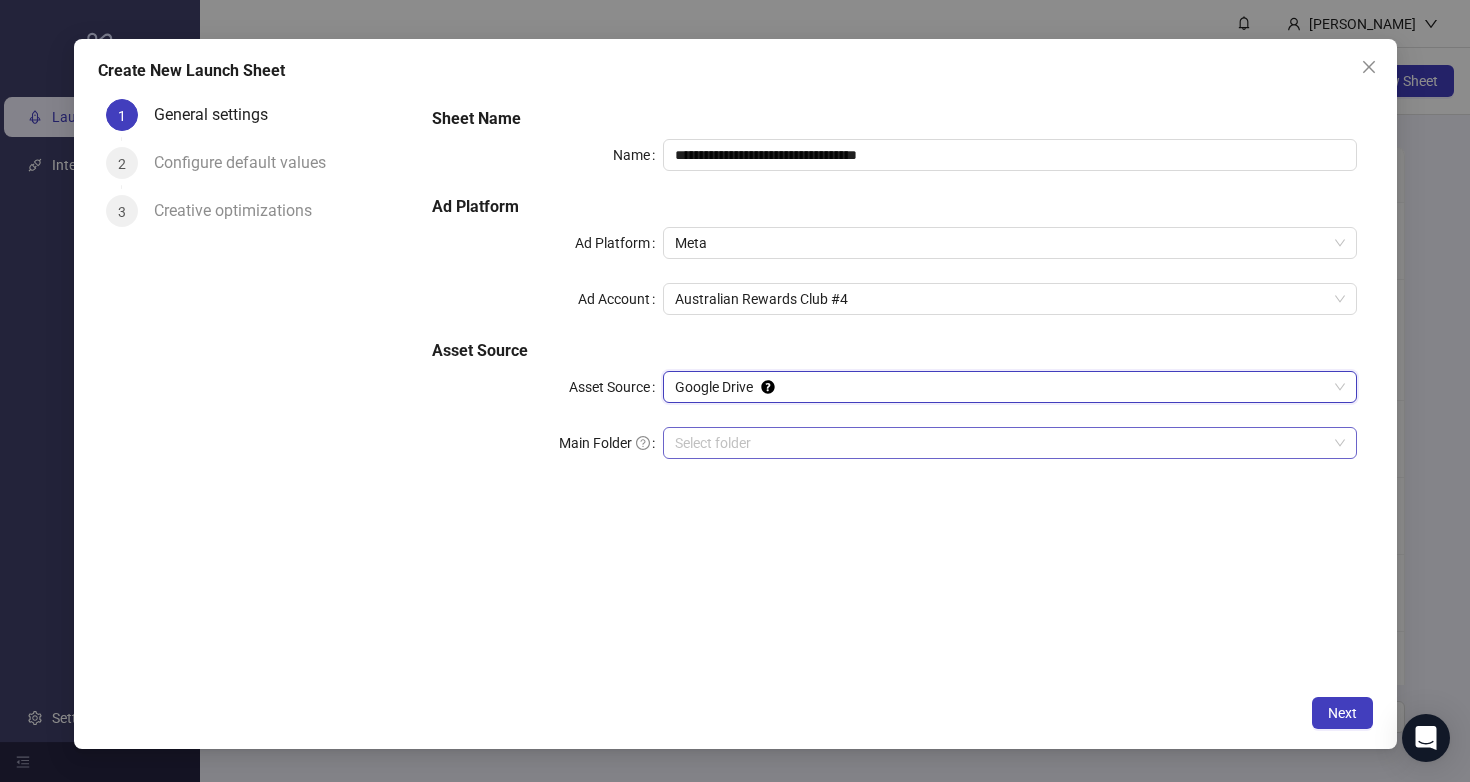 click on "Main Folder" at bounding box center (1000, 443) 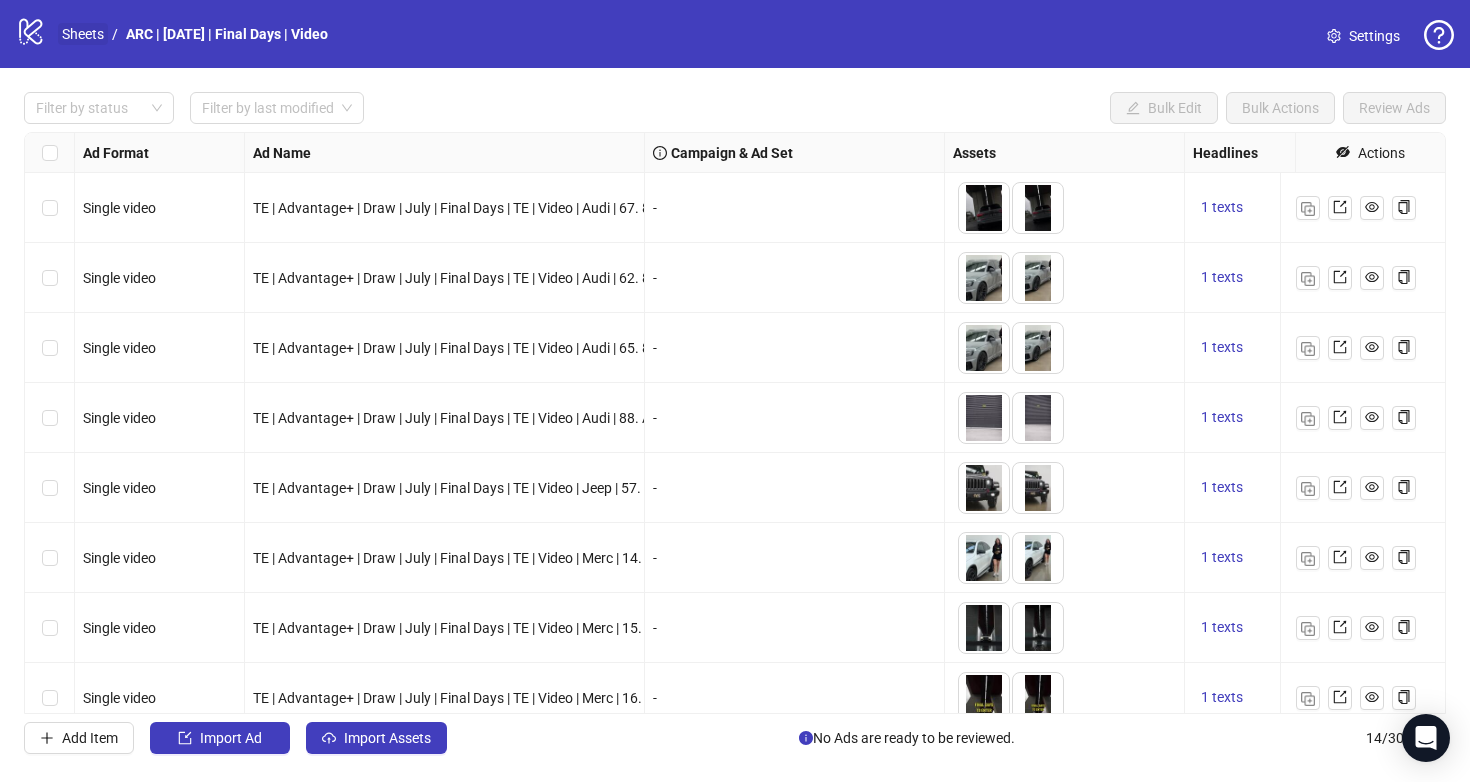 click on "Sheets" at bounding box center (83, 34) 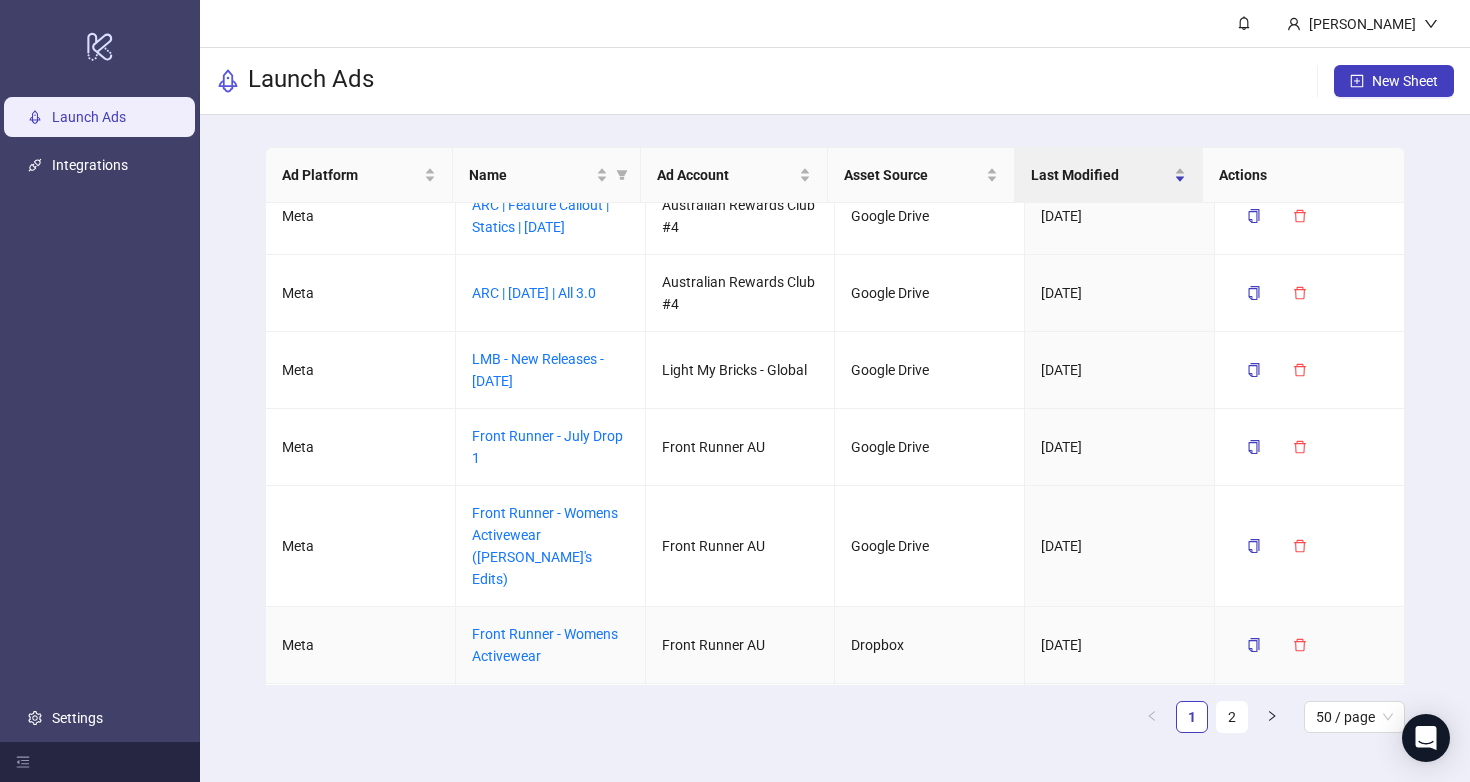 scroll, scrollTop: 0, scrollLeft: 0, axis: both 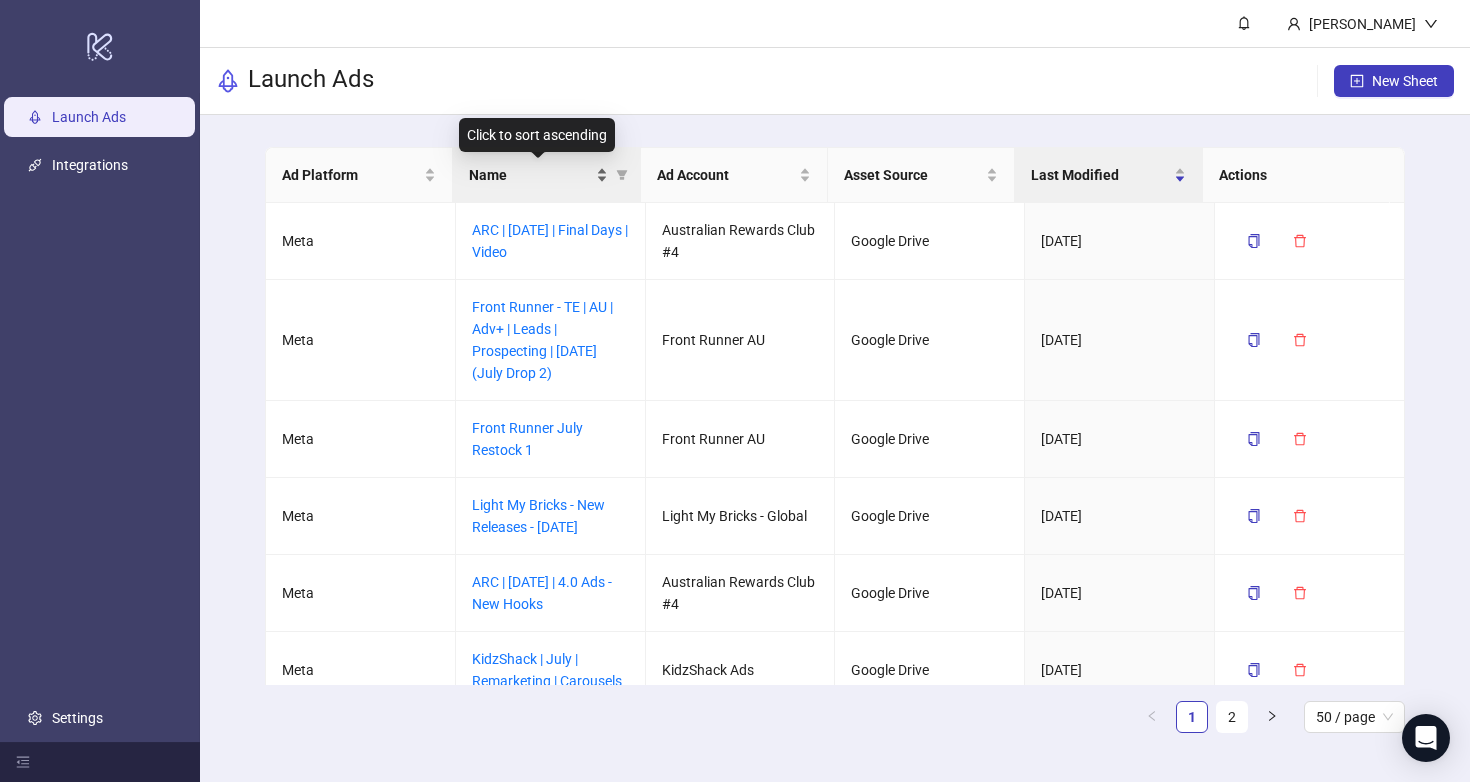 click on "Name" at bounding box center (530, 175) 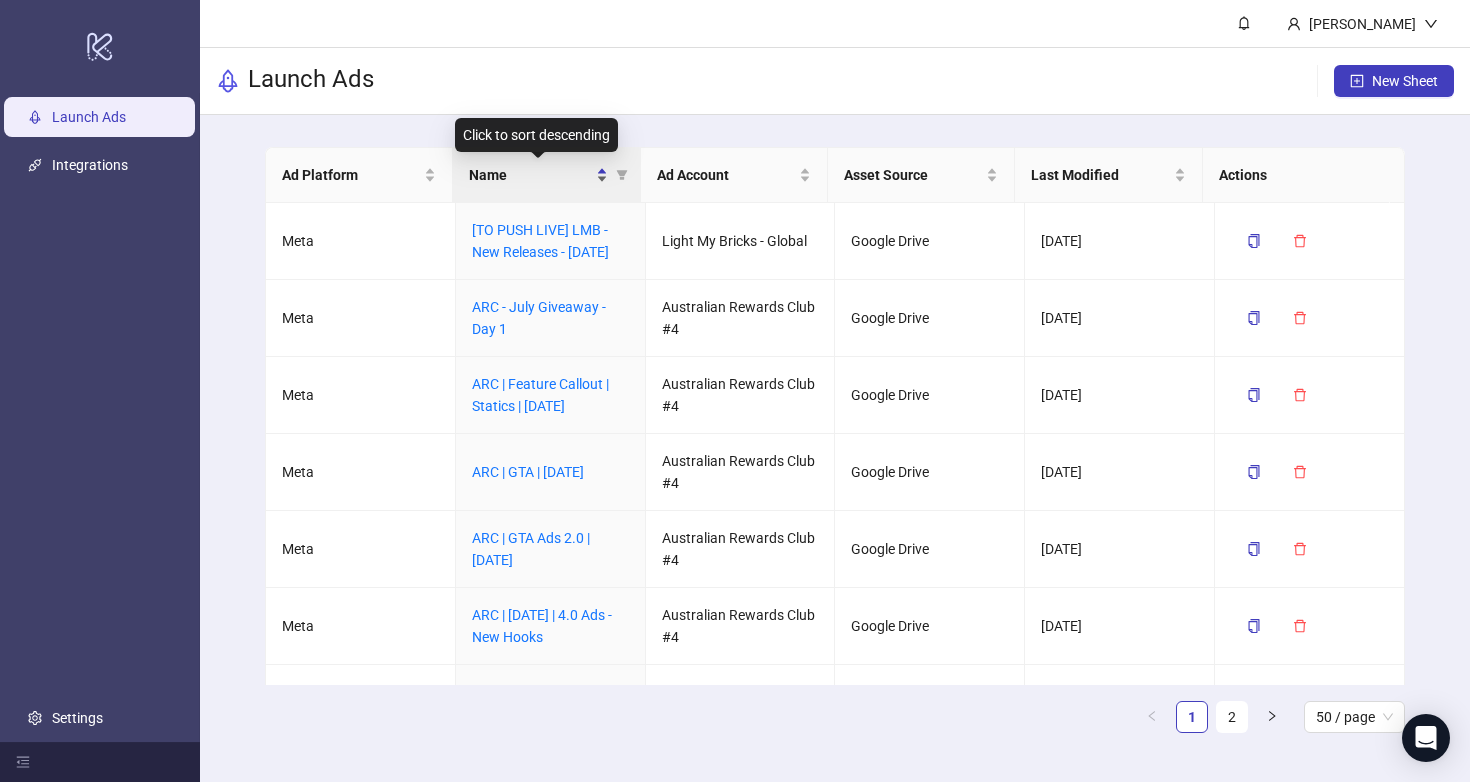click on "Name" at bounding box center [530, 175] 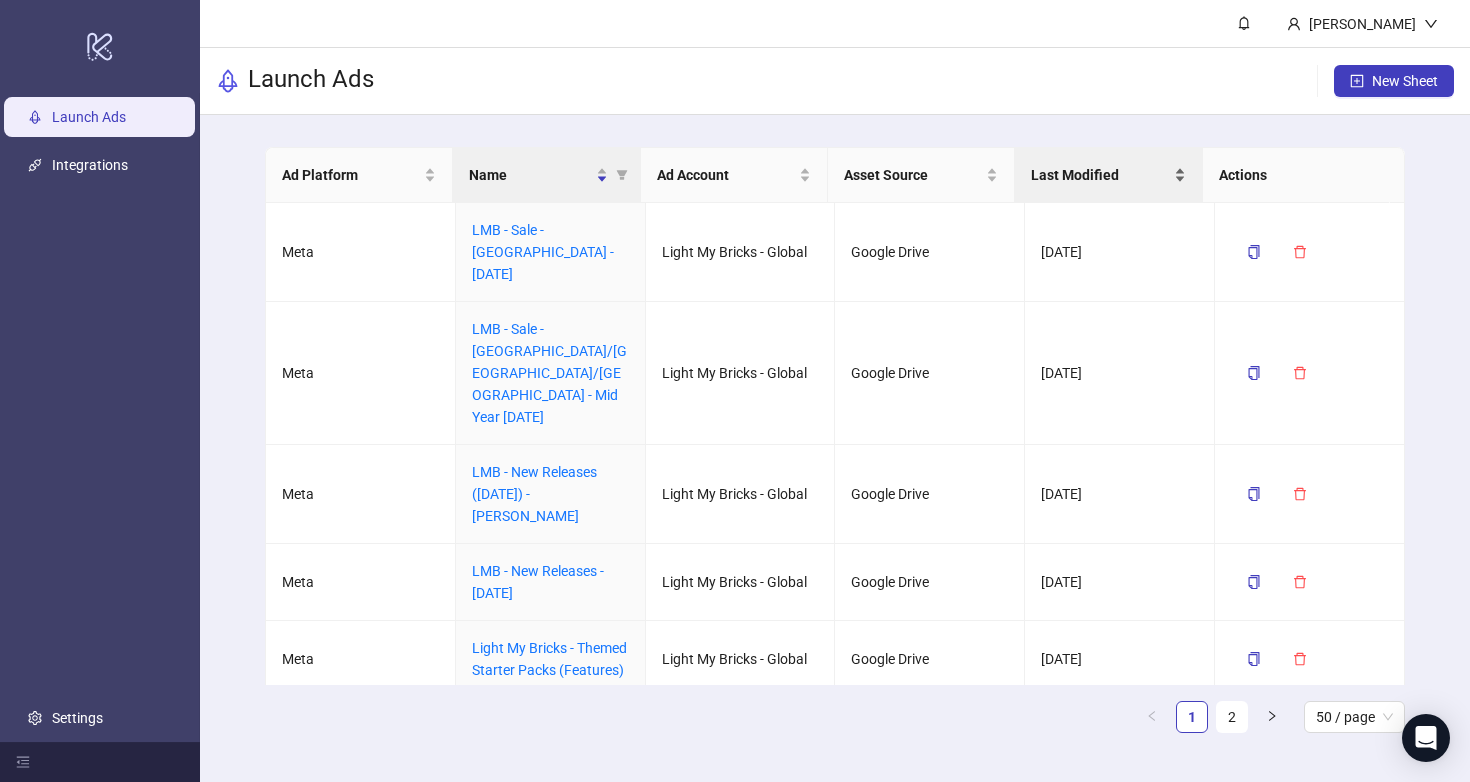 click on "Last Modified" at bounding box center [1108, 175] 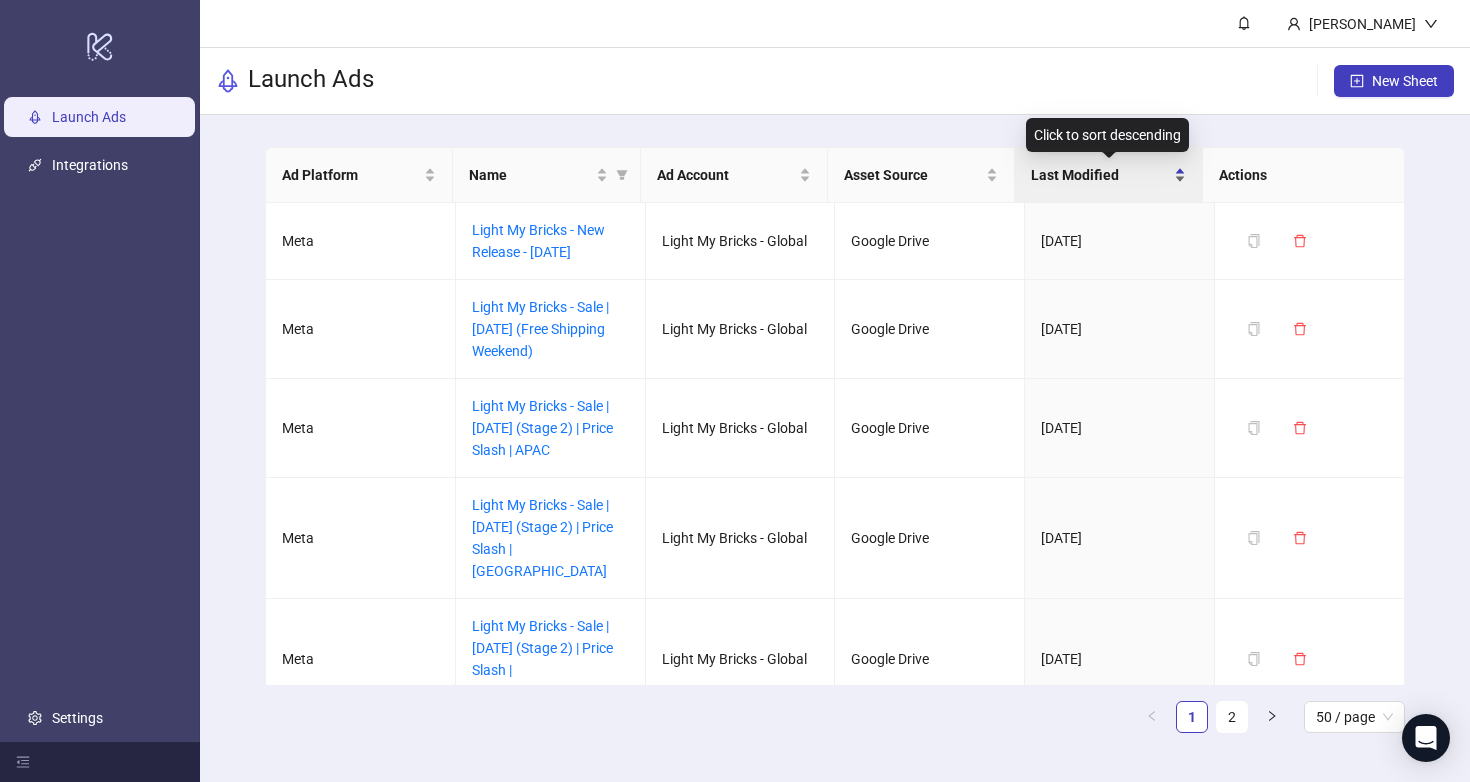 click on "Last Modified" at bounding box center (1108, 175) 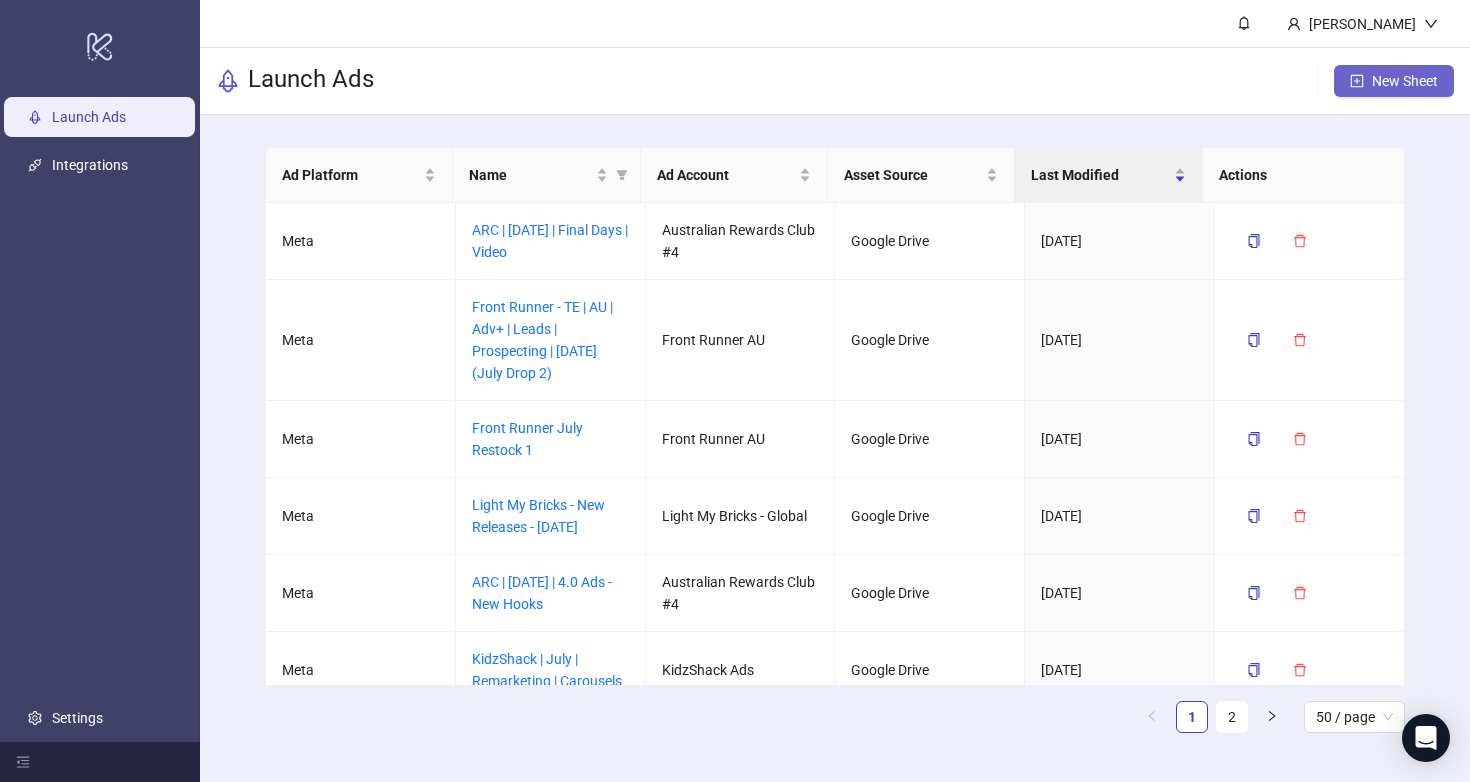 click on "New Sheet" at bounding box center (1394, 81) 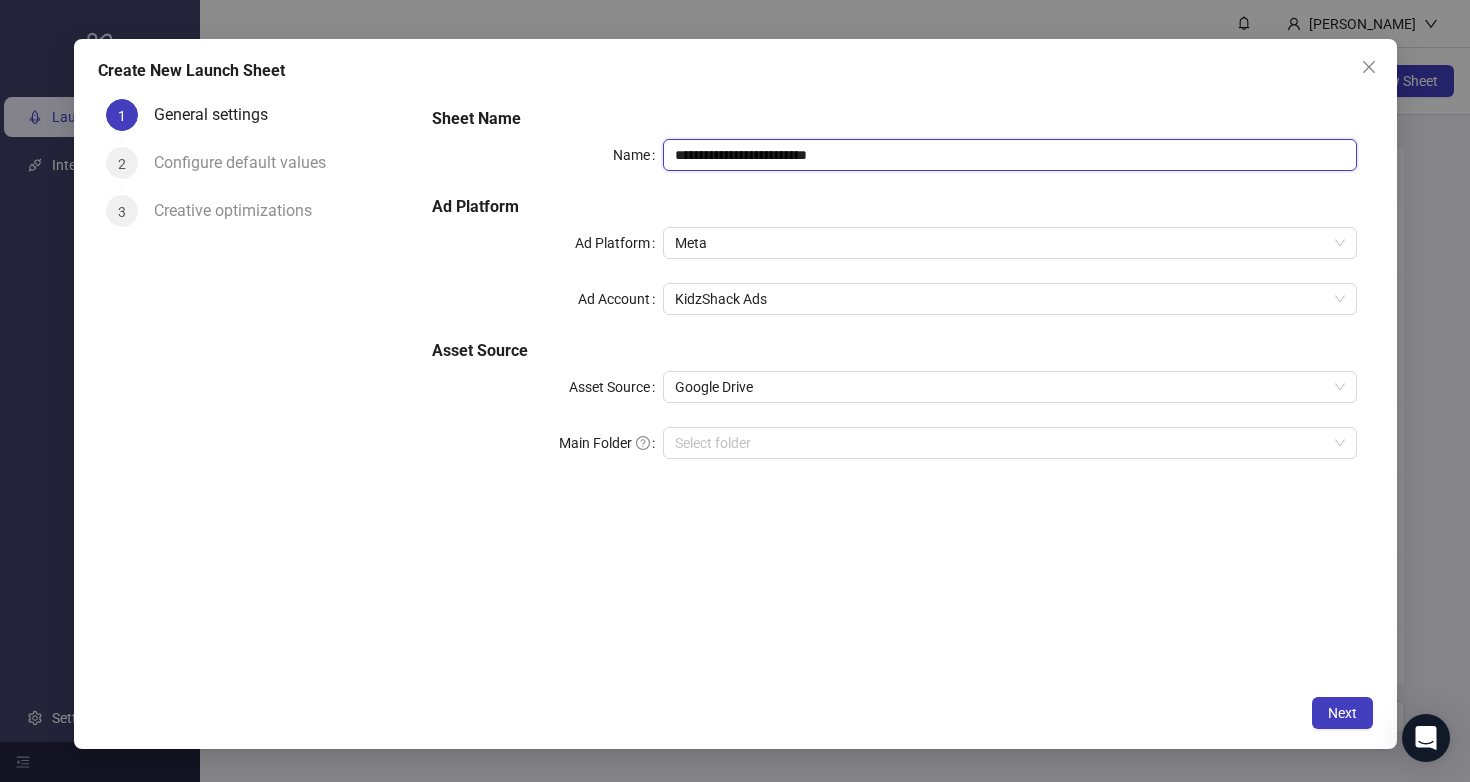 click on "**********" at bounding box center (1009, 155) 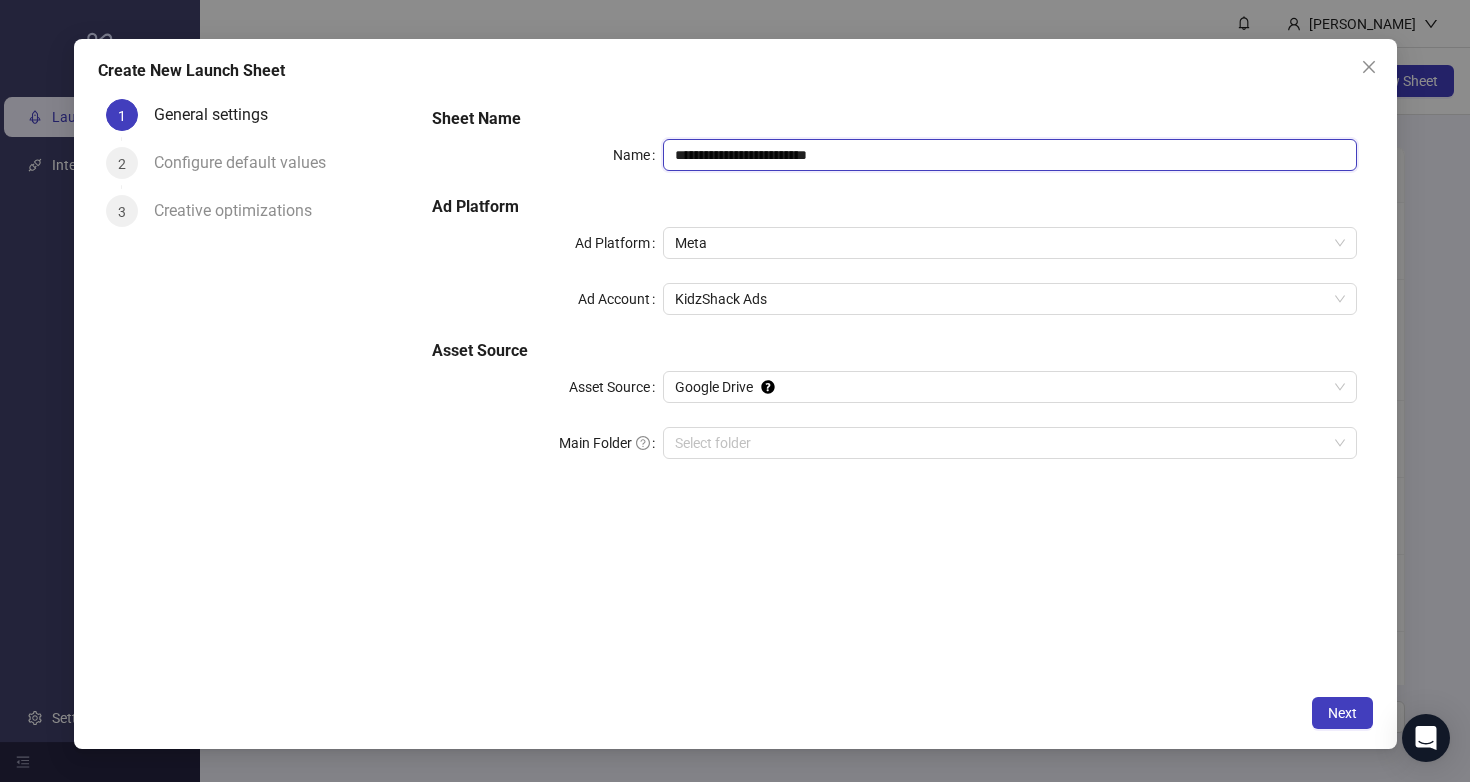 drag, startPoint x: 893, startPoint y: 150, endPoint x: 572, endPoint y: 133, distance: 321.44983 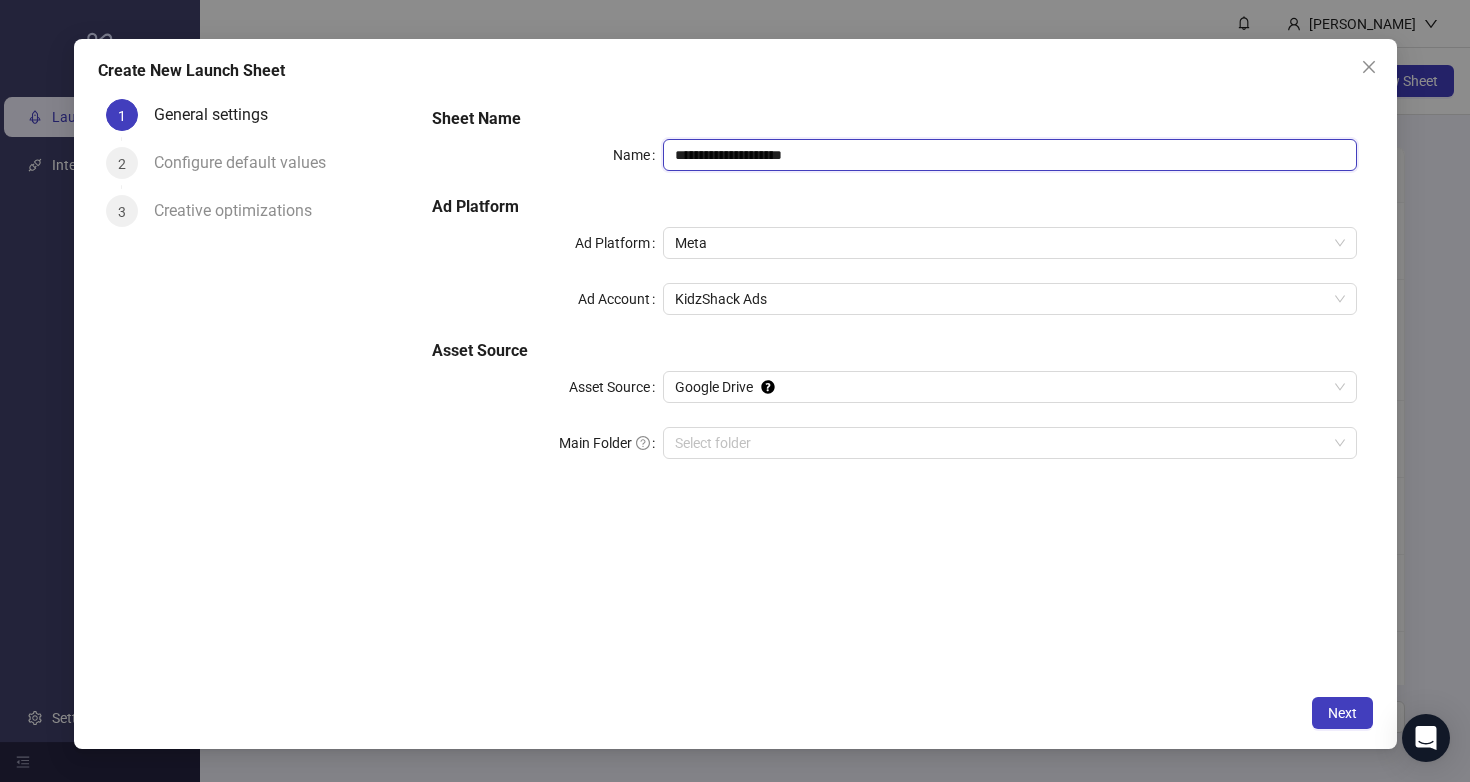type on "**********" 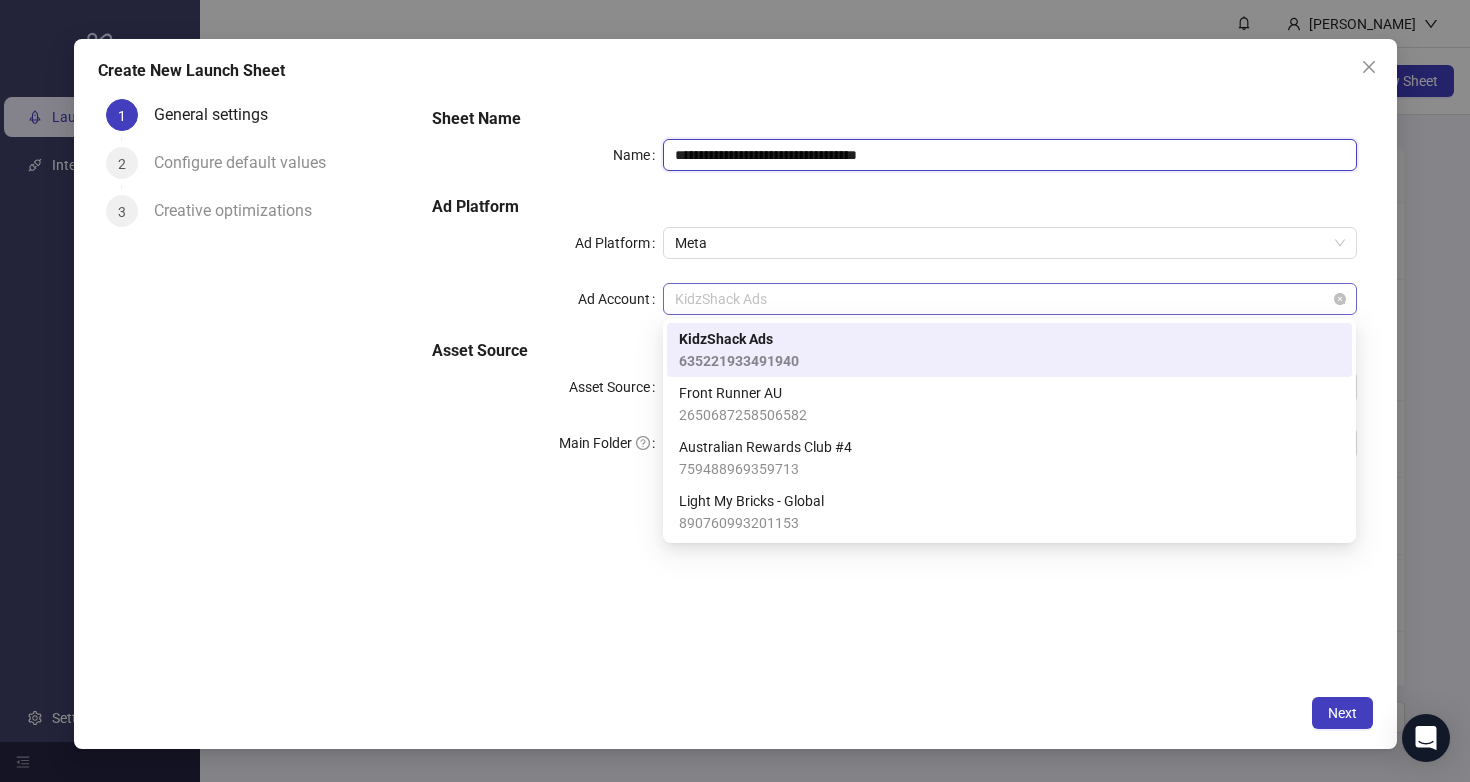 click on "KidzShack Ads" at bounding box center (1009, 299) 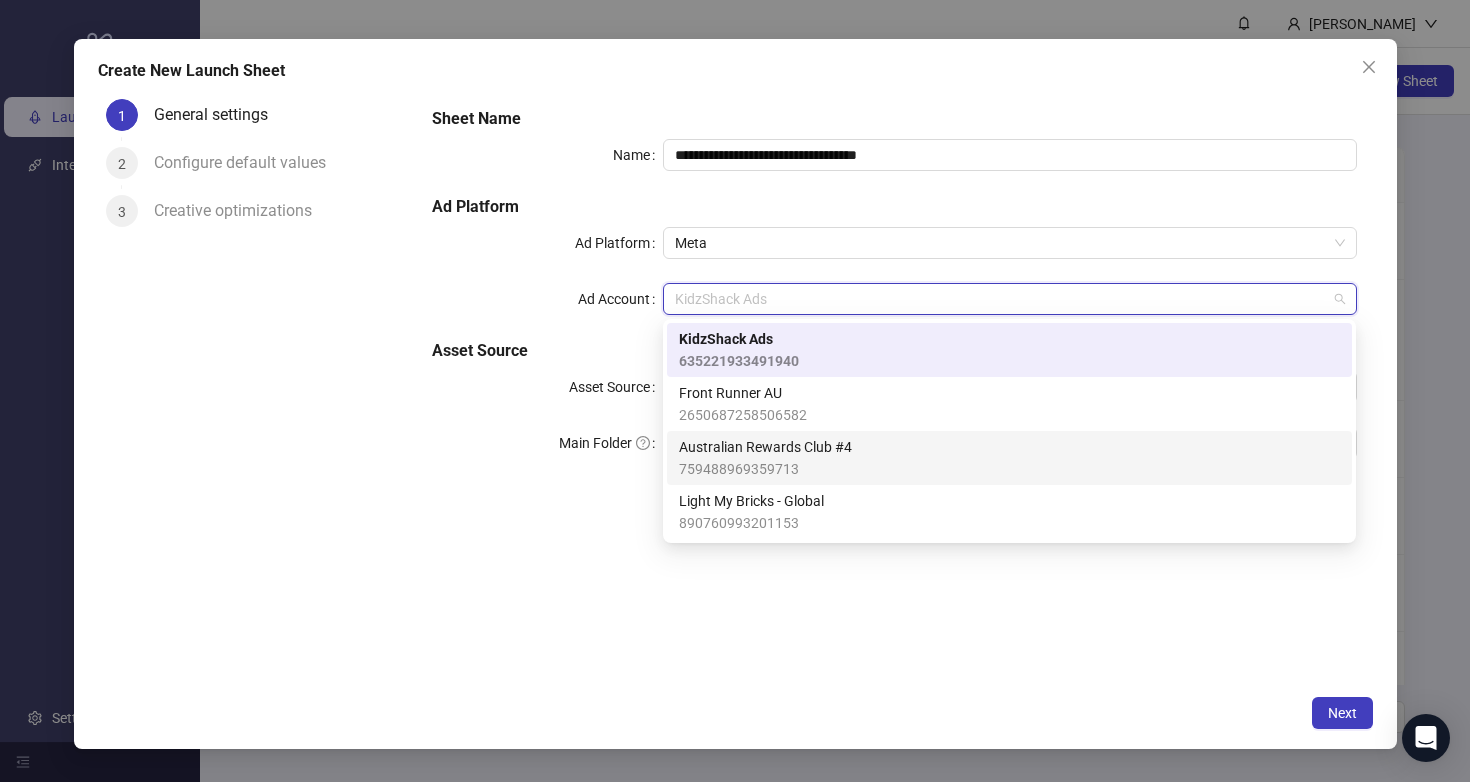 click on "759488969359713" at bounding box center (765, 469) 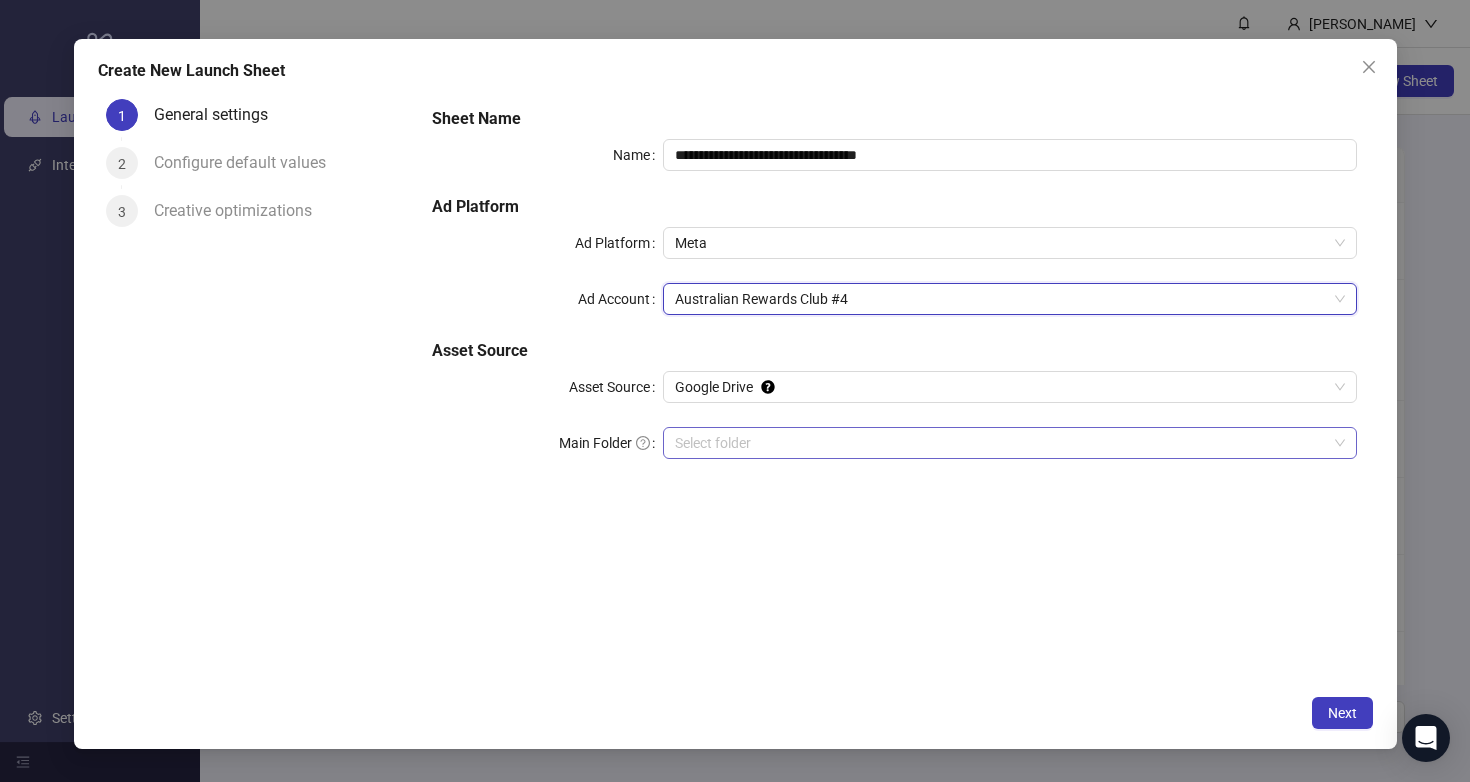click on "Main Folder" at bounding box center [1000, 443] 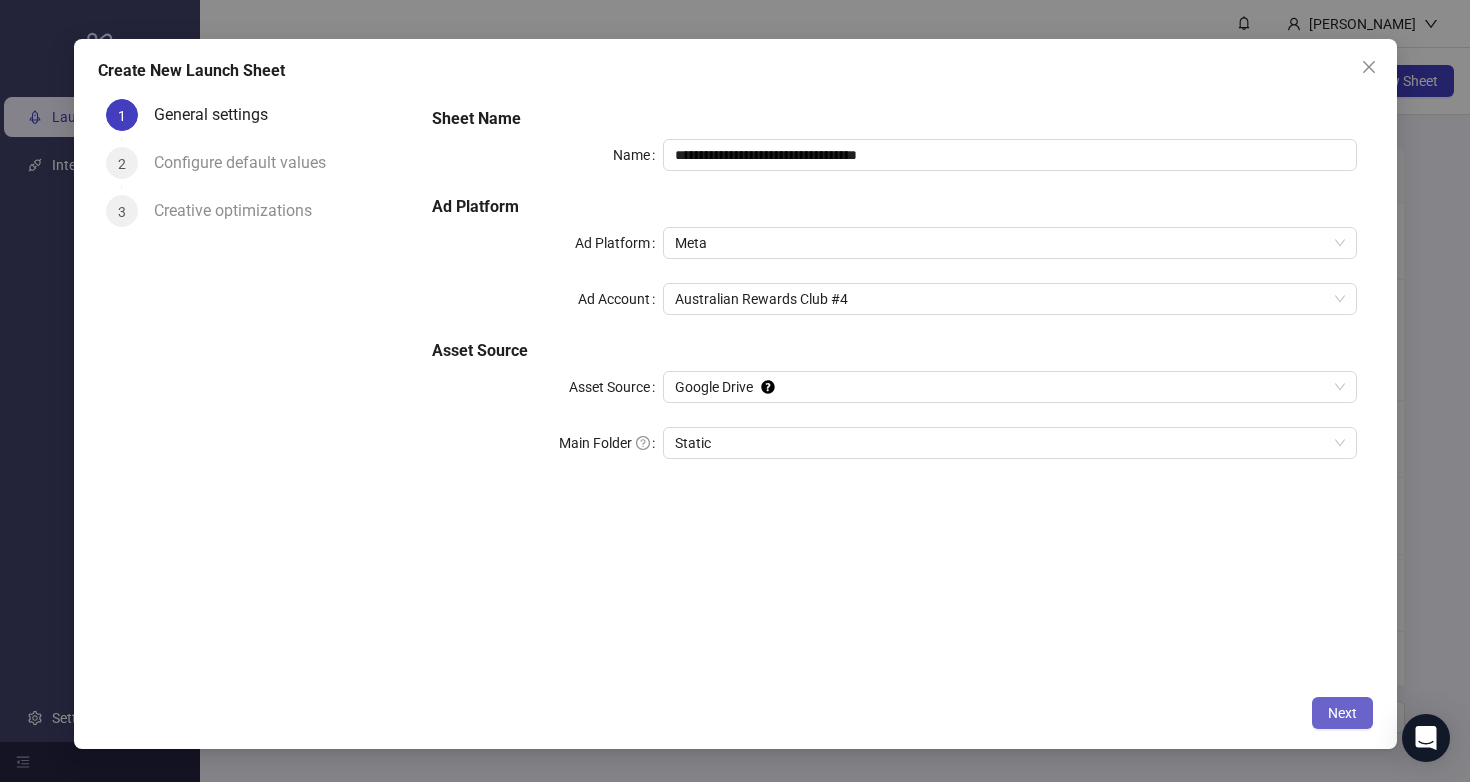 click on "Next" at bounding box center (1342, 713) 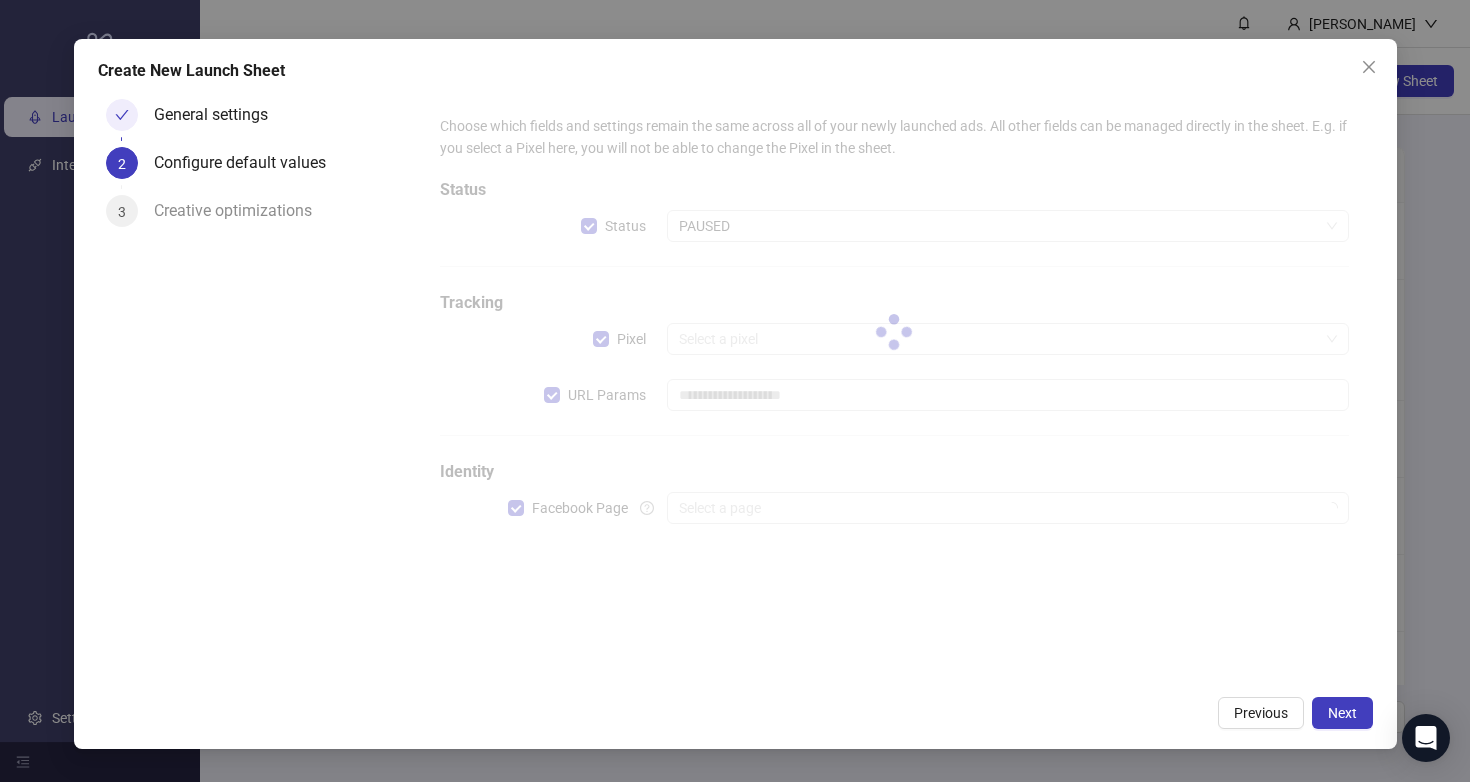 type on "**********" 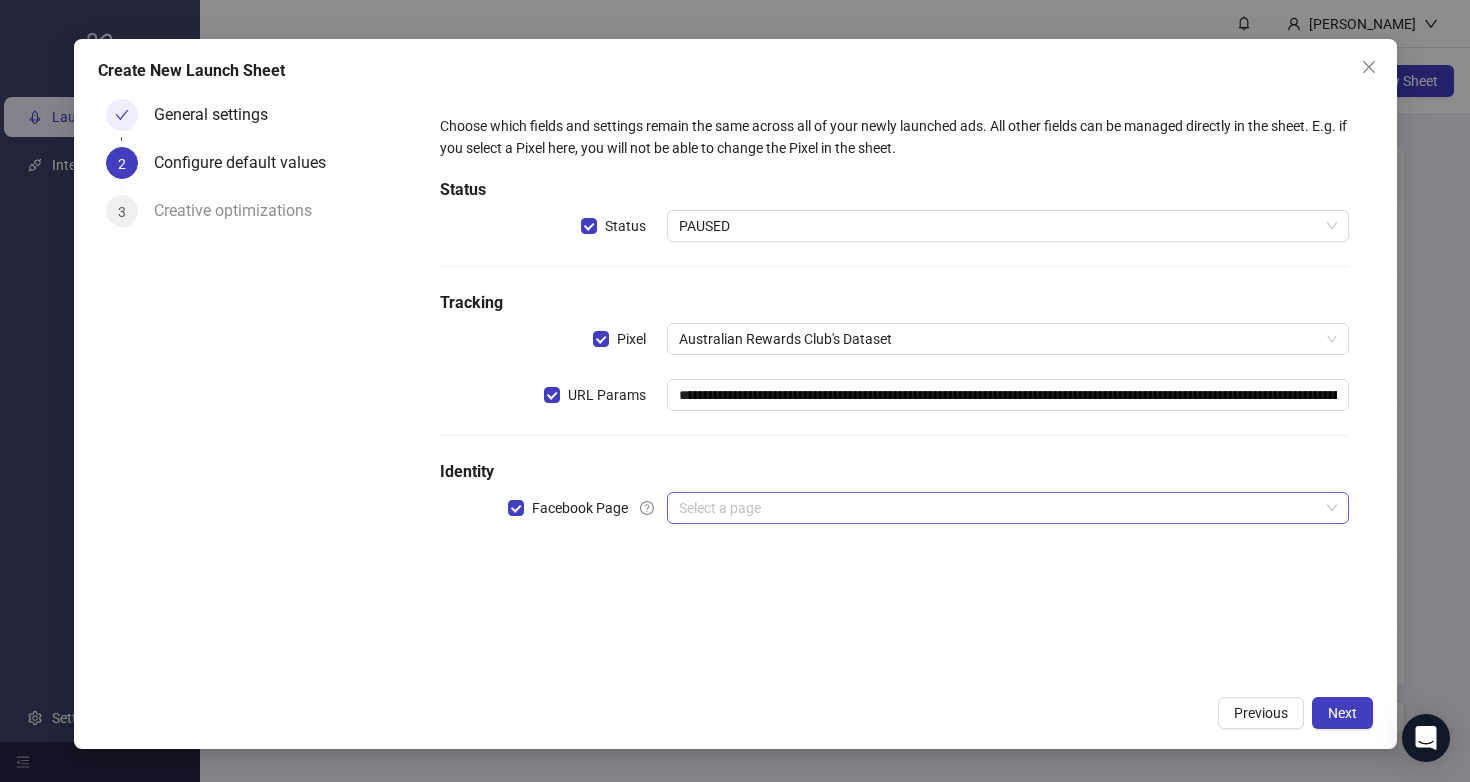 click at bounding box center (998, 508) 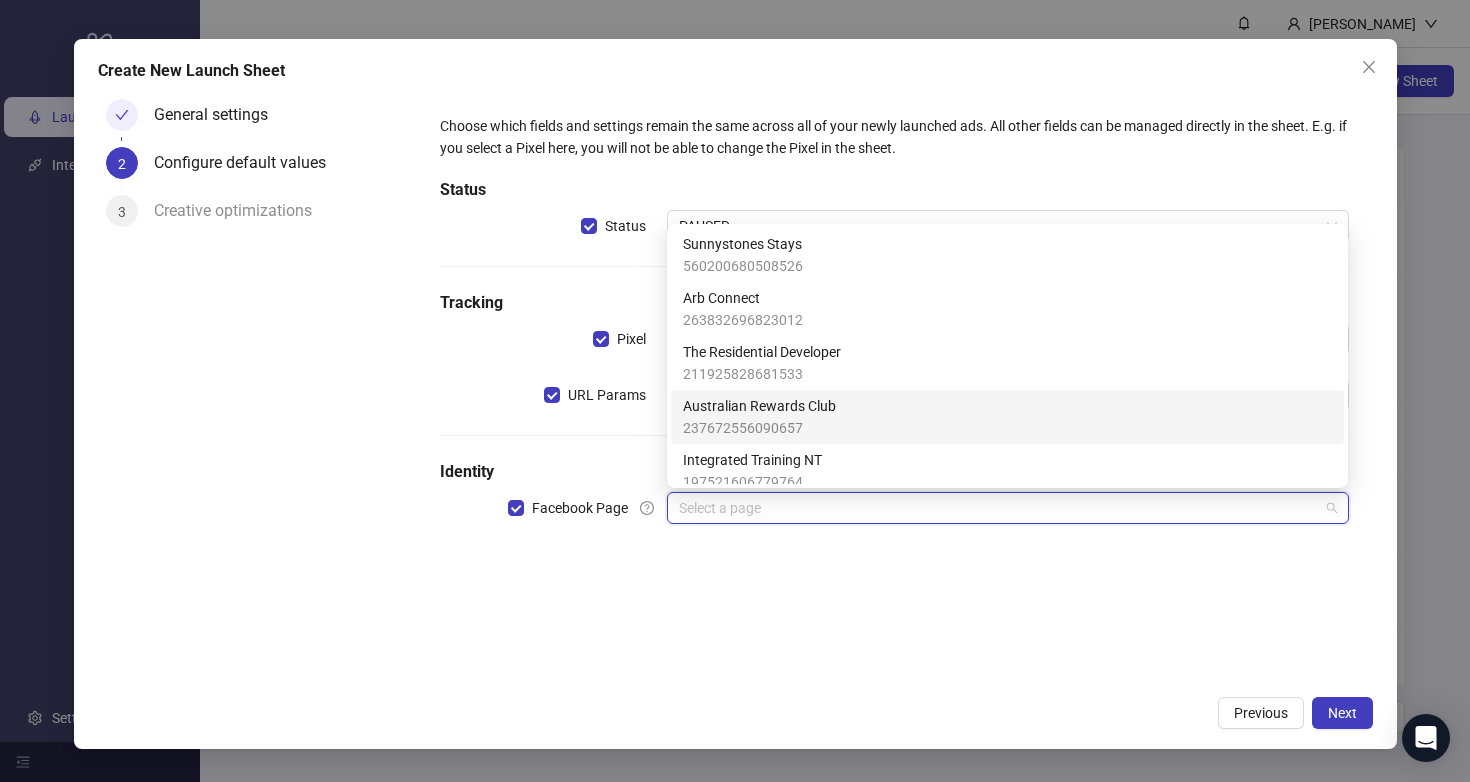 click on "237672556090657" at bounding box center [759, 428] 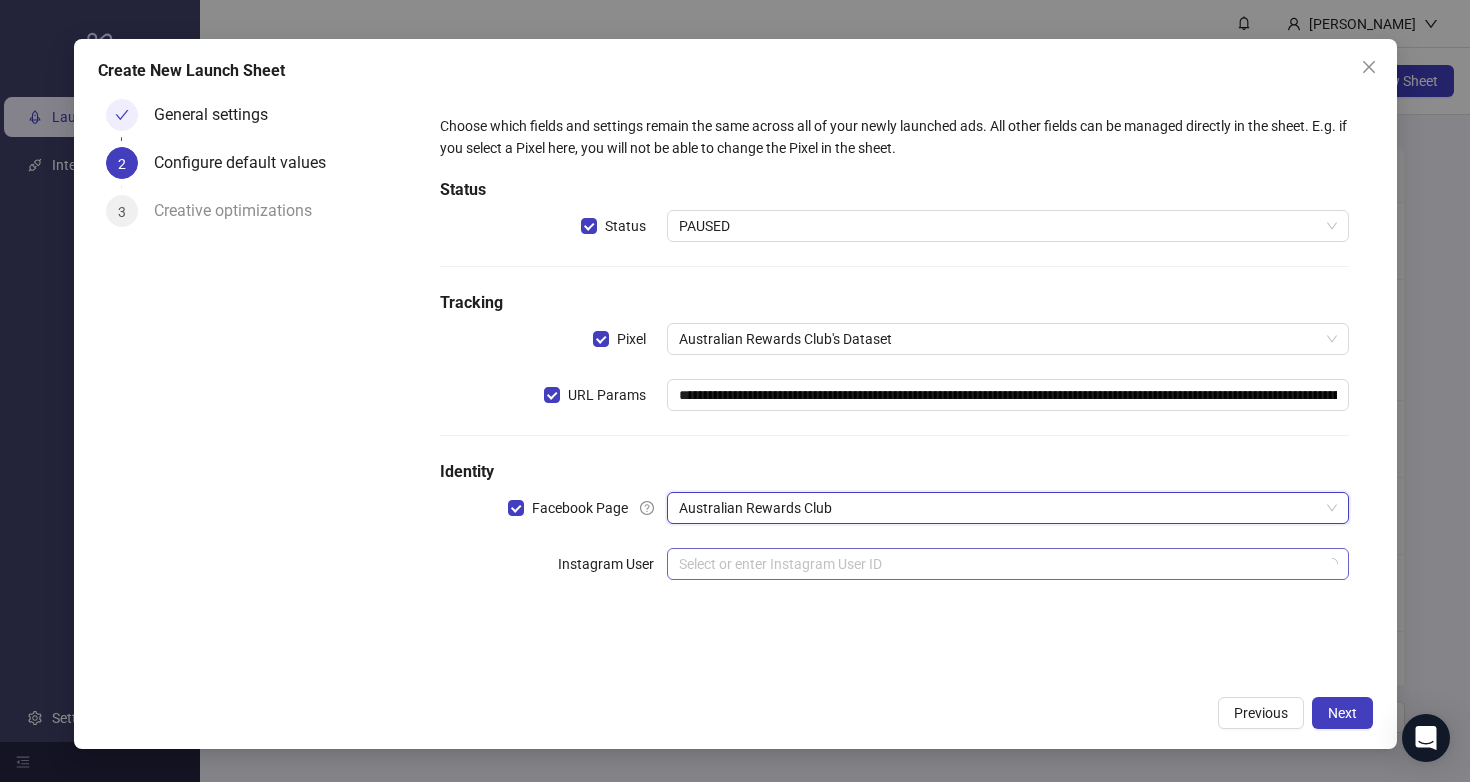 click at bounding box center [998, 564] 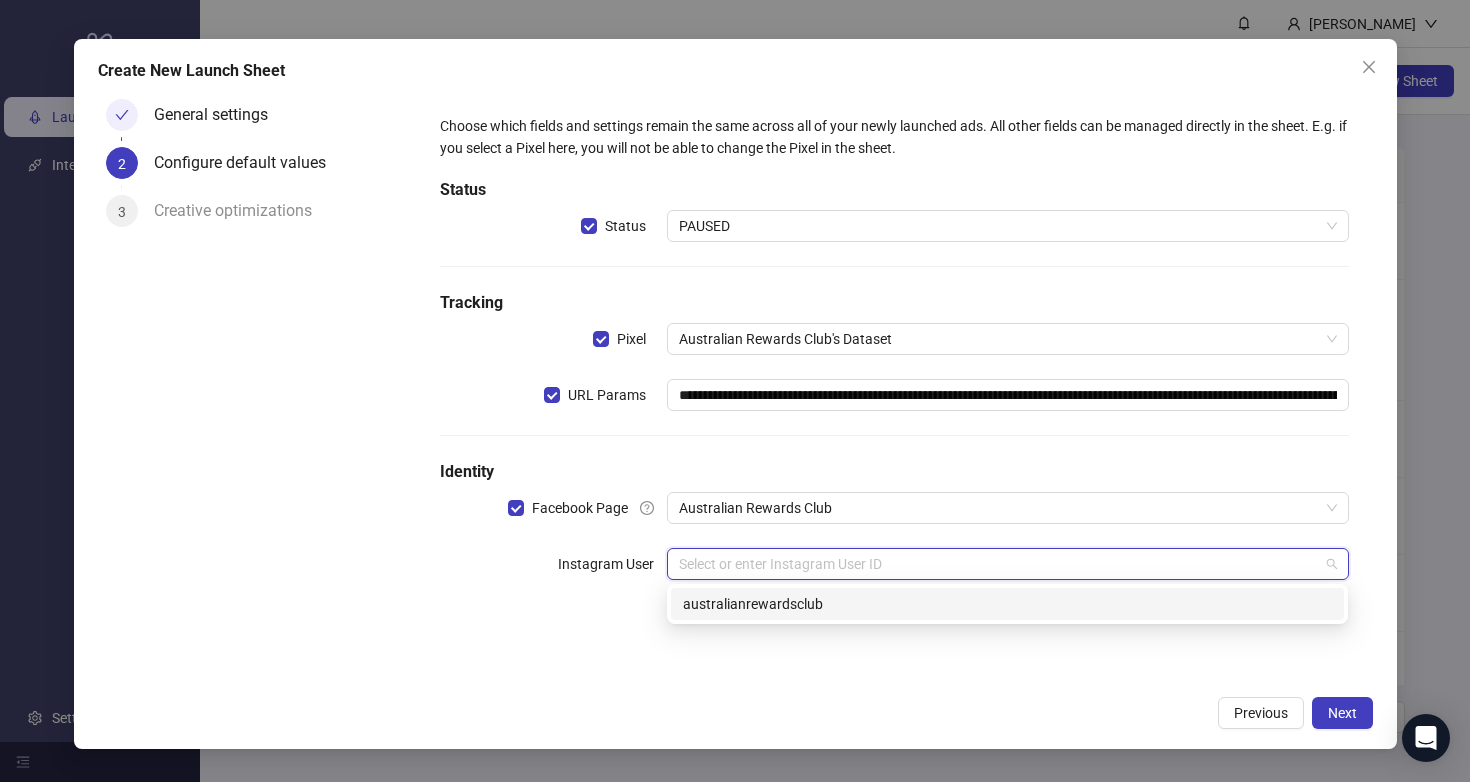 click on "australianrewardsclub" at bounding box center [1007, 604] 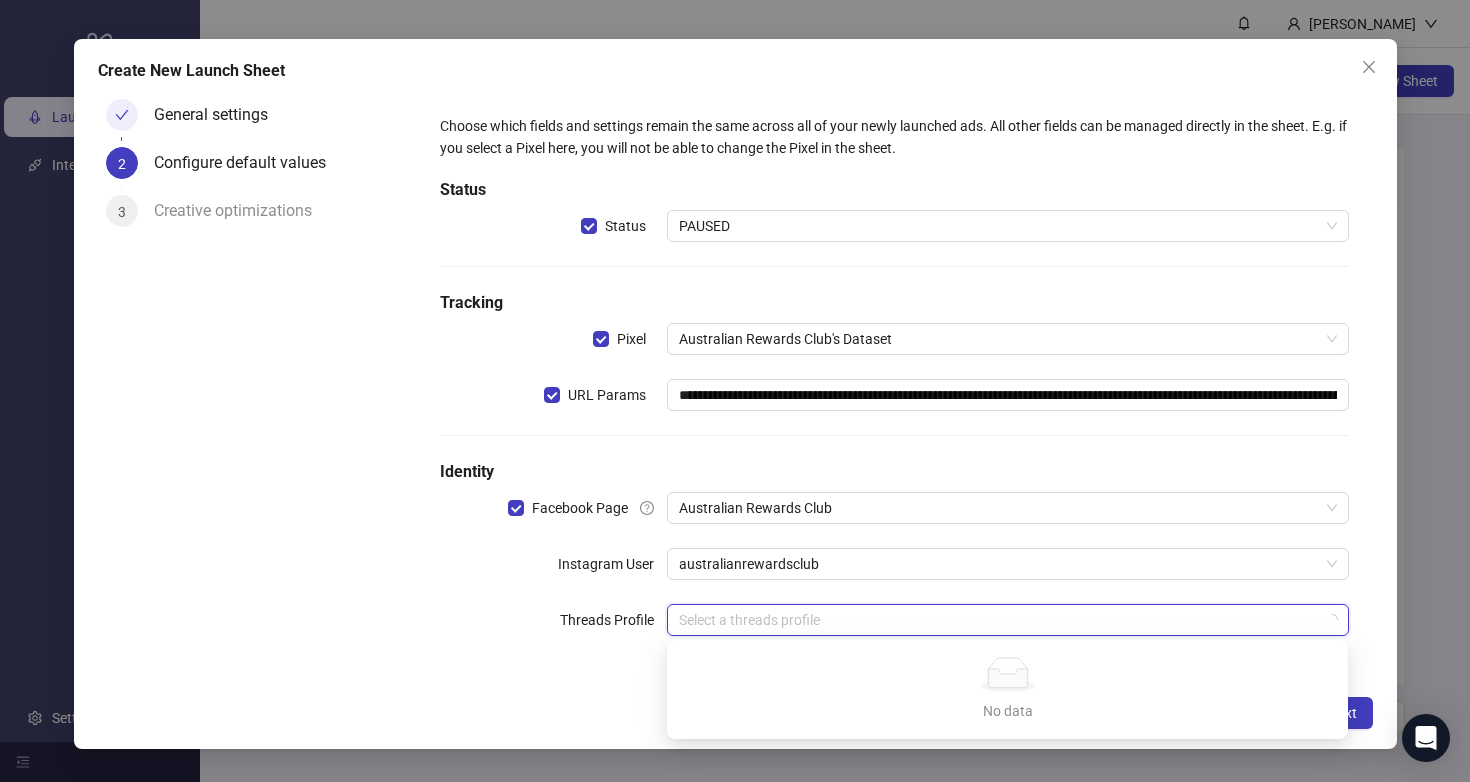 click at bounding box center [998, 620] 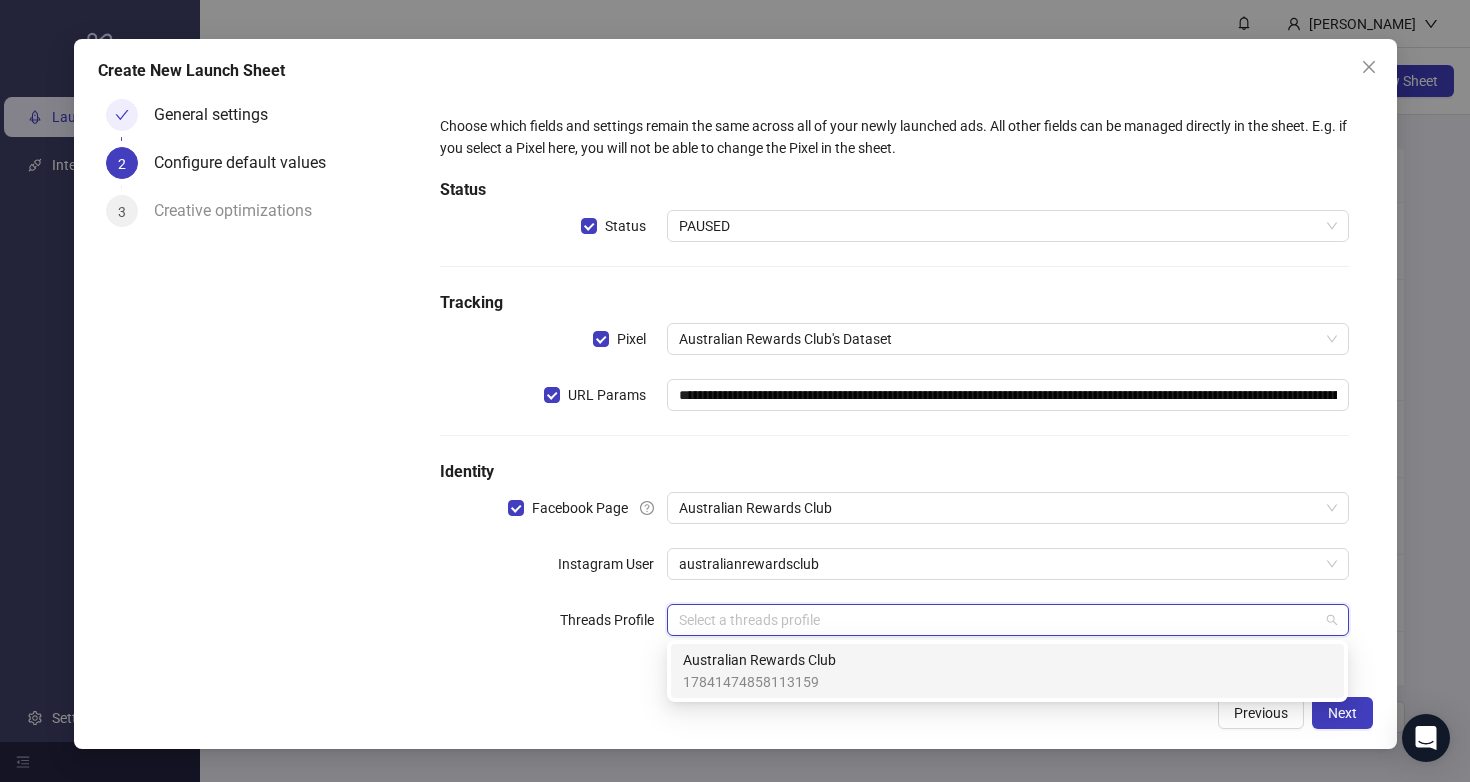 click on "17841474858113159" at bounding box center [759, 682] 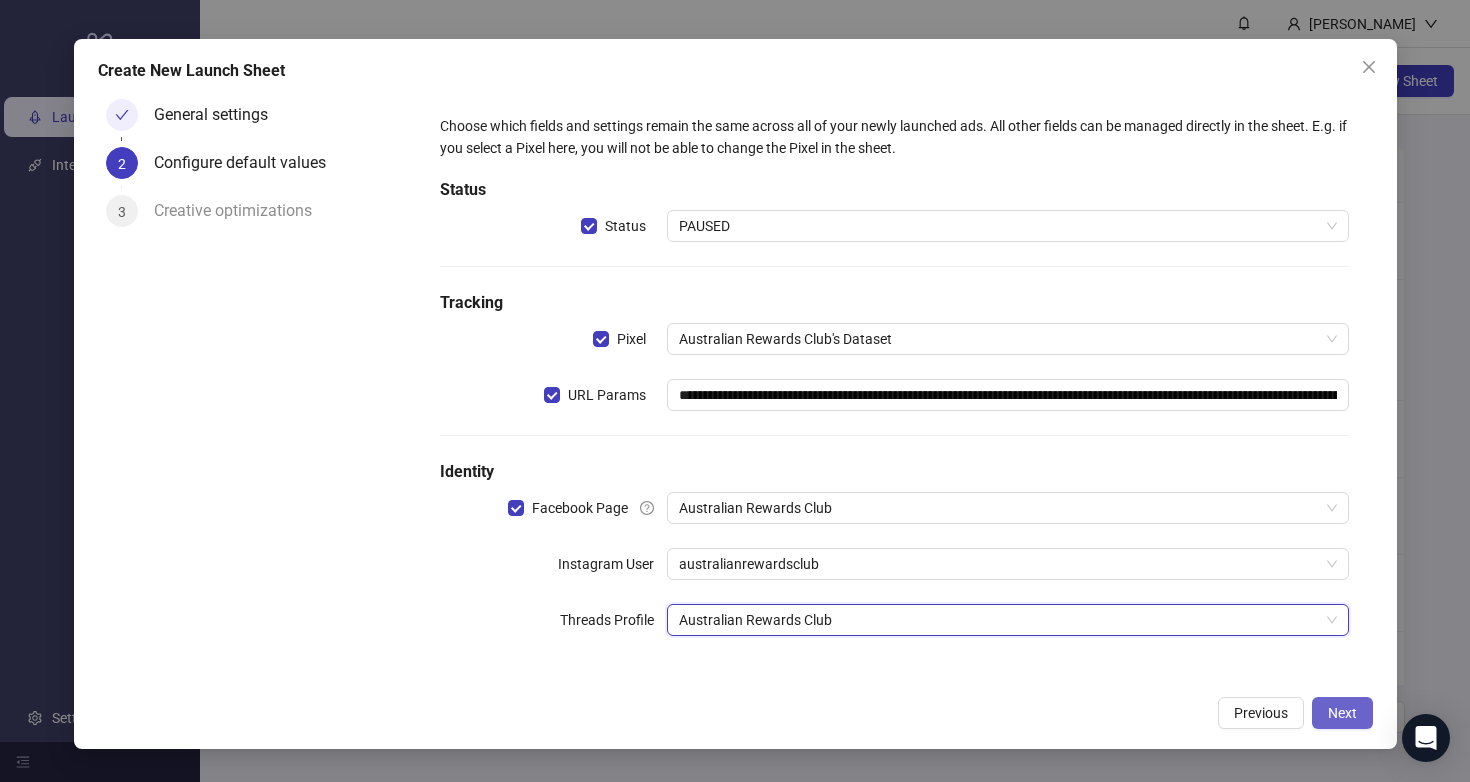 click on "Next" at bounding box center (1342, 713) 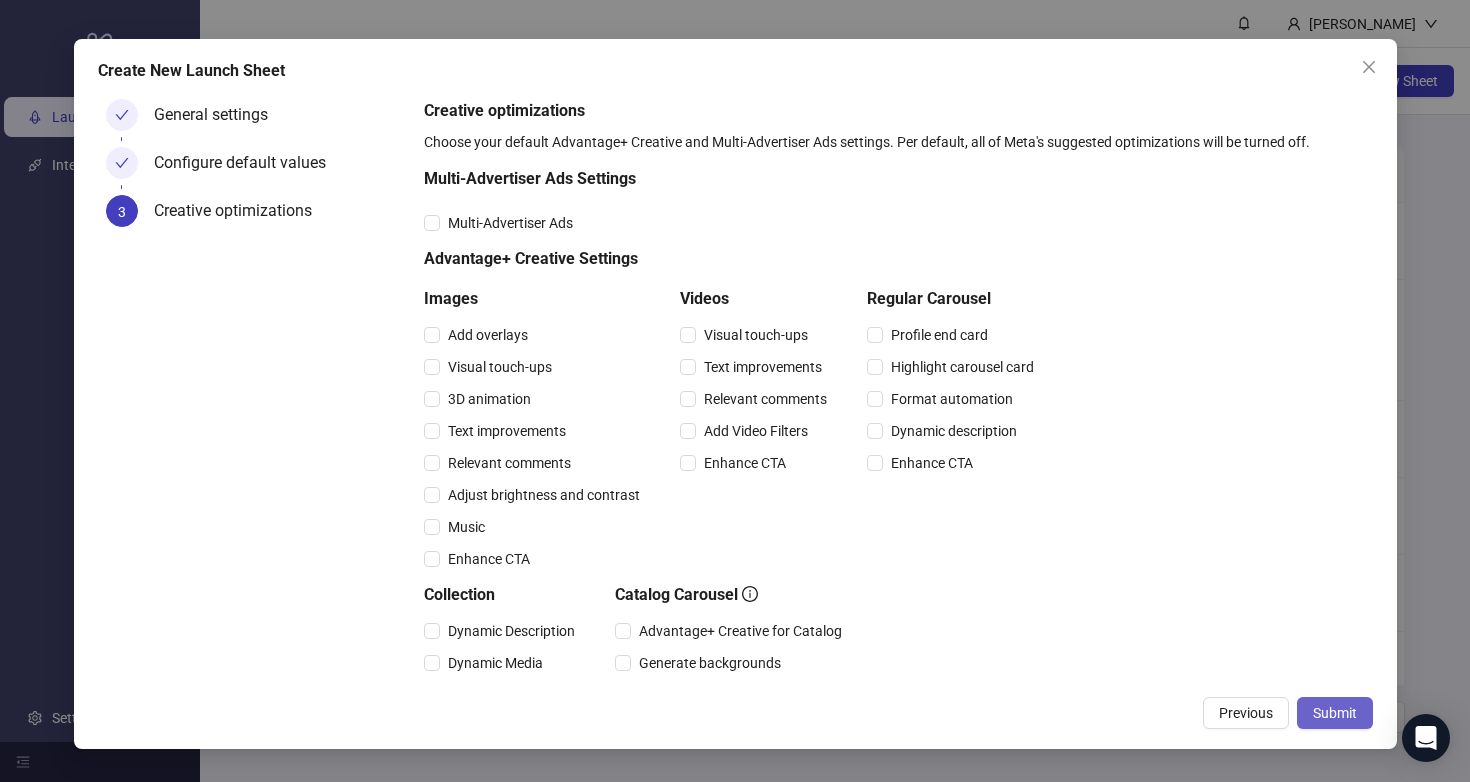 click on "Submit" at bounding box center [1335, 713] 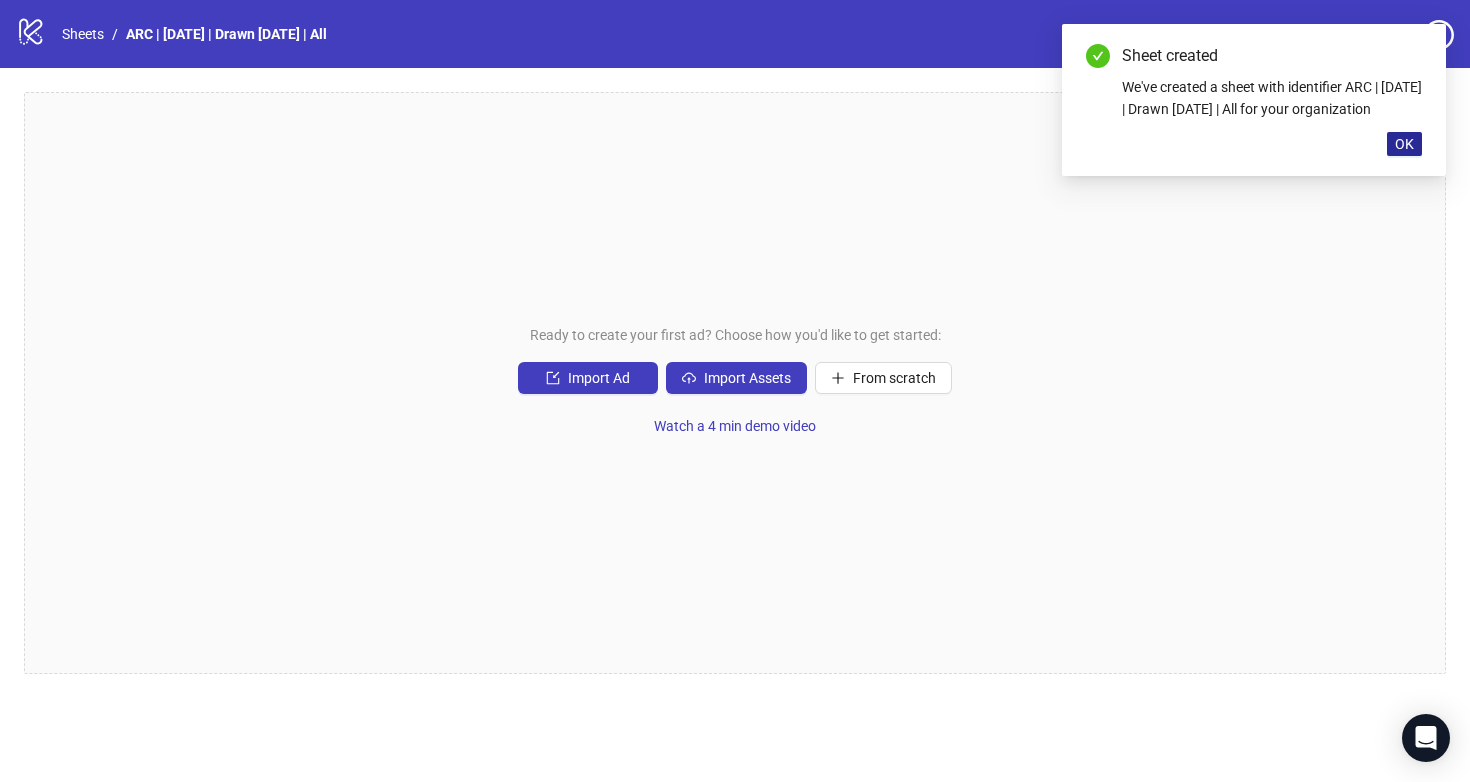 click on "OK" at bounding box center [1404, 144] 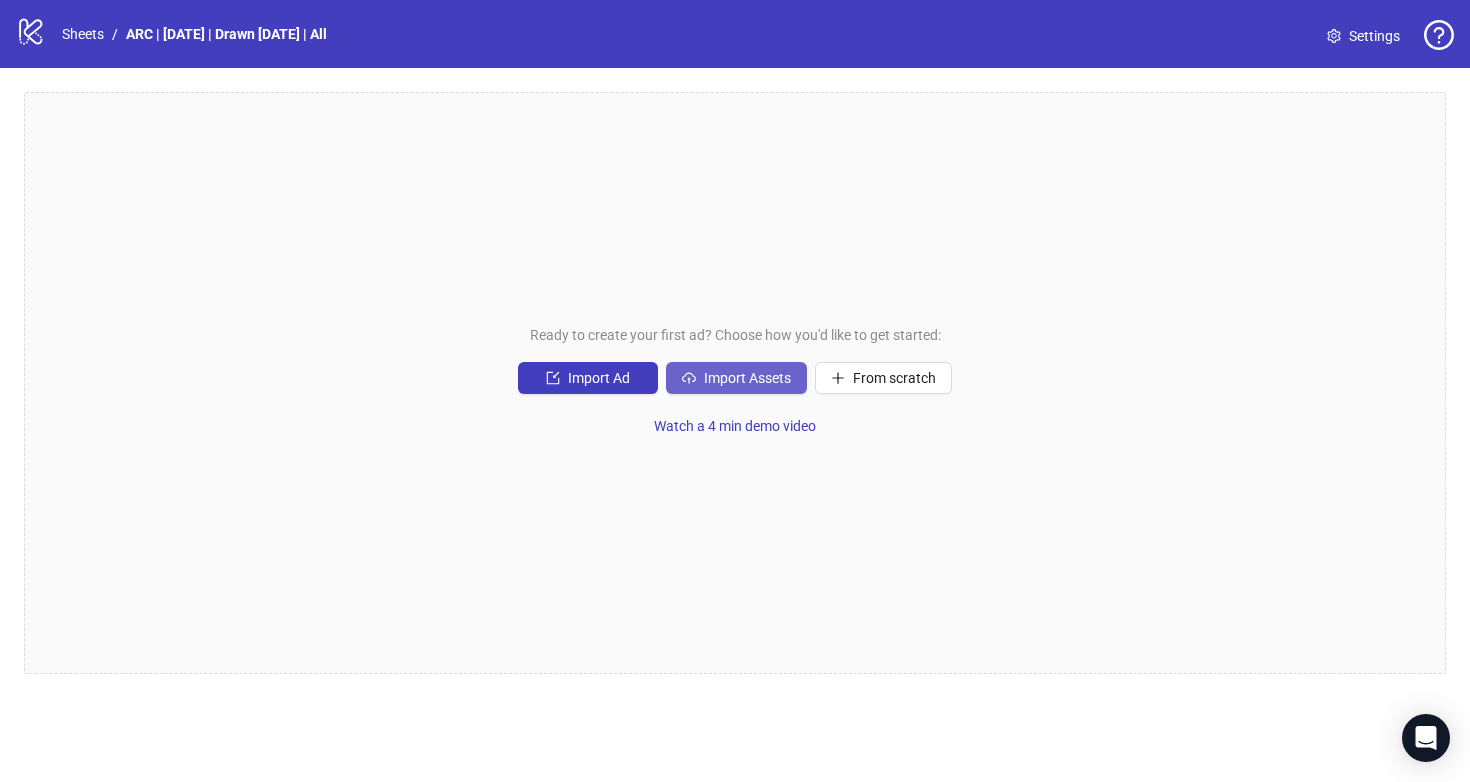 click on "Import Assets" at bounding box center (747, 378) 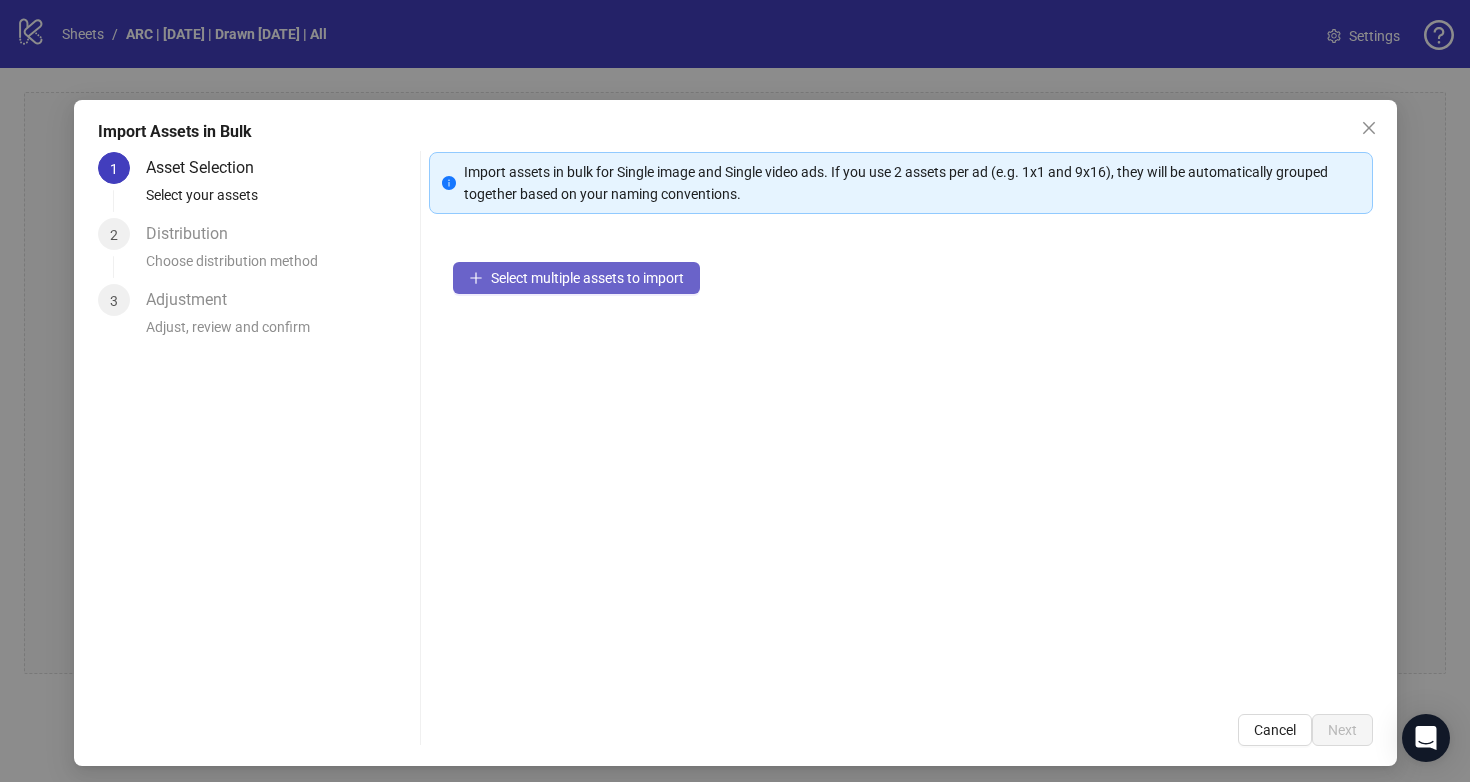 click on "Select multiple assets to import" at bounding box center (587, 278) 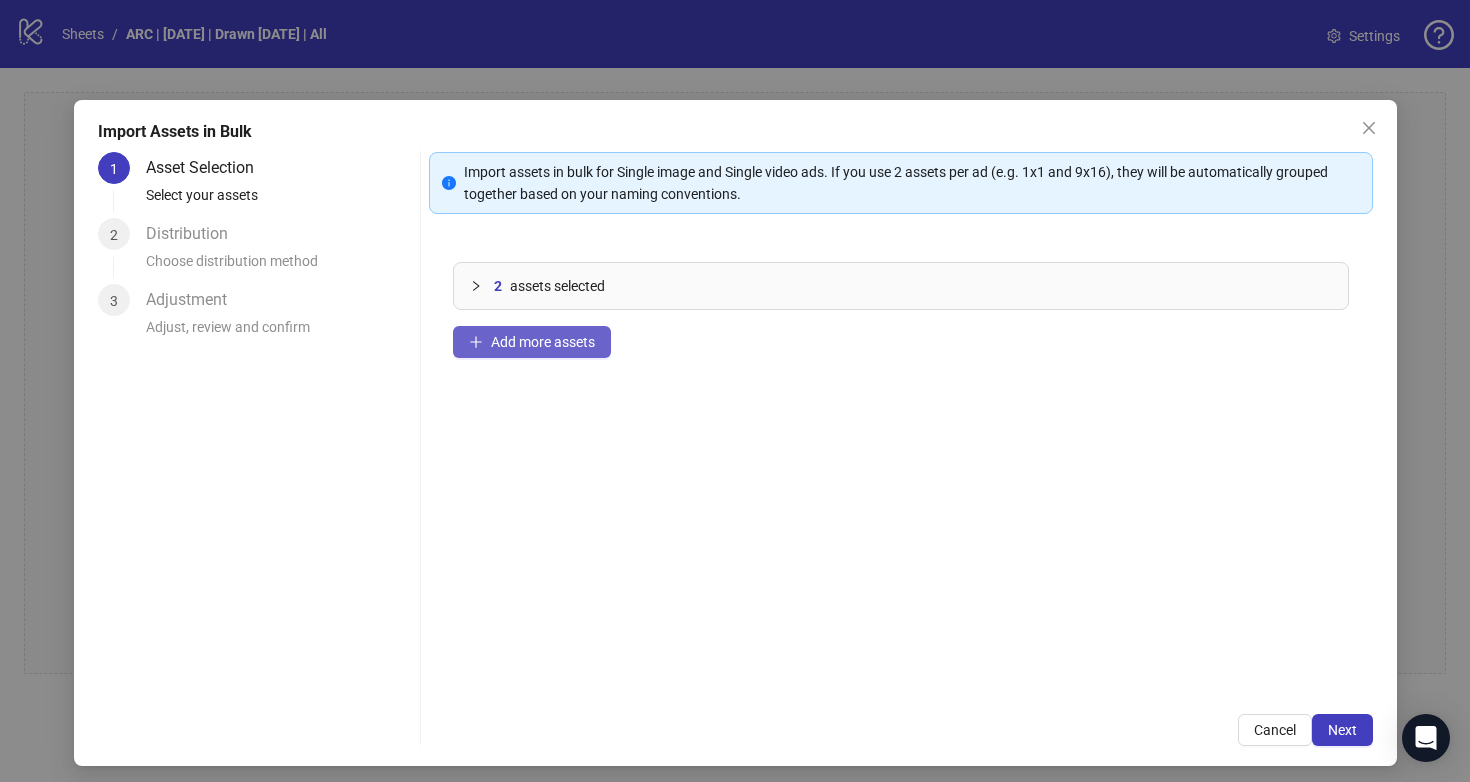 click on "Add more assets" at bounding box center (543, 342) 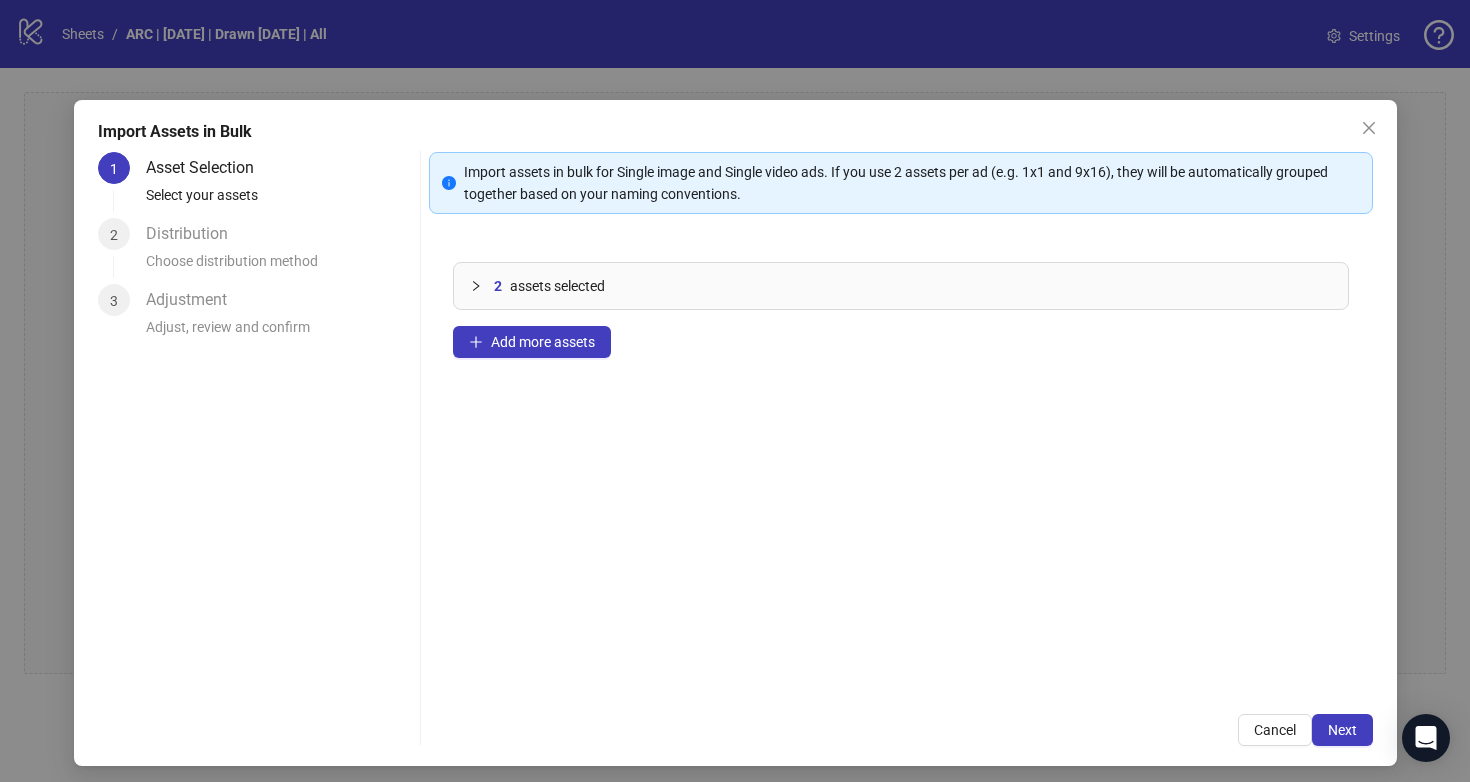click on "assets selected" at bounding box center [557, 286] 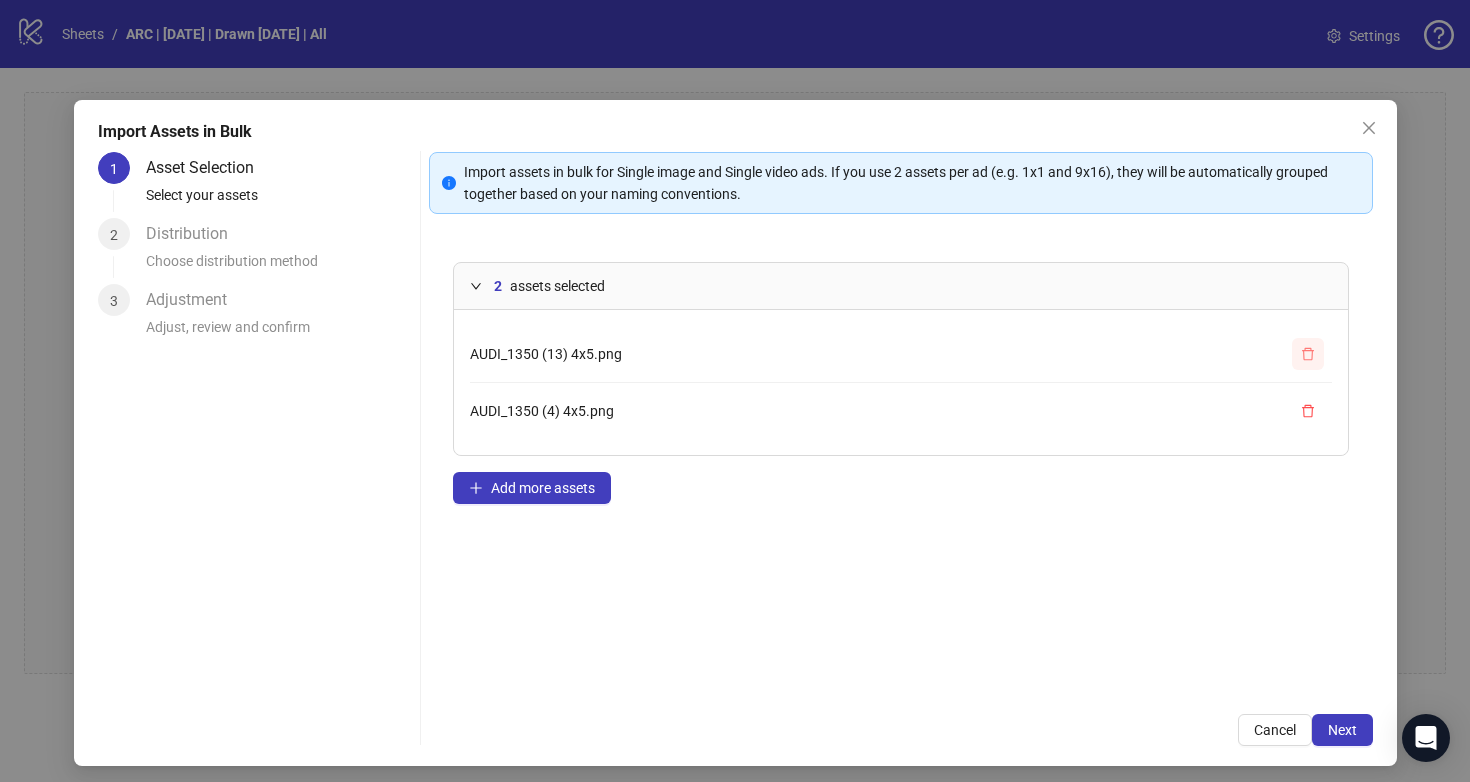 click 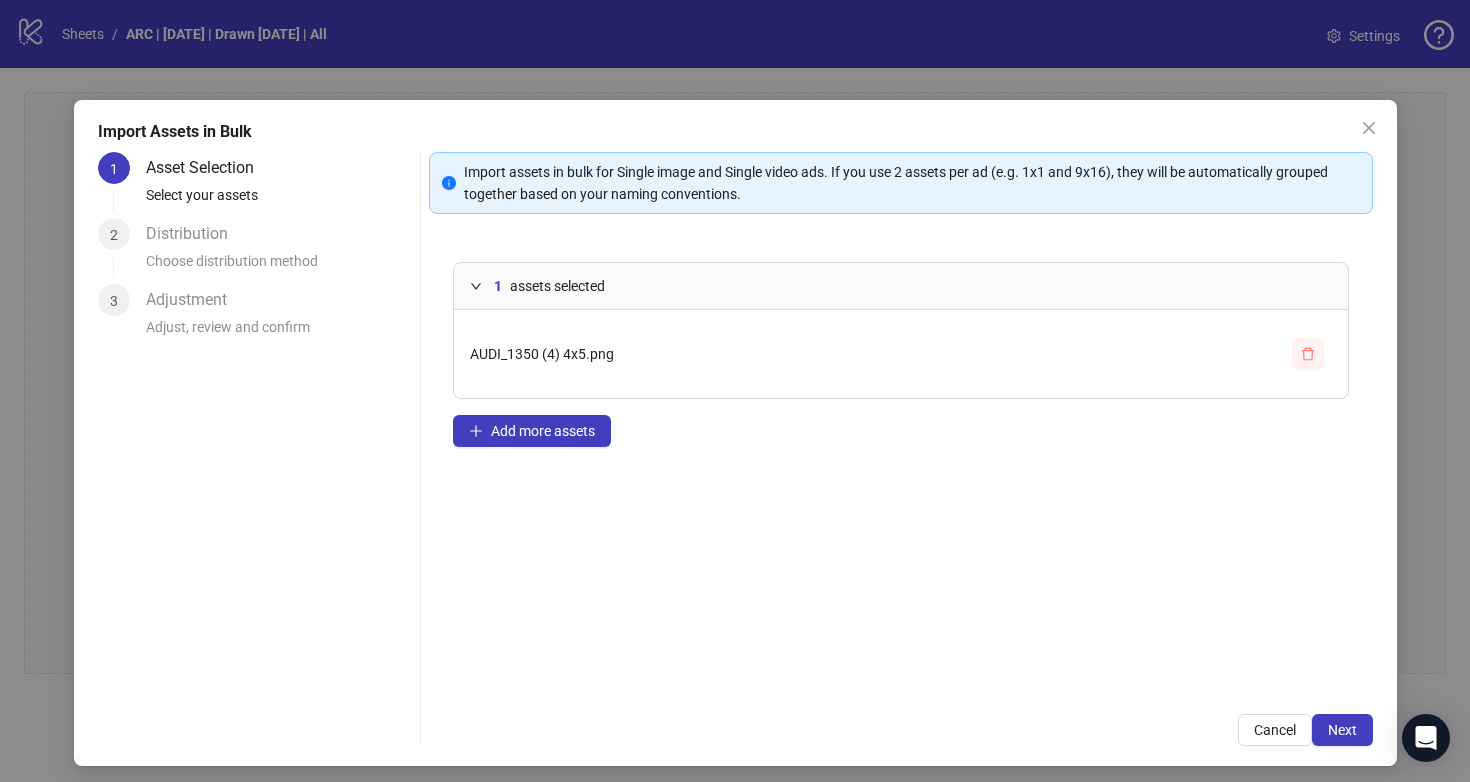 click 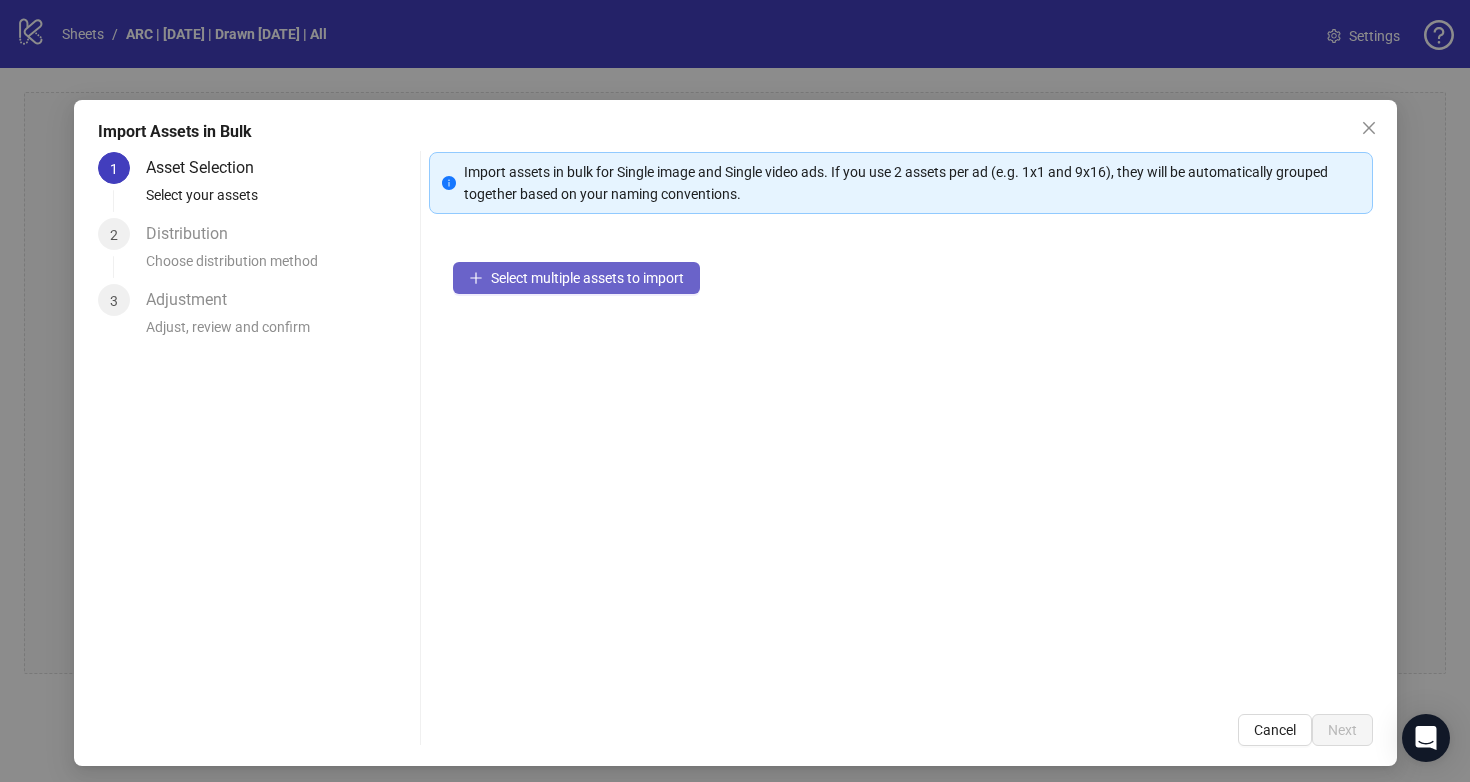click on "Select multiple assets to import" at bounding box center (587, 278) 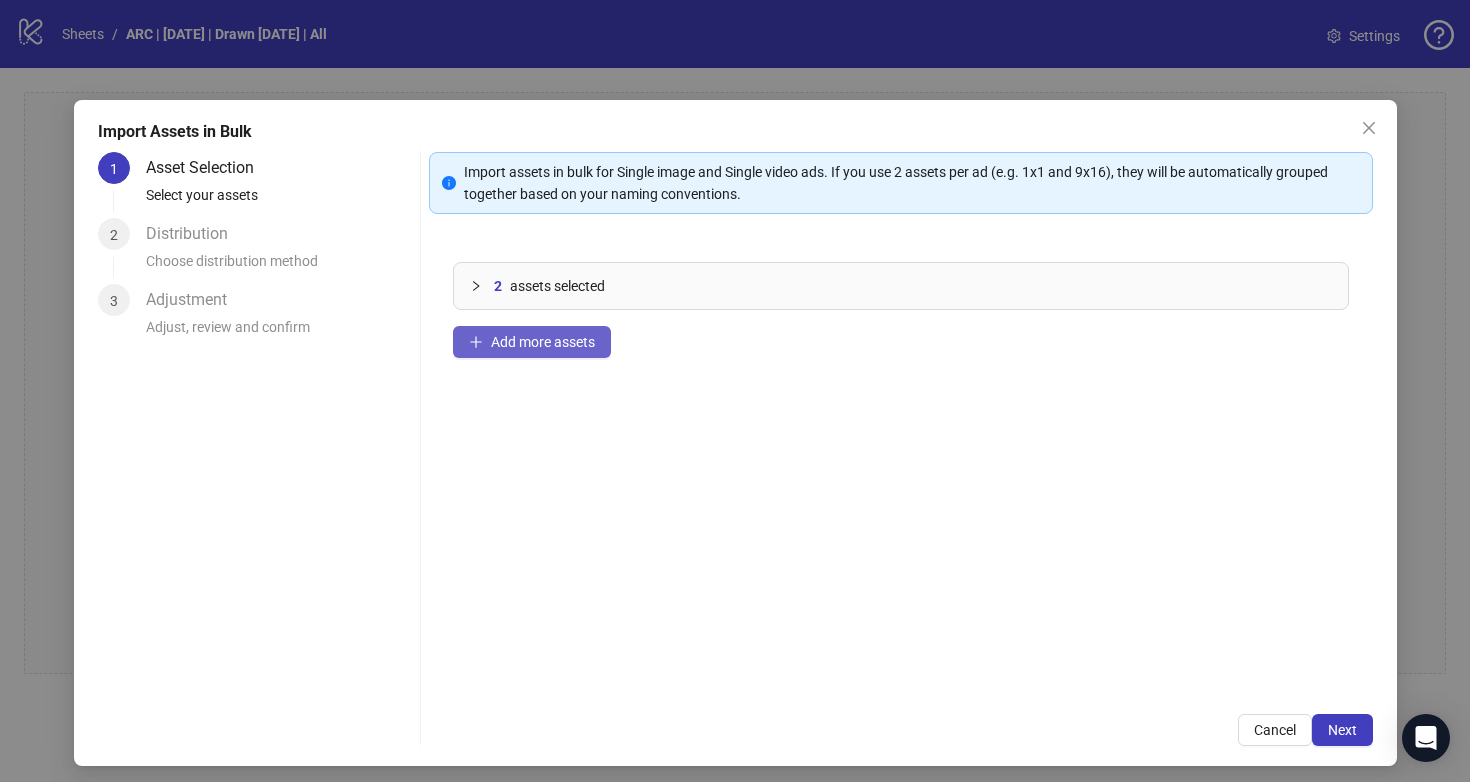 click on "Add more assets" at bounding box center [543, 342] 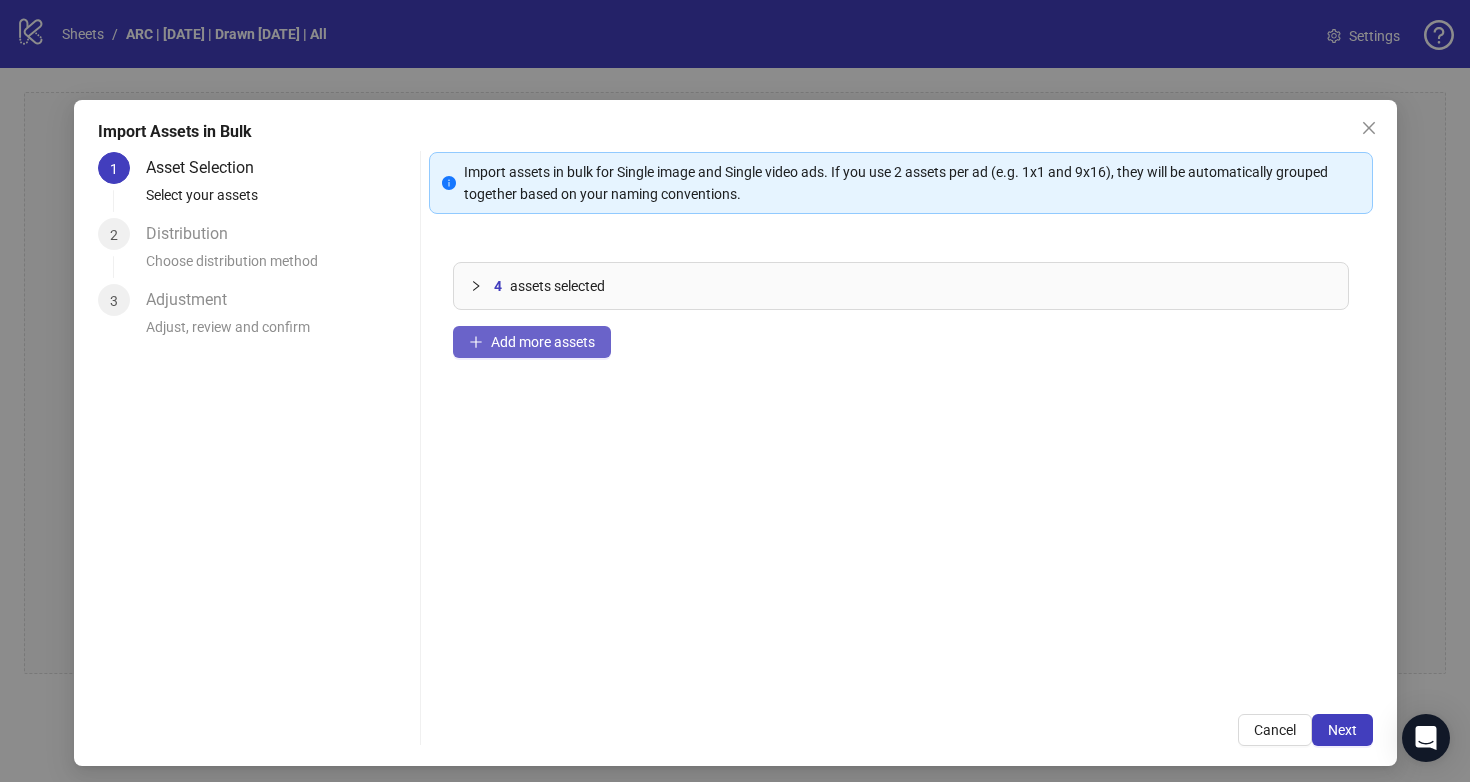 click on "Add more assets" at bounding box center (543, 342) 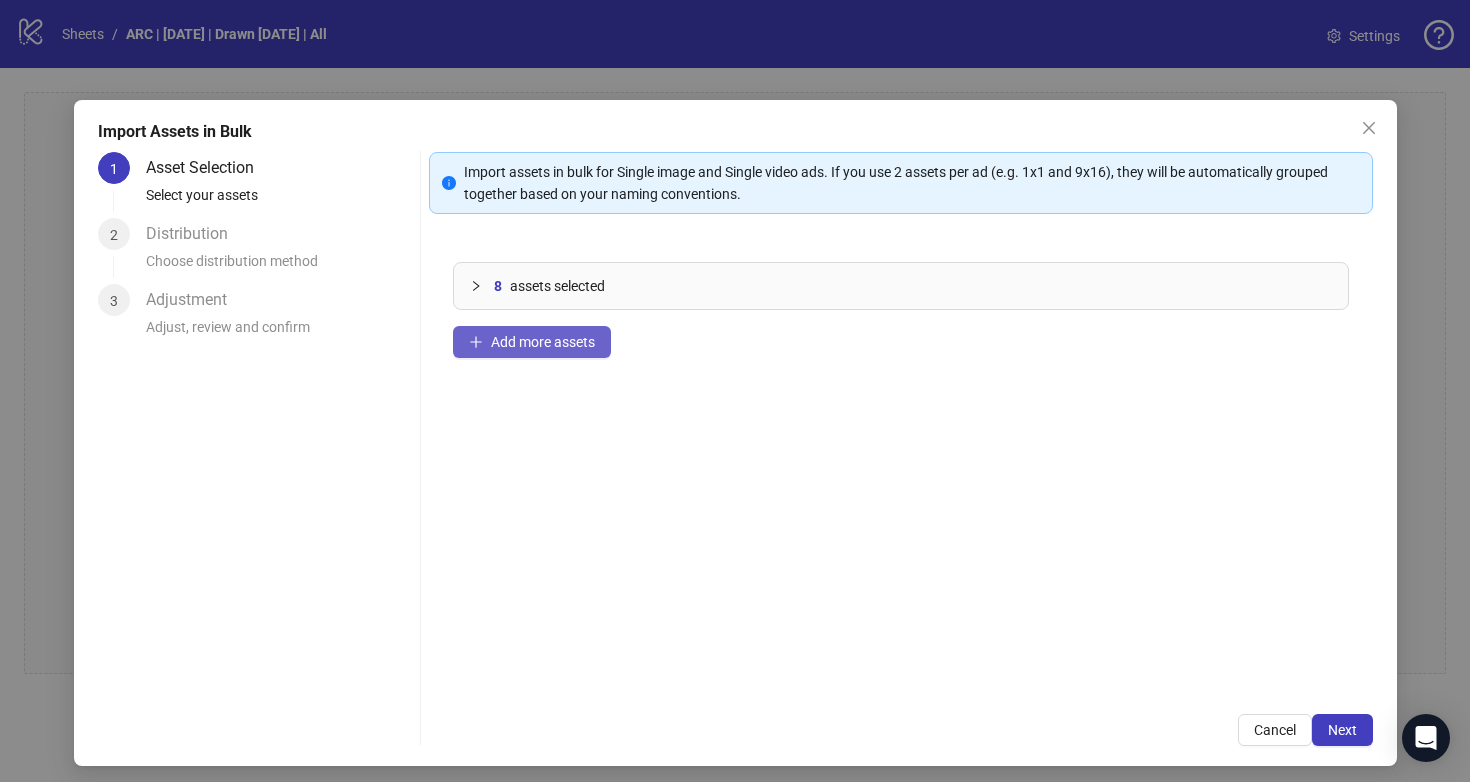 click on "Add more assets" at bounding box center [543, 342] 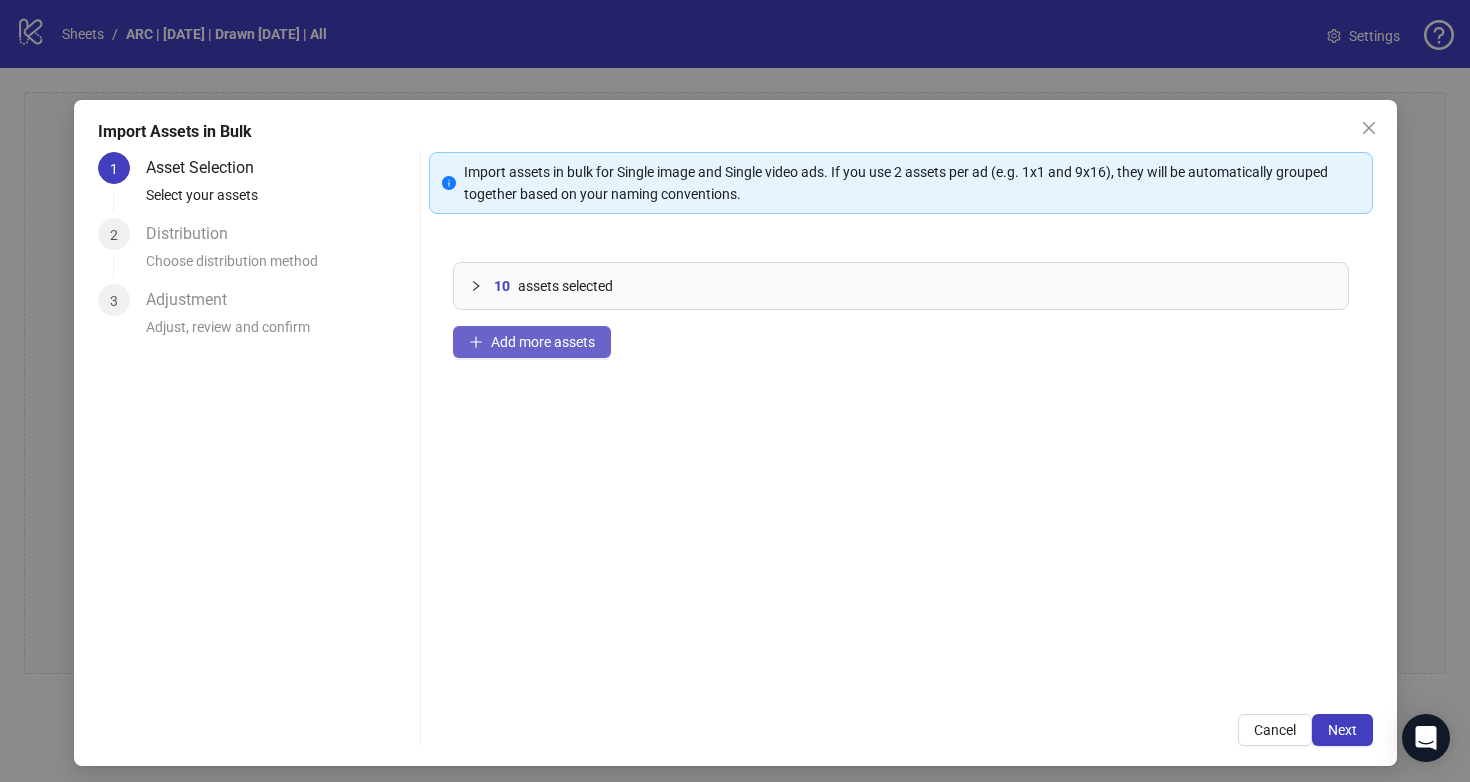 click on "Add more assets" at bounding box center [543, 342] 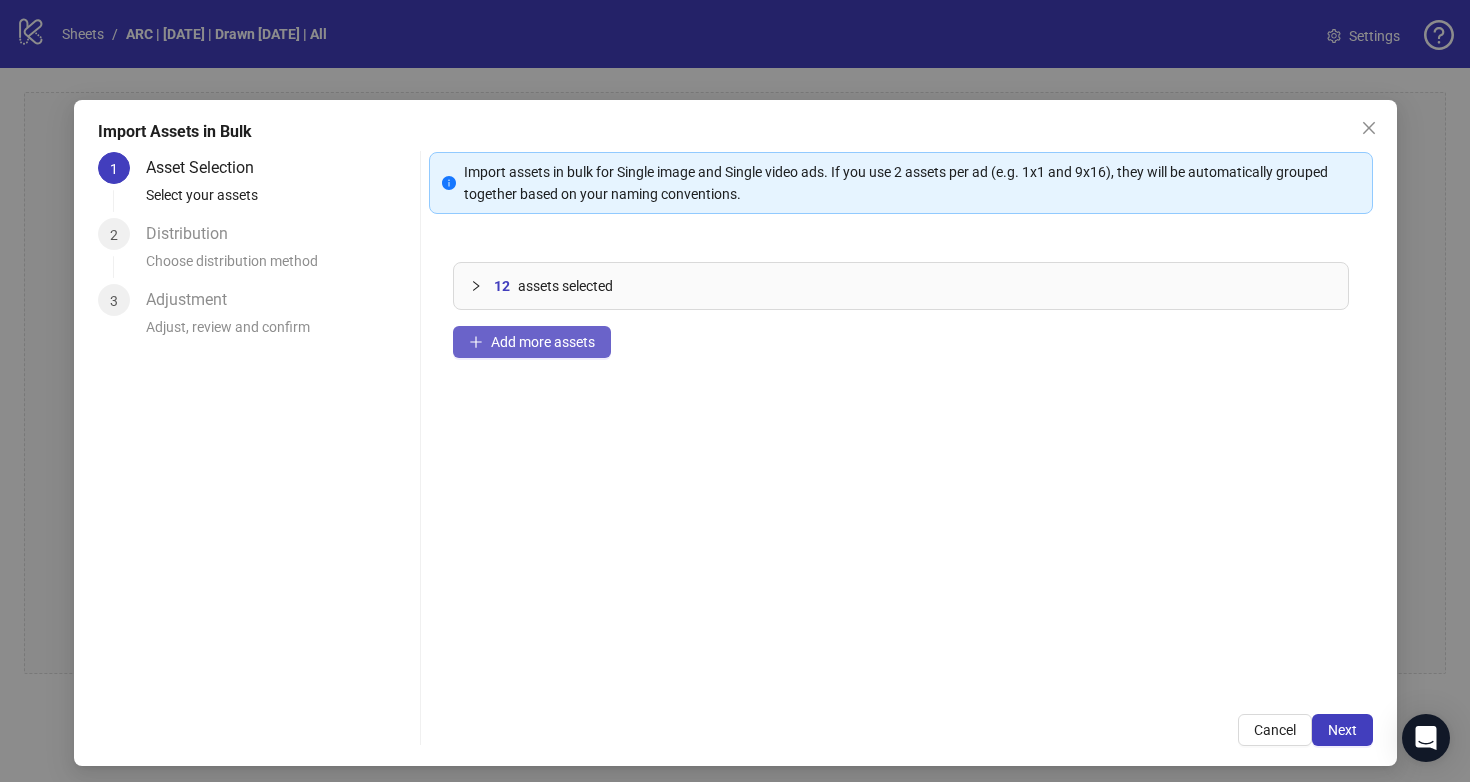 click on "Add more assets" at bounding box center [543, 342] 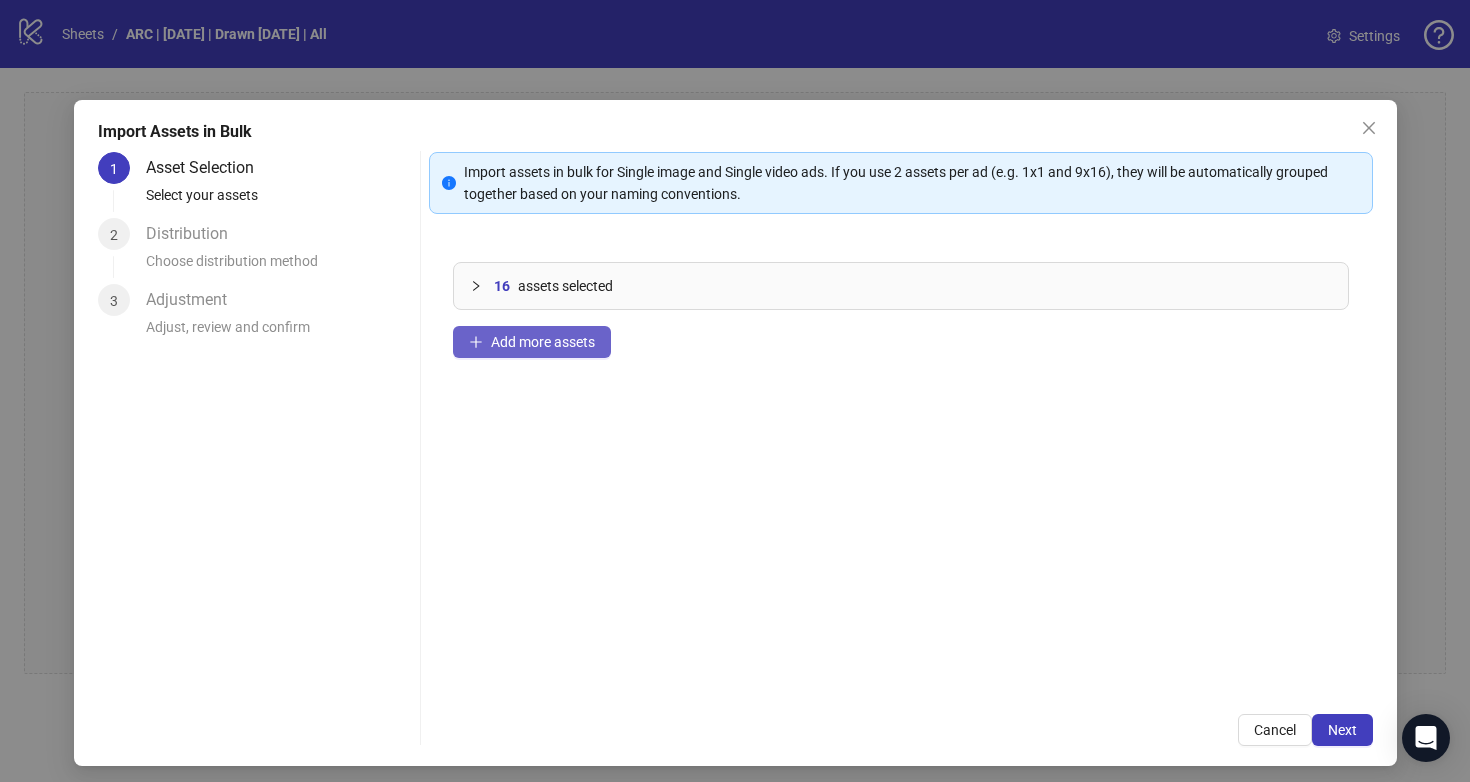 click on "Add more assets" at bounding box center (543, 342) 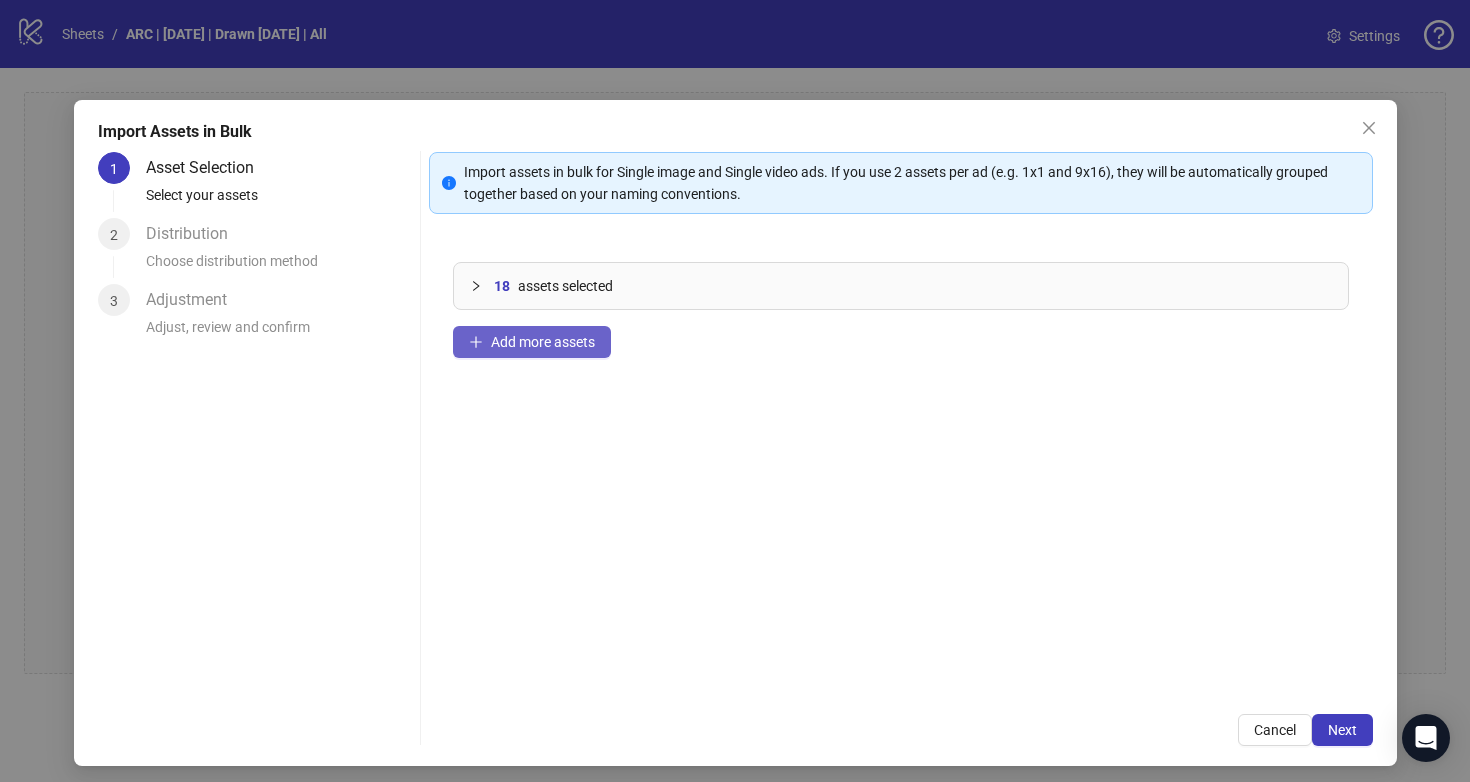 click on "Add more assets" at bounding box center [543, 342] 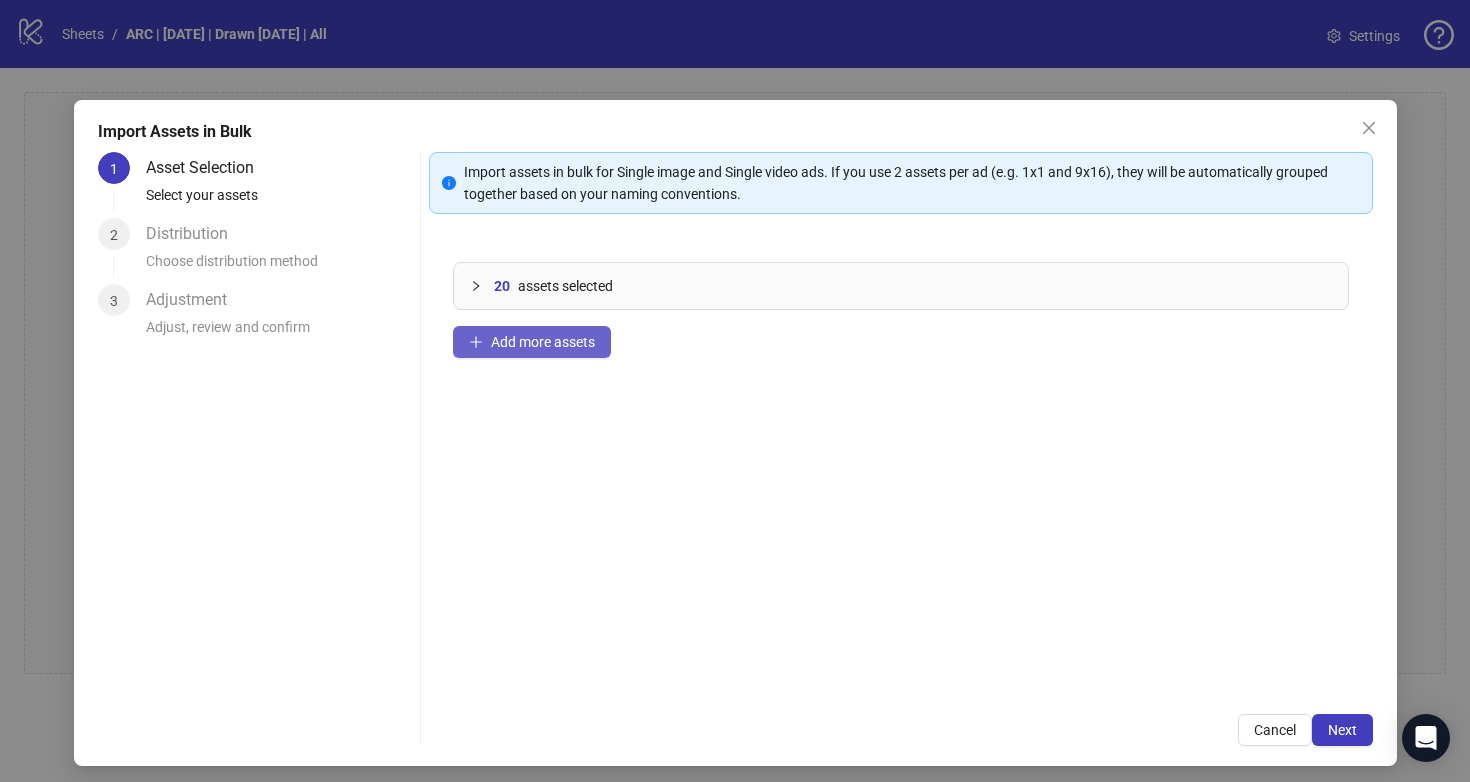 click on "Add more assets" at bounding box center [543, 342] 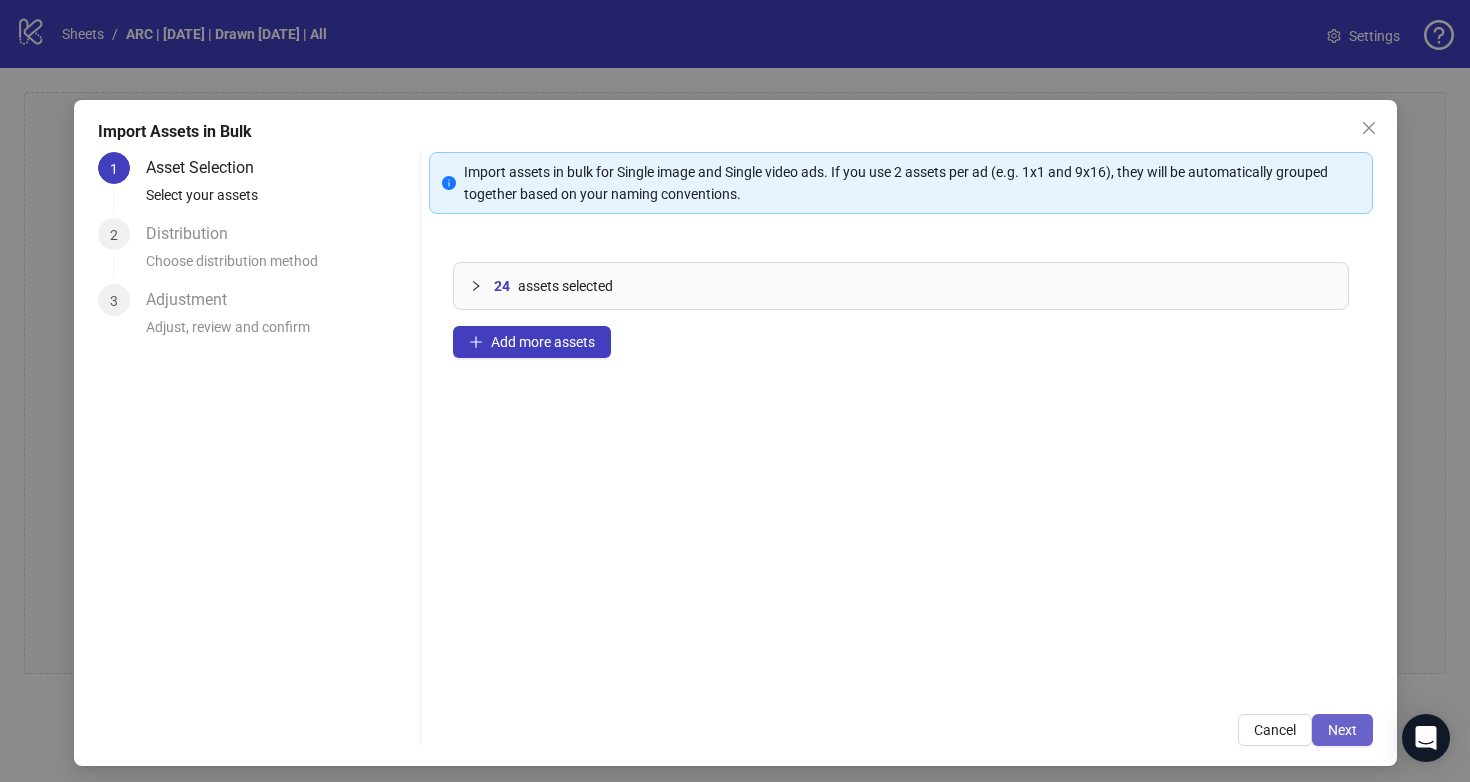 click on "Next" at bounding box center [1342, 730] 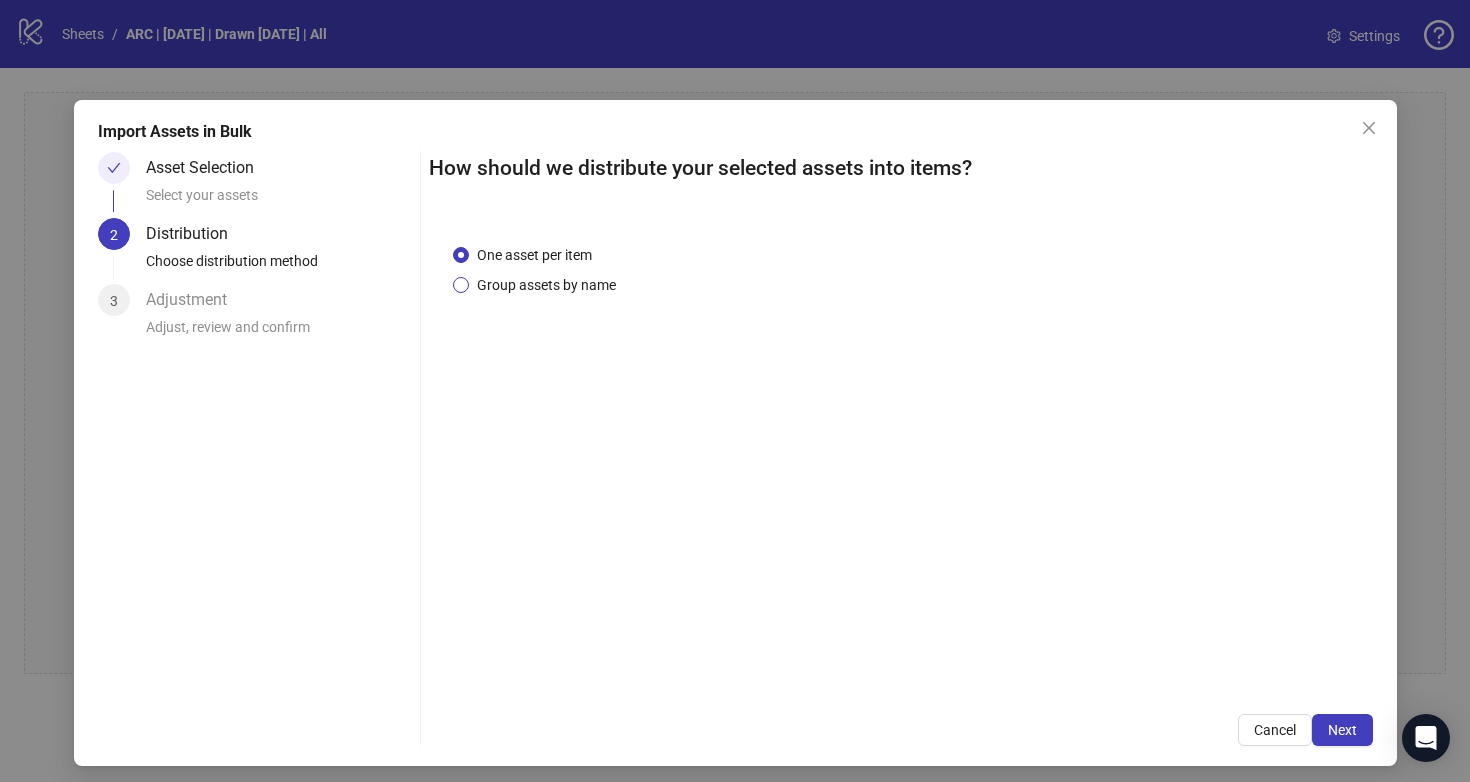 click on "Group assets by name" at bounding box center (546, 285) 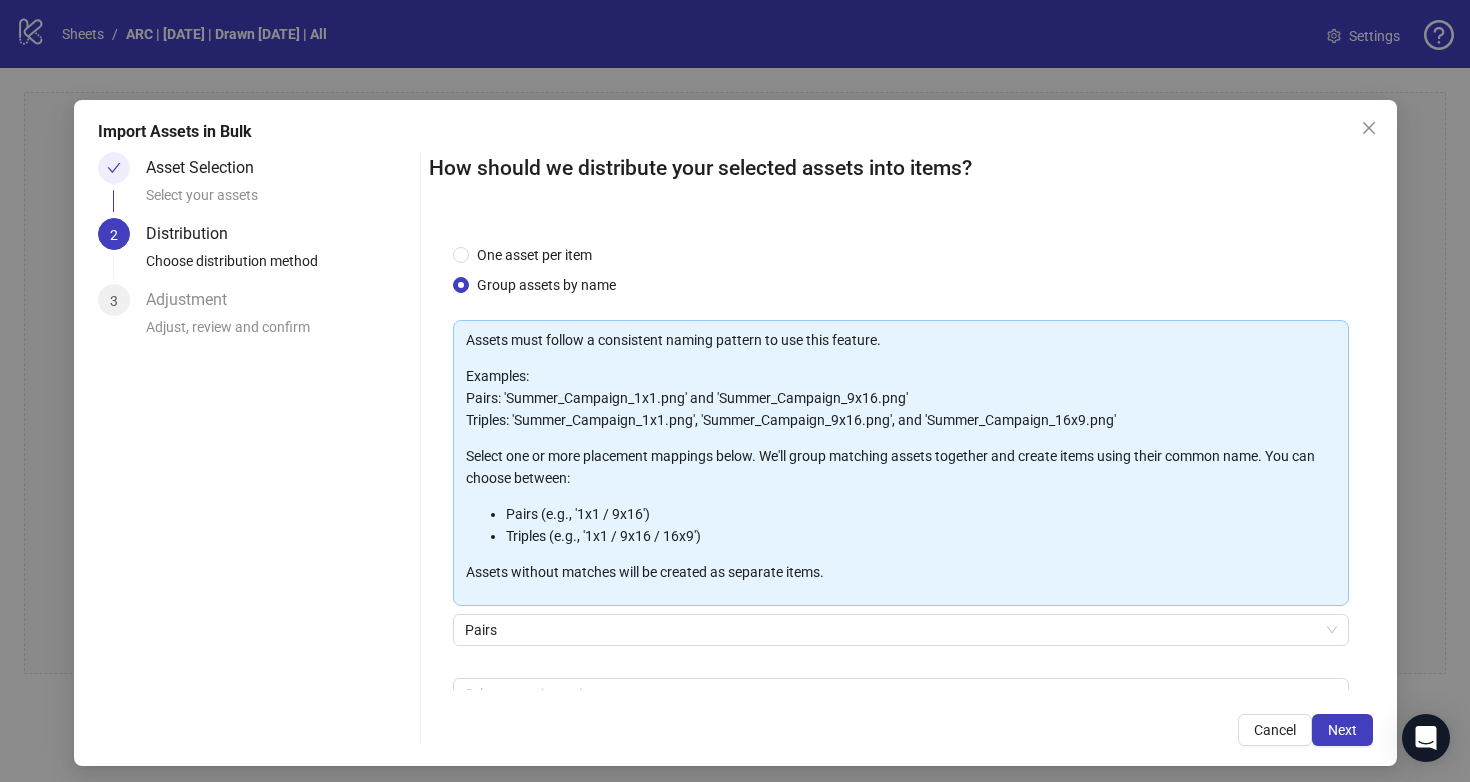scroll, scrollTop: 115, scrollLeft: 0, axis: vertical 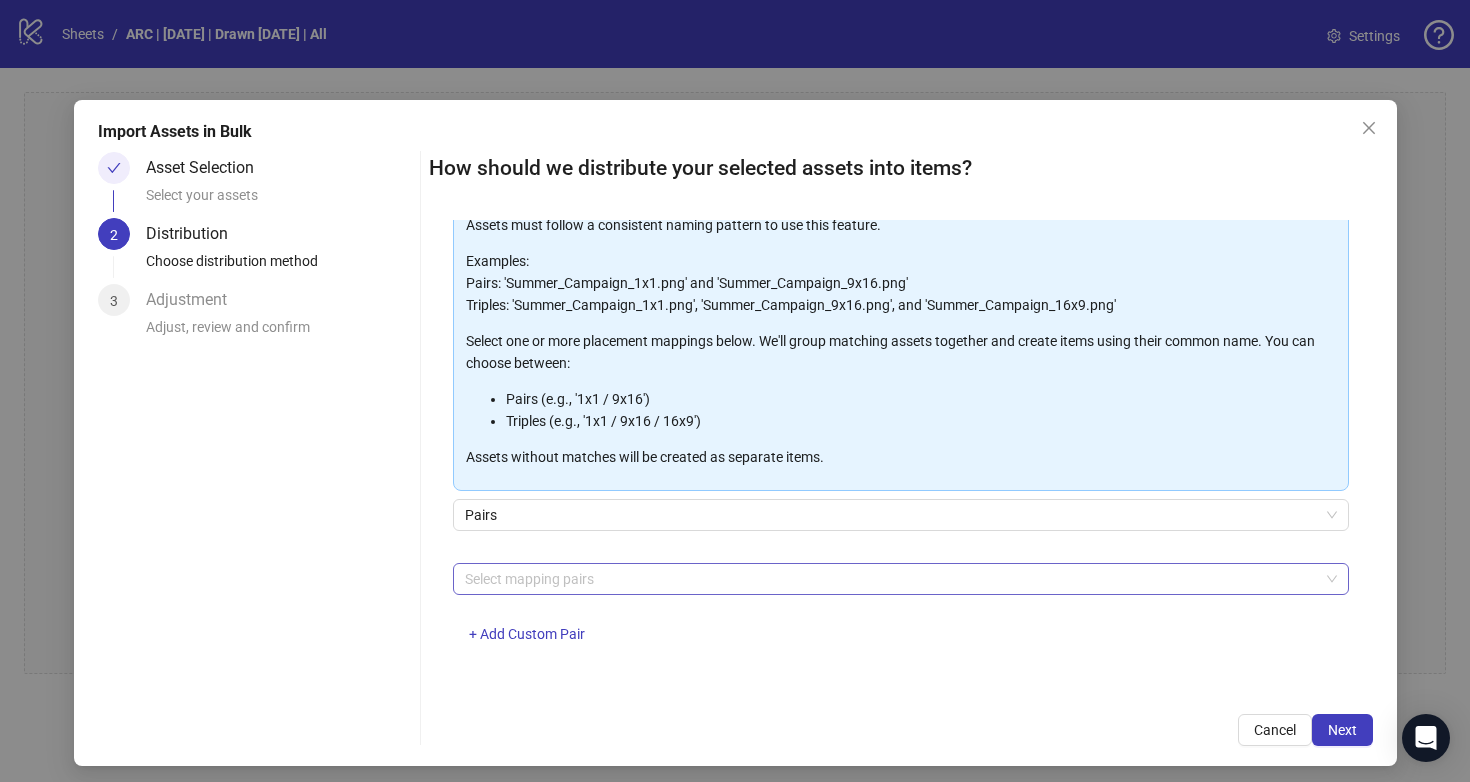 click at bounding box center [890, 579] 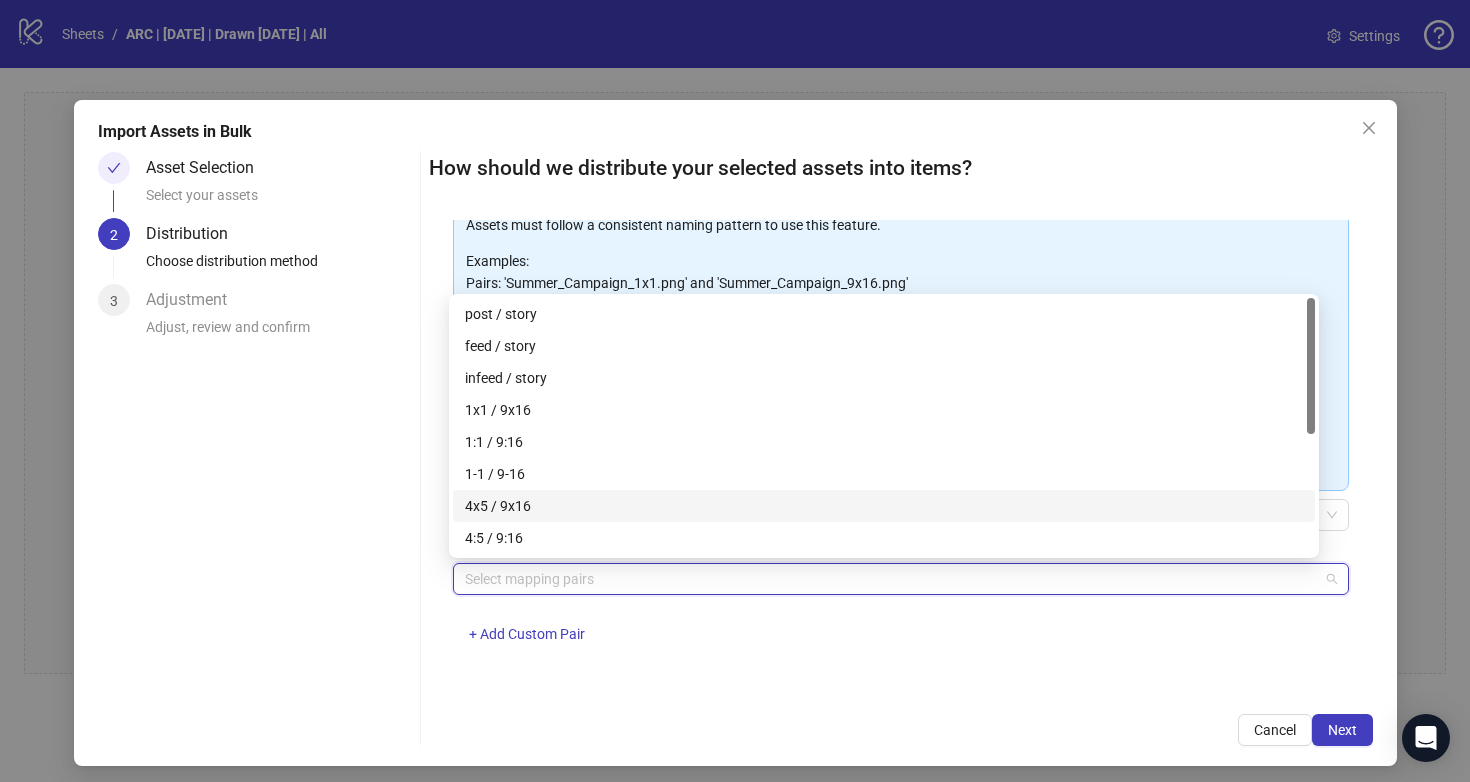 click on "4x5 / 9x16" at bounding box center [884, 506] 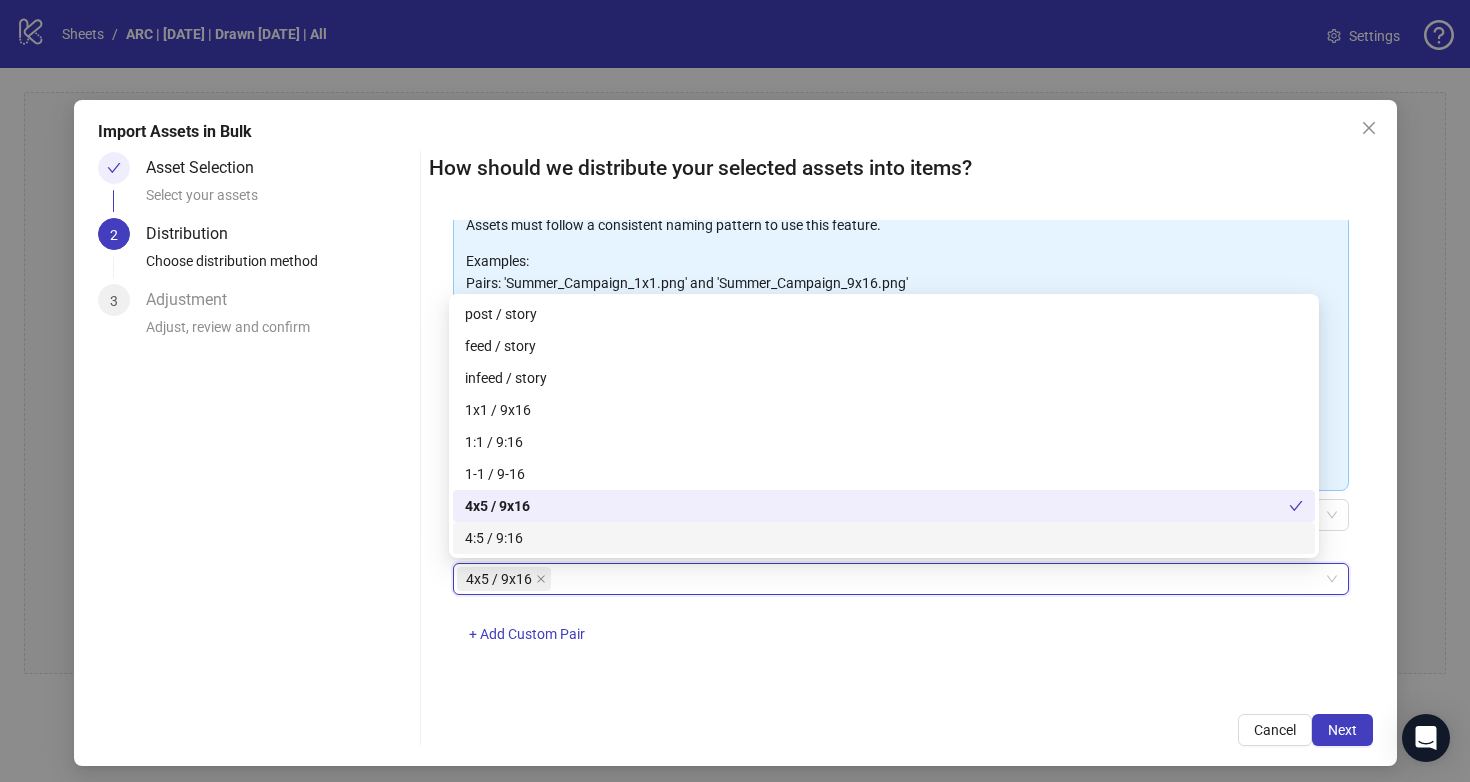 click on "One asset per item Group assets by name Assets must follow a consistent naming pattern to use this feature. Examples: Pairs: 'Summer_Campaign_1x1.png' and 'Summer_Campaign_9x16.png' Triples: 'Summer_Campaign_1x1.png', 'Summer_Campaign_9x16.png', and 'Summer_Campaign_16x9.png' Select one or more placement mappings below. We'll group matching assets together and create items using their common name. You can choose between: Pairs (e.g., '1x1 / 9x16') Triples (e.g., '1x1 / 9x16 / 16x9') Assets without matches will be created as separate items. Pairs 4x5 / 9x16 4x5 / 9x16   + Add Custom Pair" at bounding box center [901, 455] 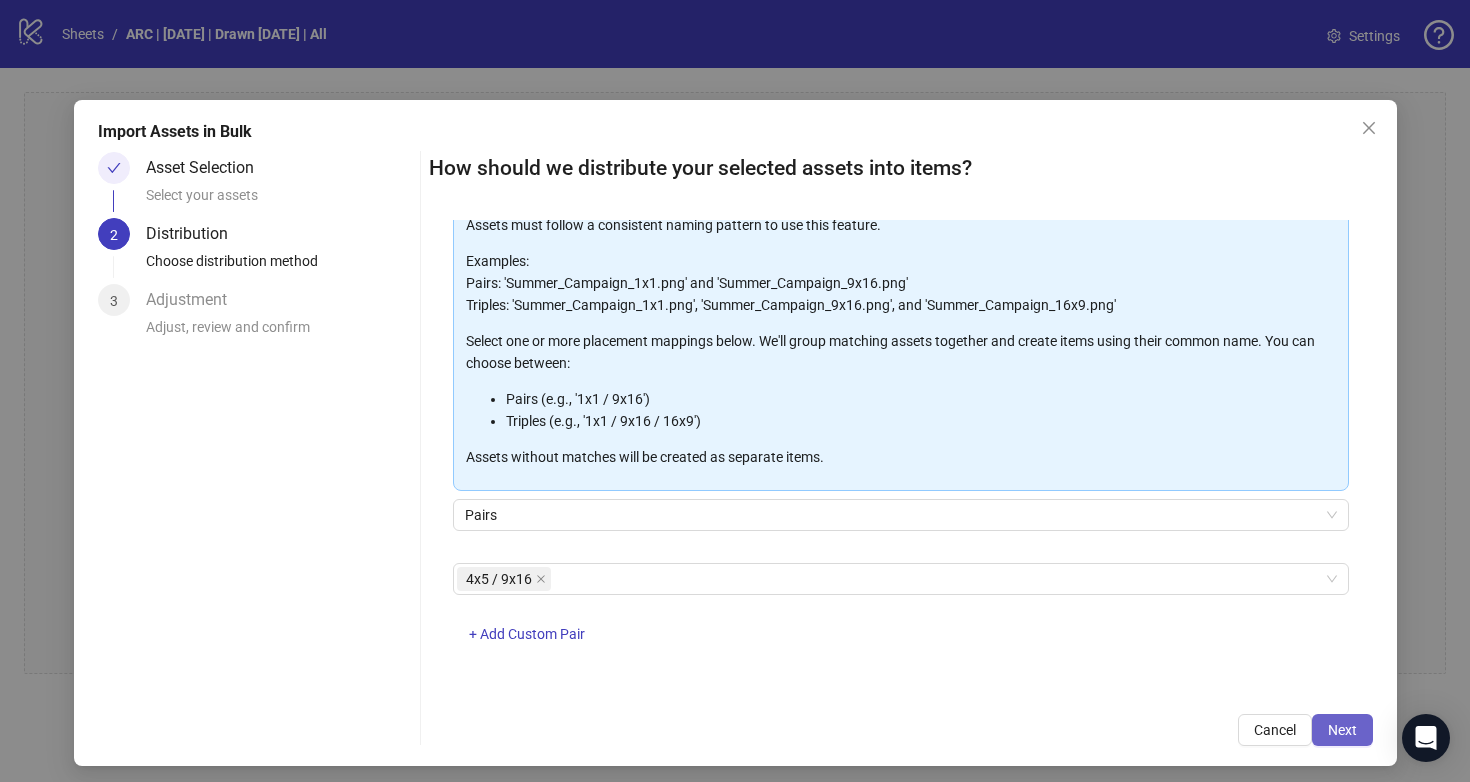 click on "Next" at bounding box center [1342, 730] 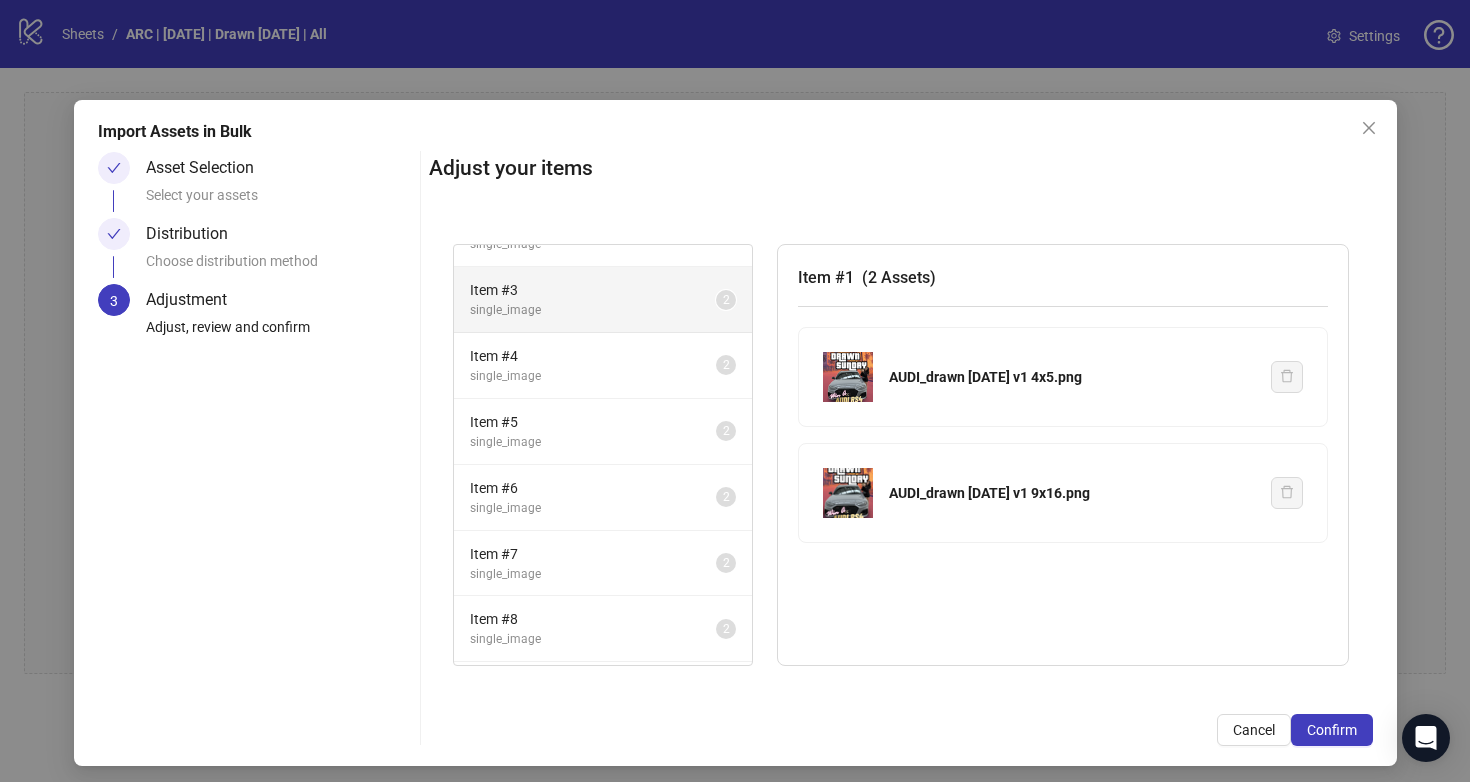 scroll, scrollTop: 368, scrollLeft: 0, axis: vertical 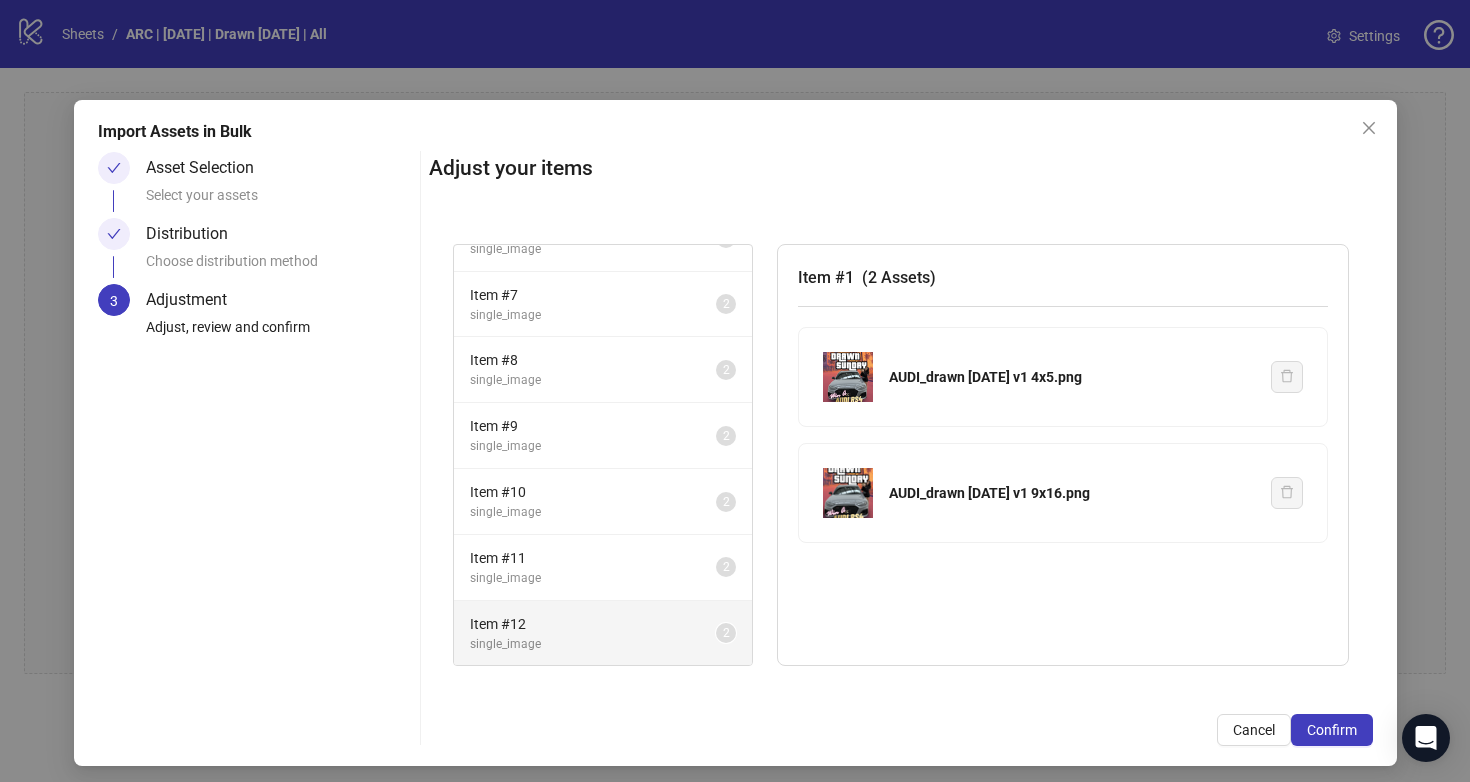 click on "Item # 12" at bounding box center (593, 624) 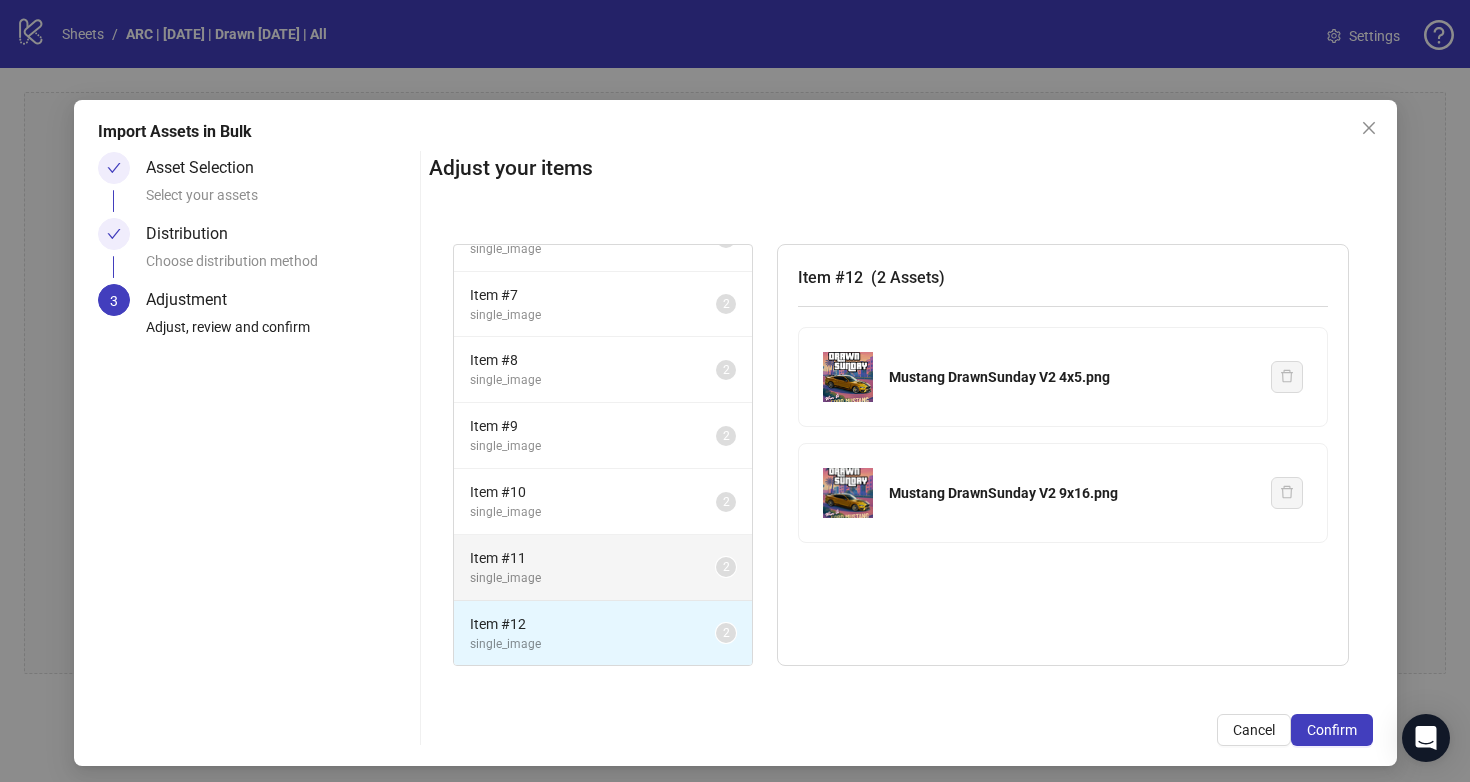 click on "Item # 11" at bounding box center (593, 558) 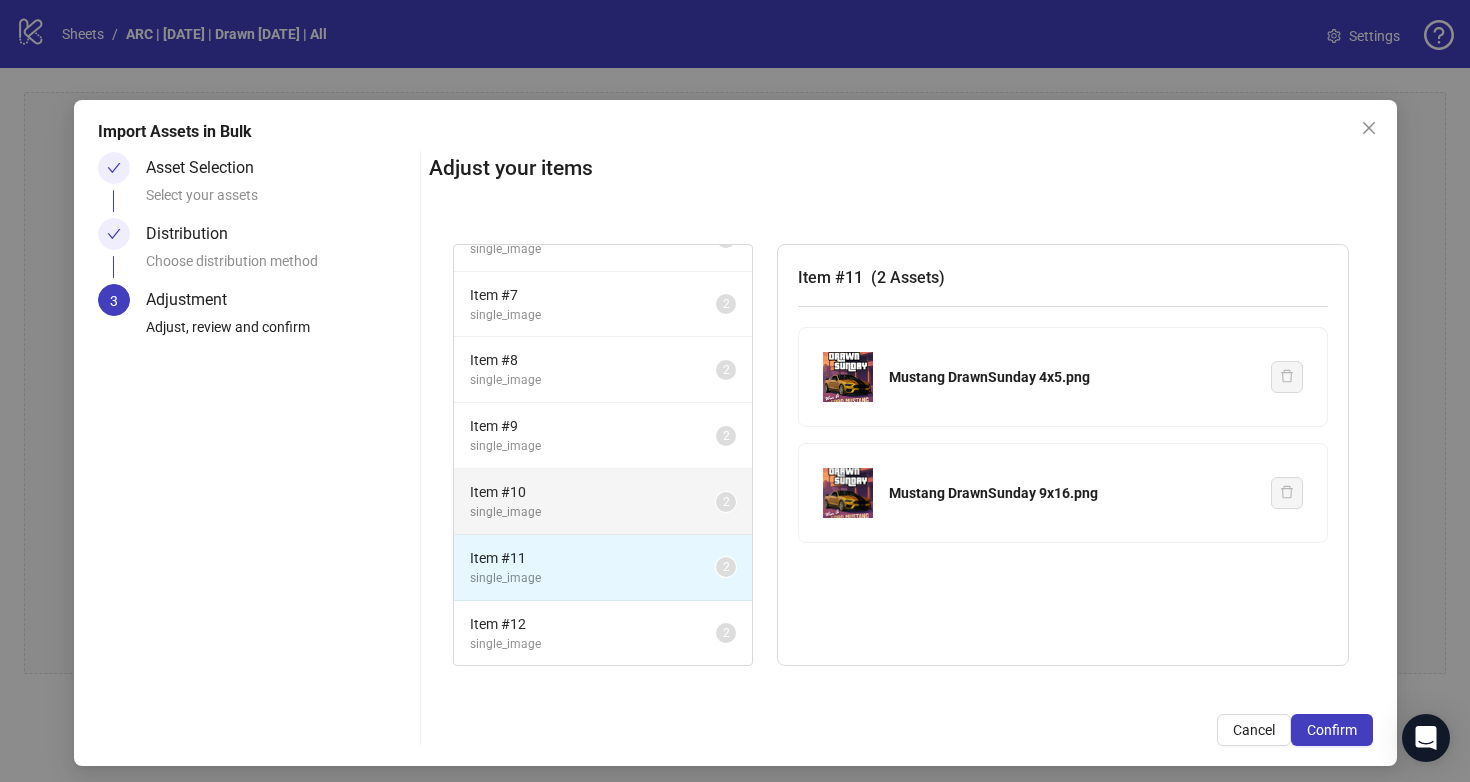 click on "Item # 10" at bounding box center (593, 492) 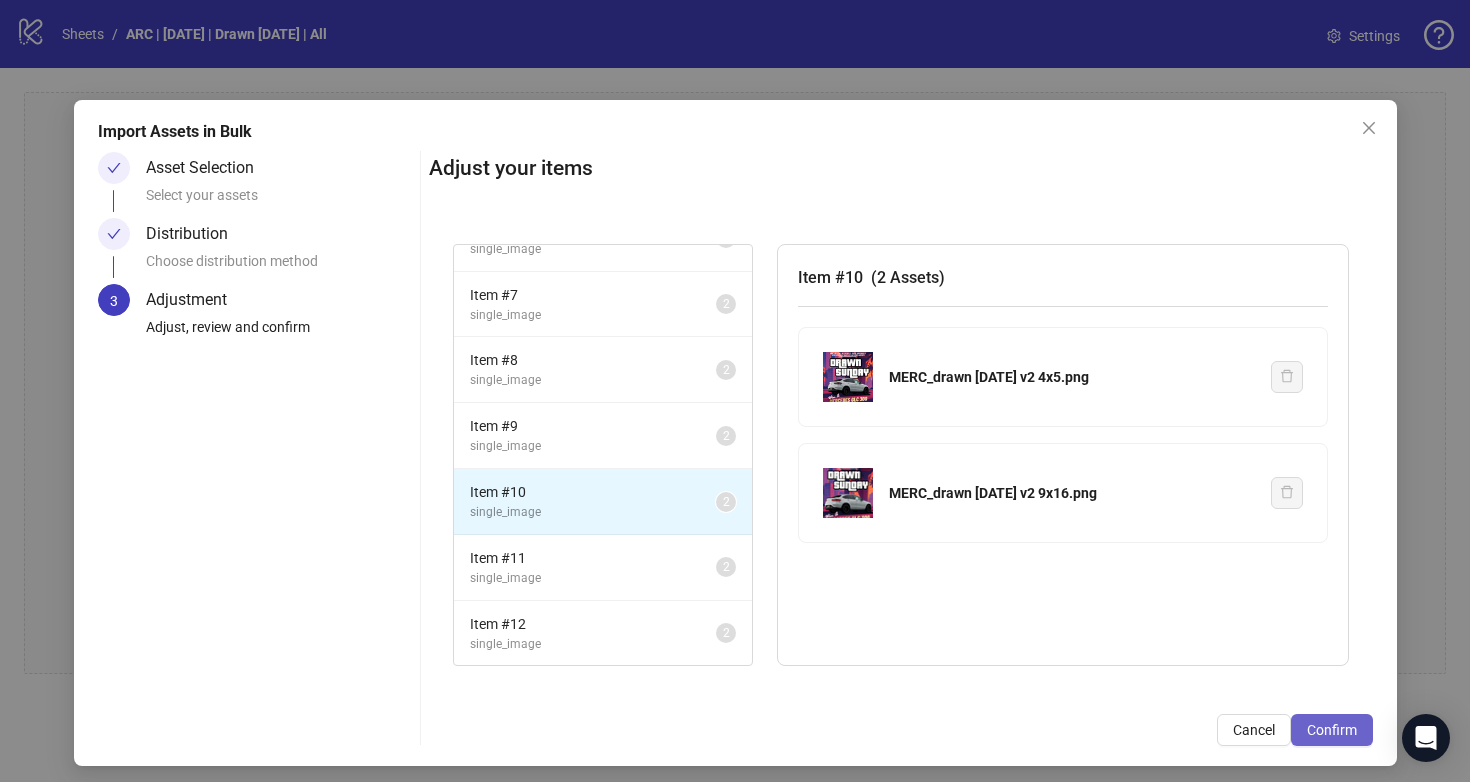 click on "Confirm" at bounding box center [1332, 730] 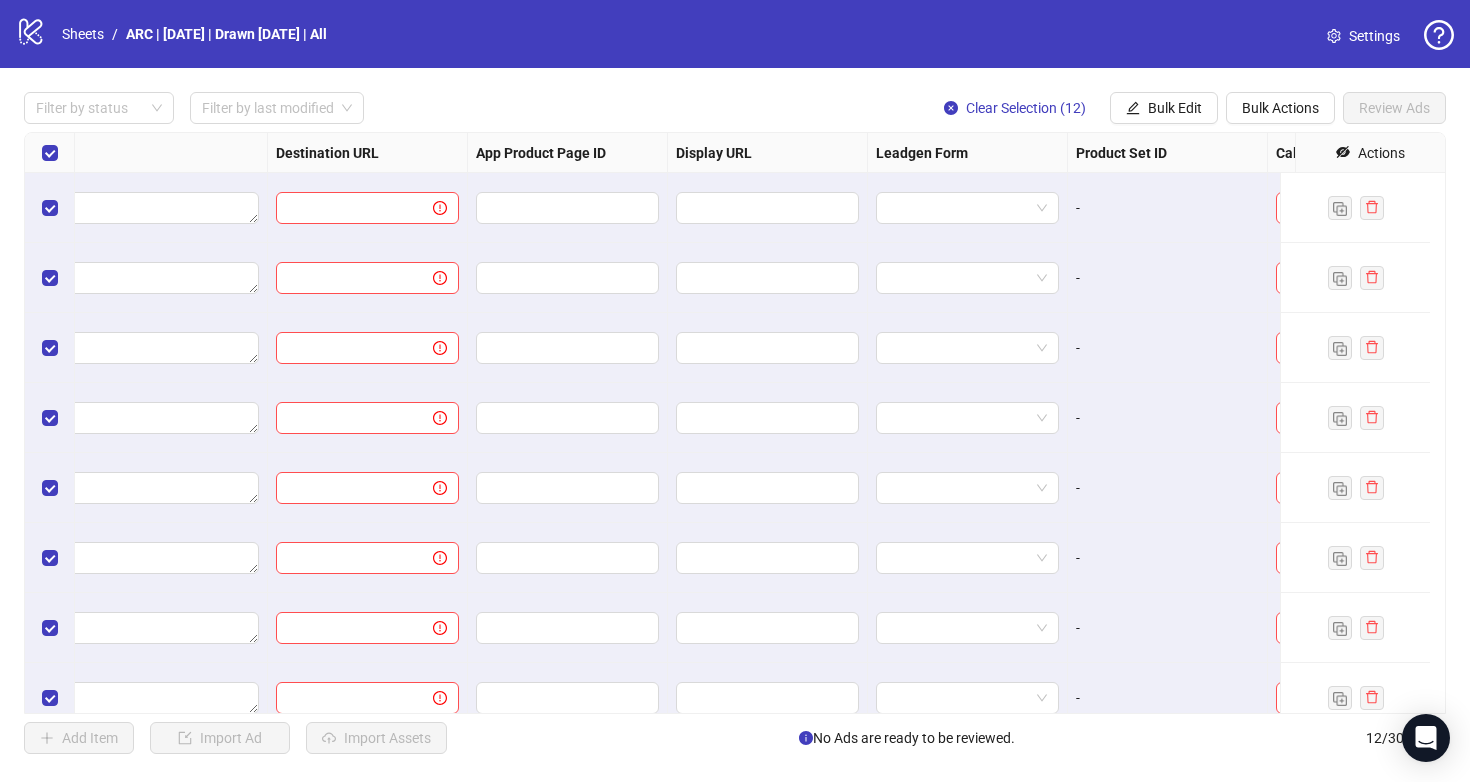 scroll, scrollTop: 0, scrollLeft: 1865, axis: horizontal 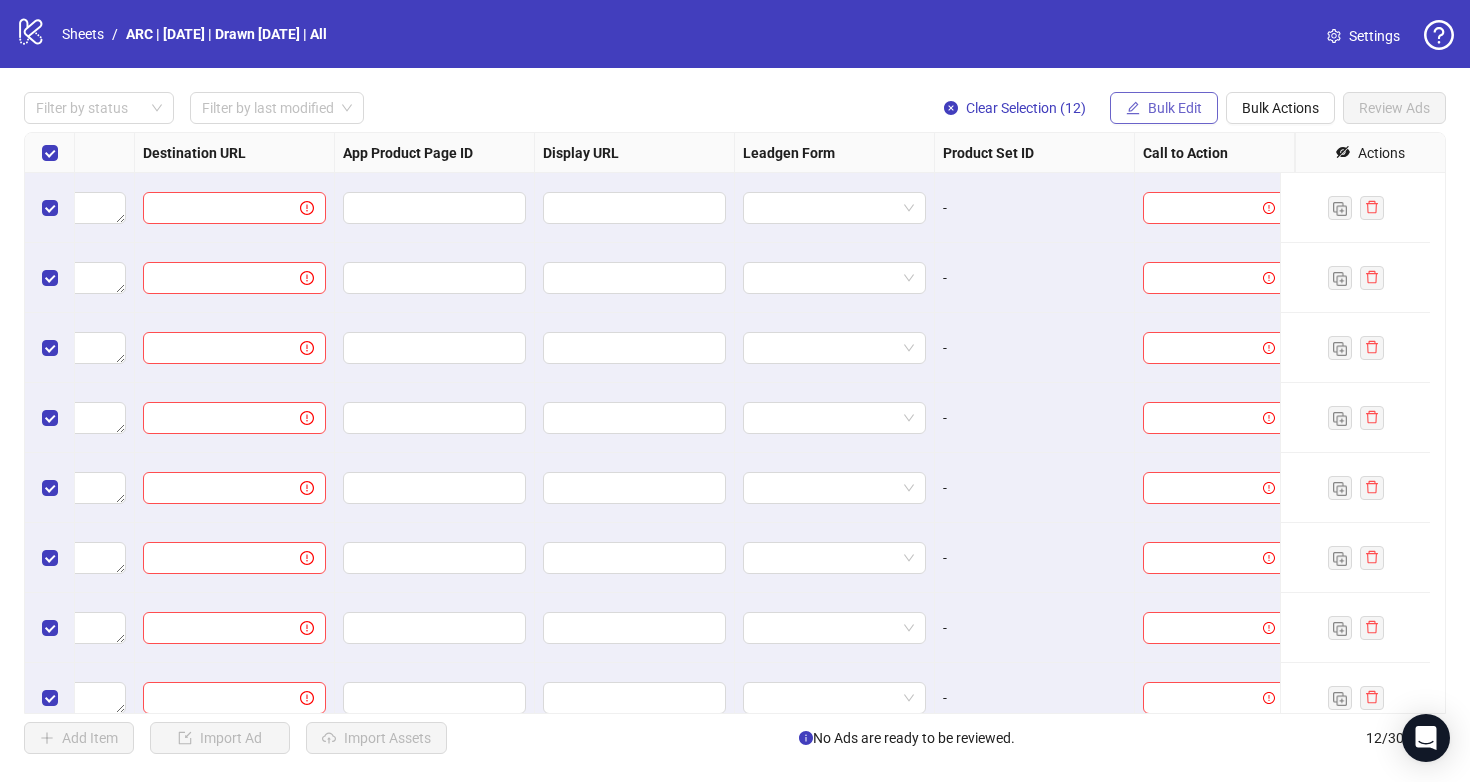 click on "Bulk Edit" at bounding box center (1164, 108) 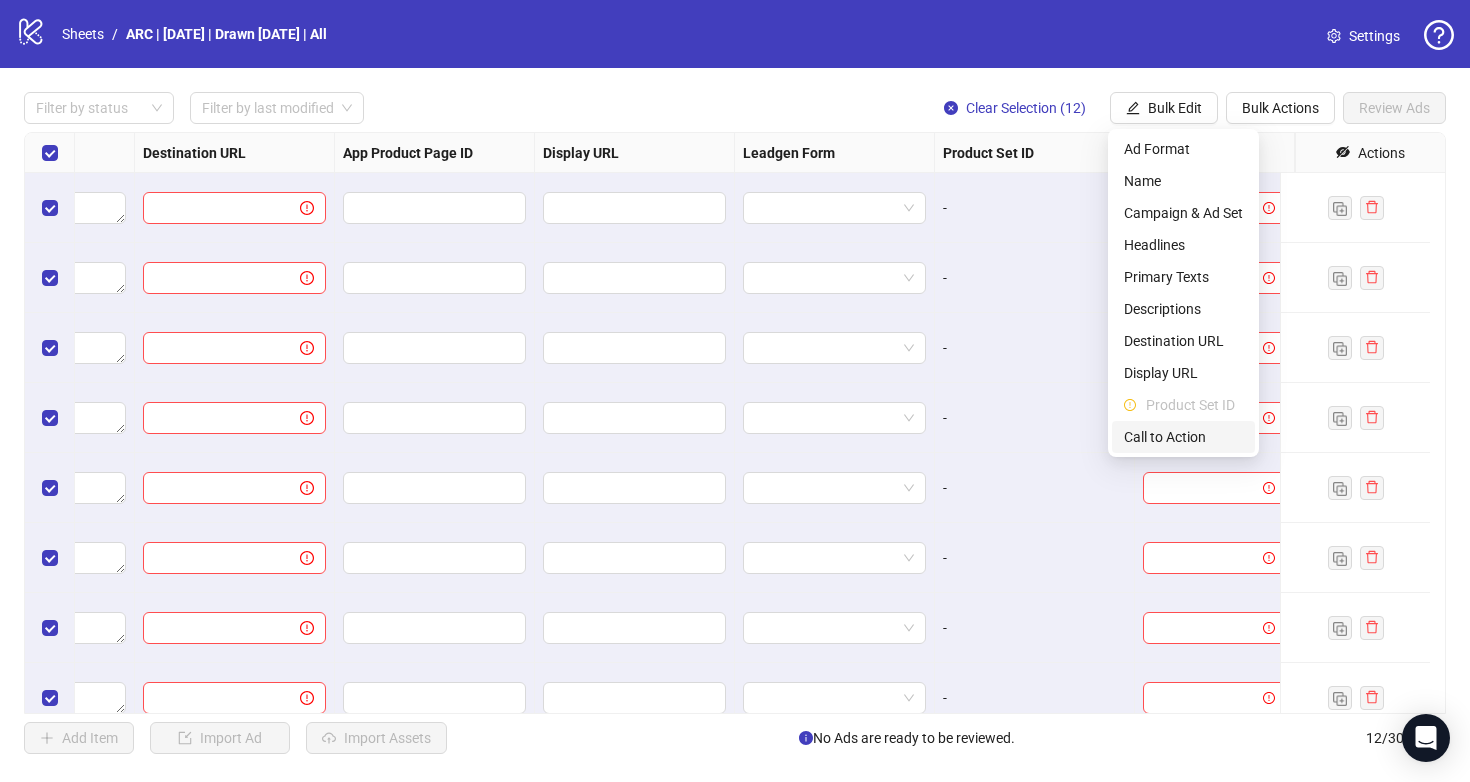 click on "Call to Action" at bounding box center (1183, 437) 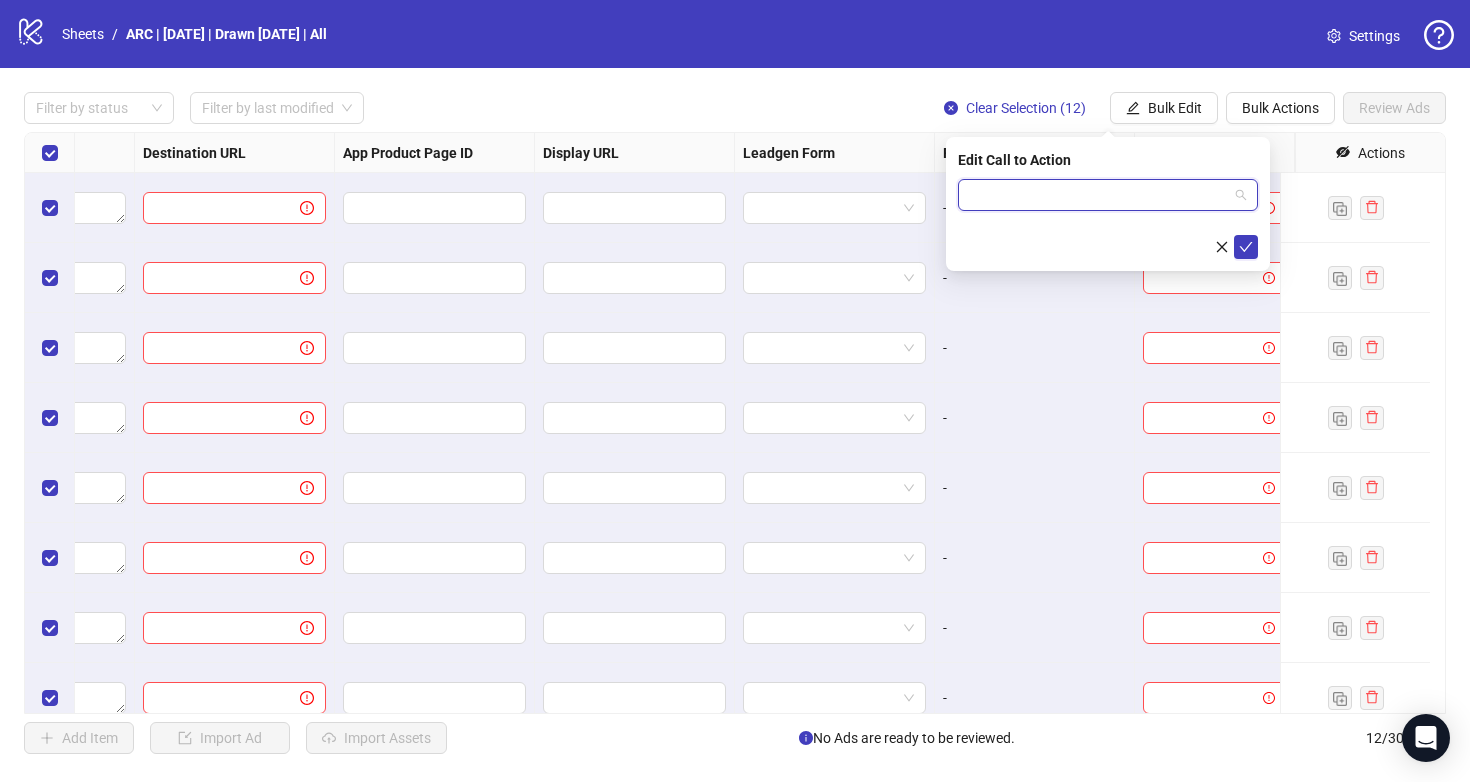 click at bounding box center (1099, 195) 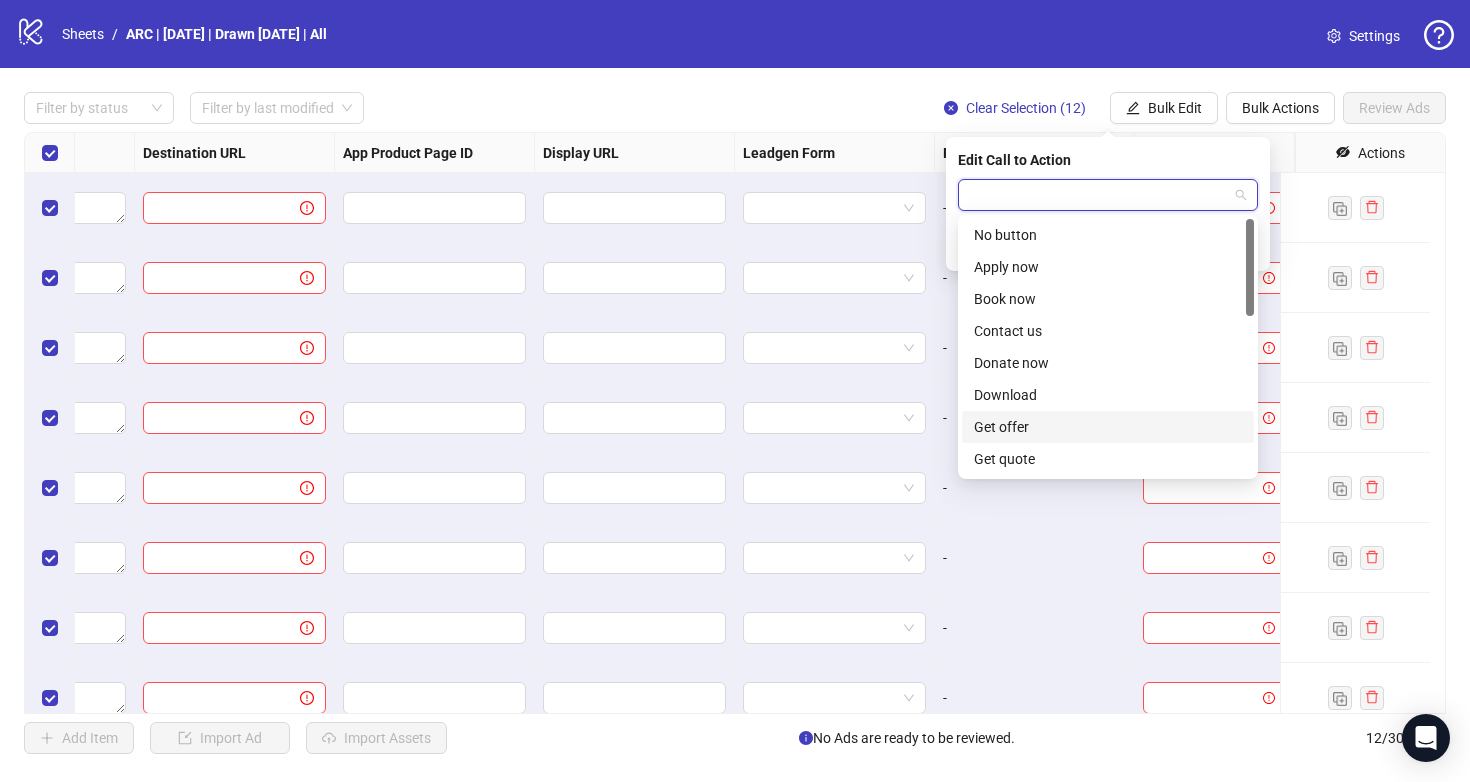 click on "Get offer" at bounding box center [1108, 427] 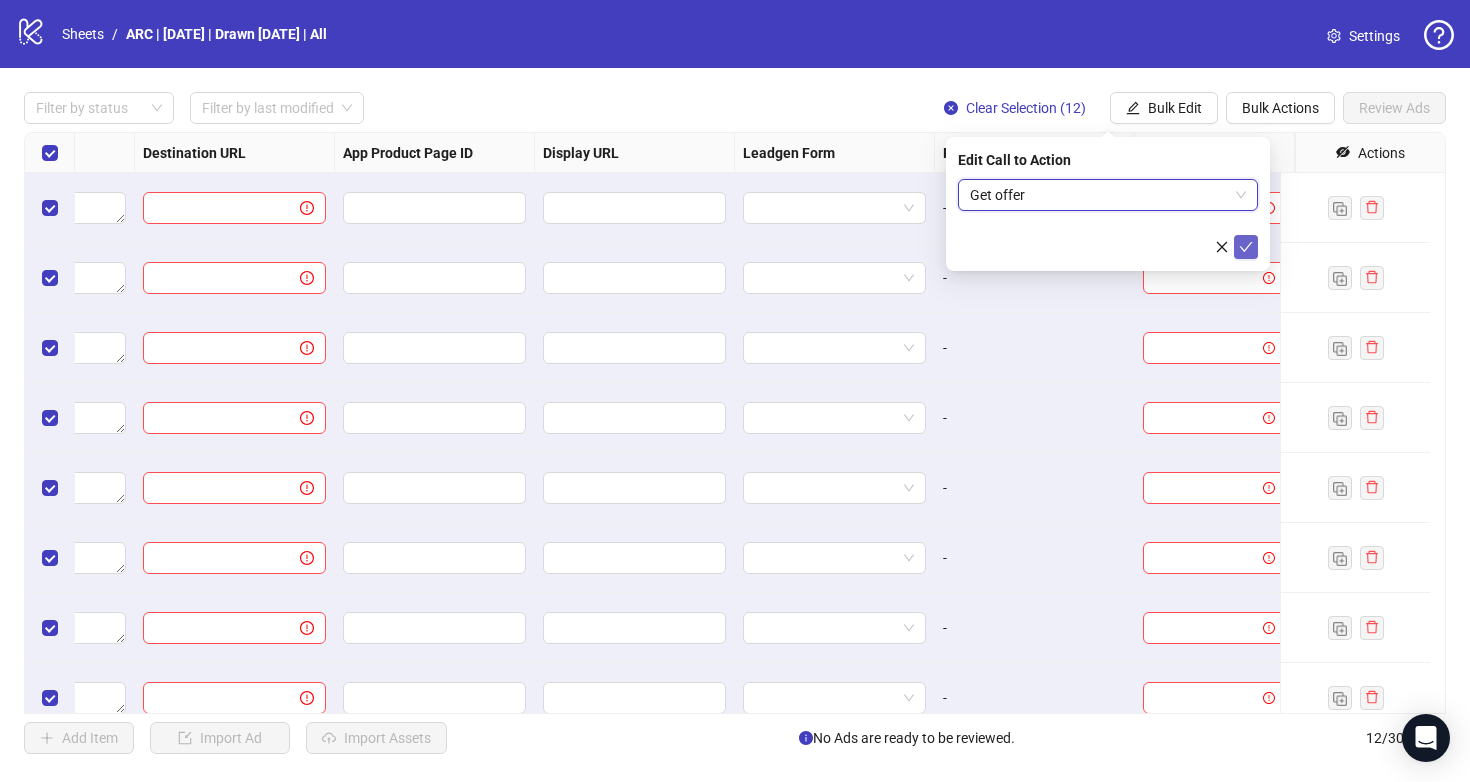 click 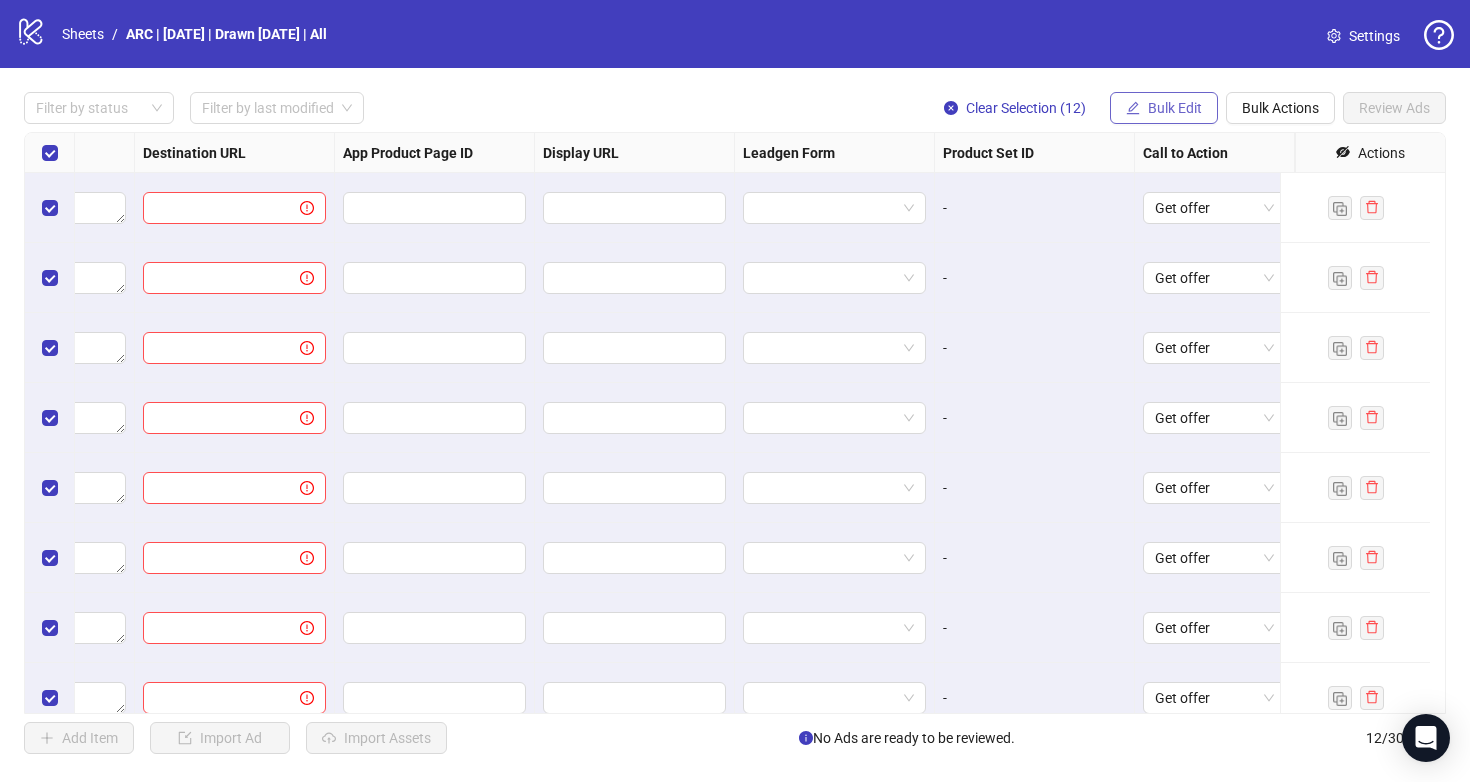 click on "Bulk Edit" at bounding box center [1175, 108] 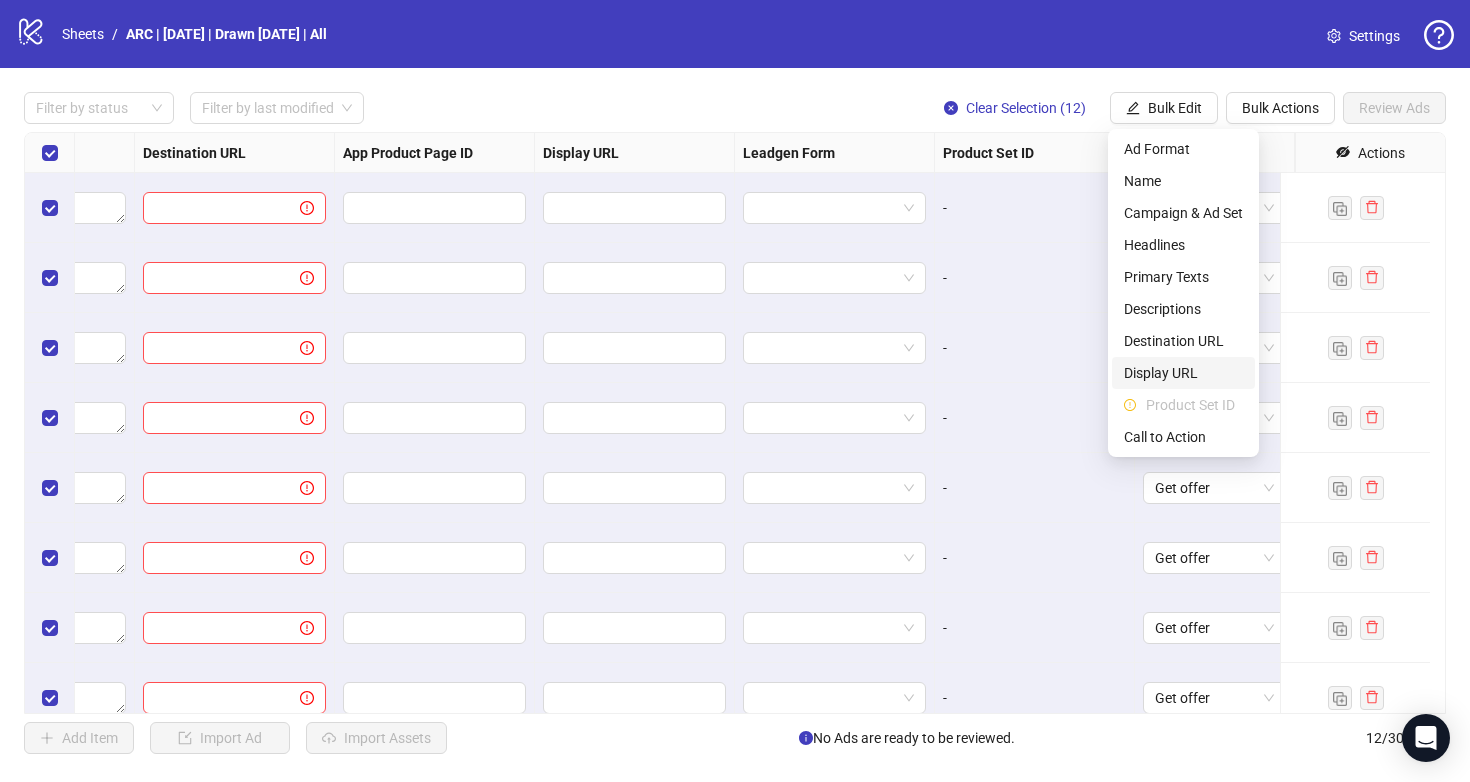 click on "Display URL" at bounding box center [1183, 373] 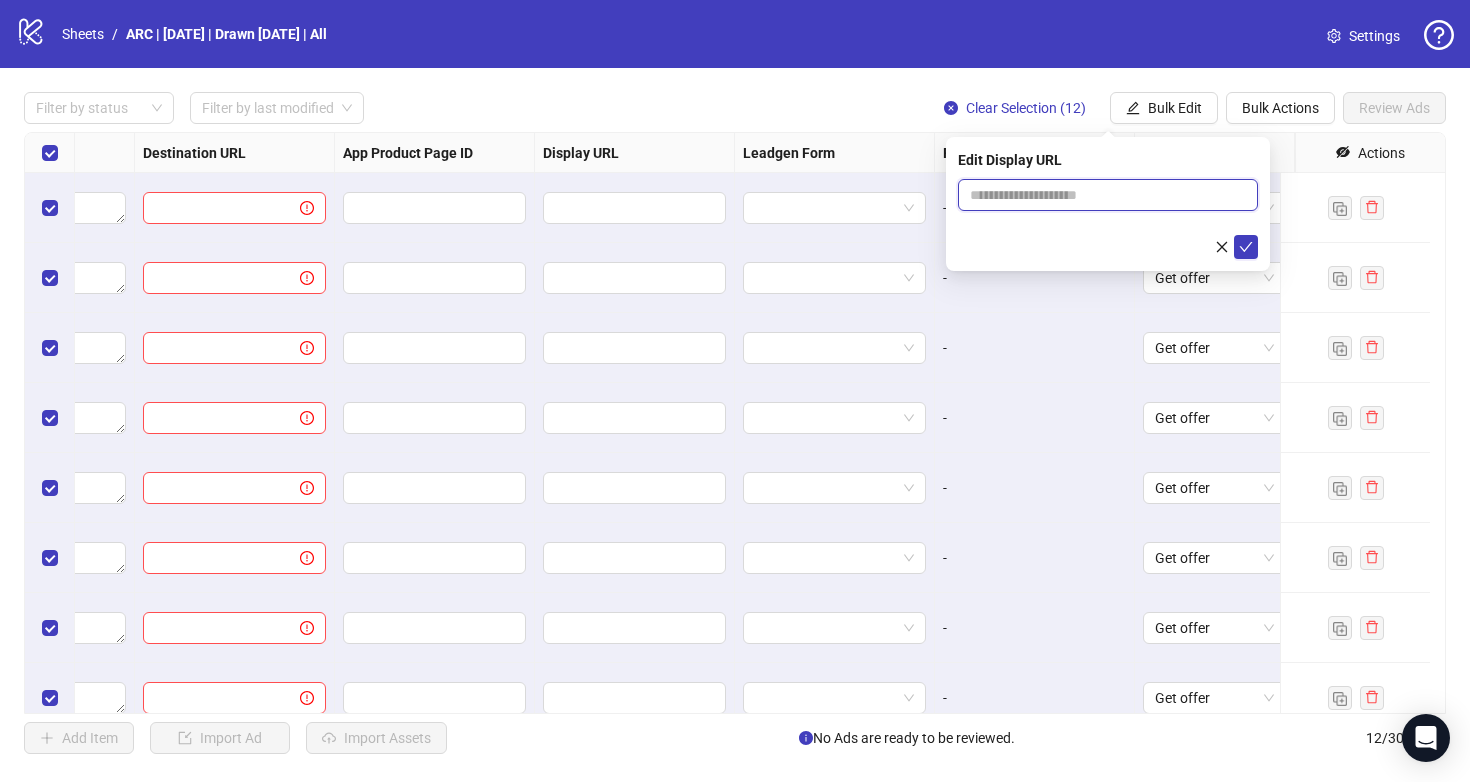 click at bounding box center [1108, 195] 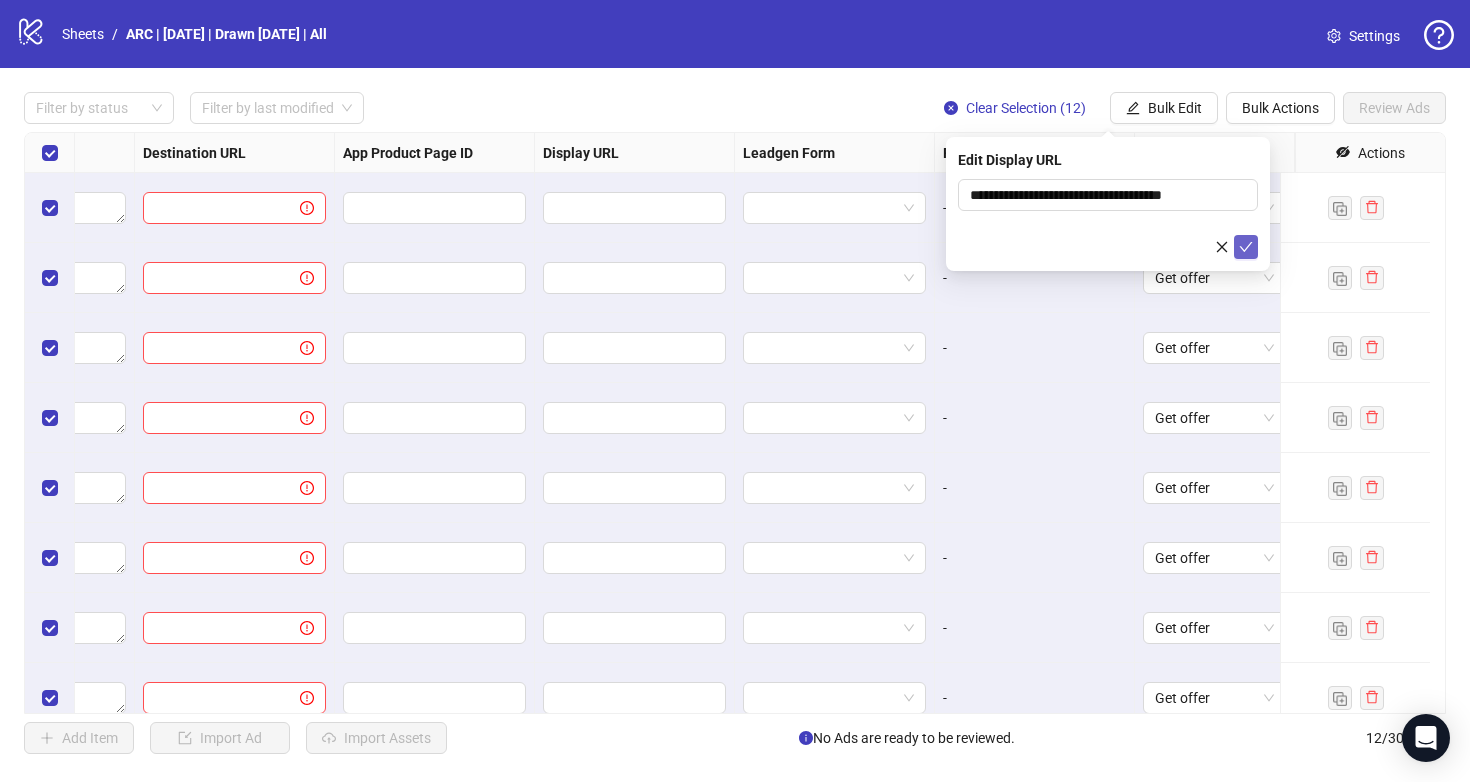 click 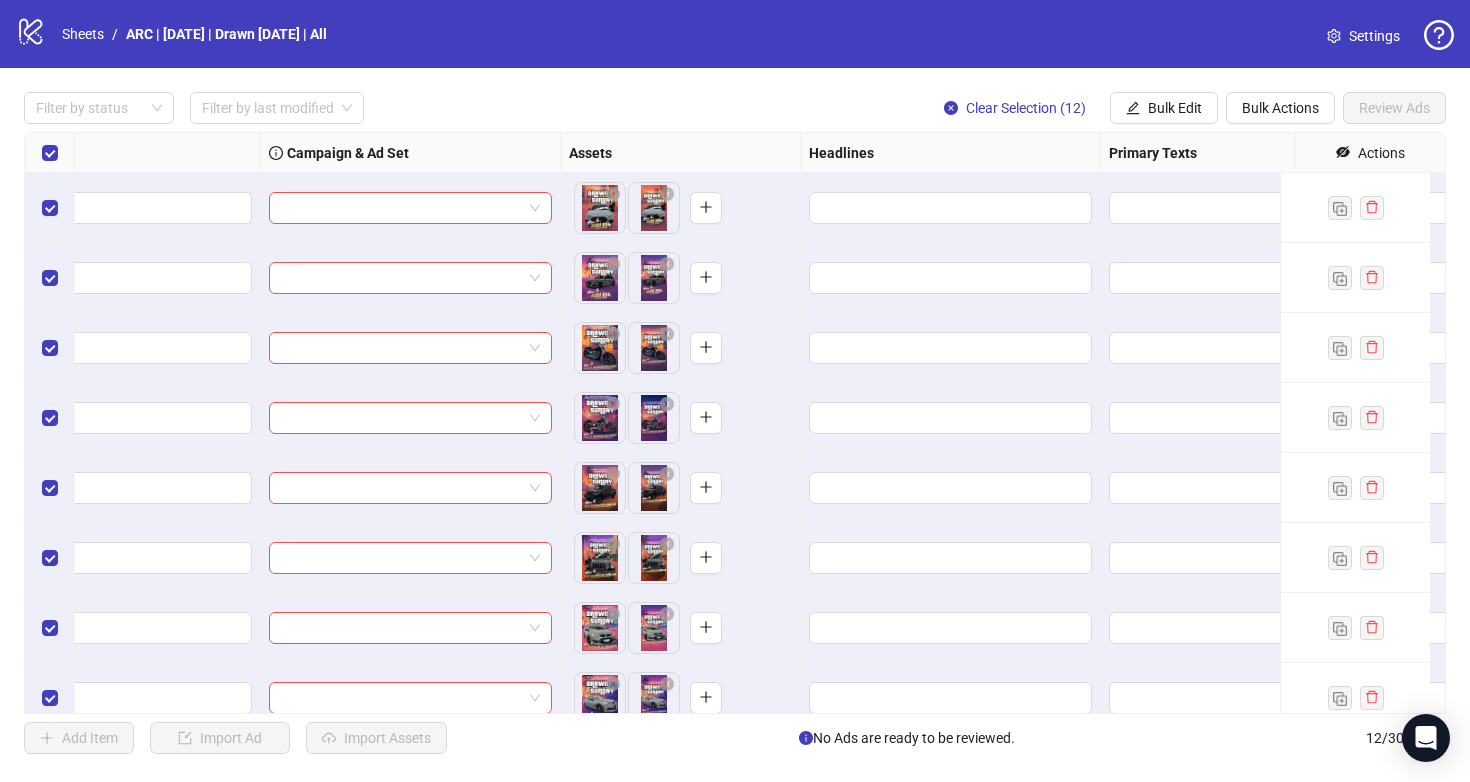 scroll, scrollTop: 0, scrollLeft: 451, axis: horizontal 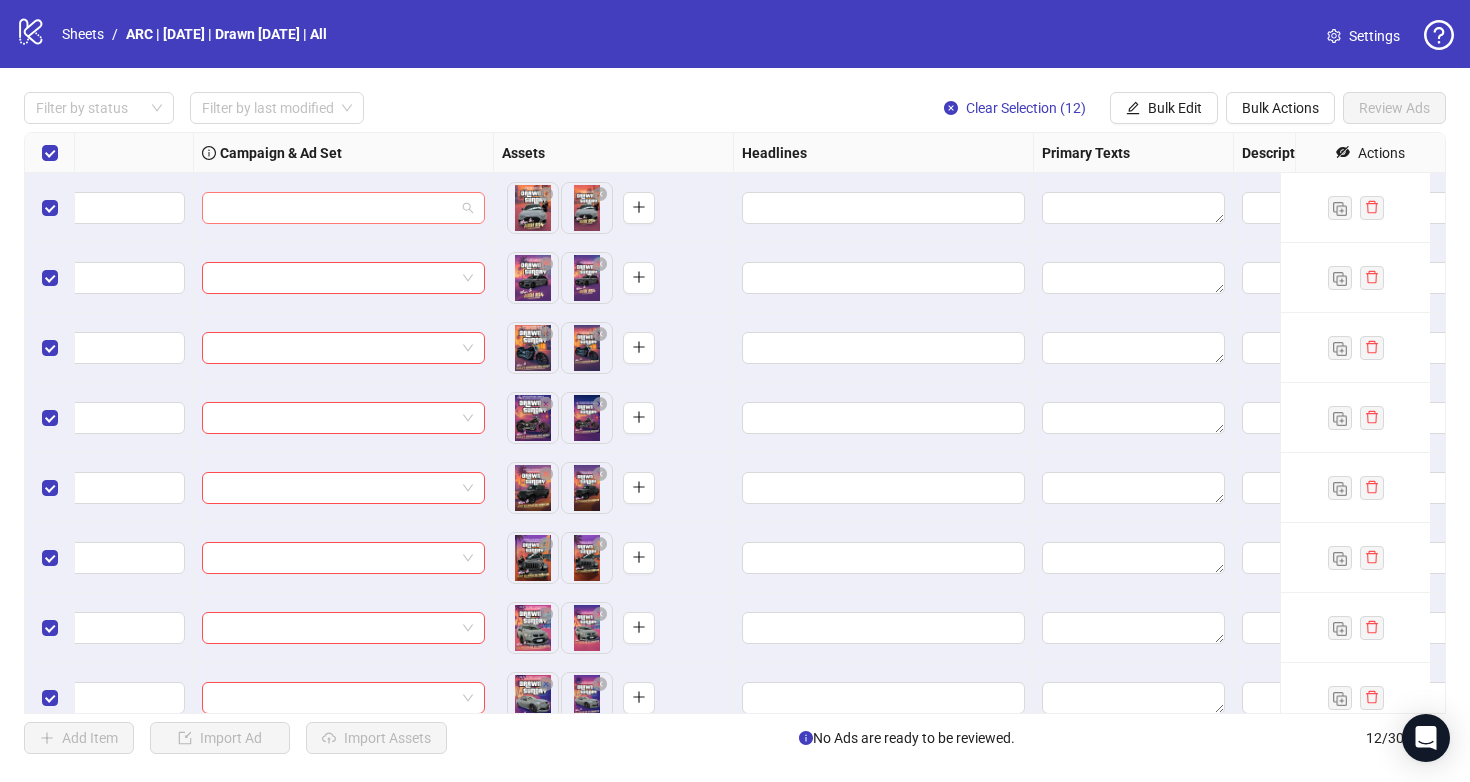 click at bounding box center [334, 208] 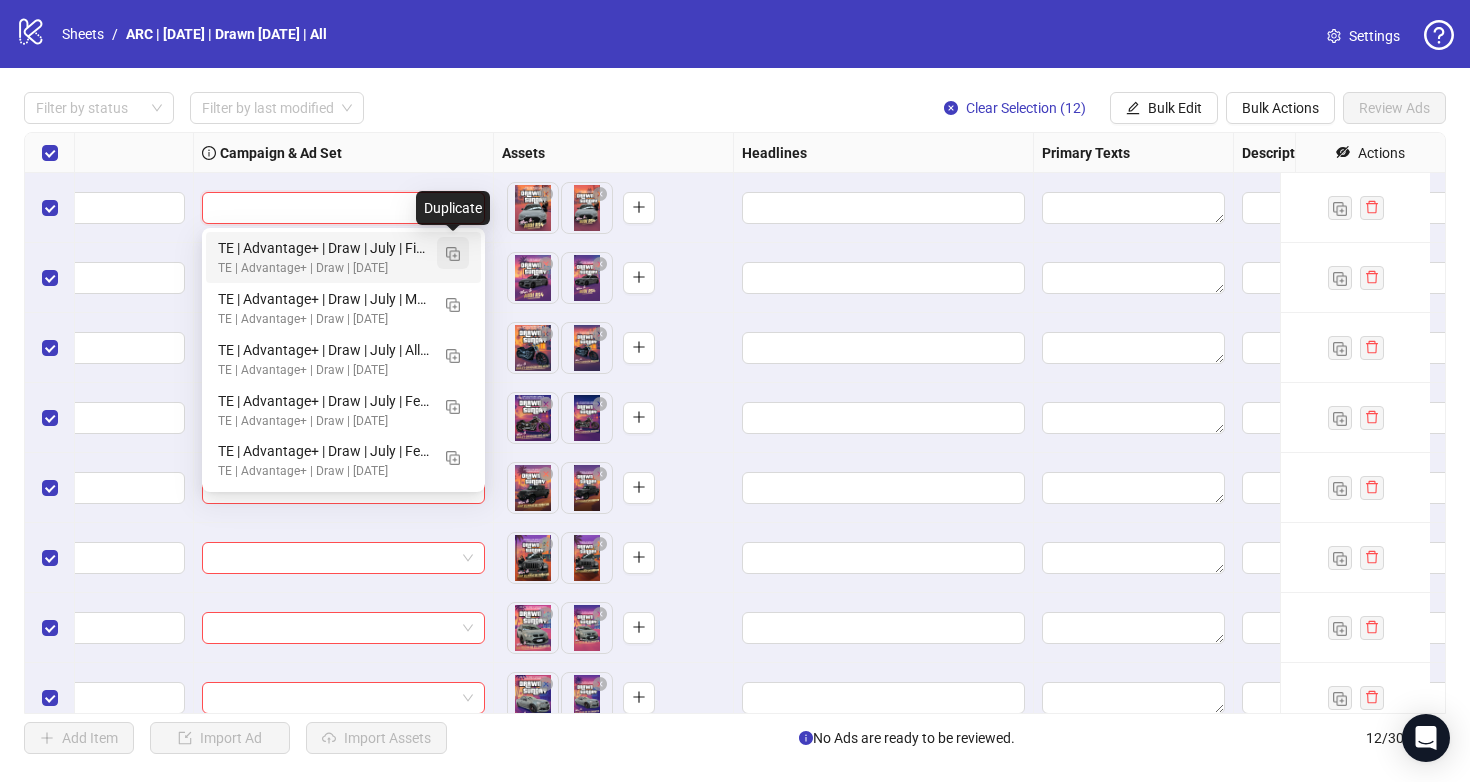 click at bounding box center (453, 254) 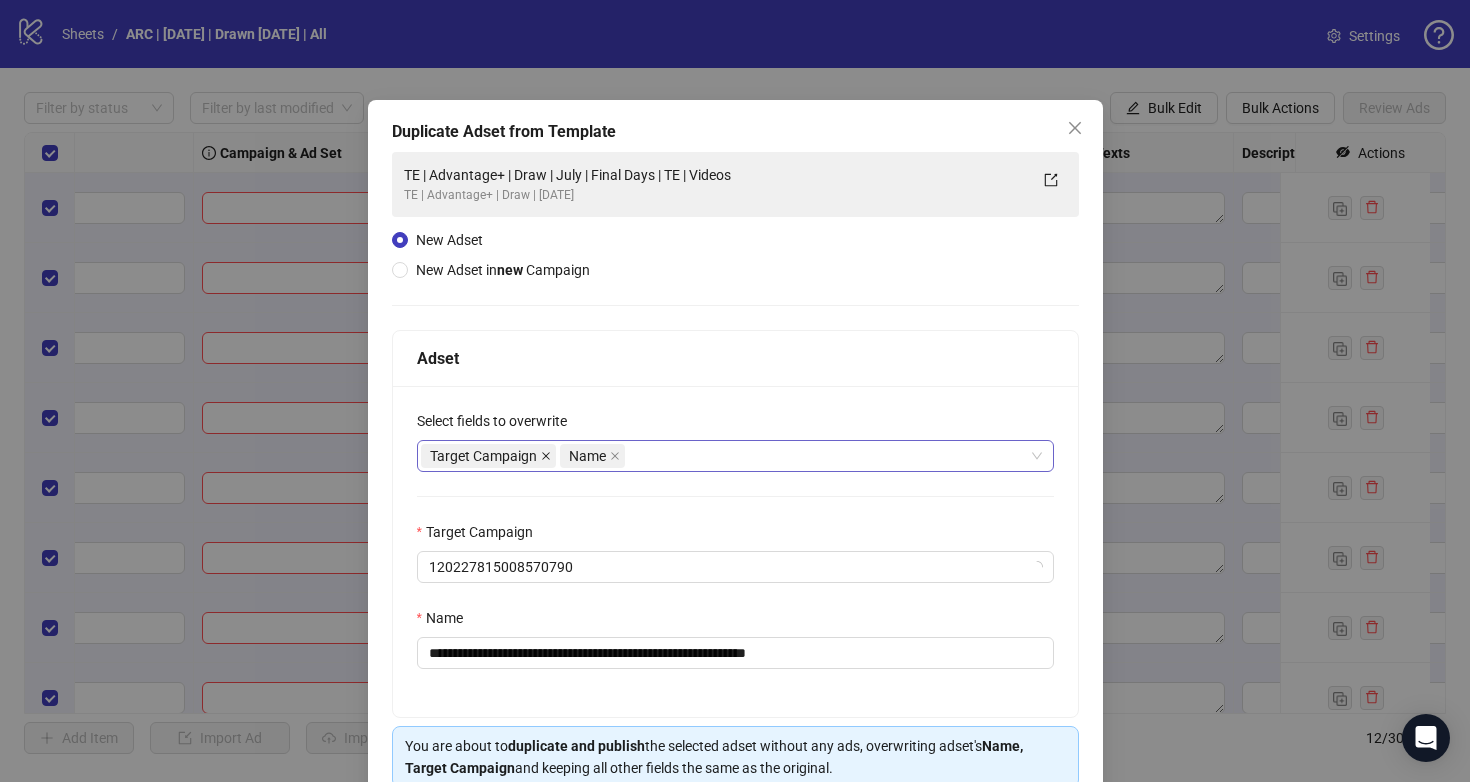 click 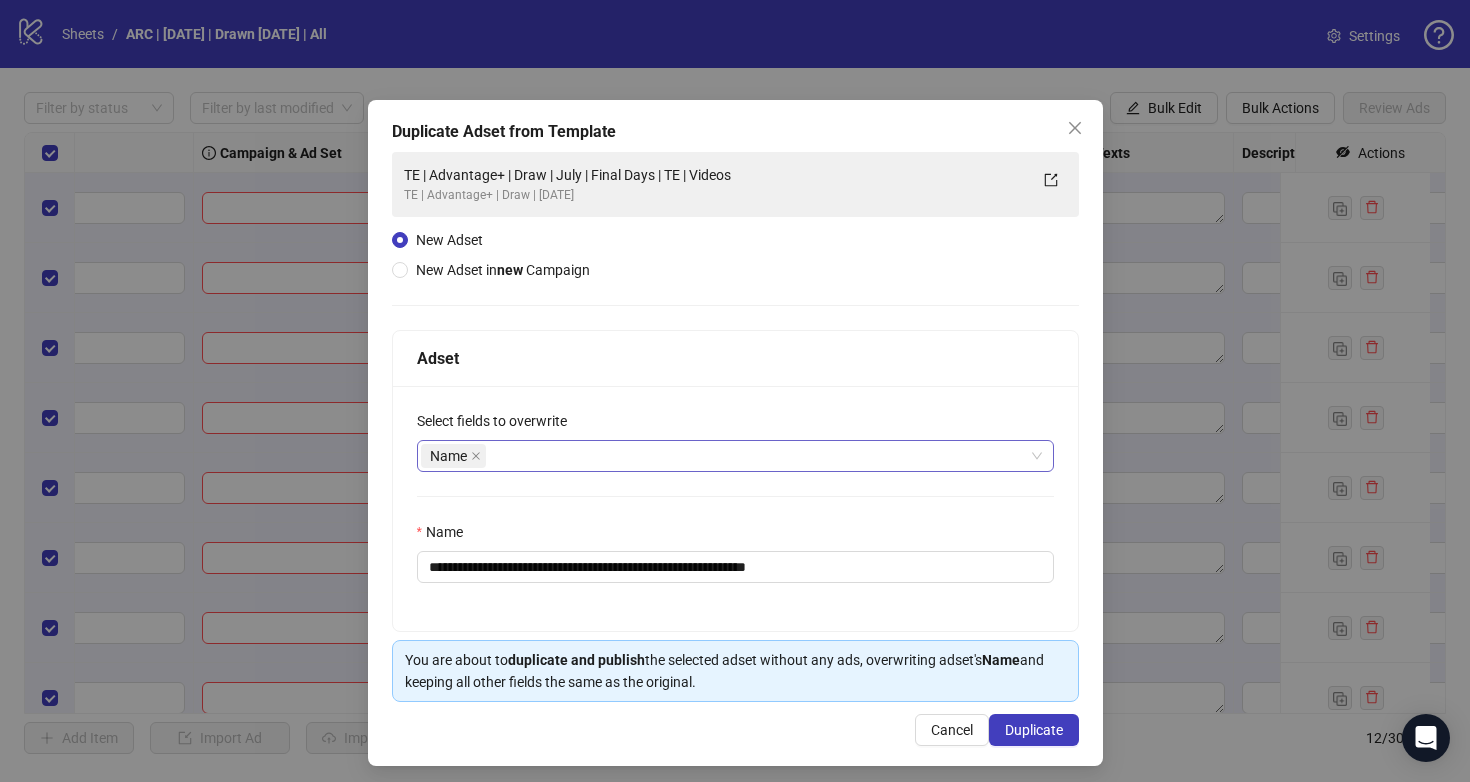 scroll, scrollTop: 8, scrollLeft: 0, axis: vertical 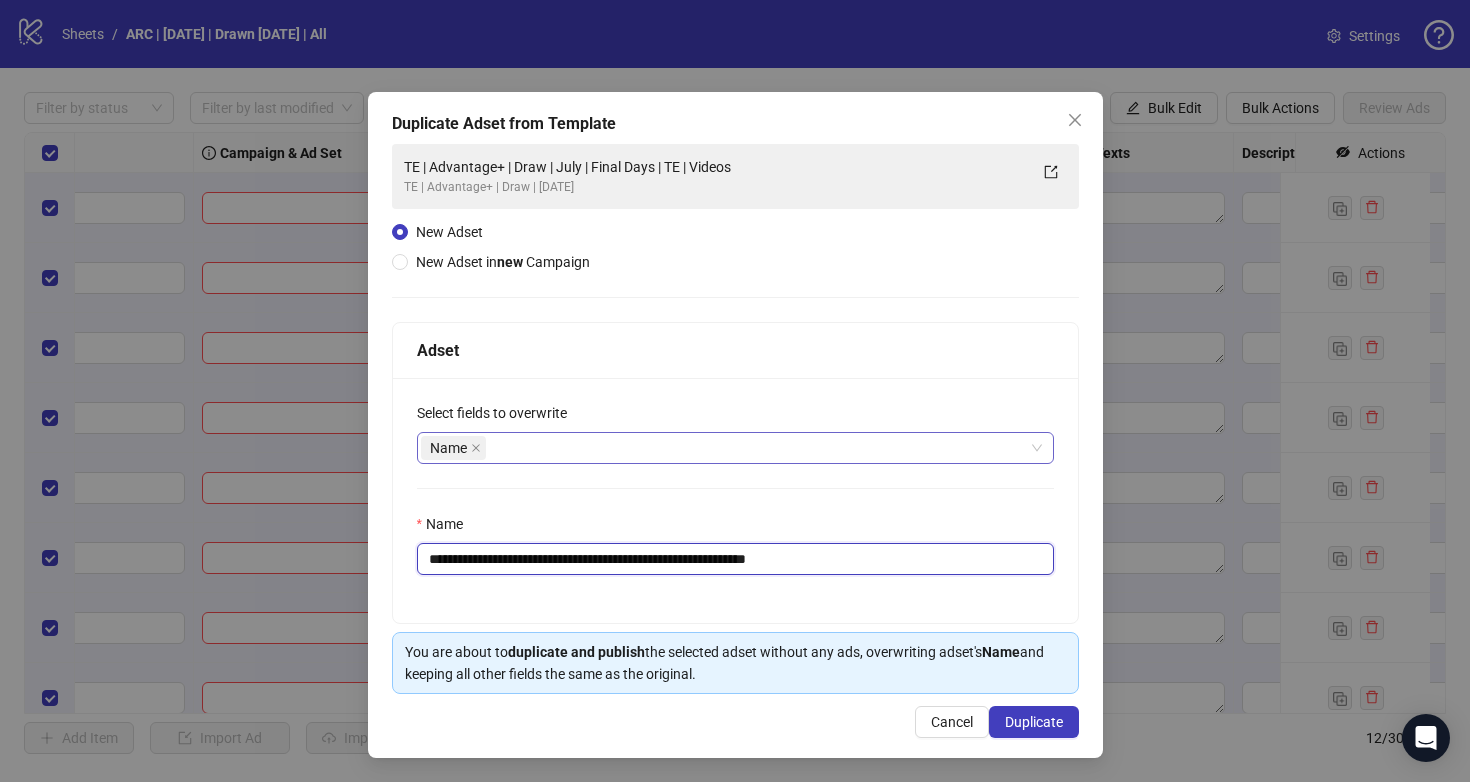 click on "**********" at bounding box center (735, 559) 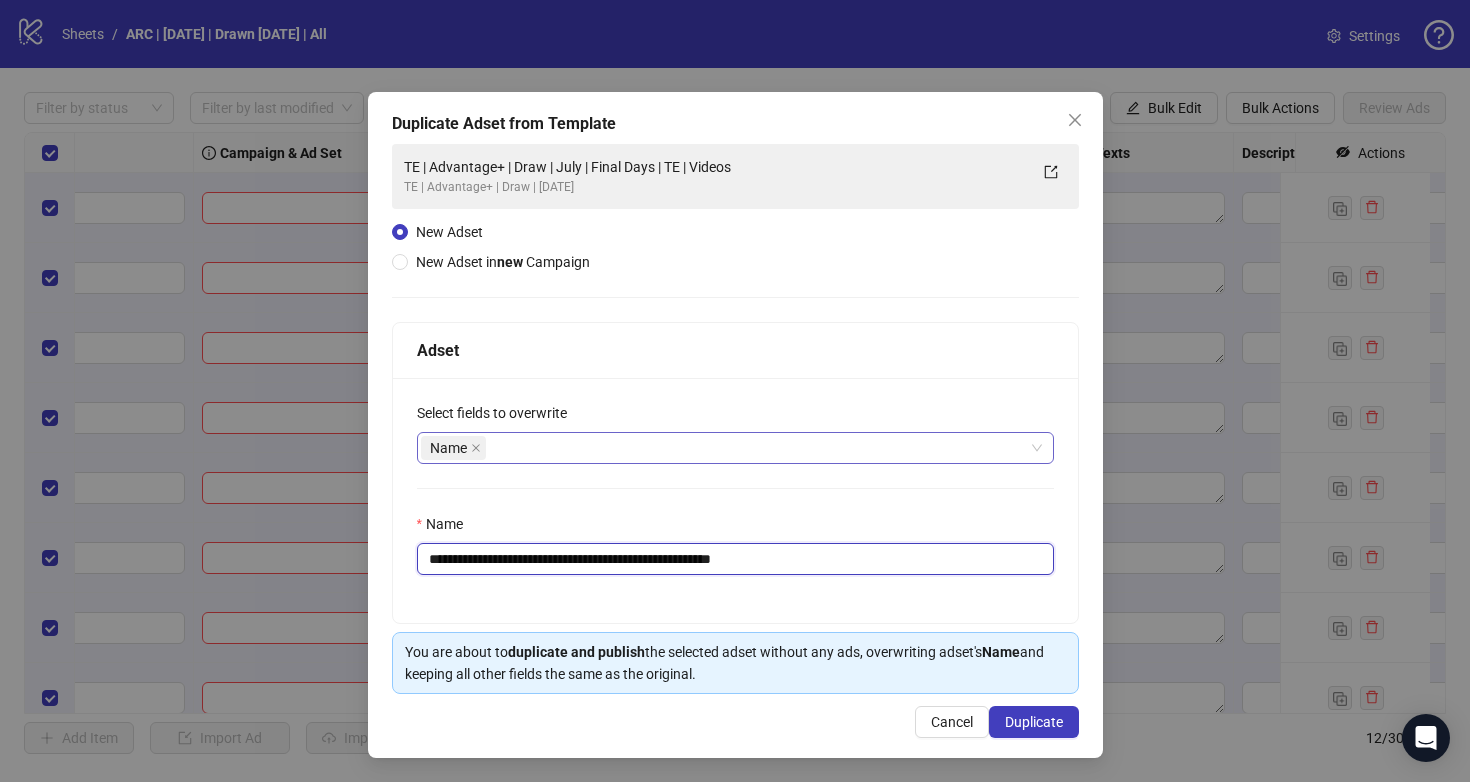 click on "**********" at bounding box center [735, 559] 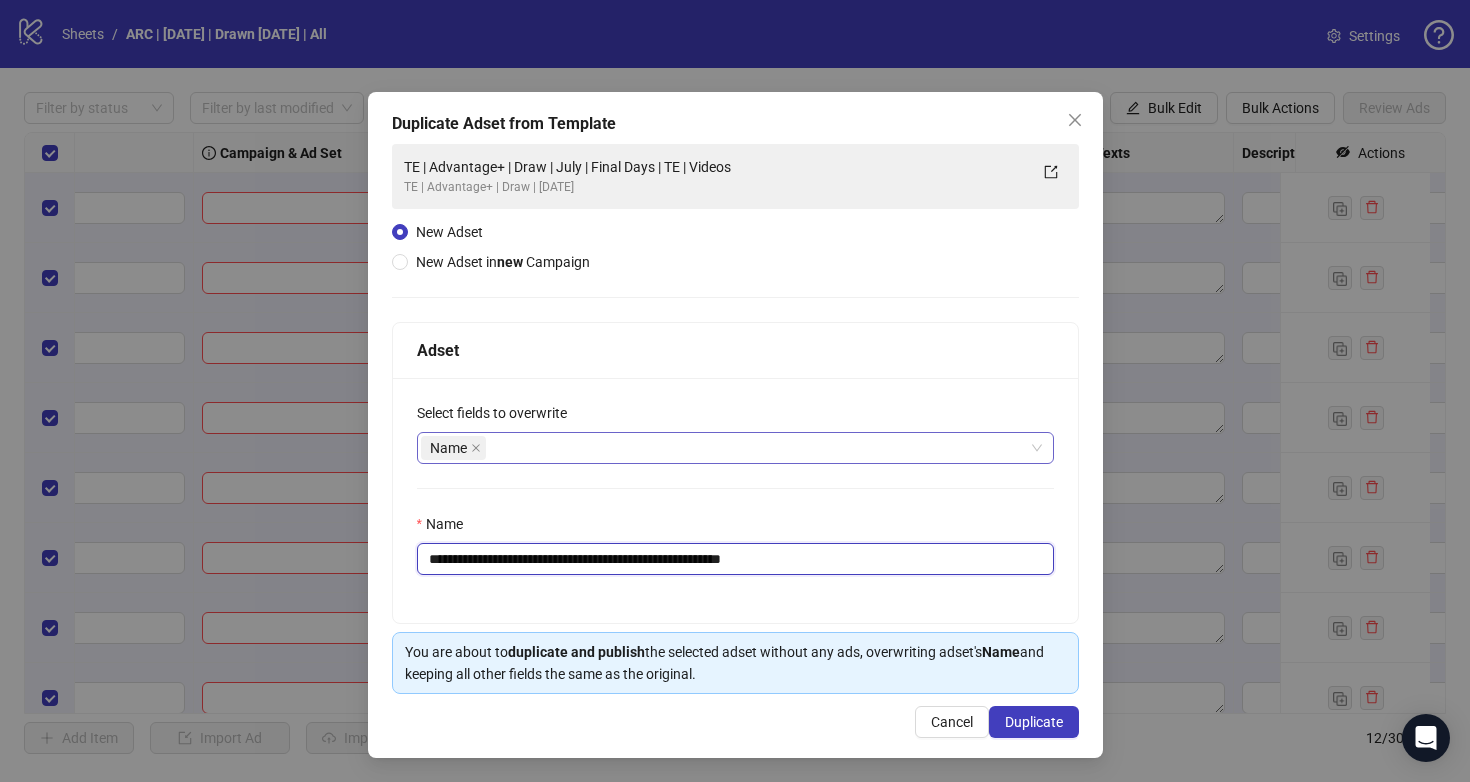 click on "**********" at bounding box center [735, 559] 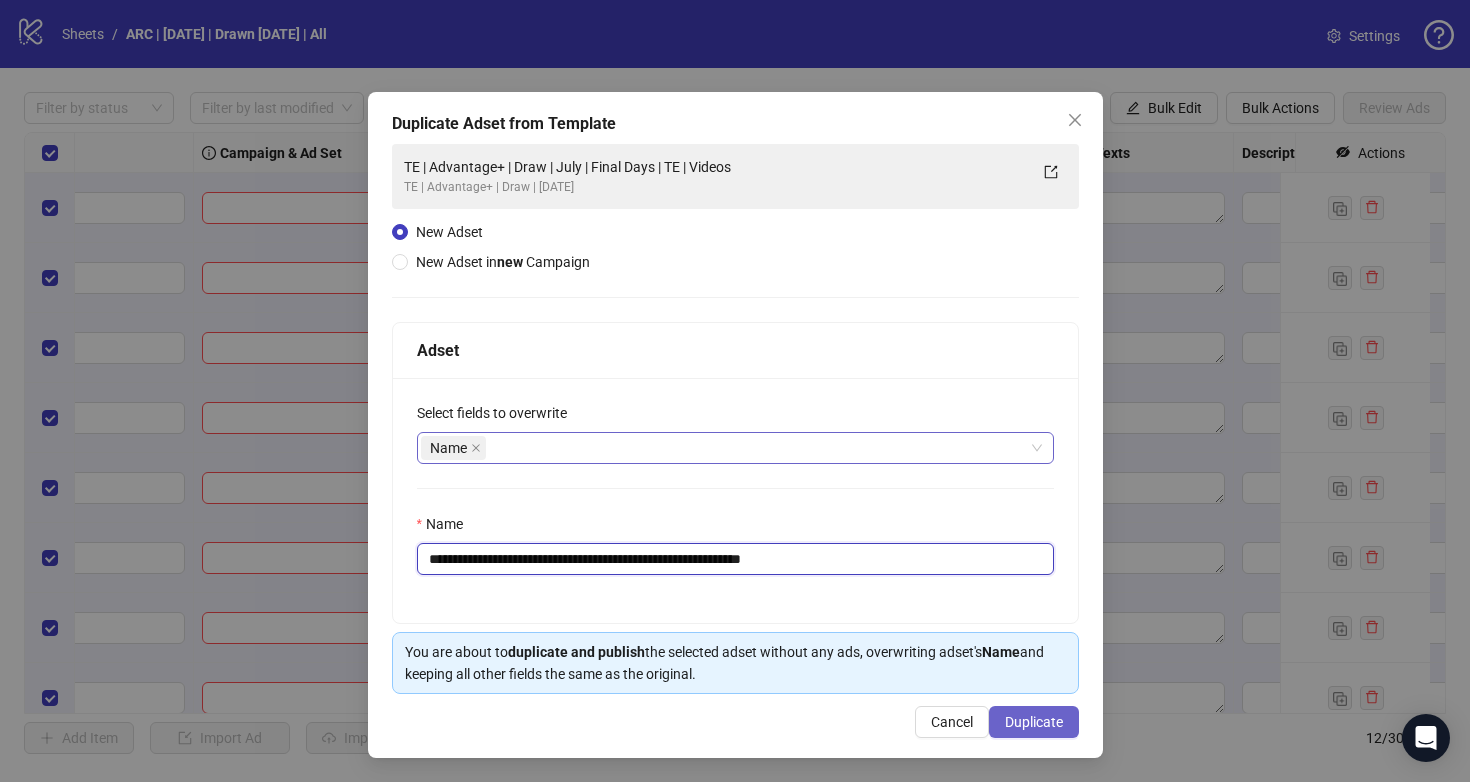 type on "**********" 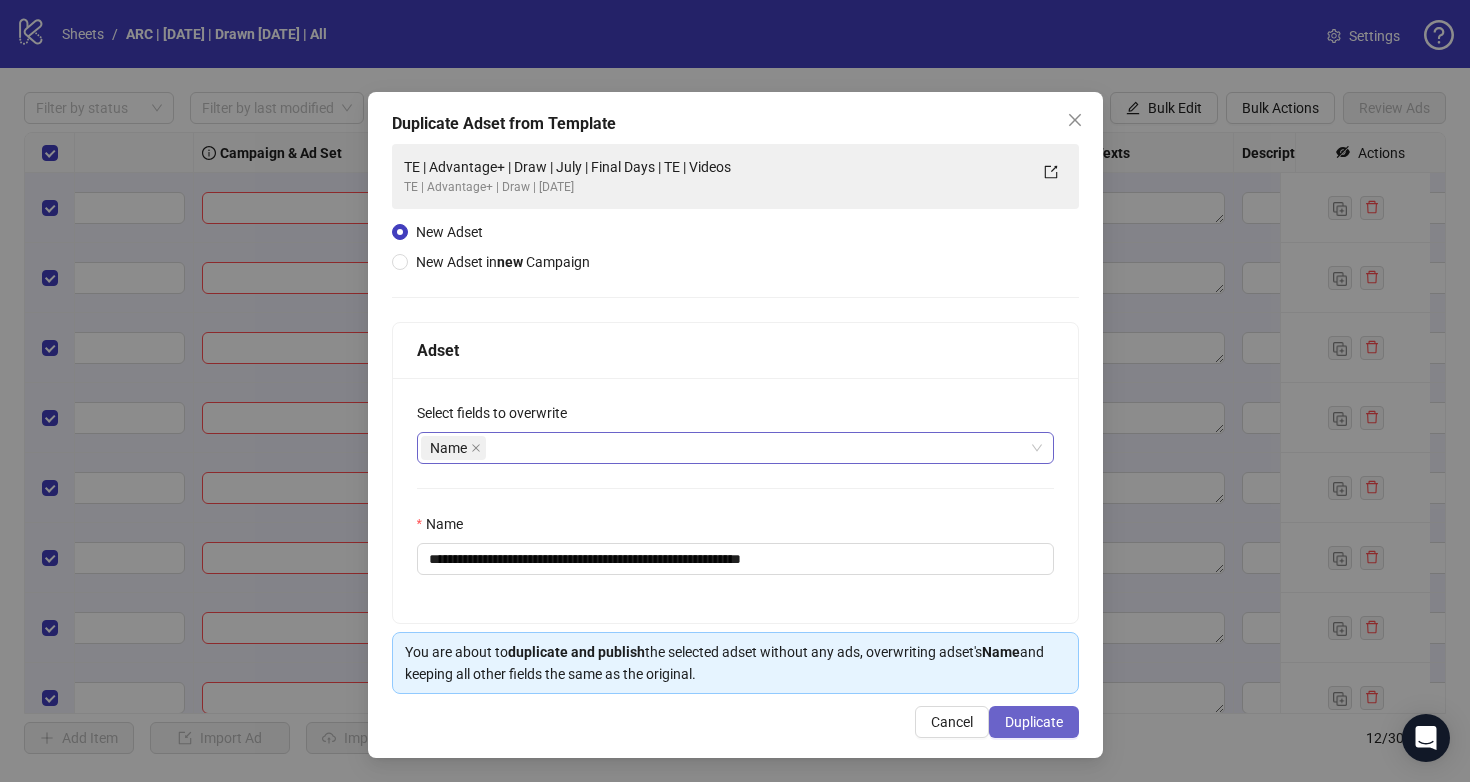 click on "Duplicate" at bounding box center [1034, 722] 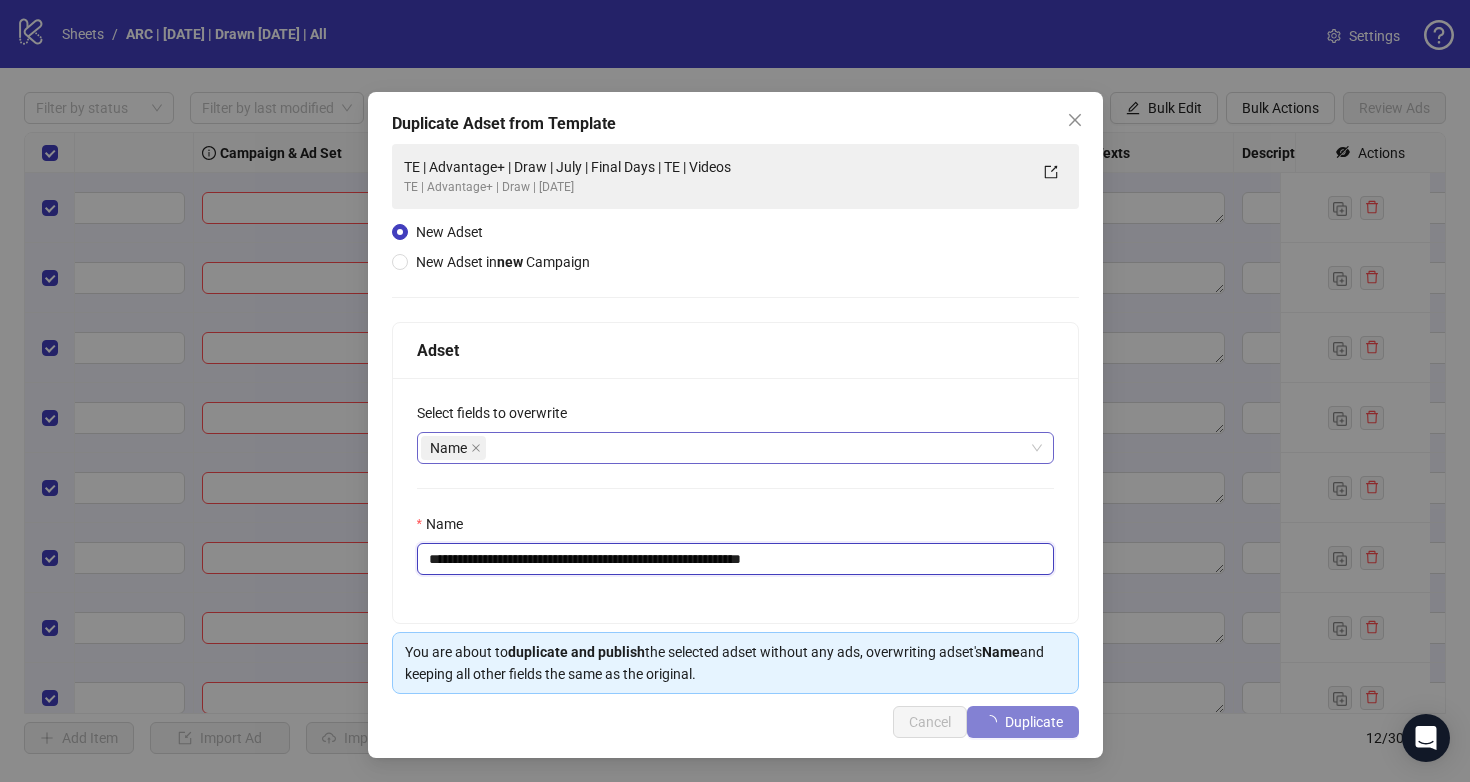 drag, startPoint x: 859, startPoint y: 565, endPoint x: 506, endPoint y: 544, distance: 353.62408 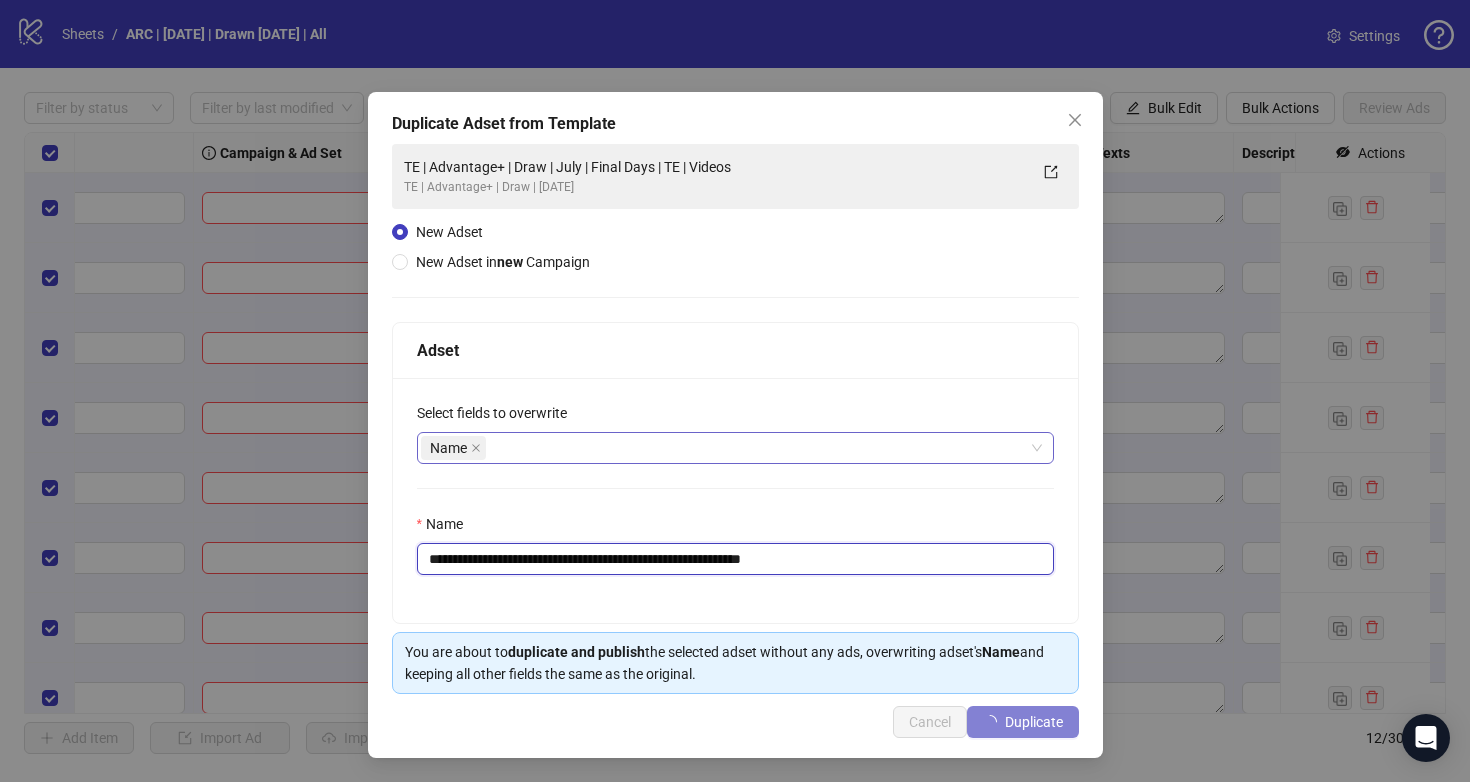 click on "**********" at bounding box center [735, 559] 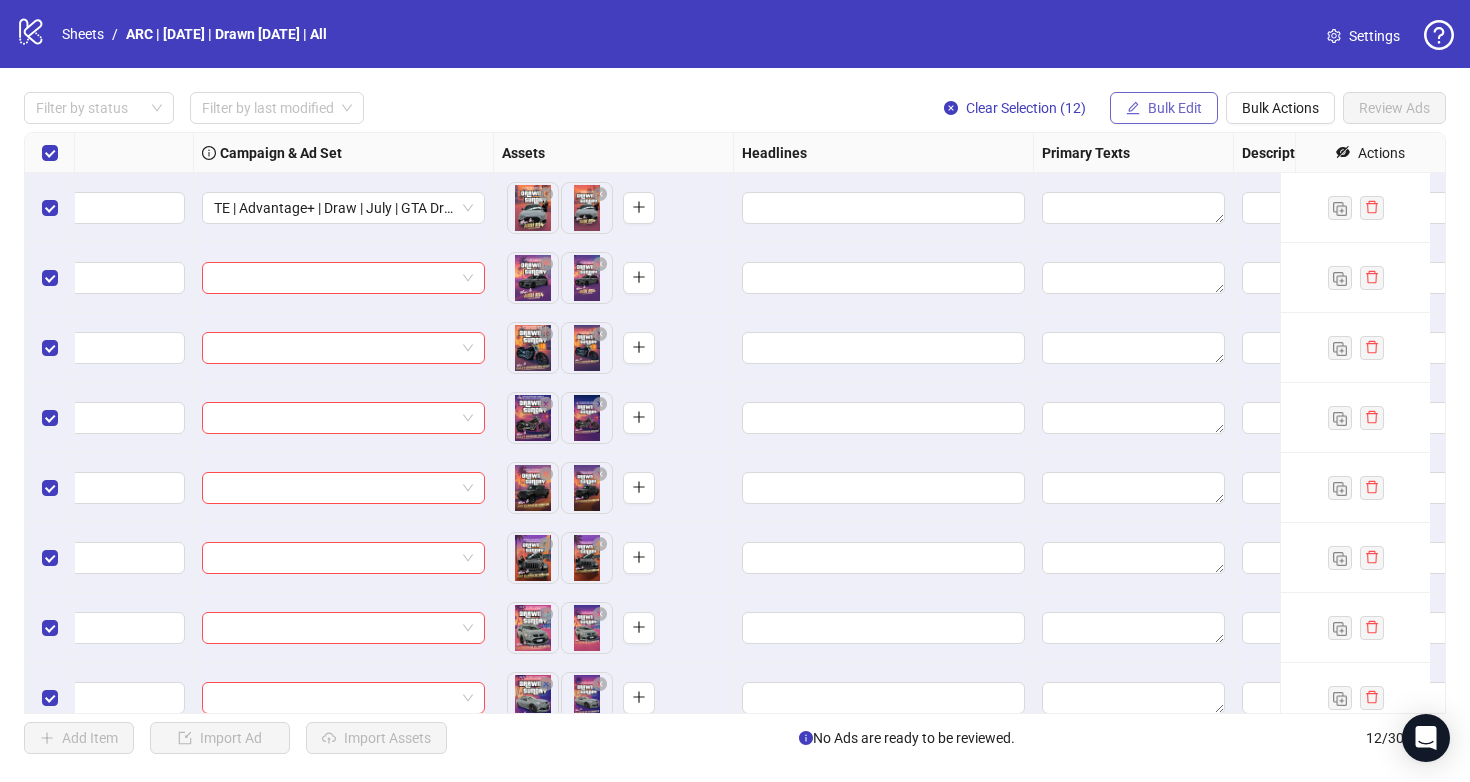 click on "Bulk Edit" at bounding box center (1175, 108) 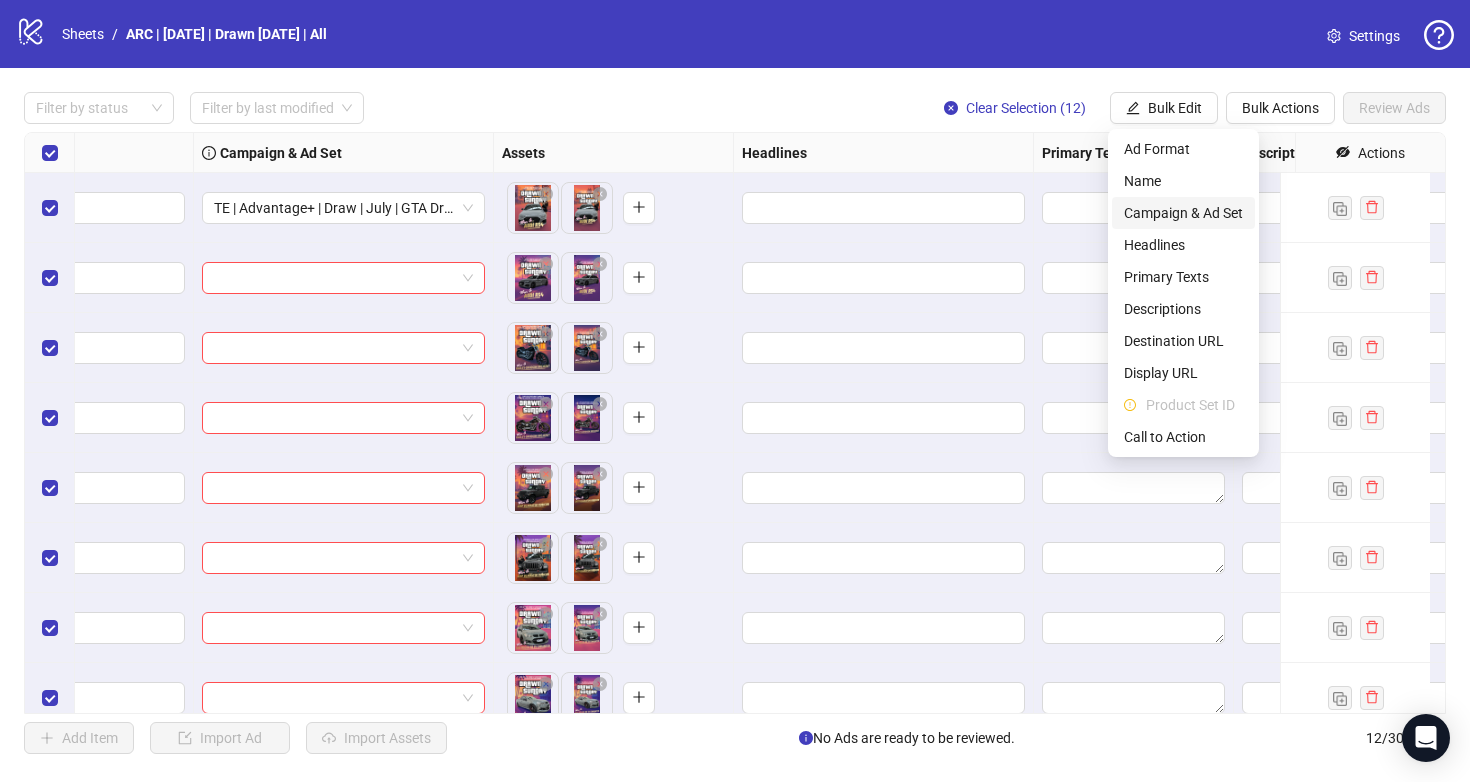click on "Campaign & Ad Set" at bounding box center (1183, 213) 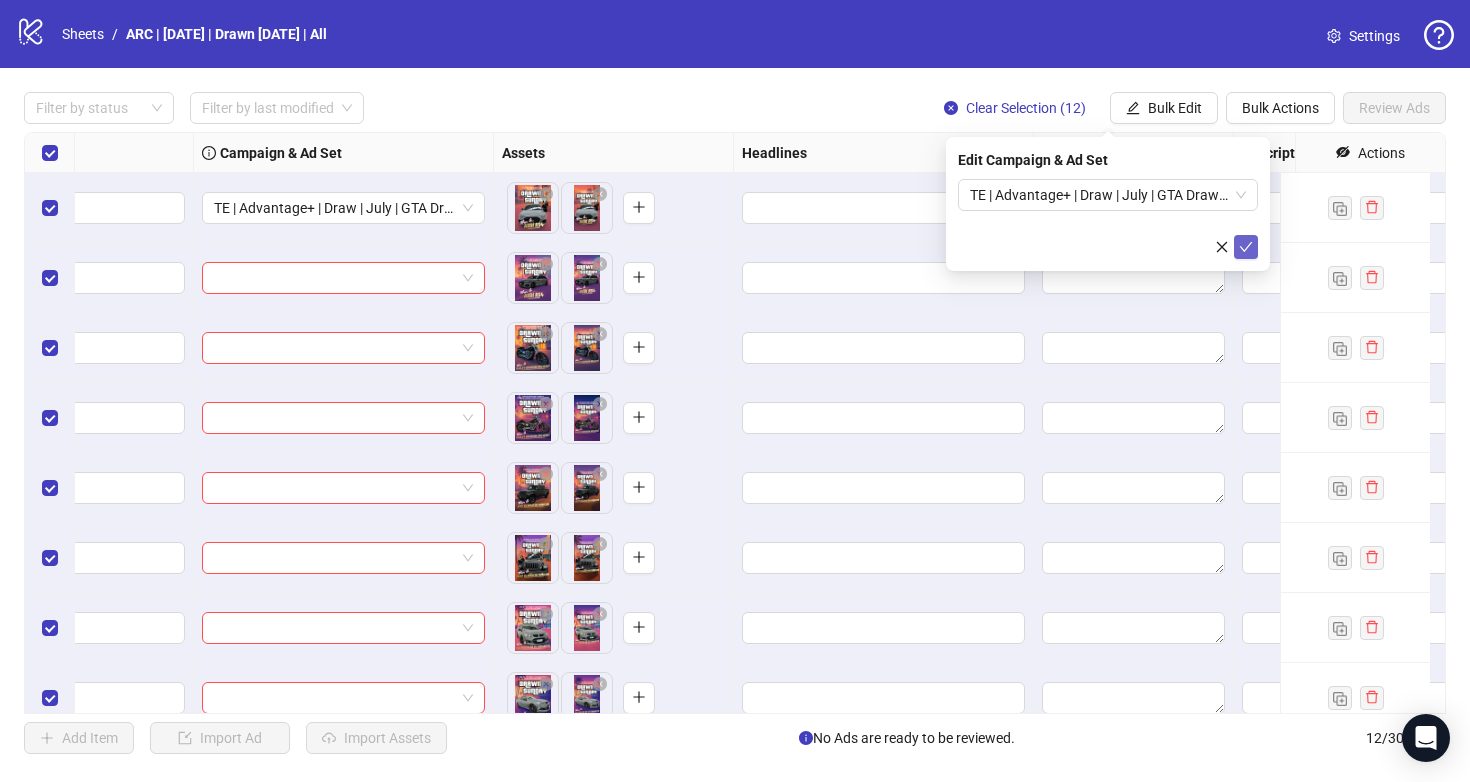 click 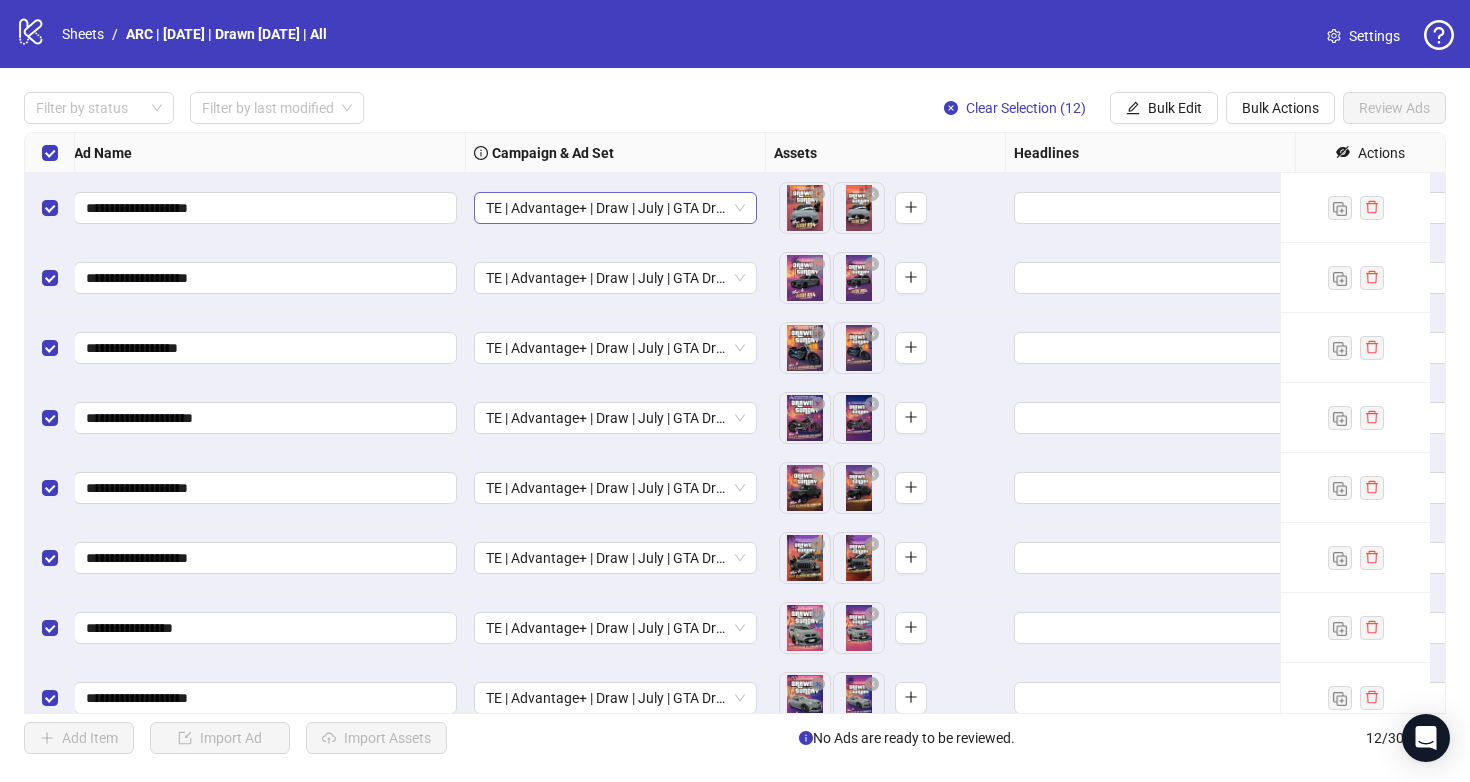 scroll, scrollTop: 0, scrollLeft: 0, axis: both 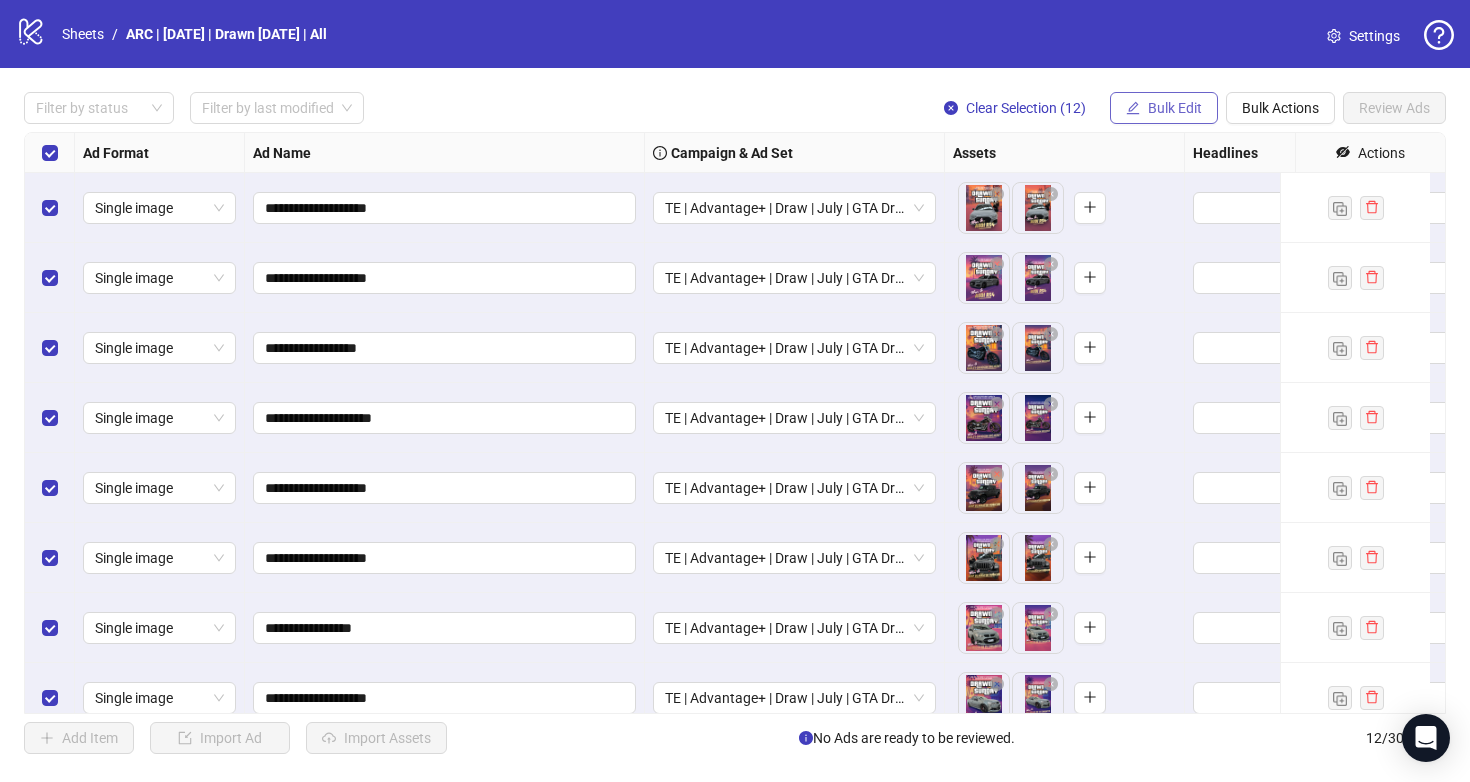 click on "Bulk Edit" at bounding box center (1175, 108) 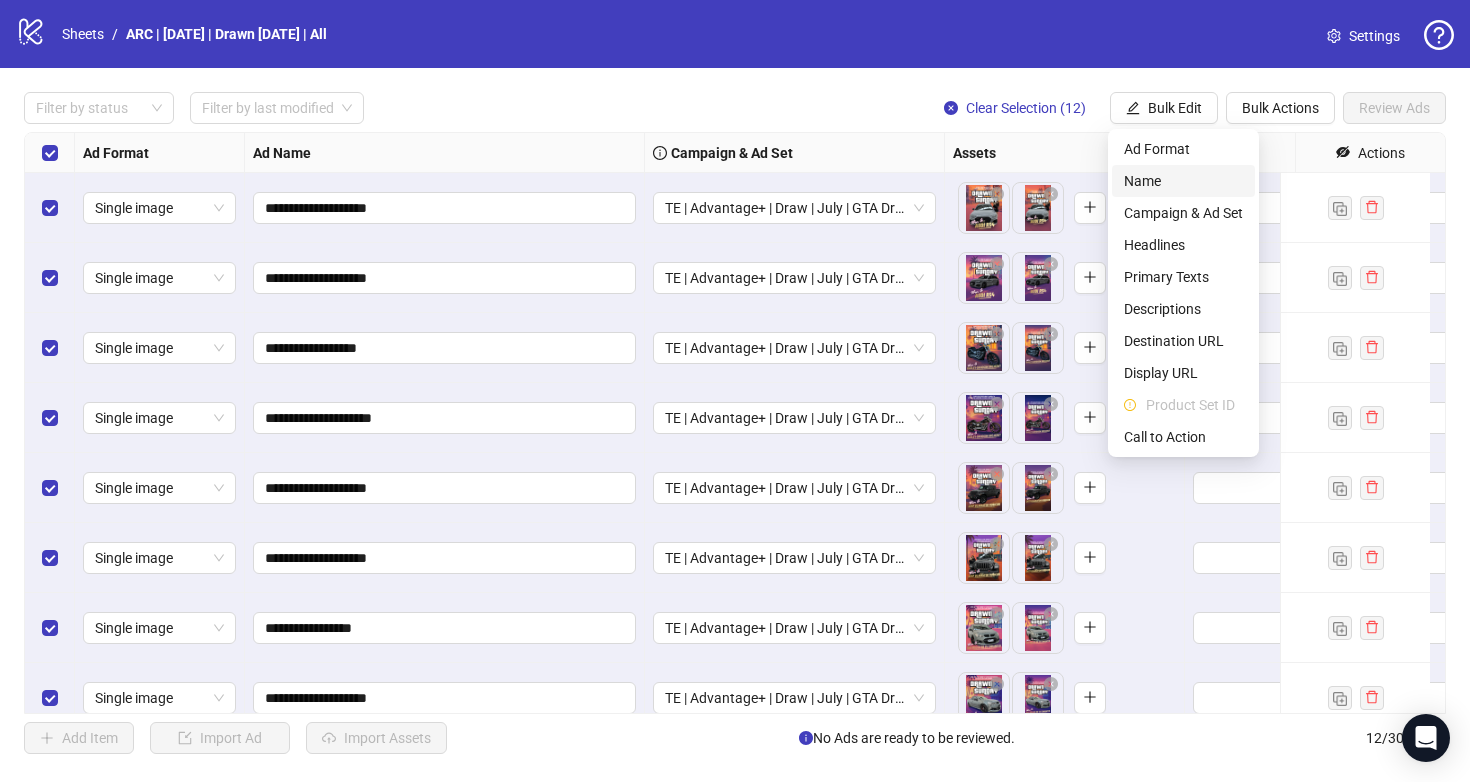 click on "Name" at bounding box center (1183, 181) 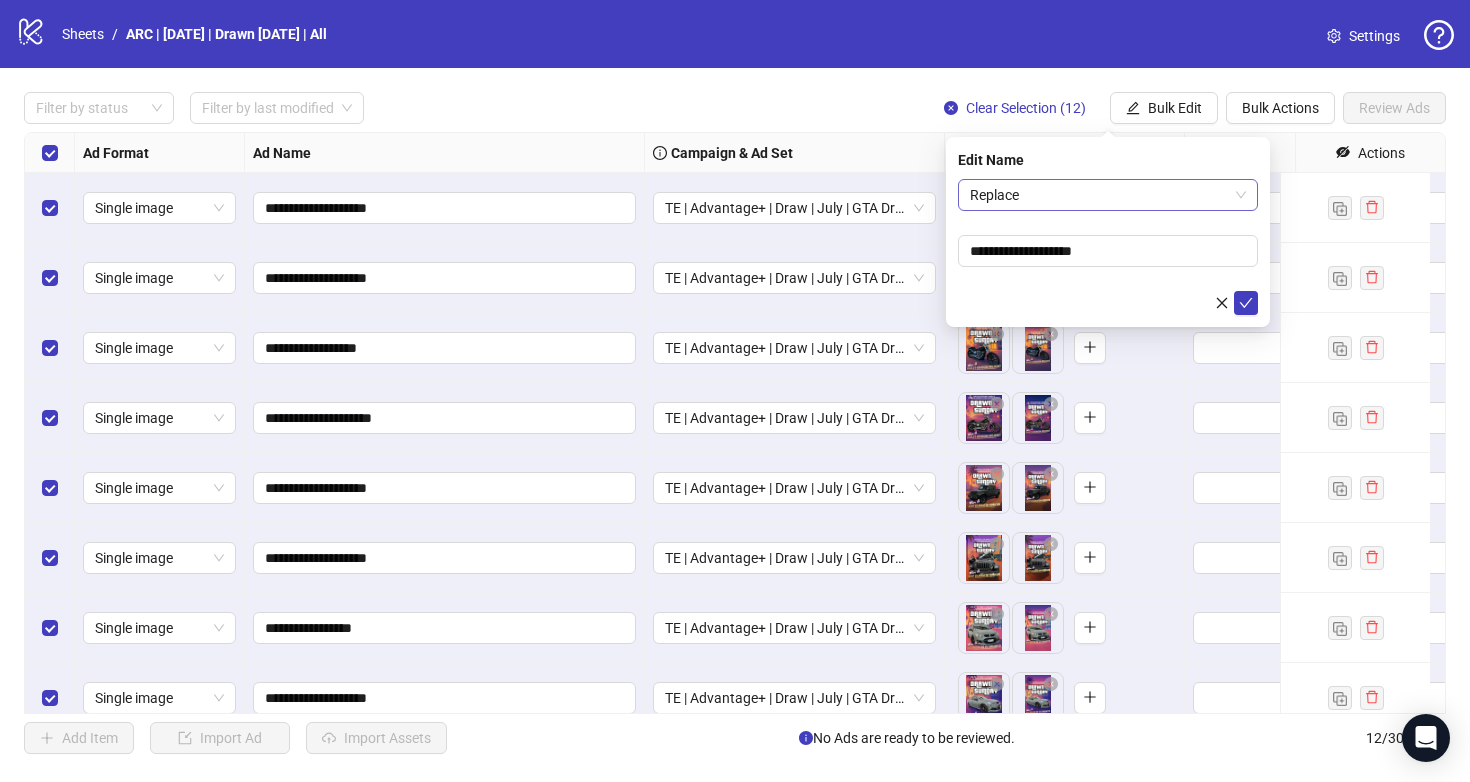 click on "Replace" at bounding box center (1108, 195) 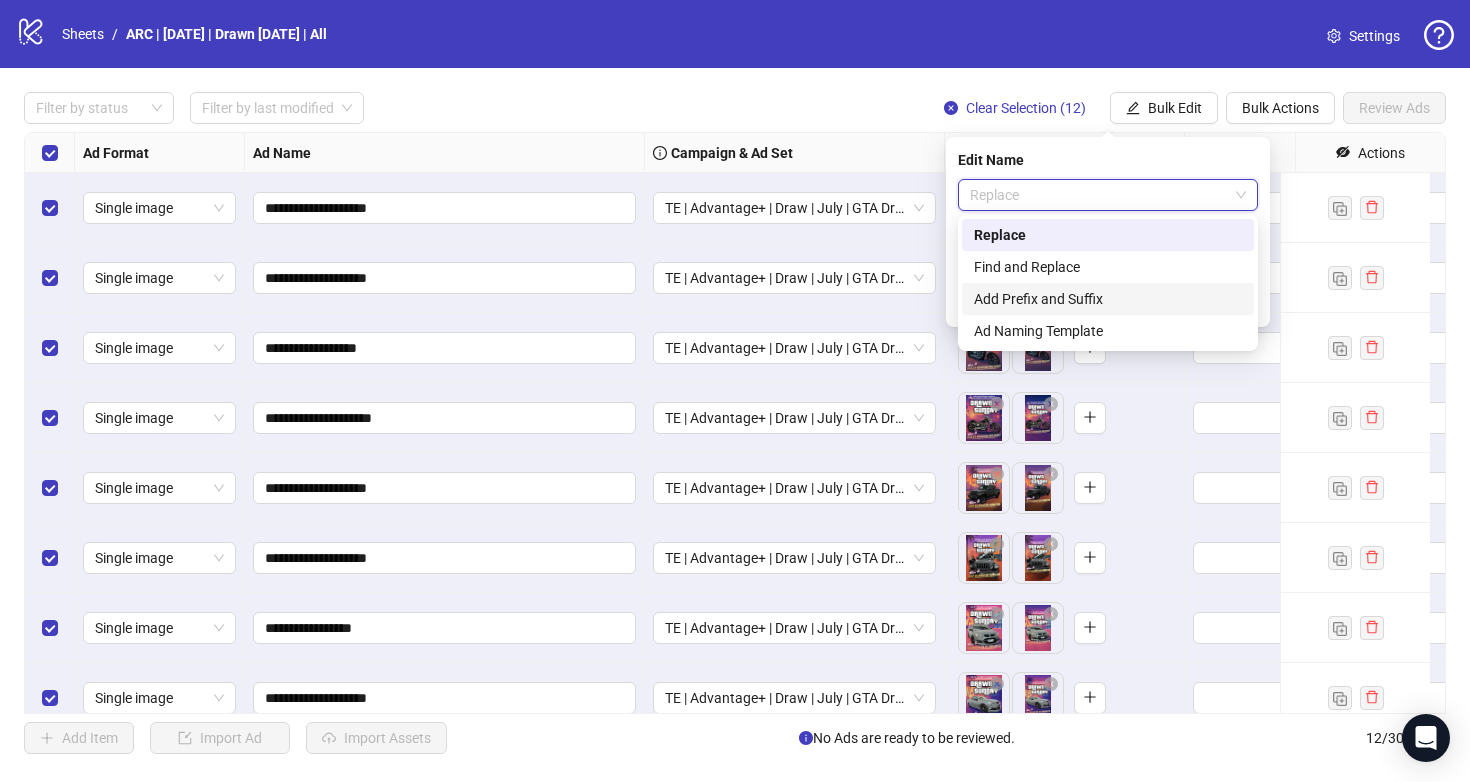 click on "Add Prefix and Suffix" at bounding box center (1108, 299) 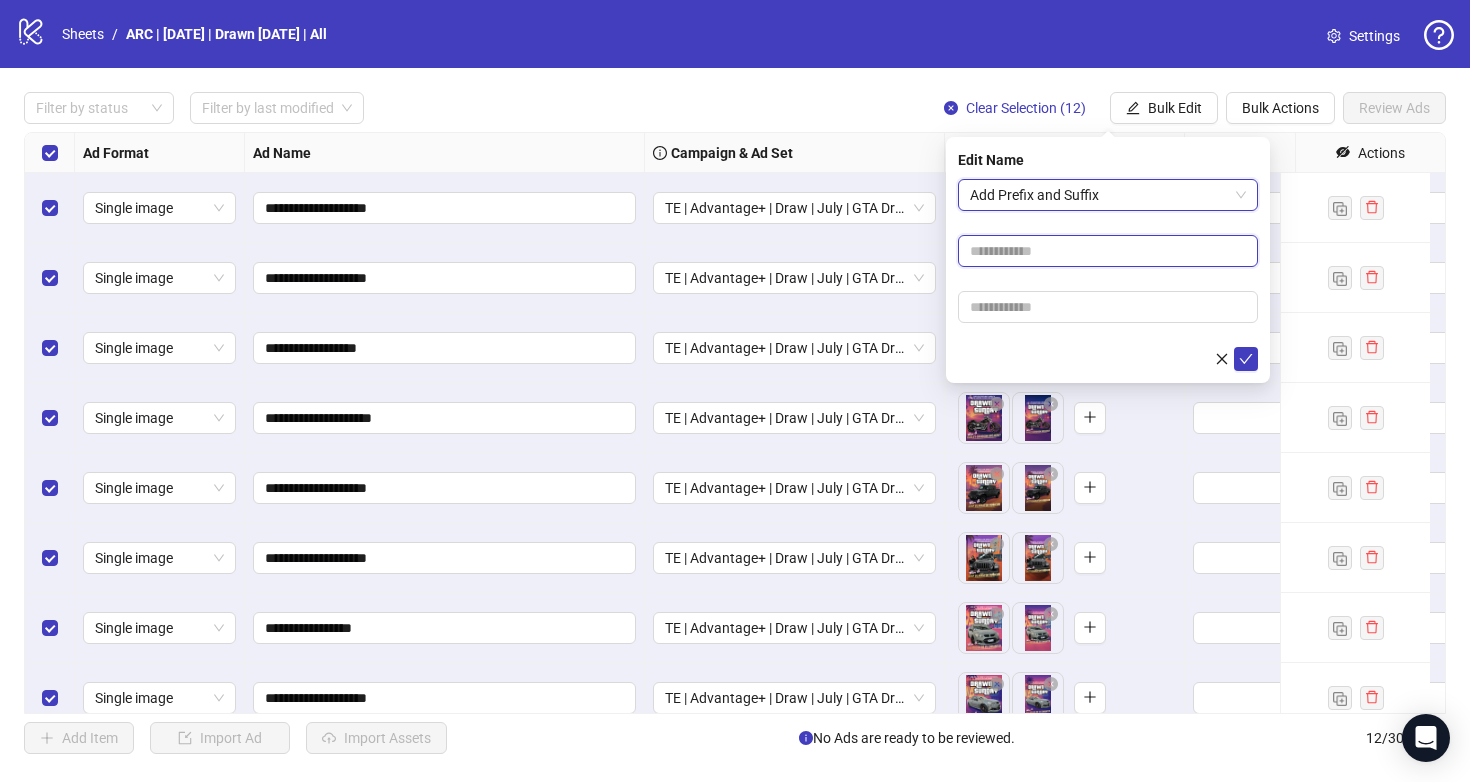 click at bounding box center (1108, 251) 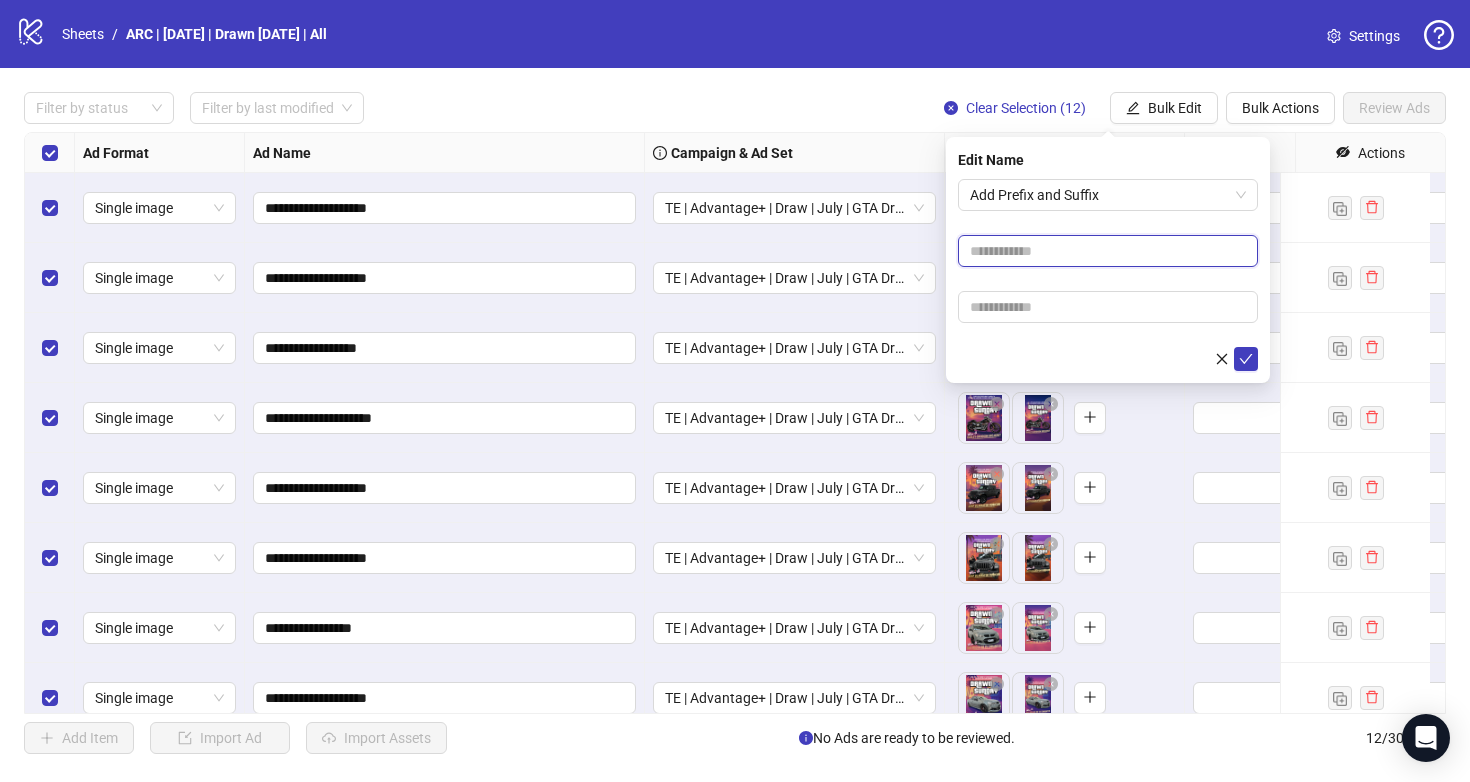 paste on "**********" 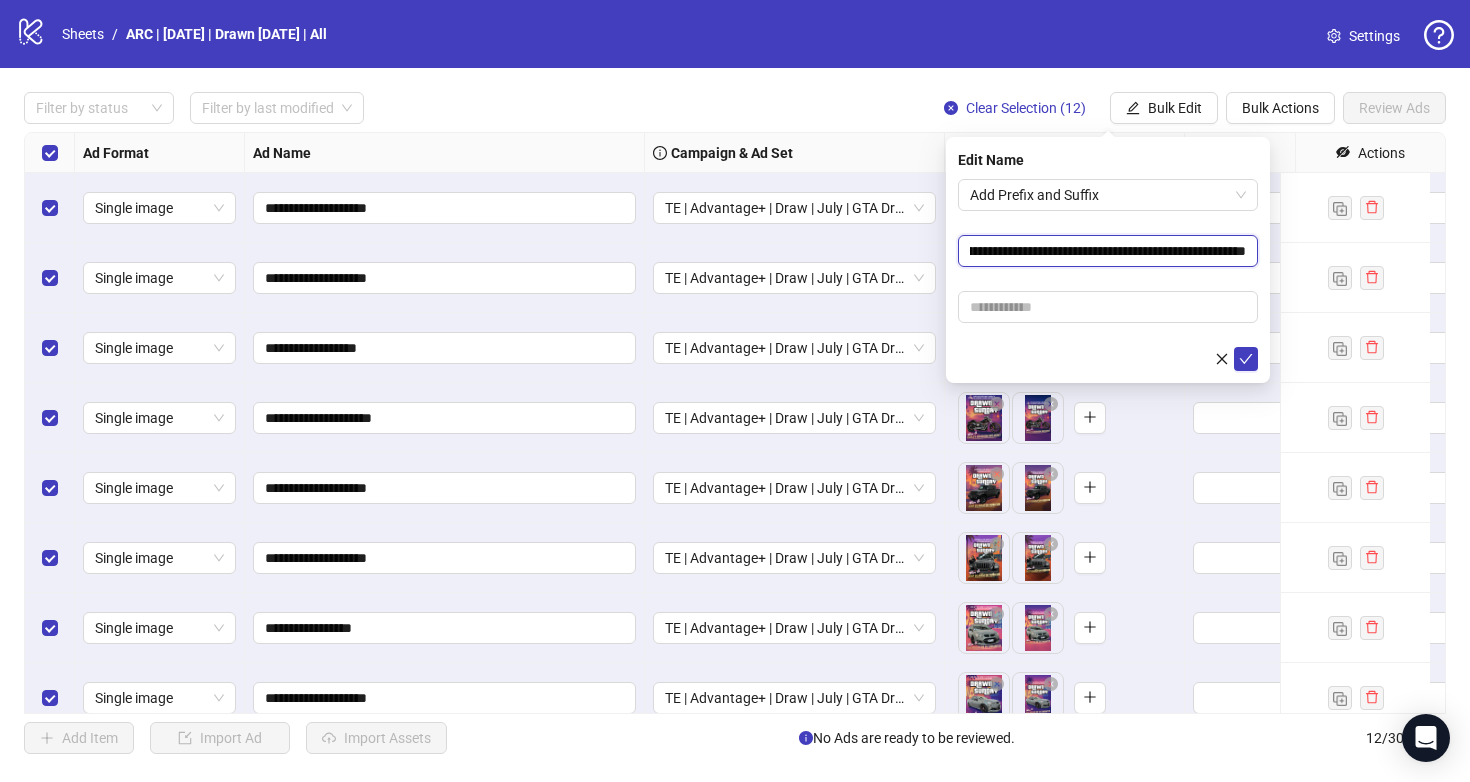 scroll, scrollTop: 0, scrollLeft: 115, axis: horizontal 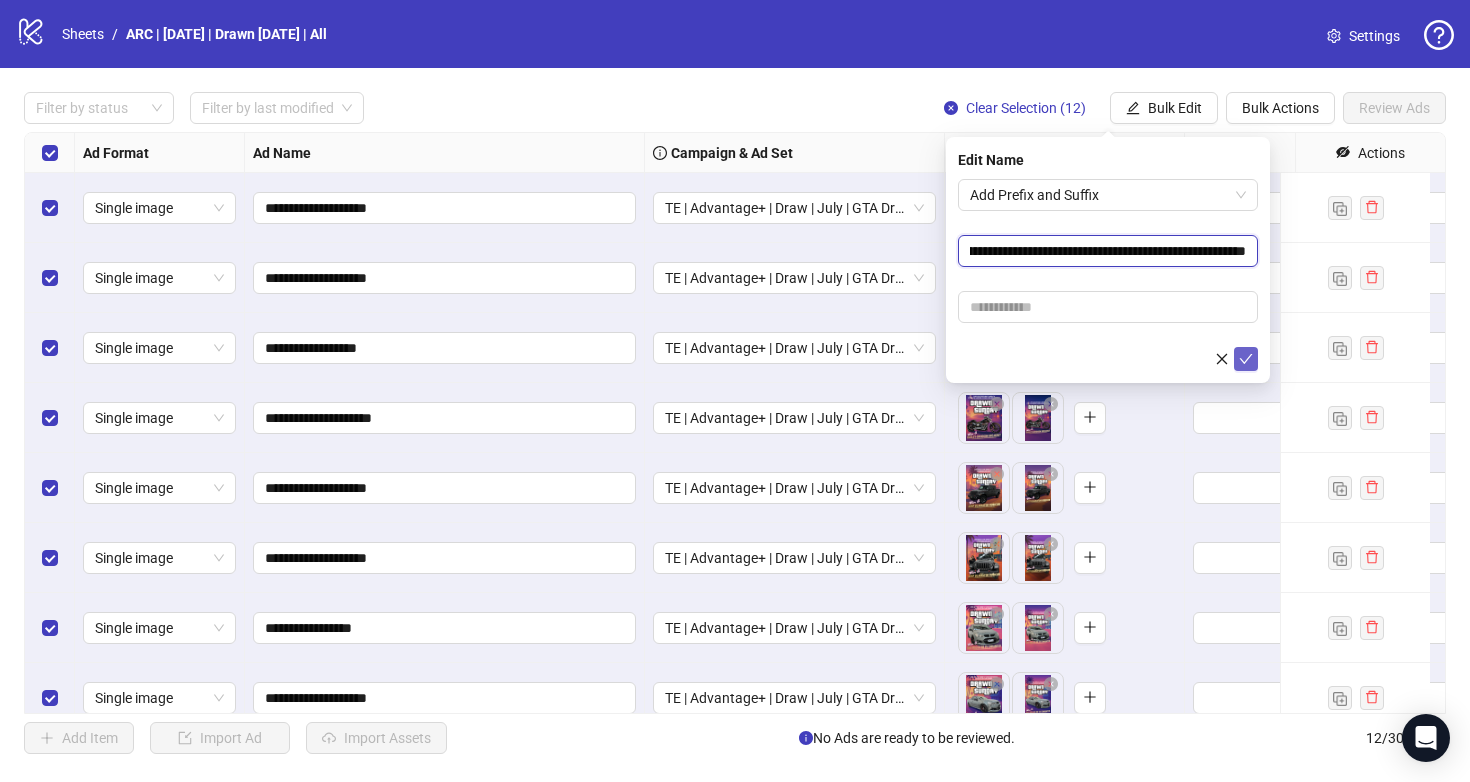 type on "**********" 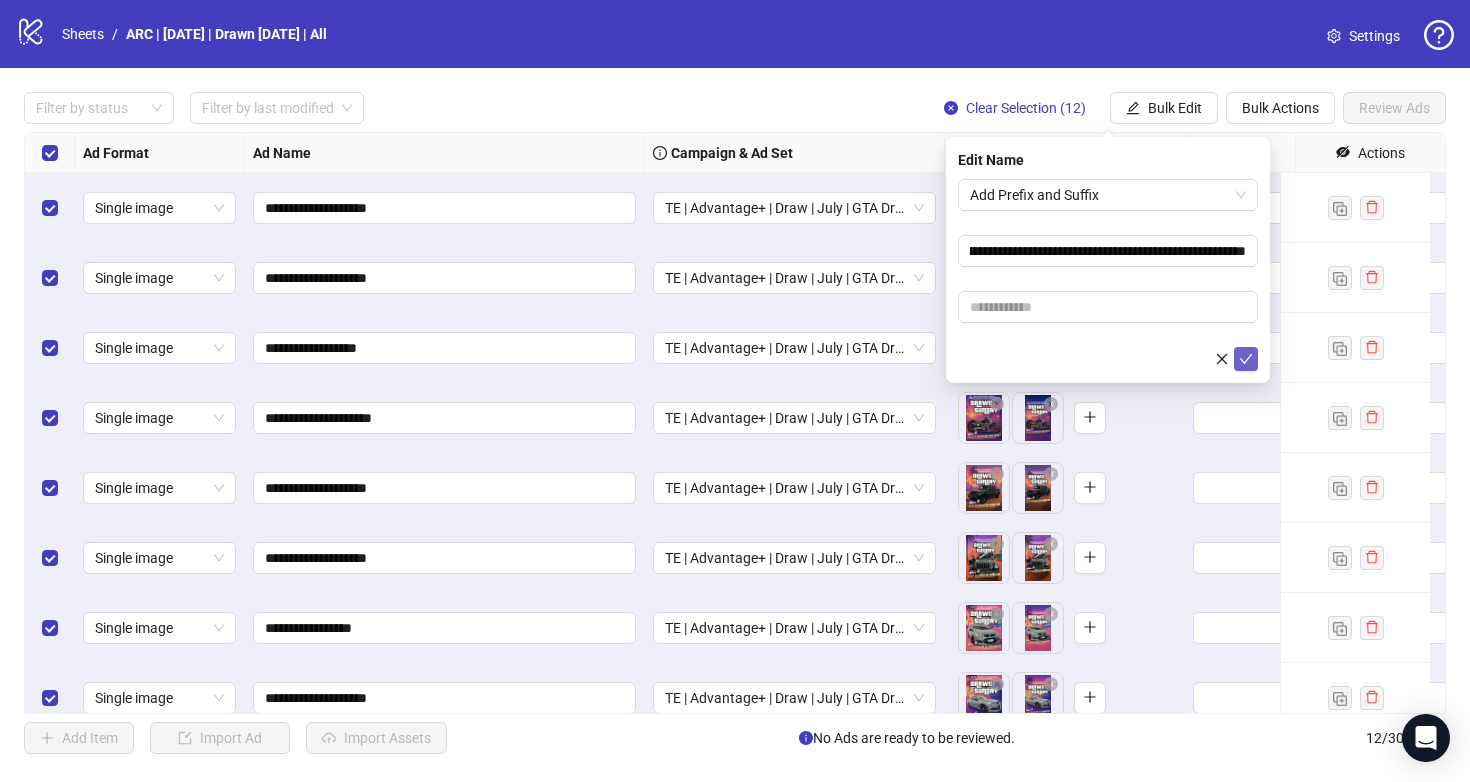 scroll, scrollTop: 0, scrollLeft: 0, axis: both 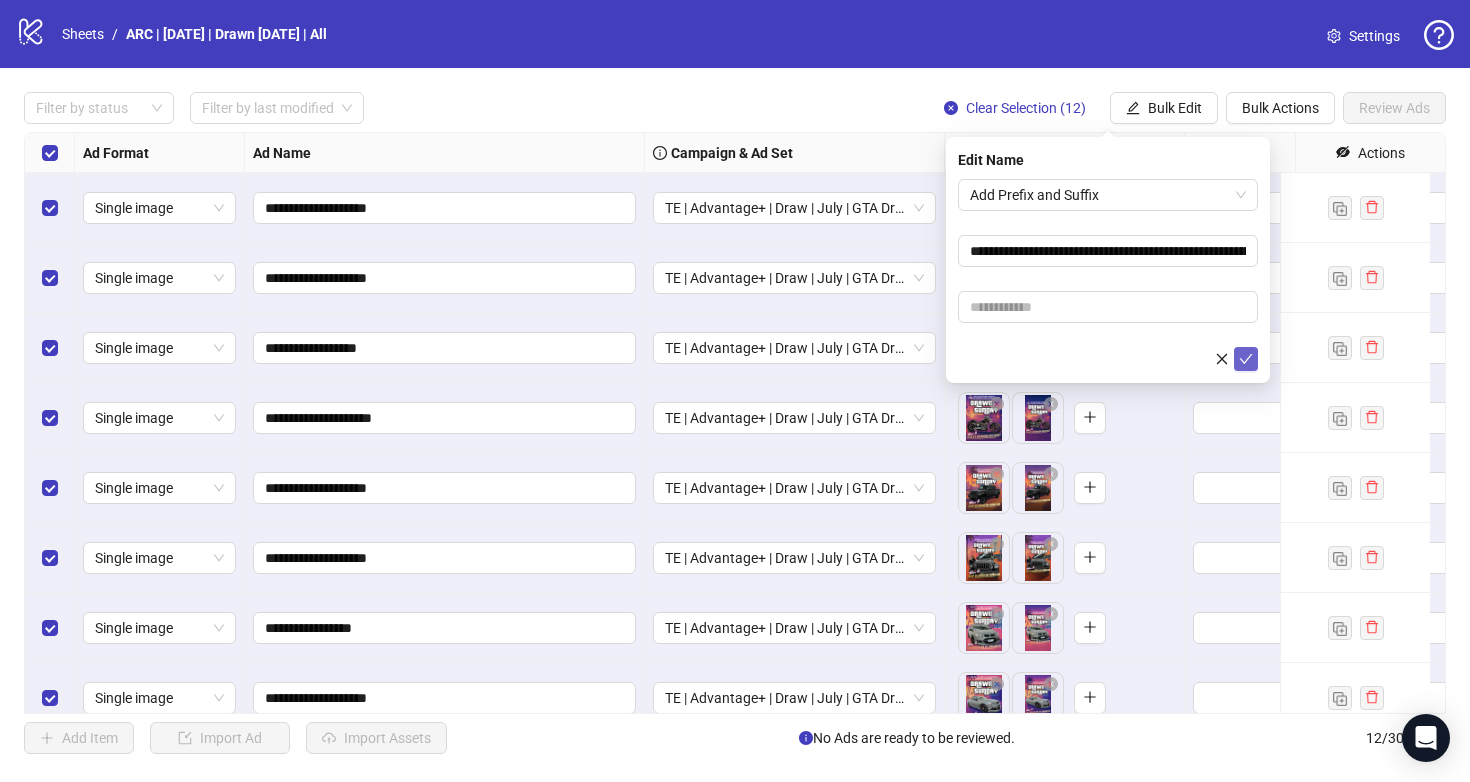 click 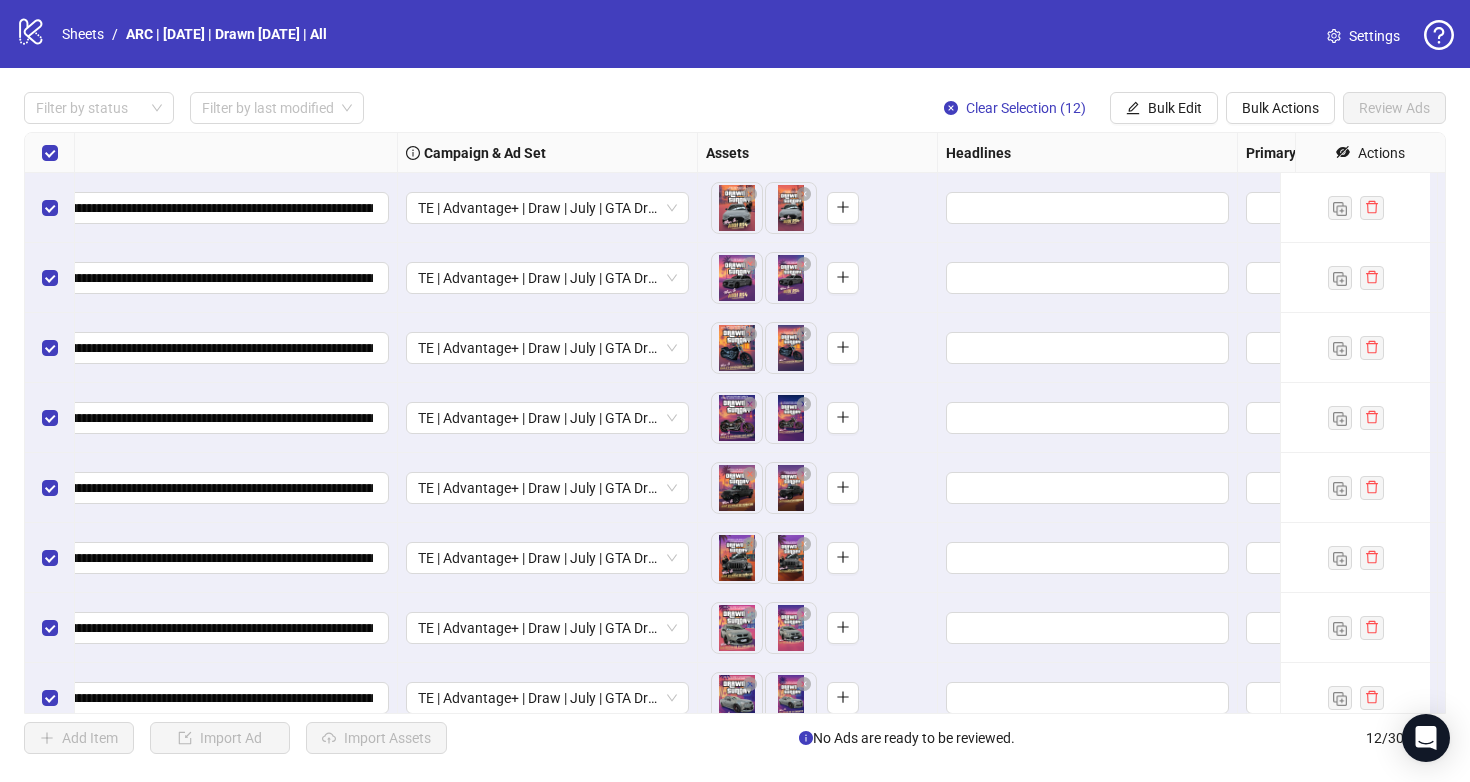 scroll, scrollTop: 0, scrollLeft: 0, axis: both 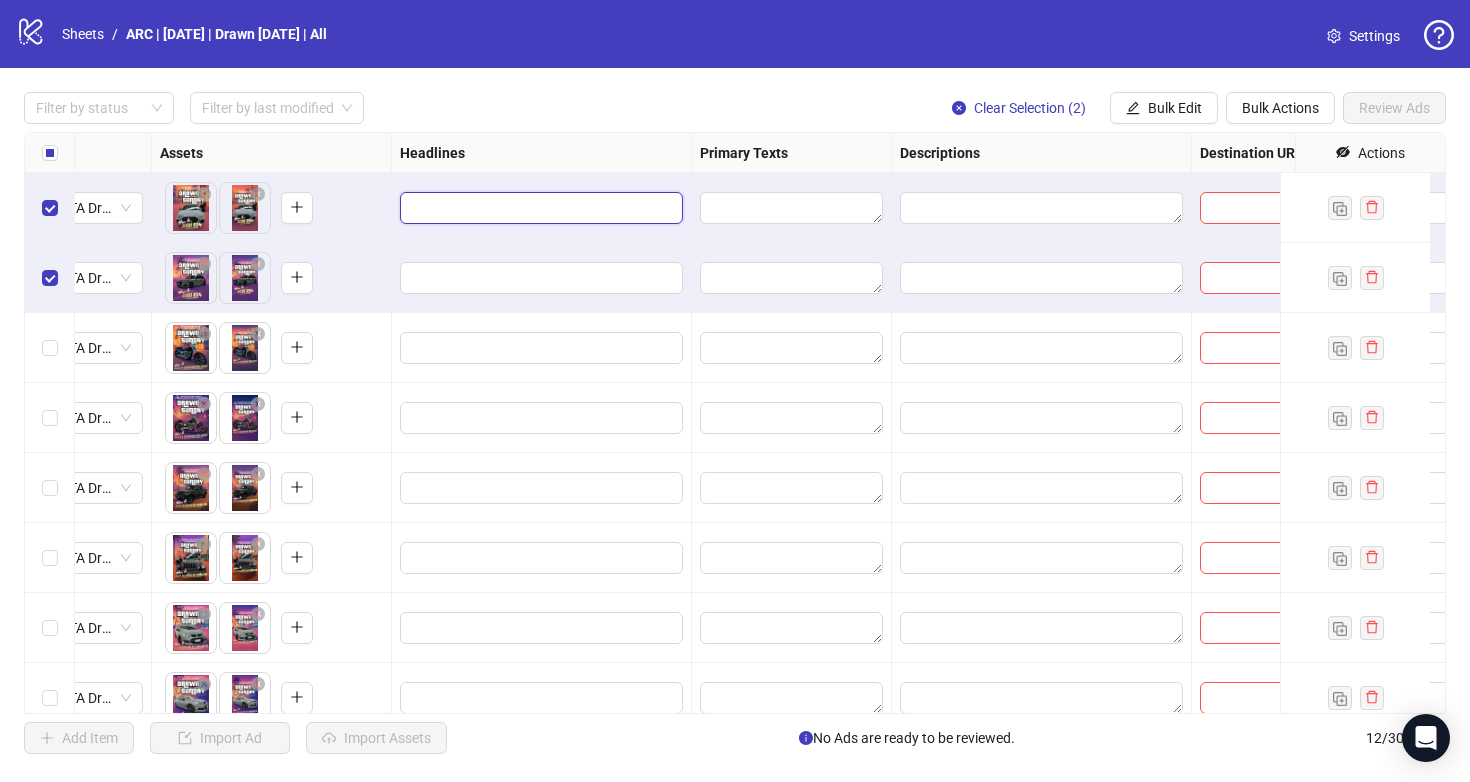 click at bounding box center (539, 208) 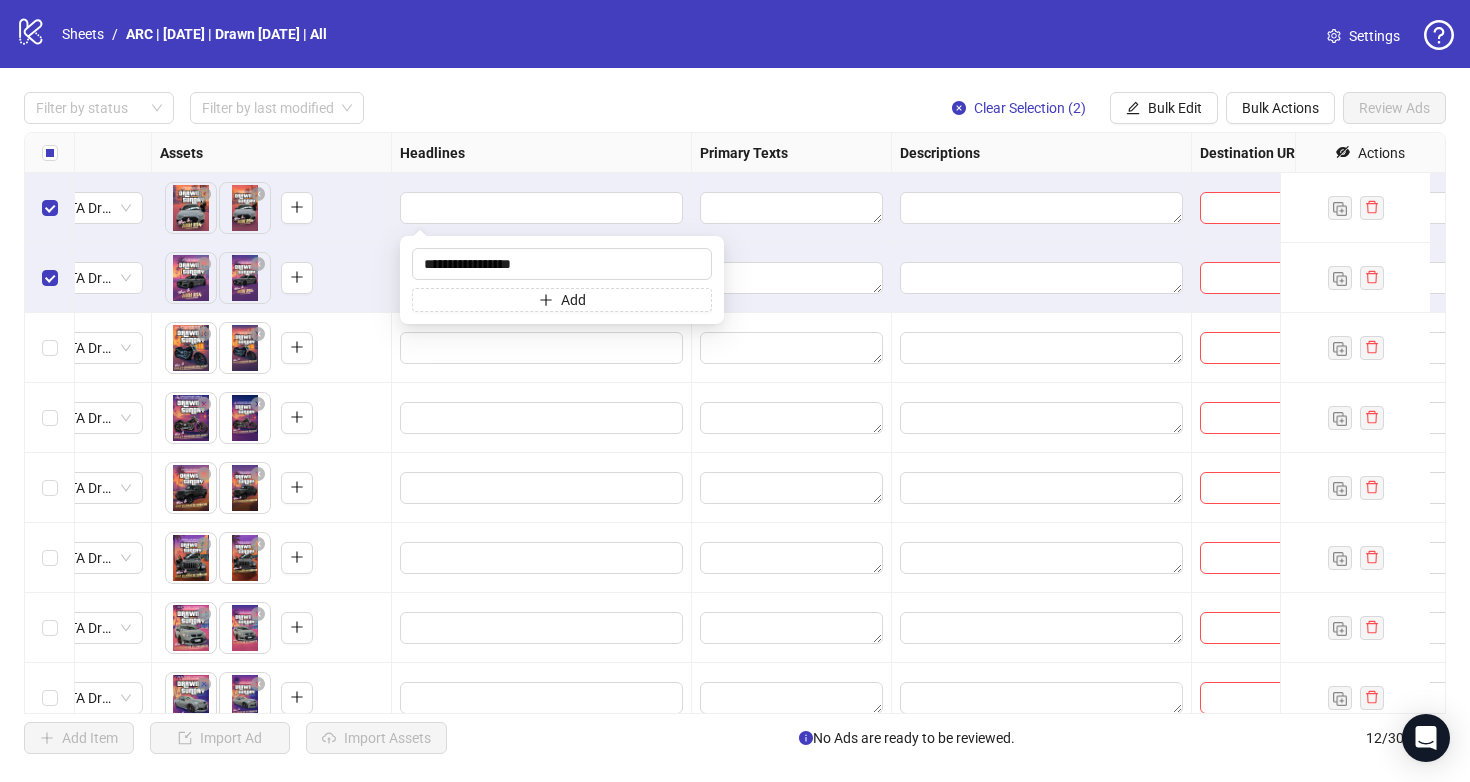 type on "**********" 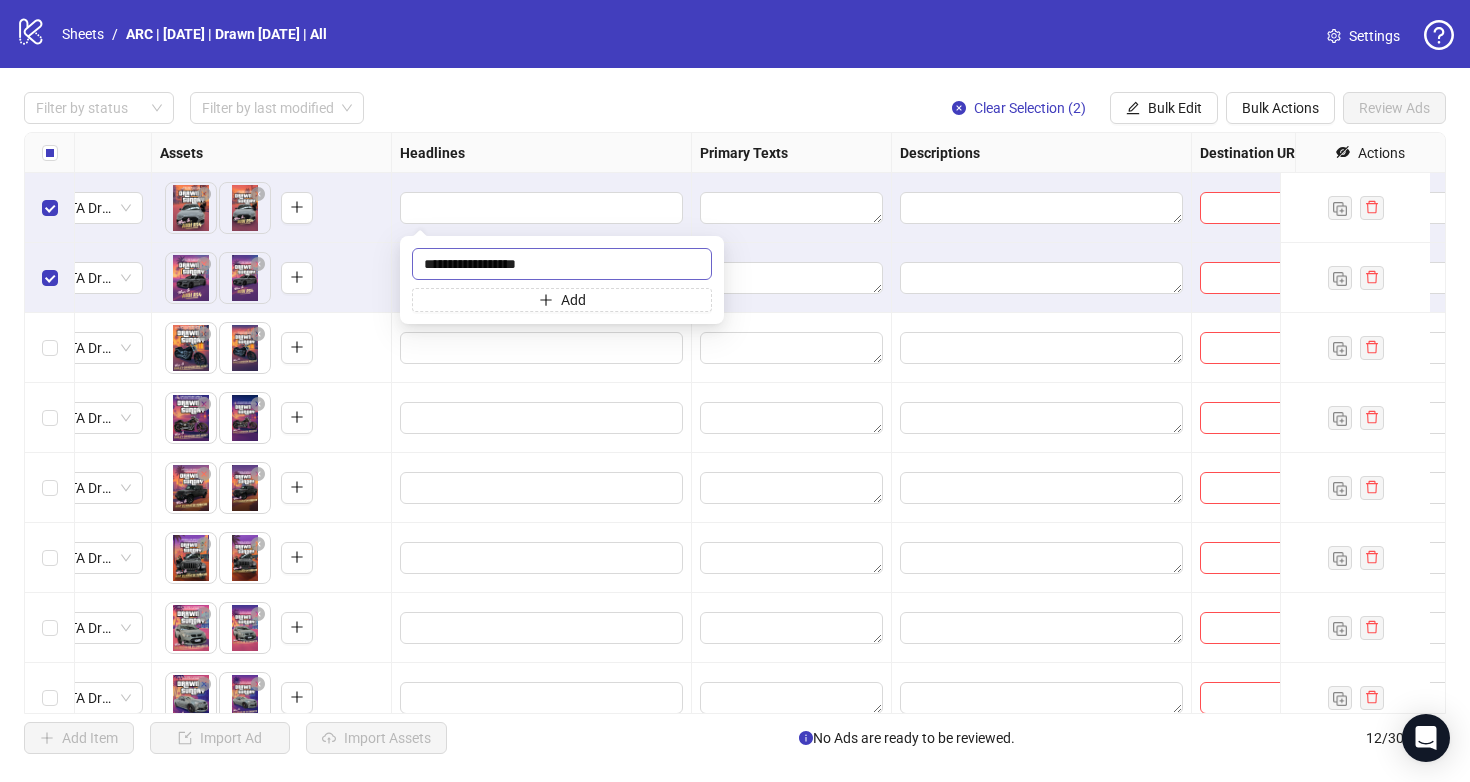 drag, startPoint x: 592, startPoint y: 264, endPoint x: 428, endPoint y: 248, distance: 164.77864 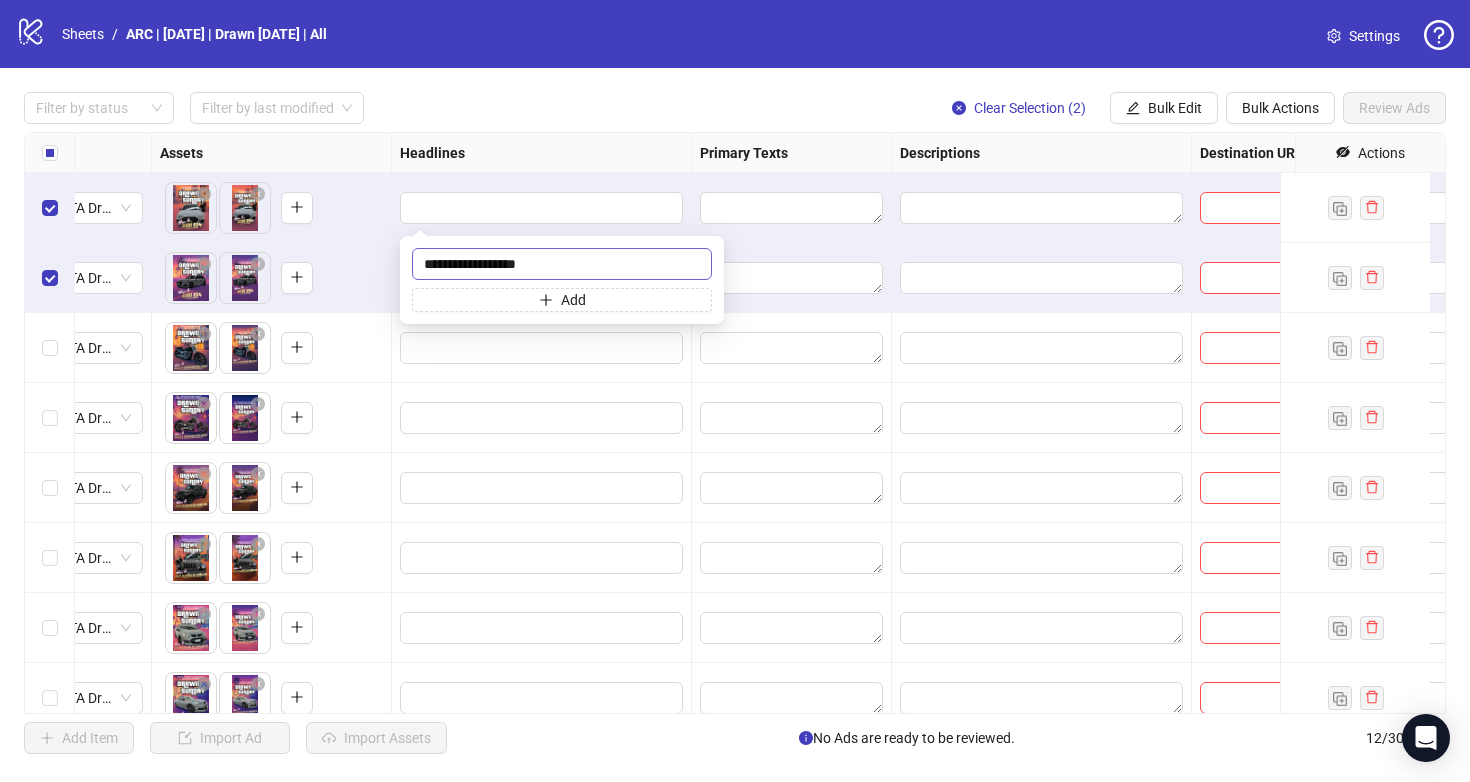 click on "**********" at bounding box center (562, 264) 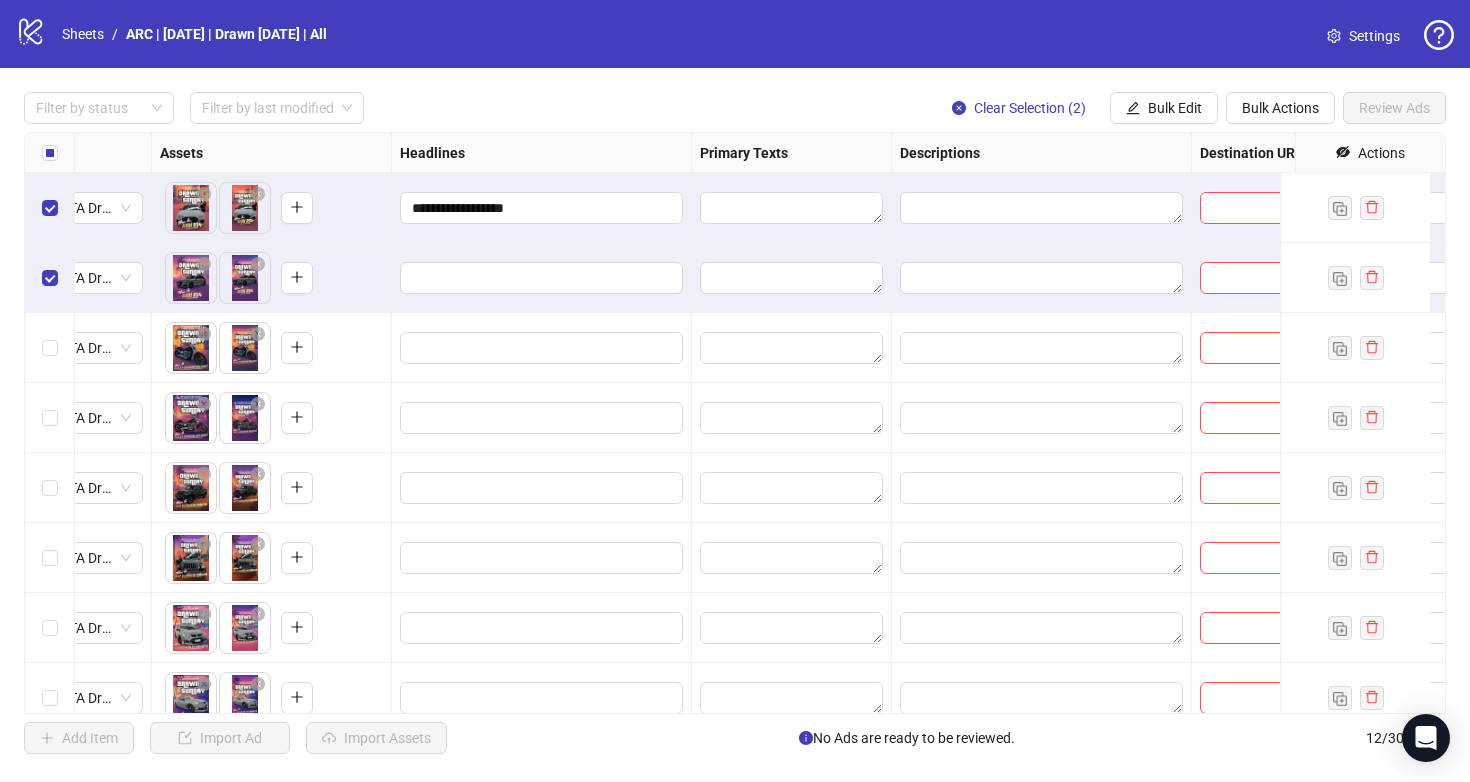 click on "Headlines" at bounding box center (542, 153) 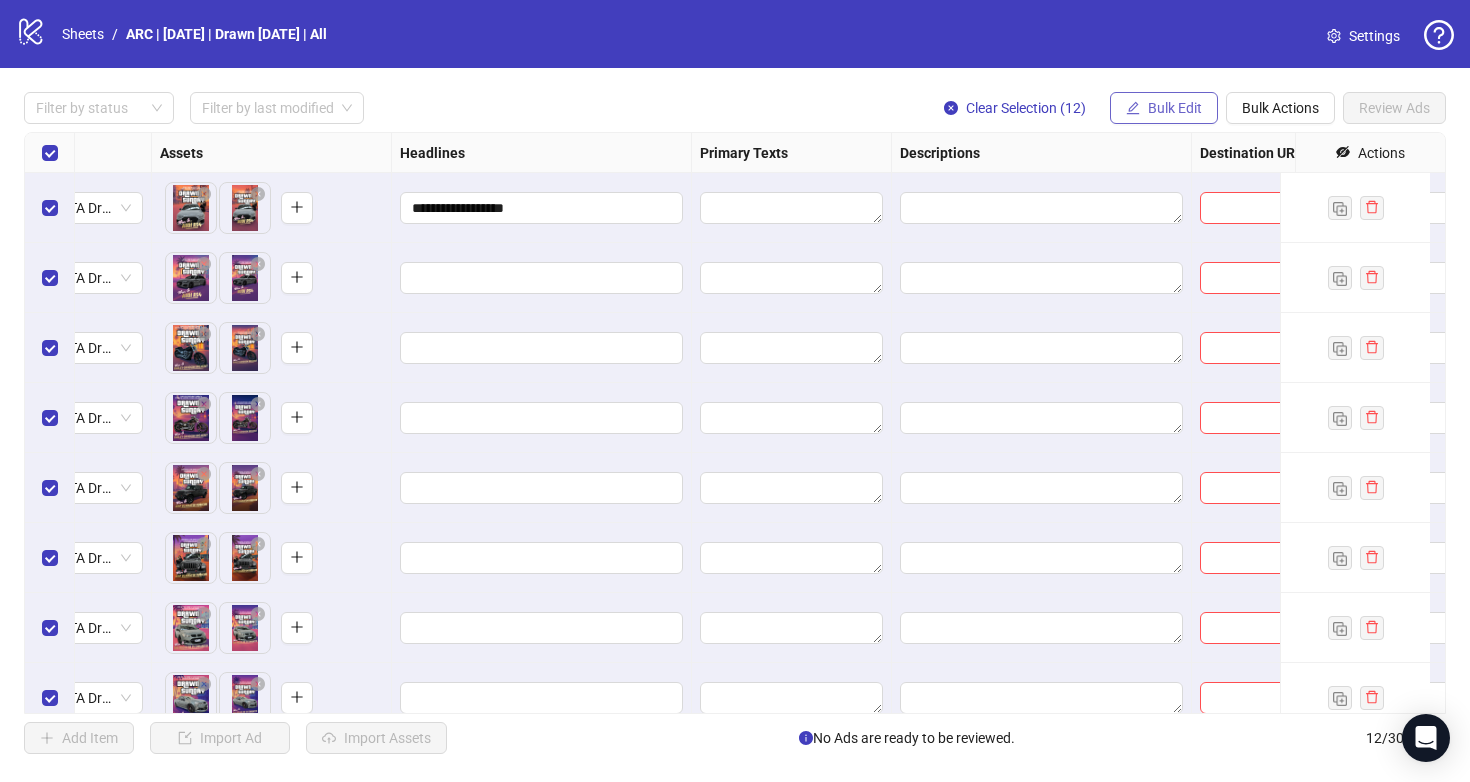 click on "Bulk Edit" at bounding box center [1175, 108] 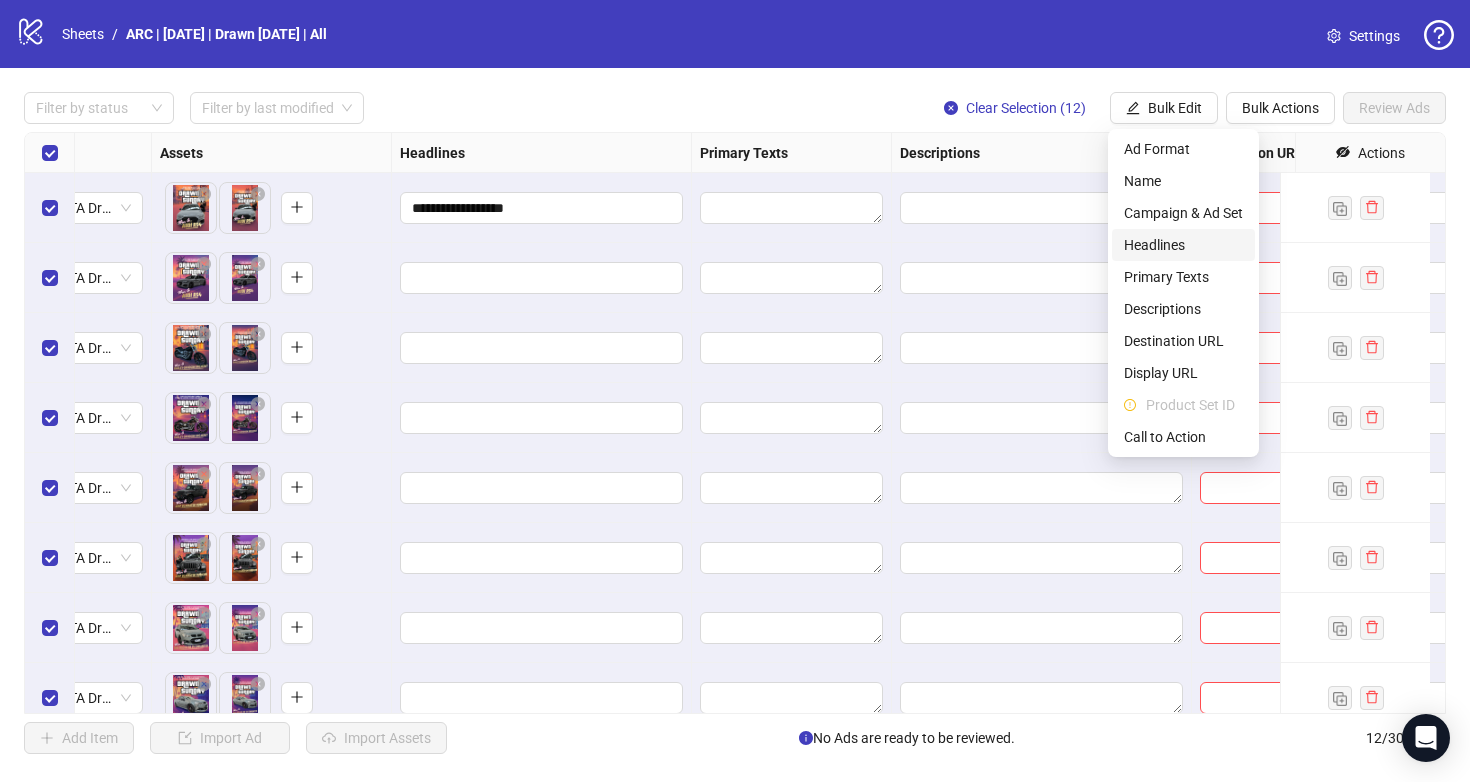 click on "Headlines" at bounding box center [1183, 245] 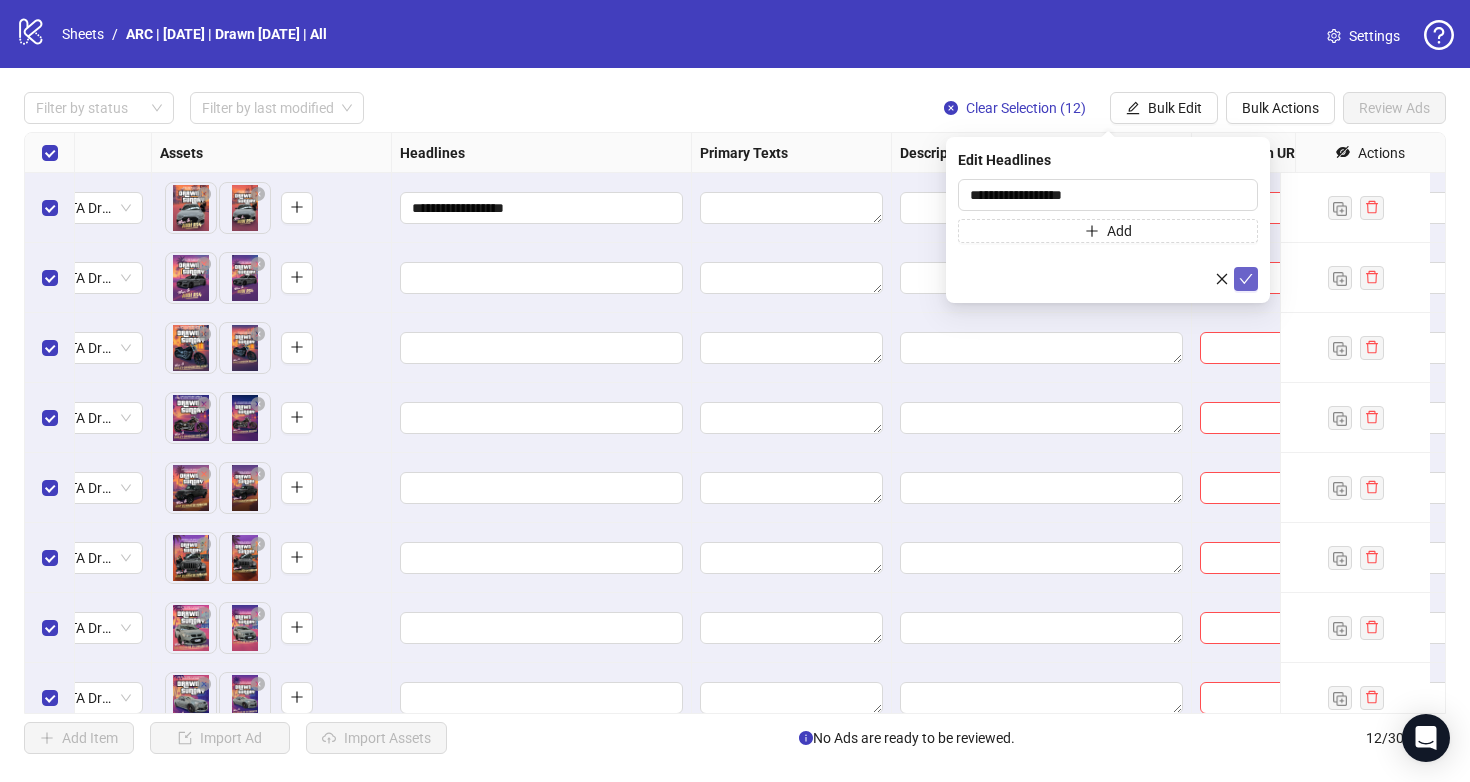 click at bounding box center [1246, 279] 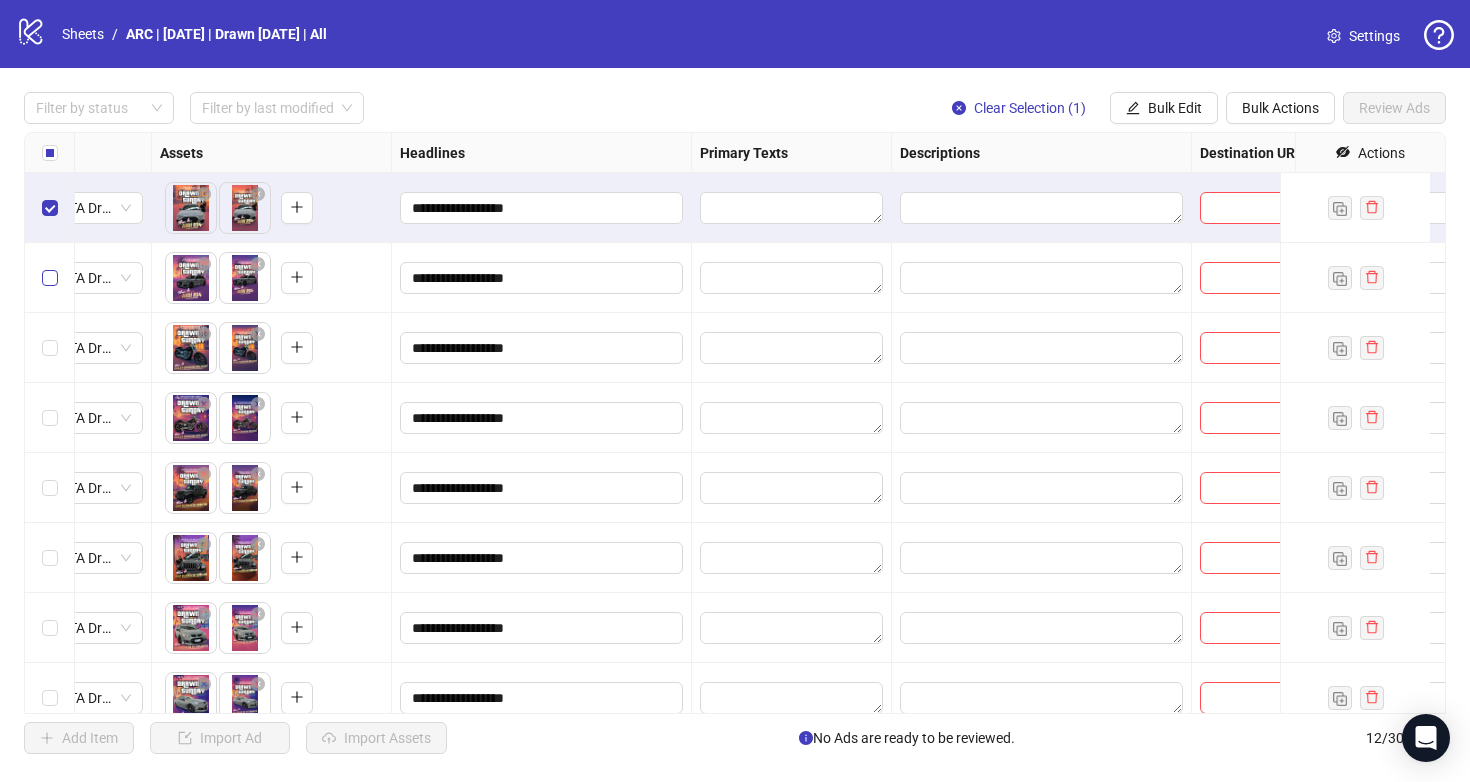 click at bounding box center (50, 278) 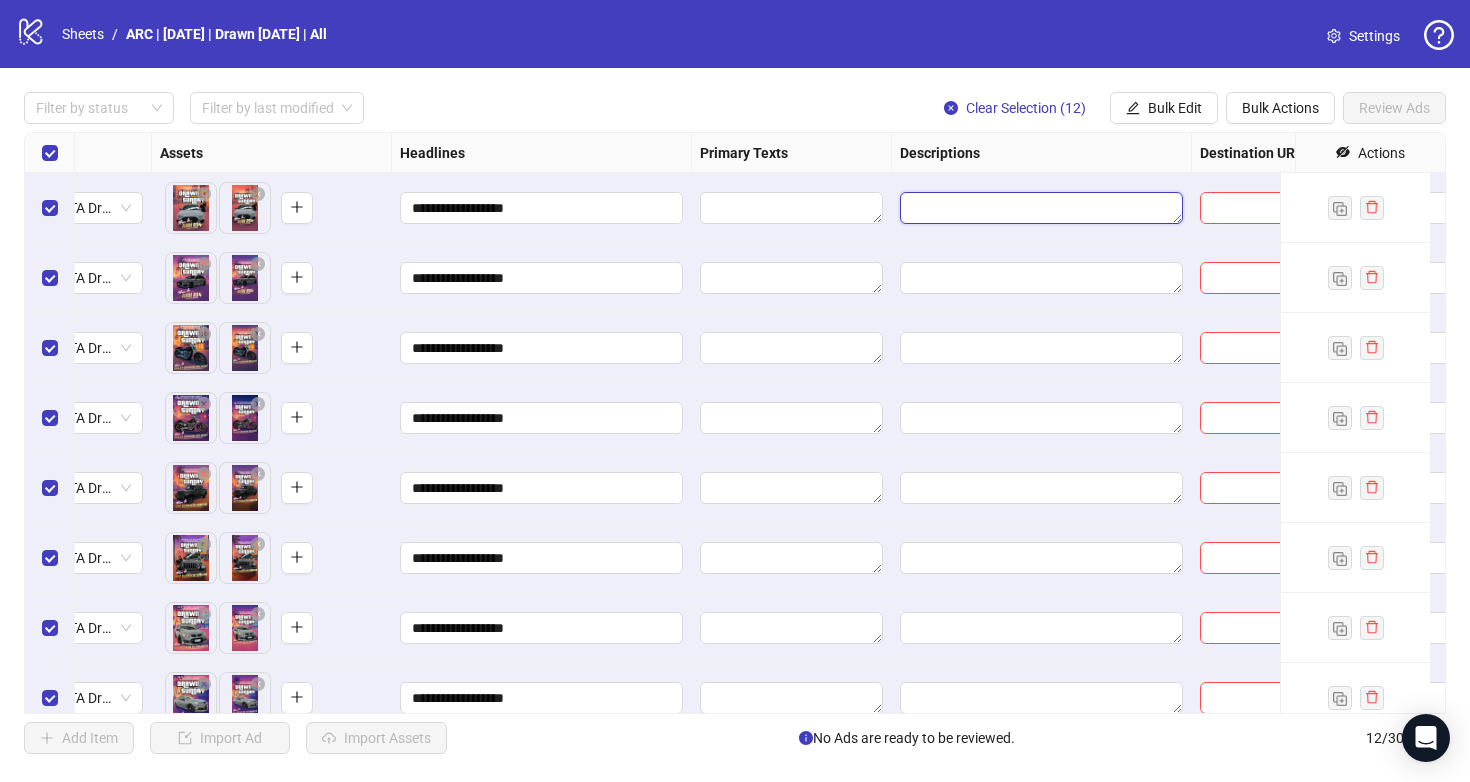 click at bounding box center (1041, 208) 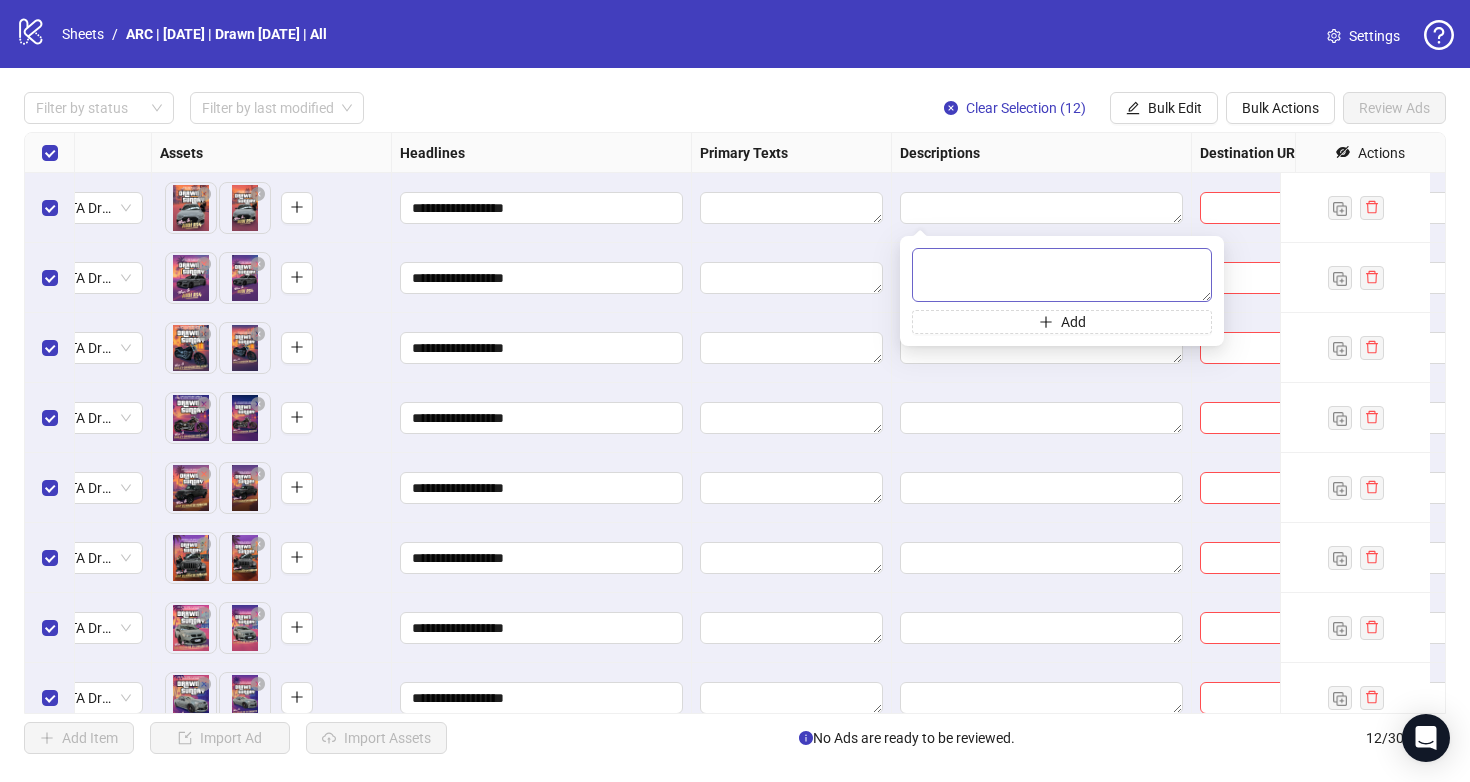 click at bounding box center [1062, 275] 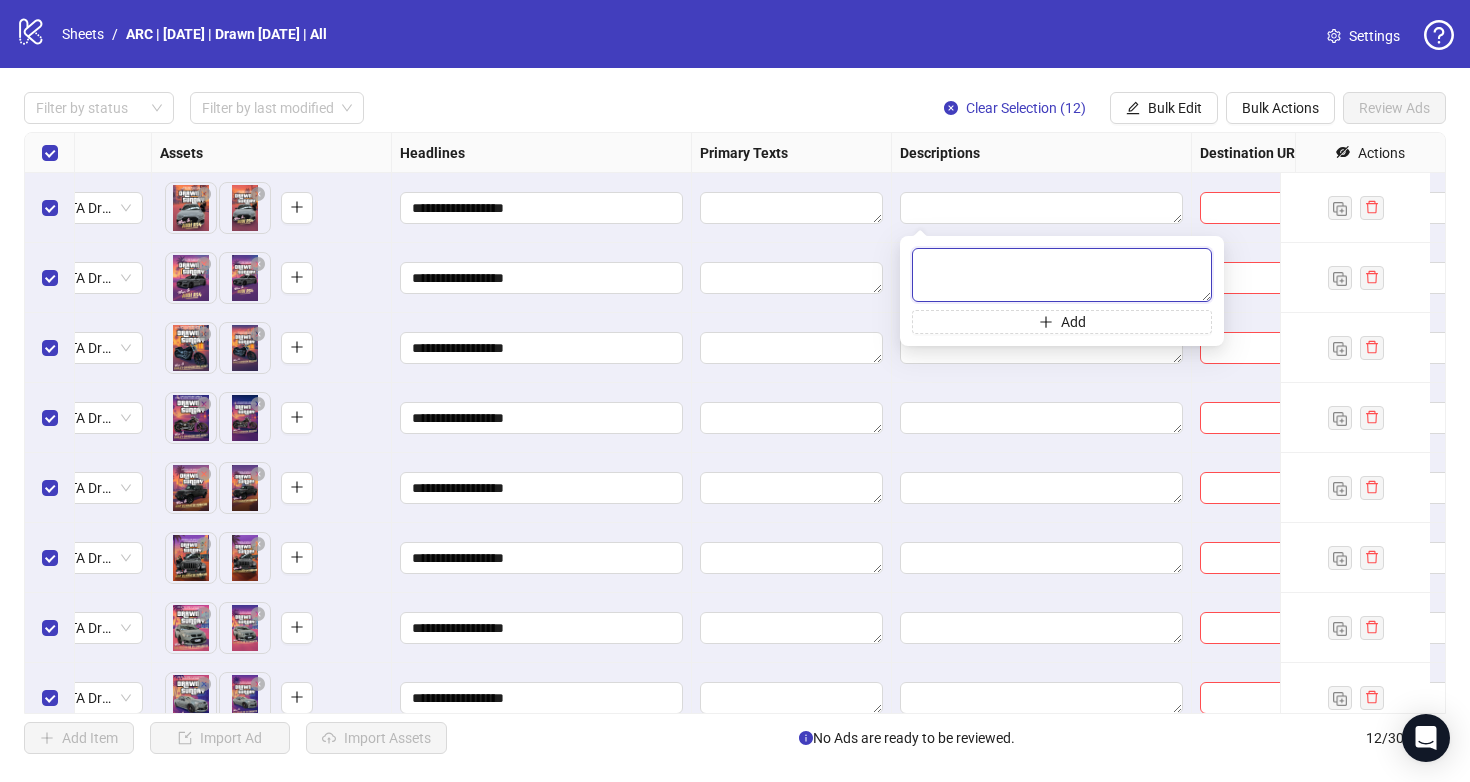 paste on "**********" 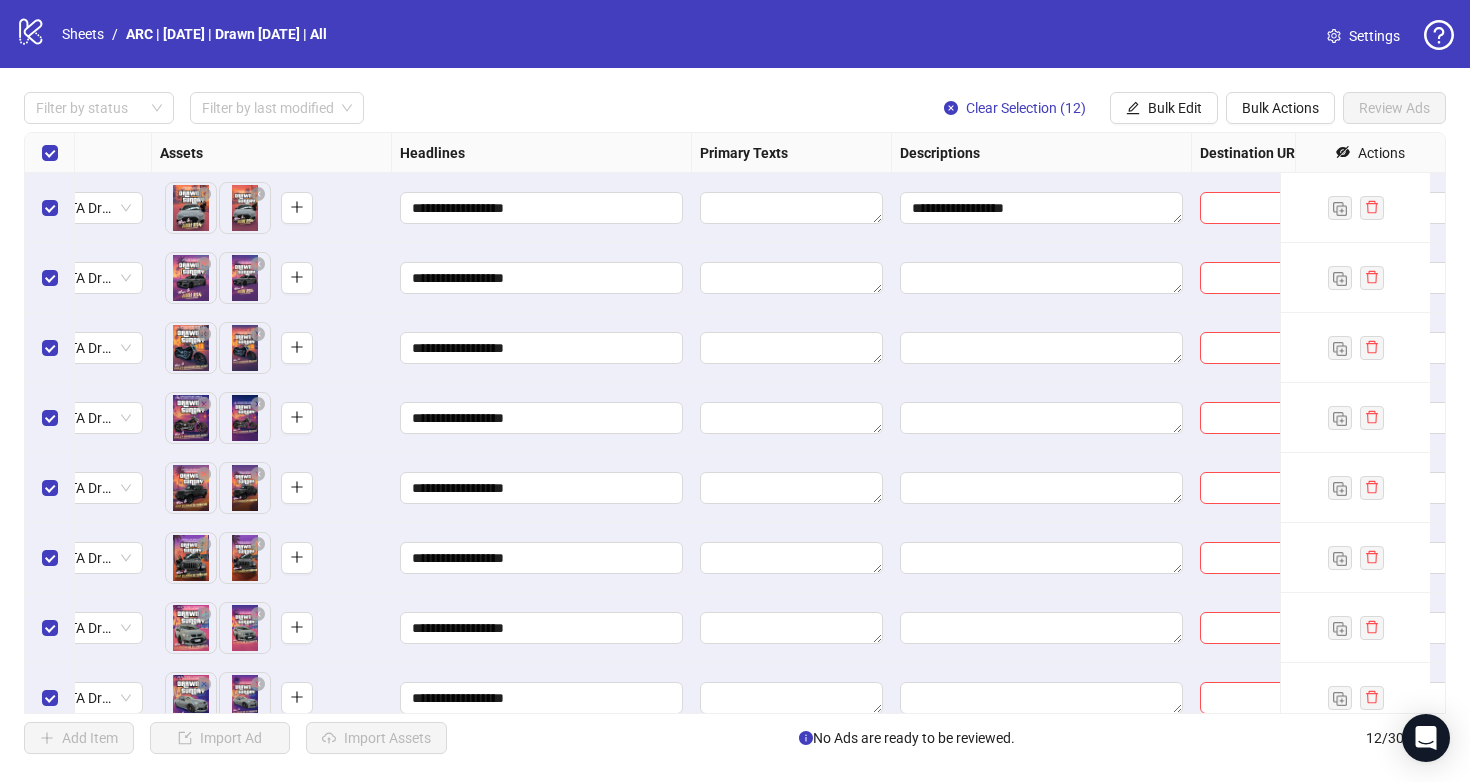 click on "**********" at bounding box center (1042, 208) 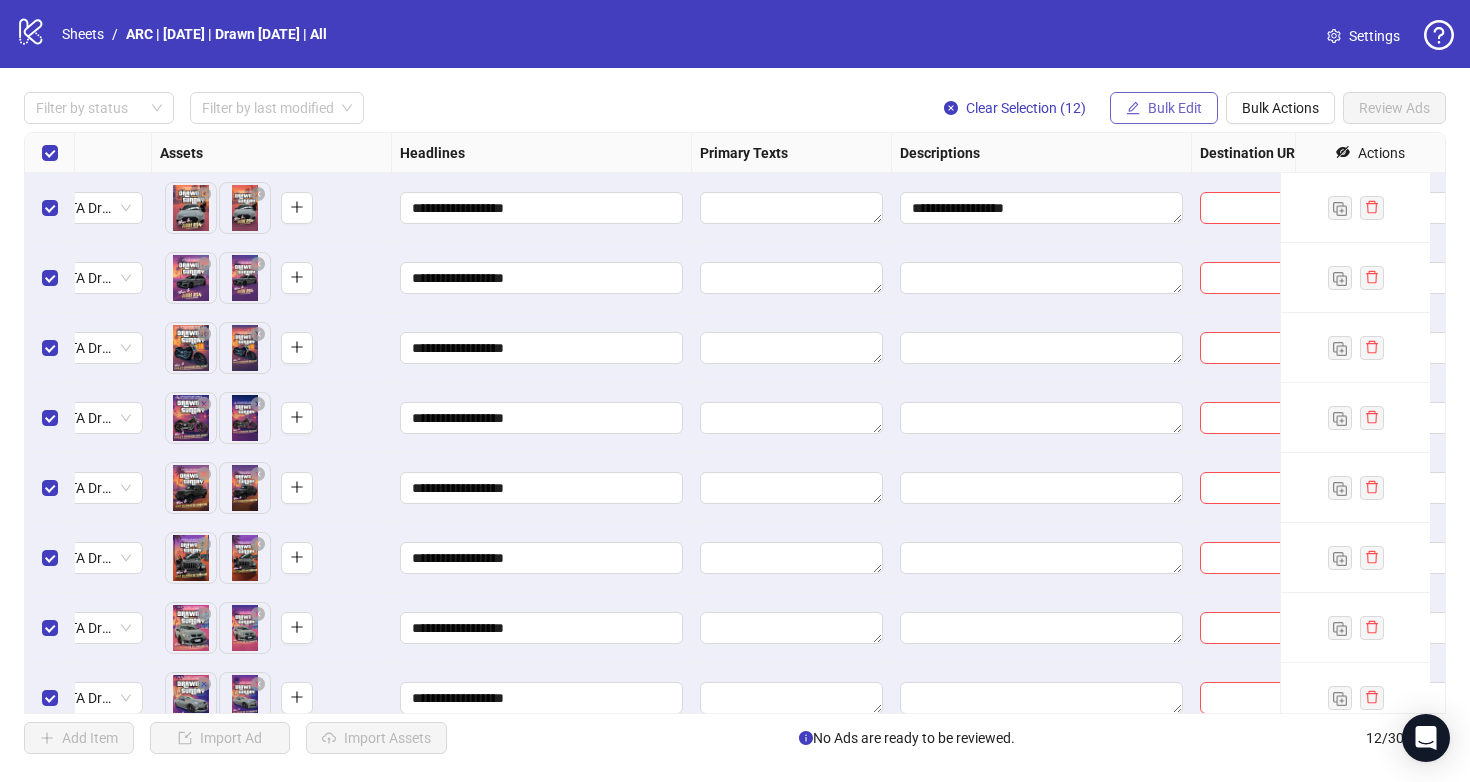 click on "Bulk Edit" at bounding box center (1175, 108) 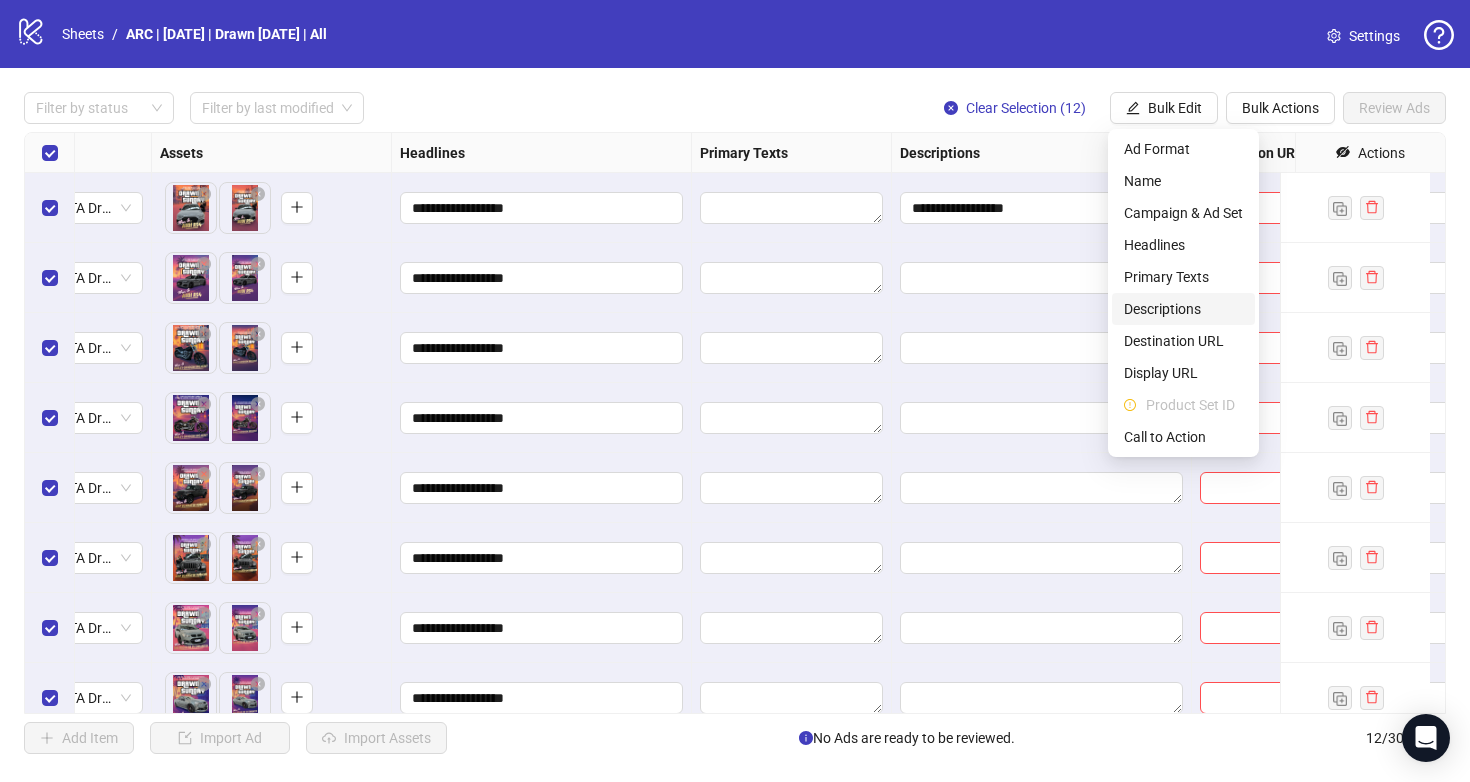 click on "Descriptions" at bounding box center (1183, 309) 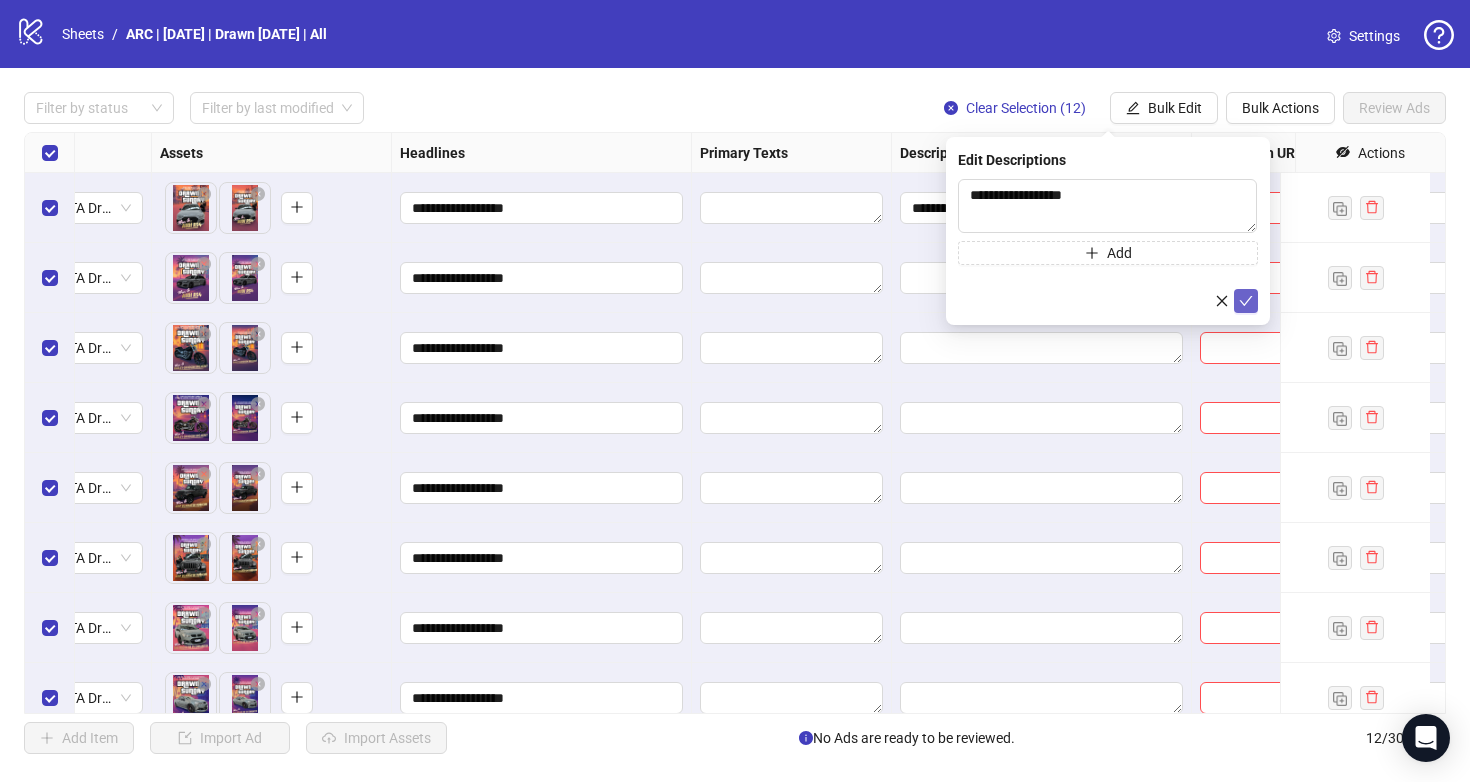 click 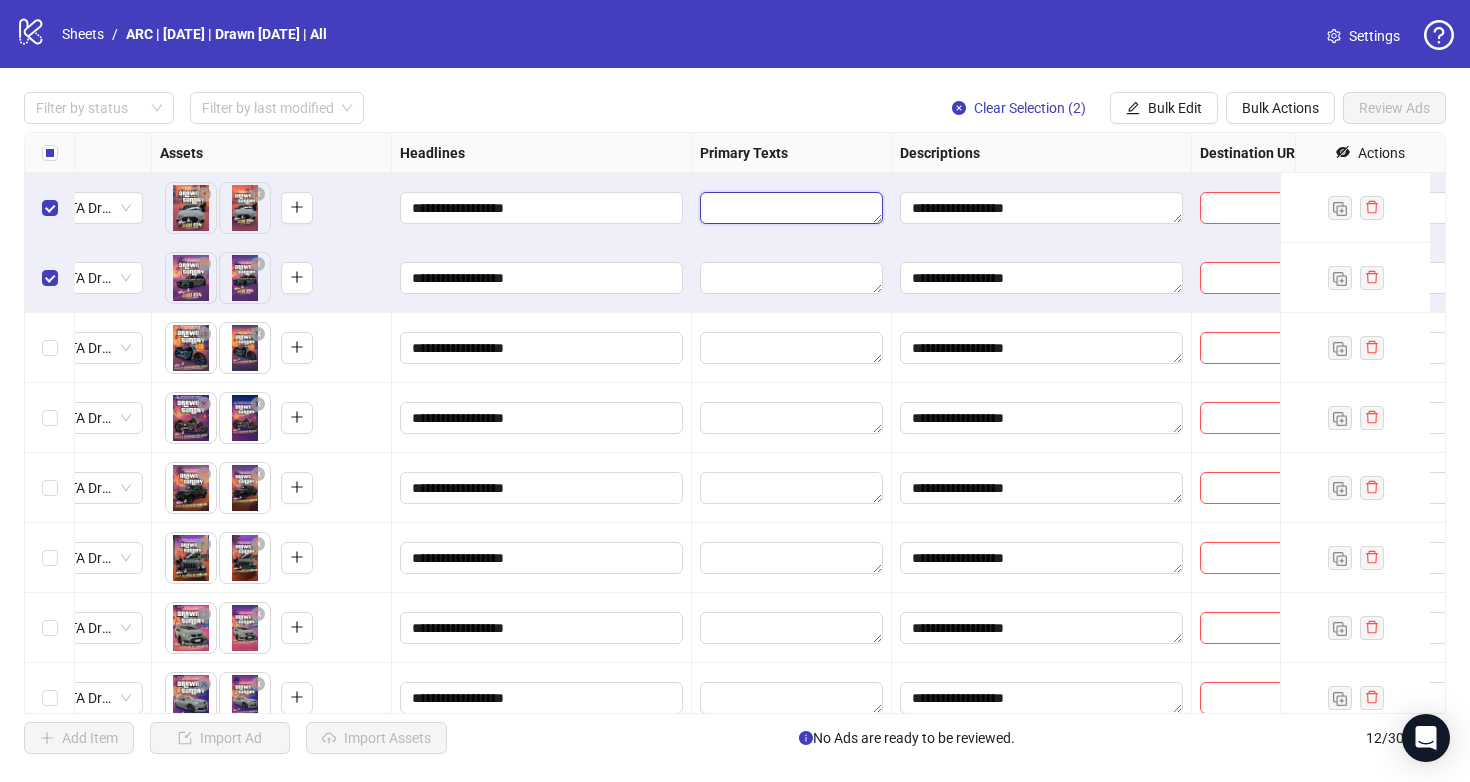 click at bounding box center (791, 208) 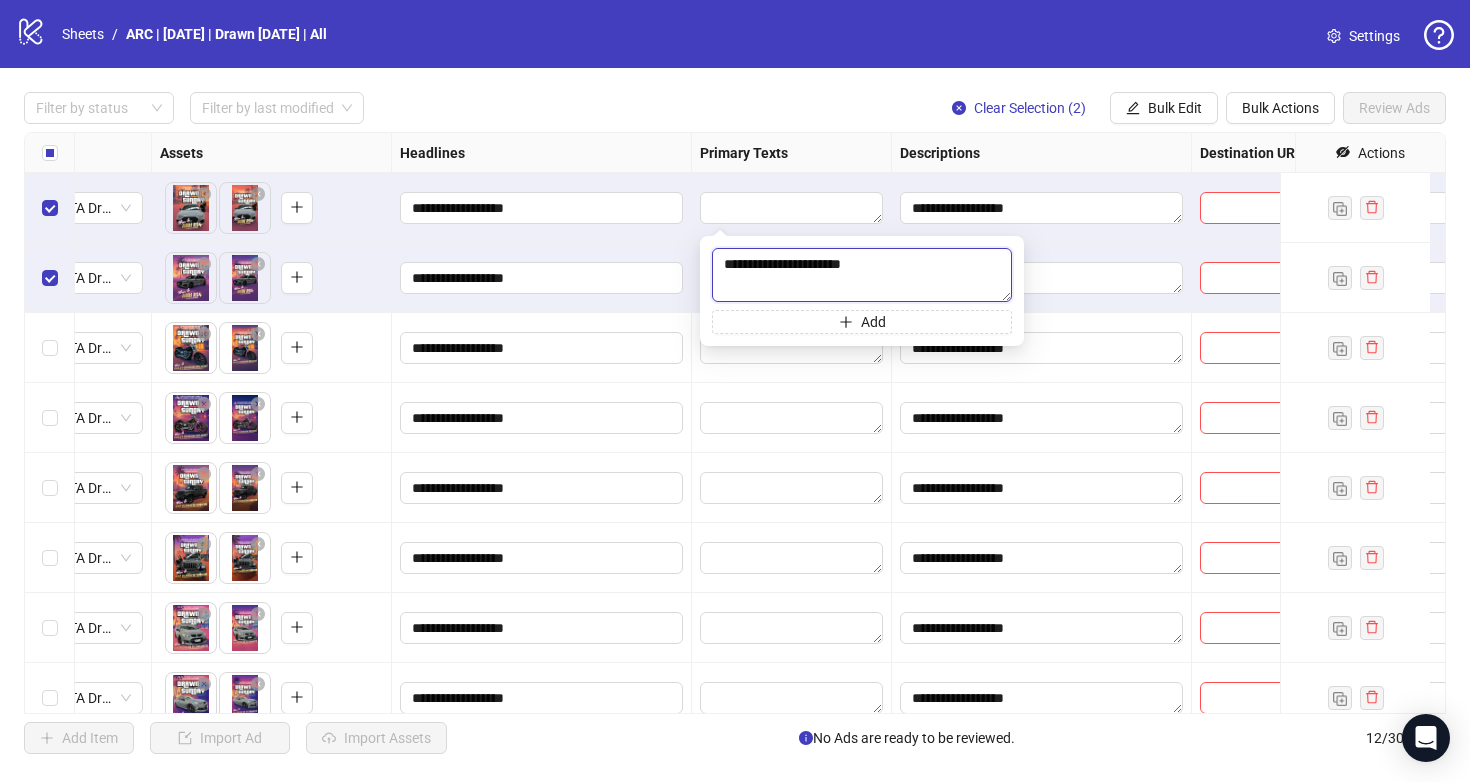 click on "**********" at bounding box center [862, 275] 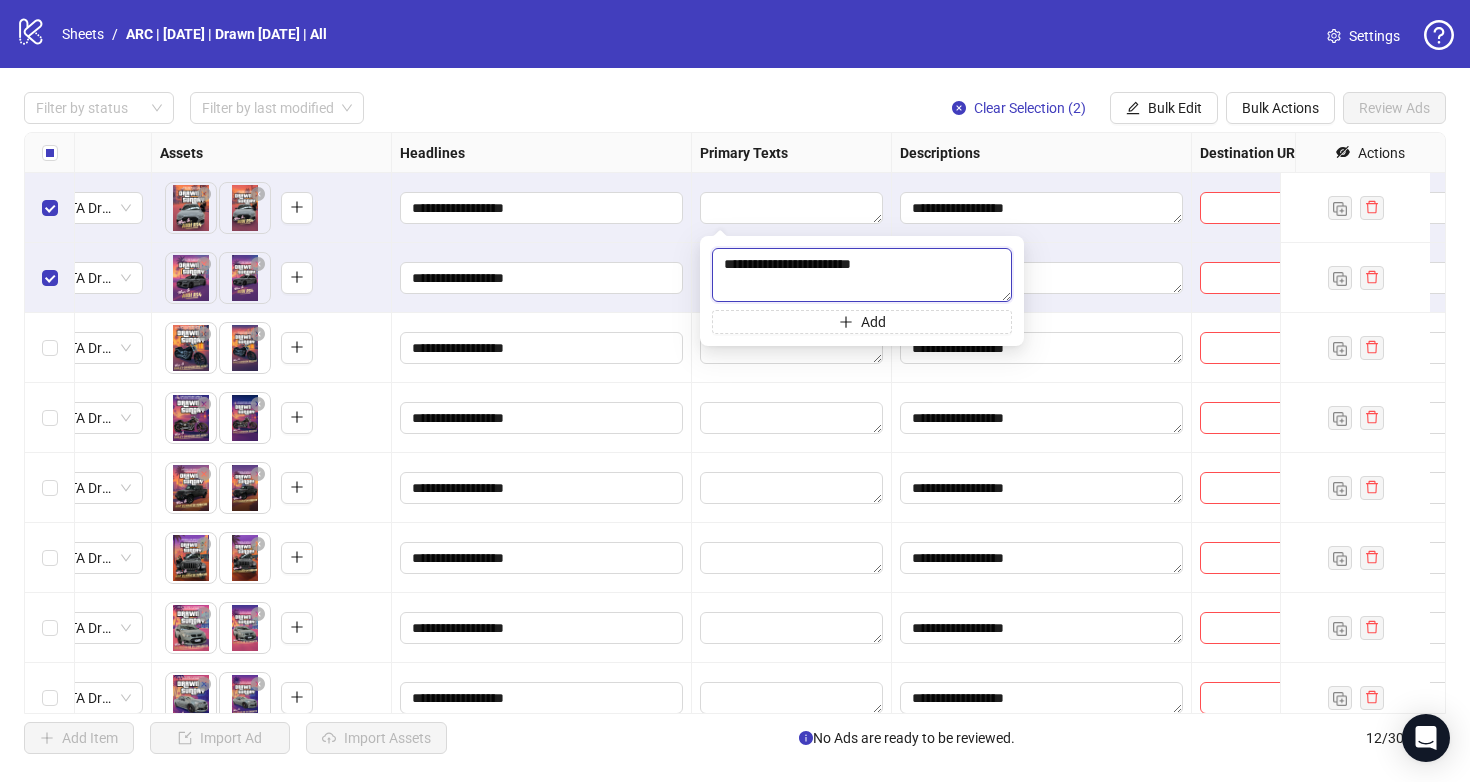 paste on "**********" 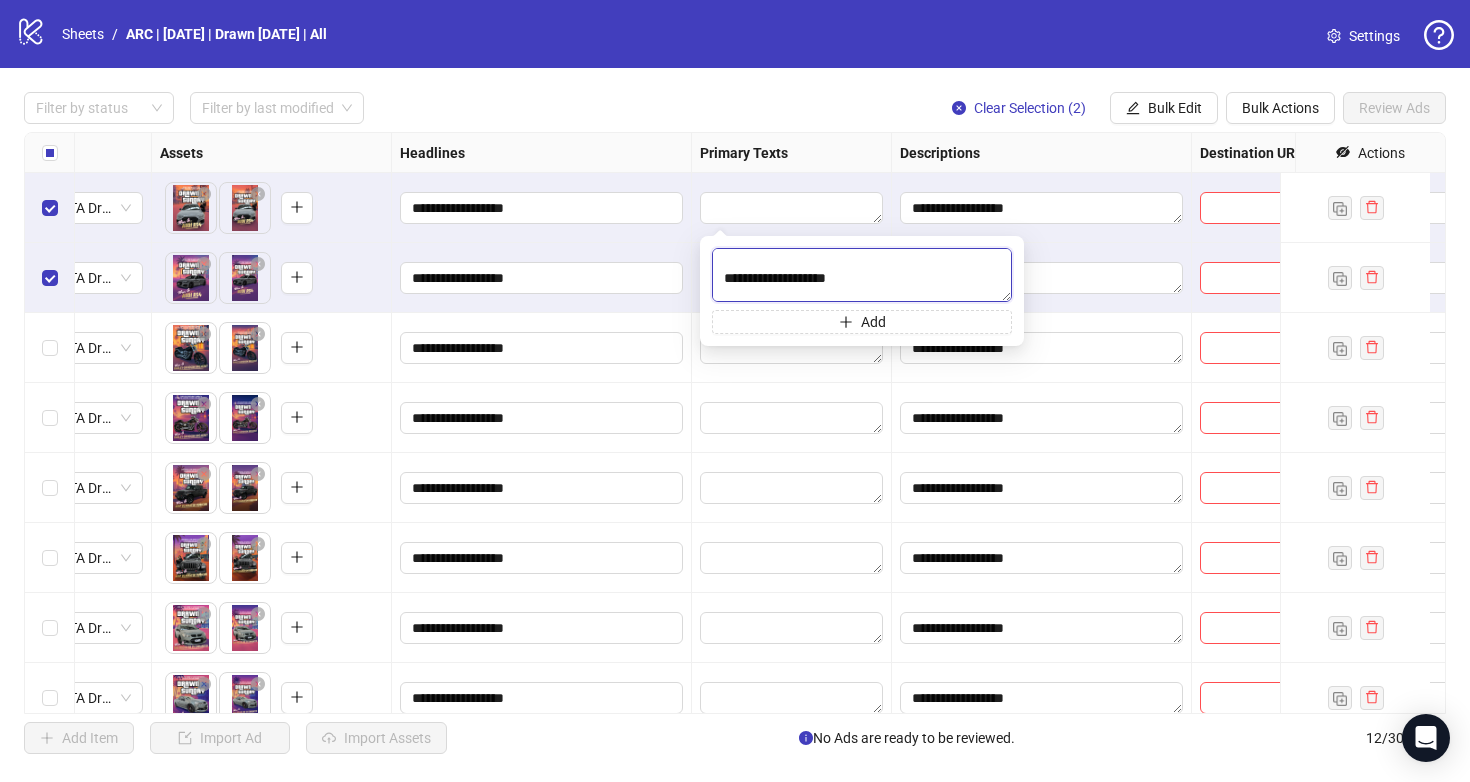 scroll, scrollTop: 17, scrollLeft: 0, axis: vertical 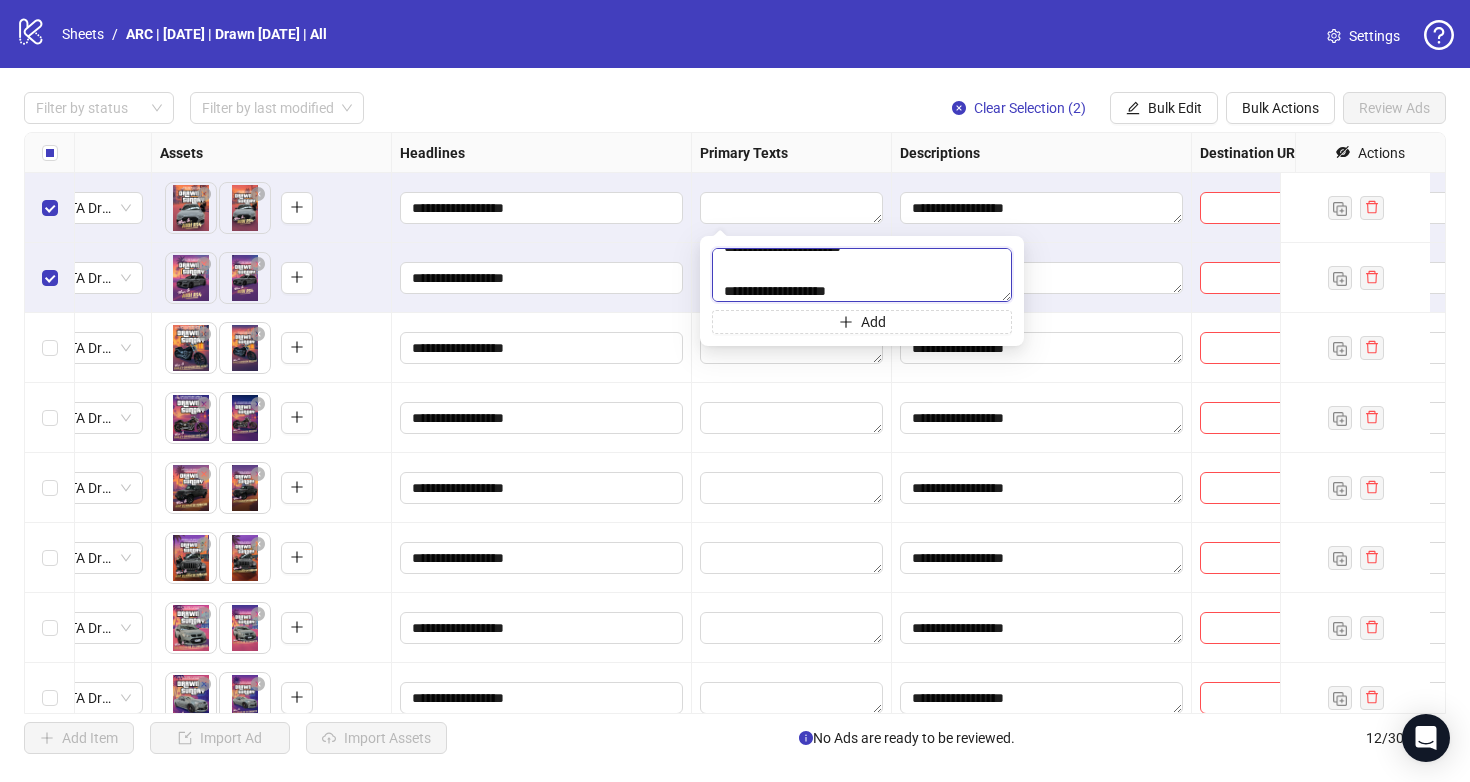 drag, startPoint x: 894, startPoint y: 294, endPoint x: 714, endPoint y: 273, distance: 181.22086 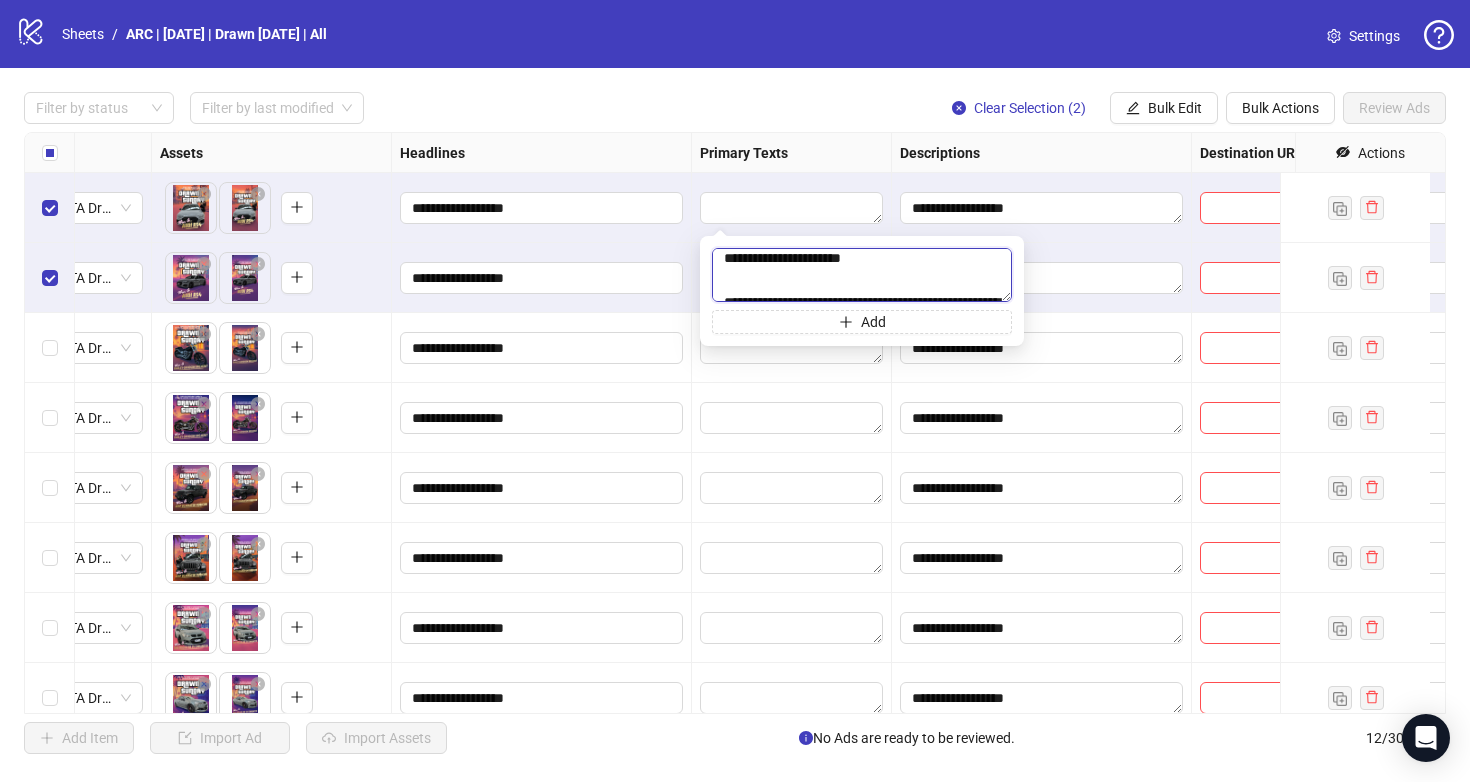 scroll, scrollTop: 0, scrollLeft: 0, axis: both 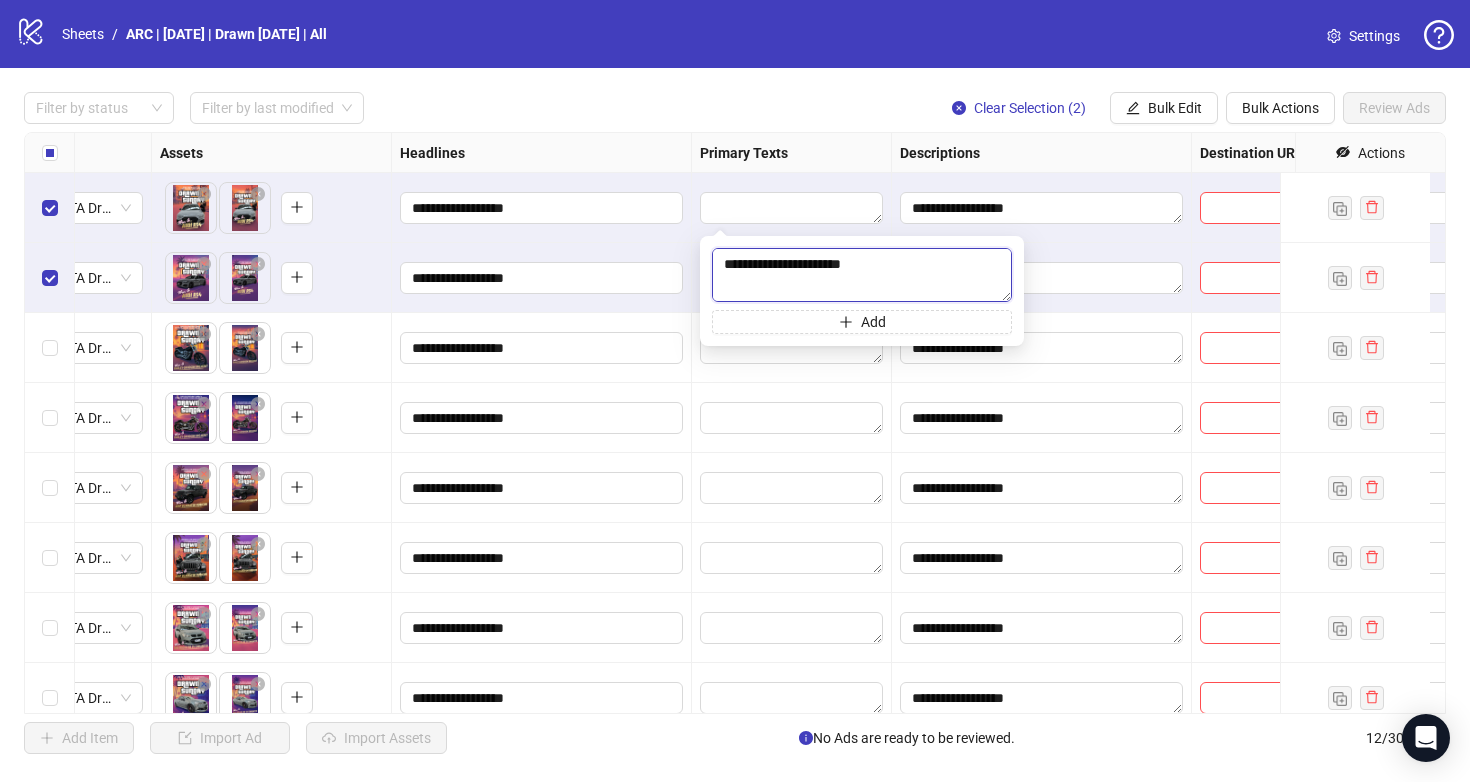 drag, startPoint x: 877, startPoint y: 264, endPoint x: 686, endPoint y: 255, distance: 191.21193 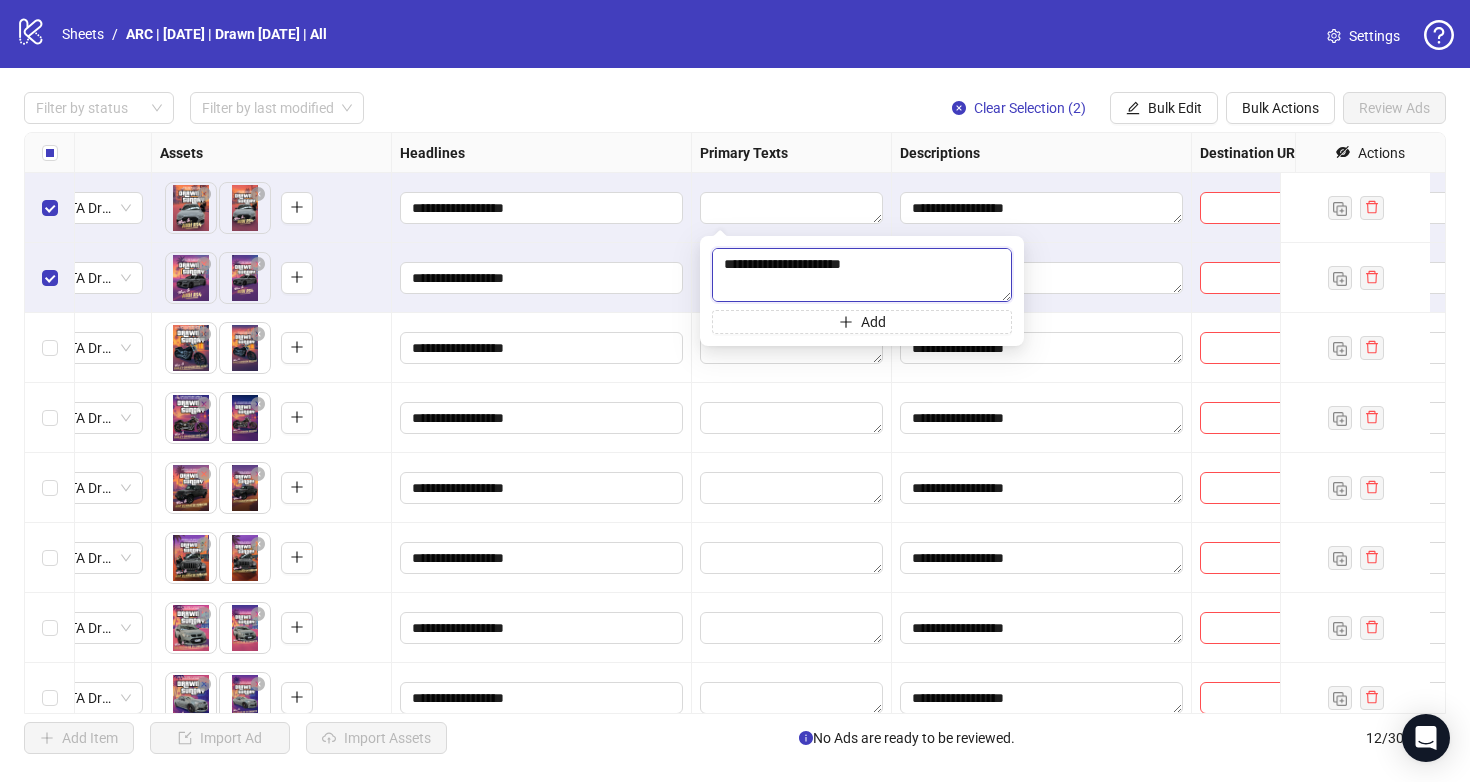click on "**********" at bounding box center [862, 275] 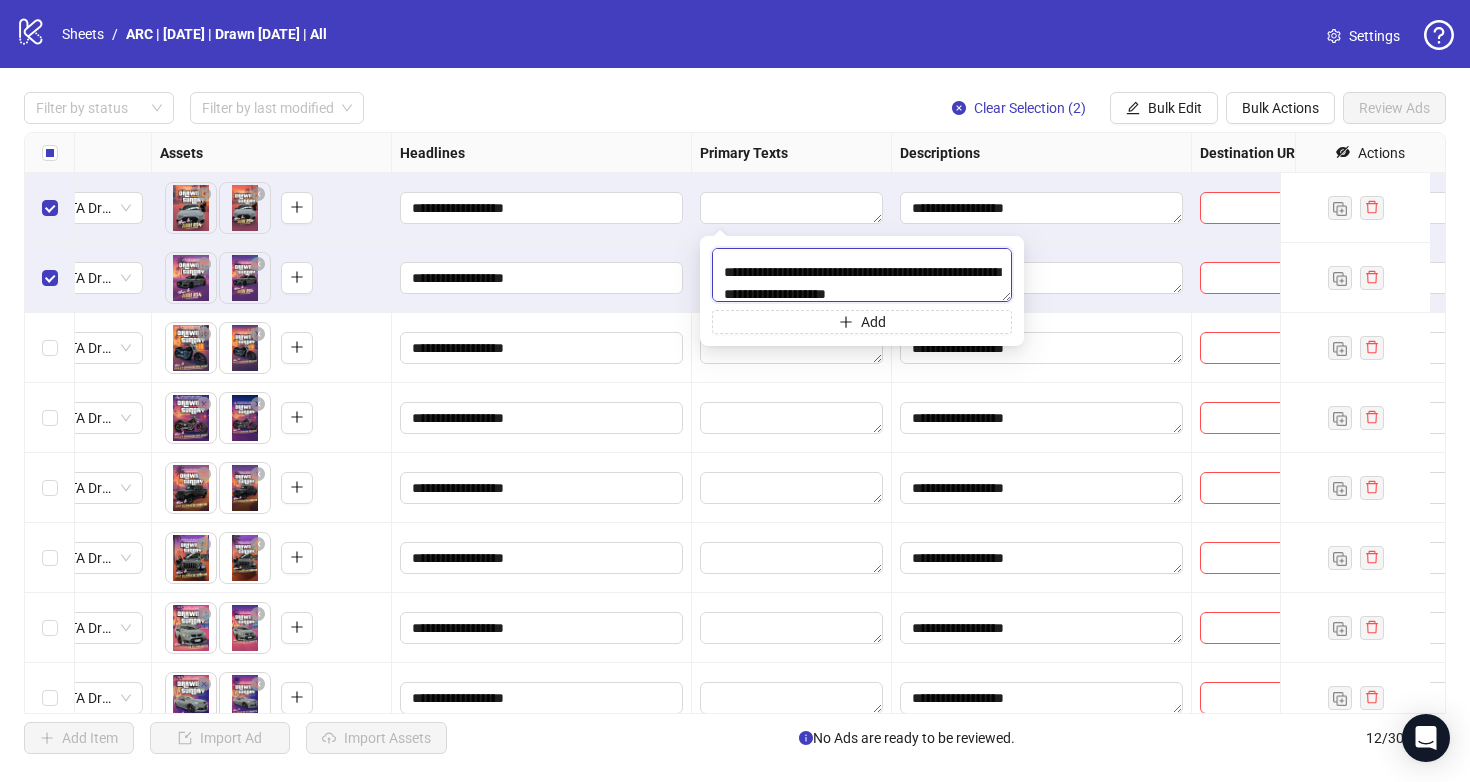 scroll, scrollTop: 37, scrollLeft: 0, axis: vertical 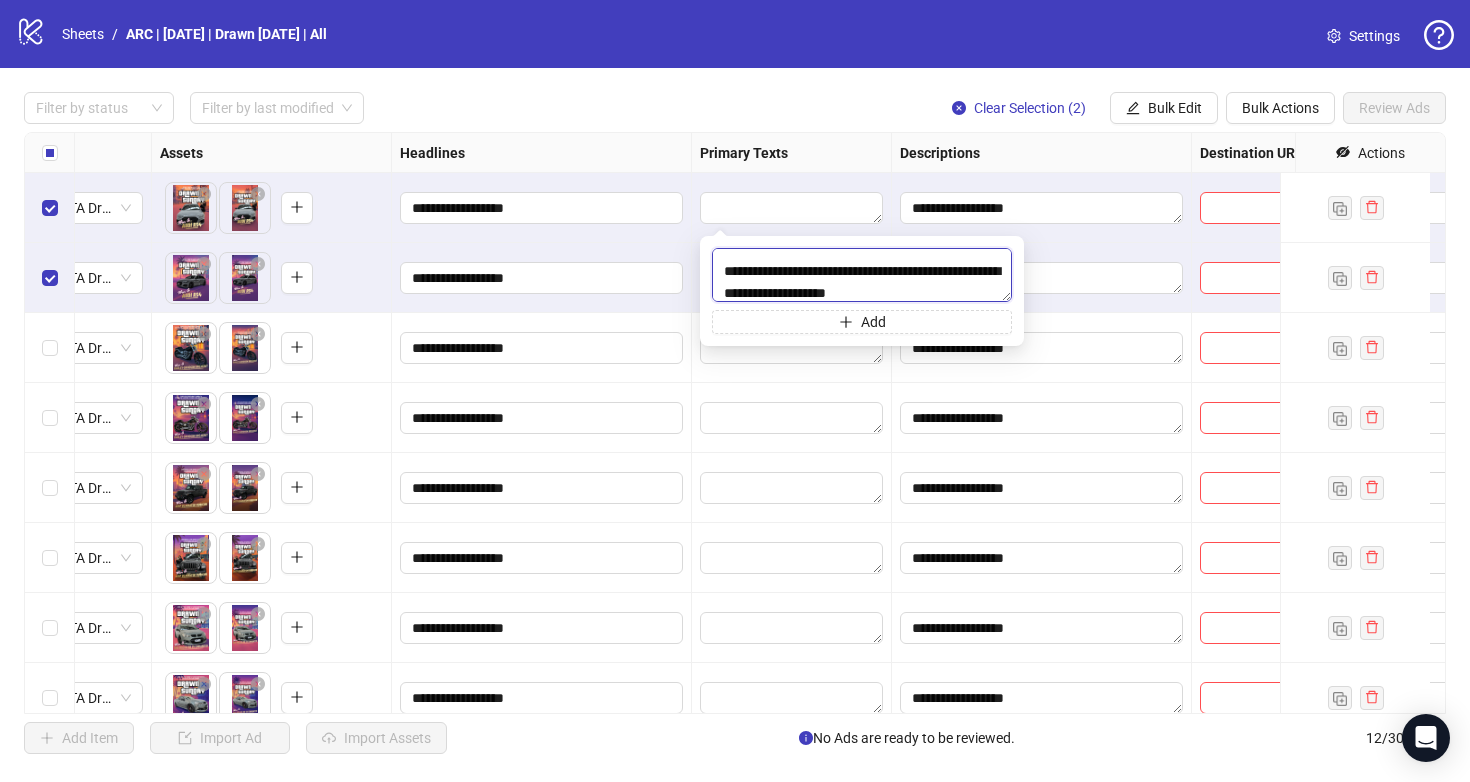 drag, startPoint x: 795, startPoint y: 270, endPoint x: 723, endPoint y: 270, distance: 72 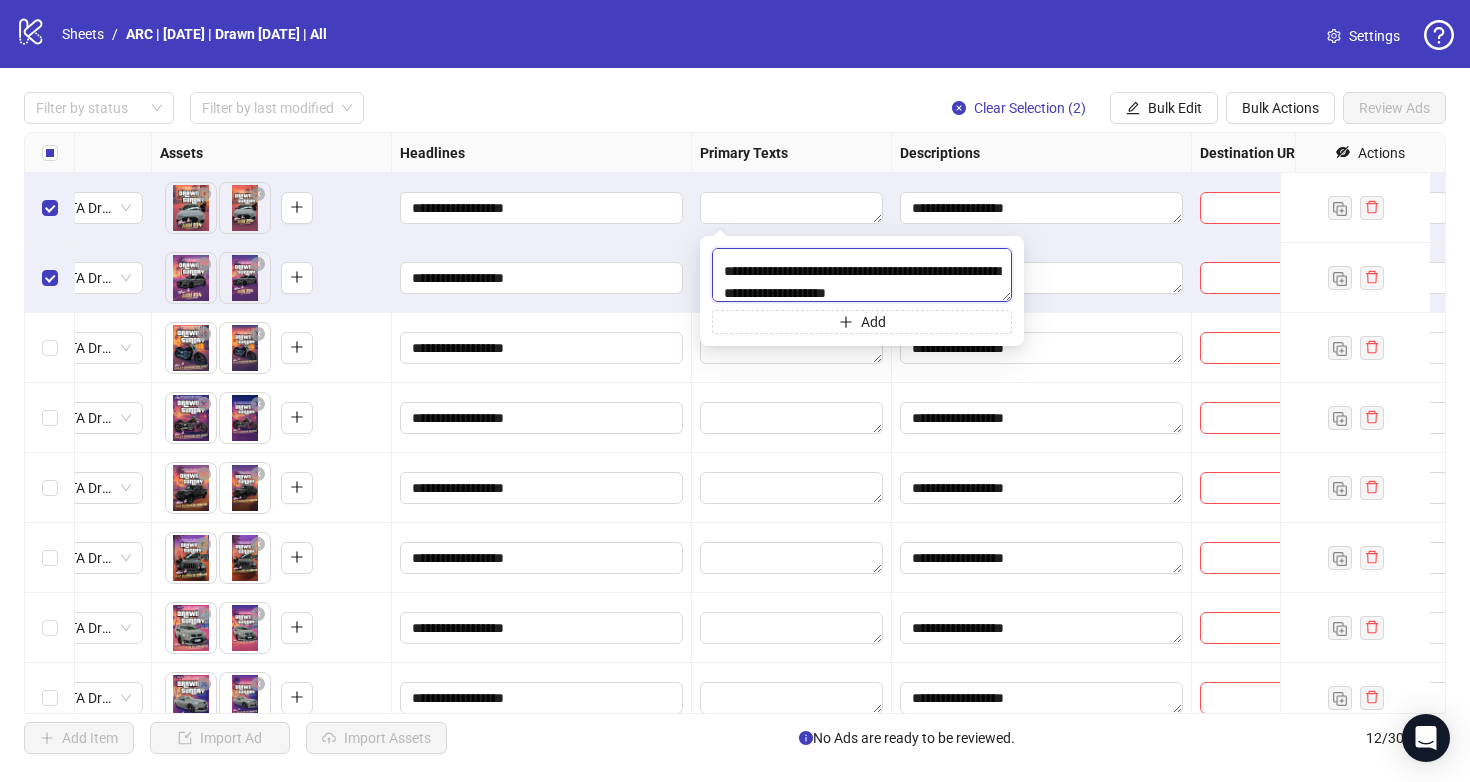 click on "**********" at bounding box center (862, 275) 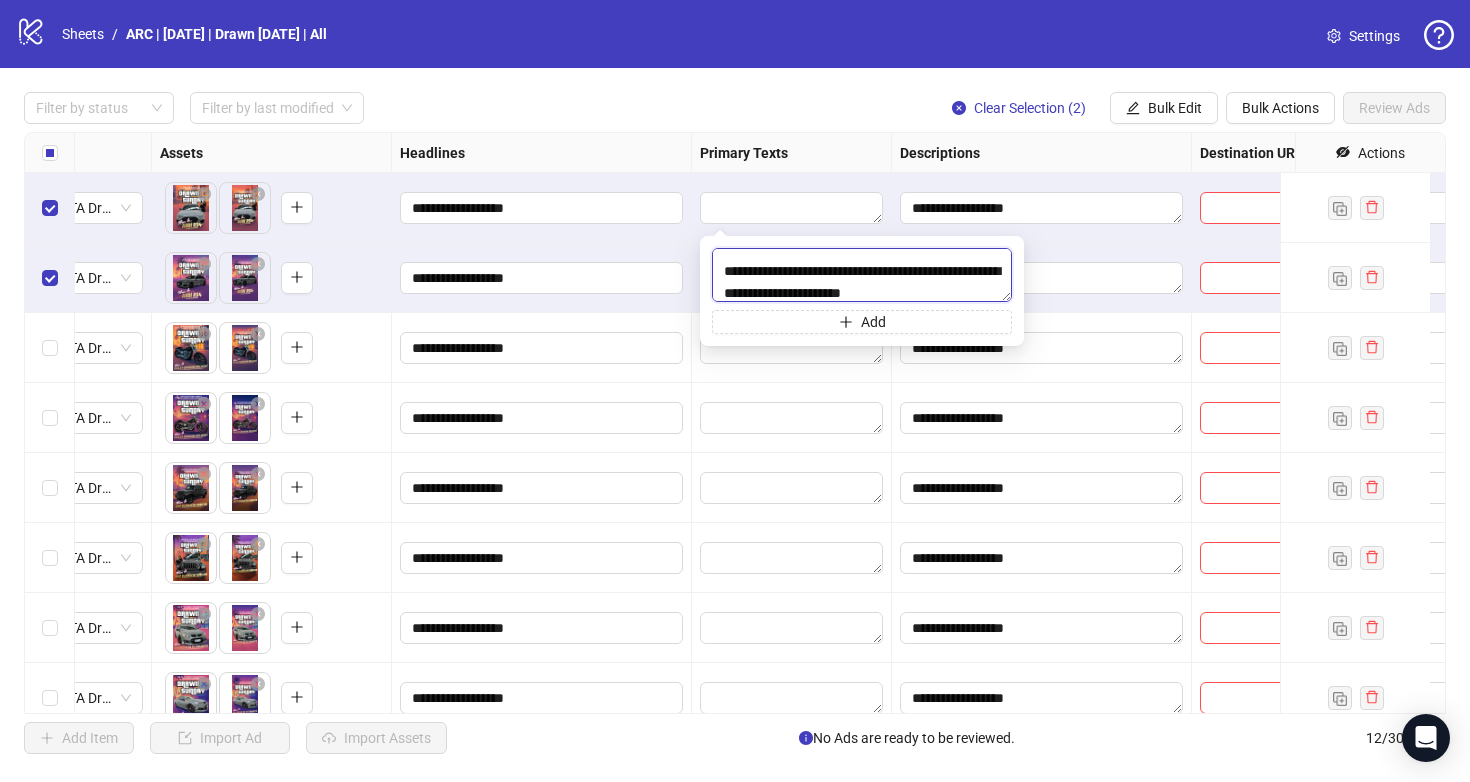 click on "**********" at bounding box center [862, 275] 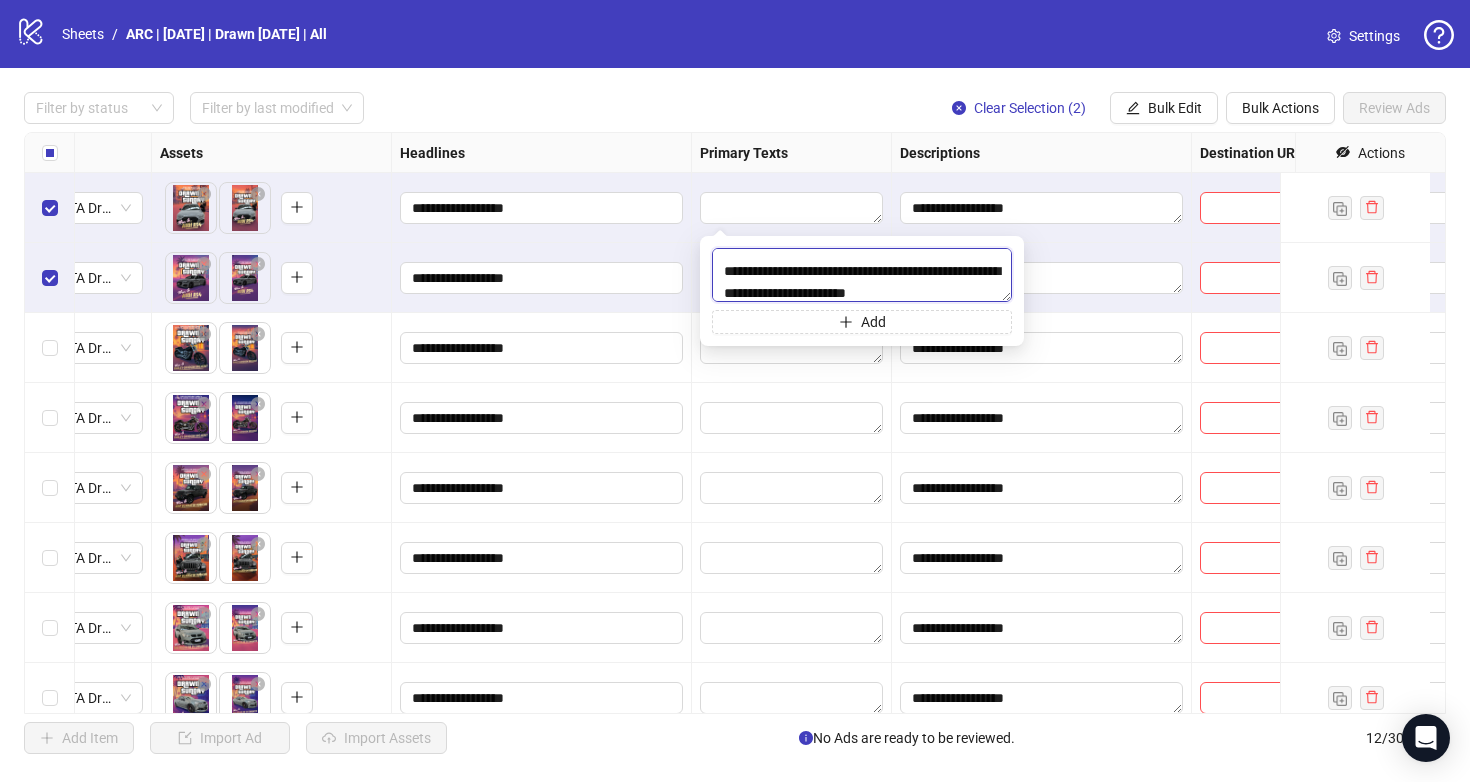 click on "**********" at bounding box center (862, 275) 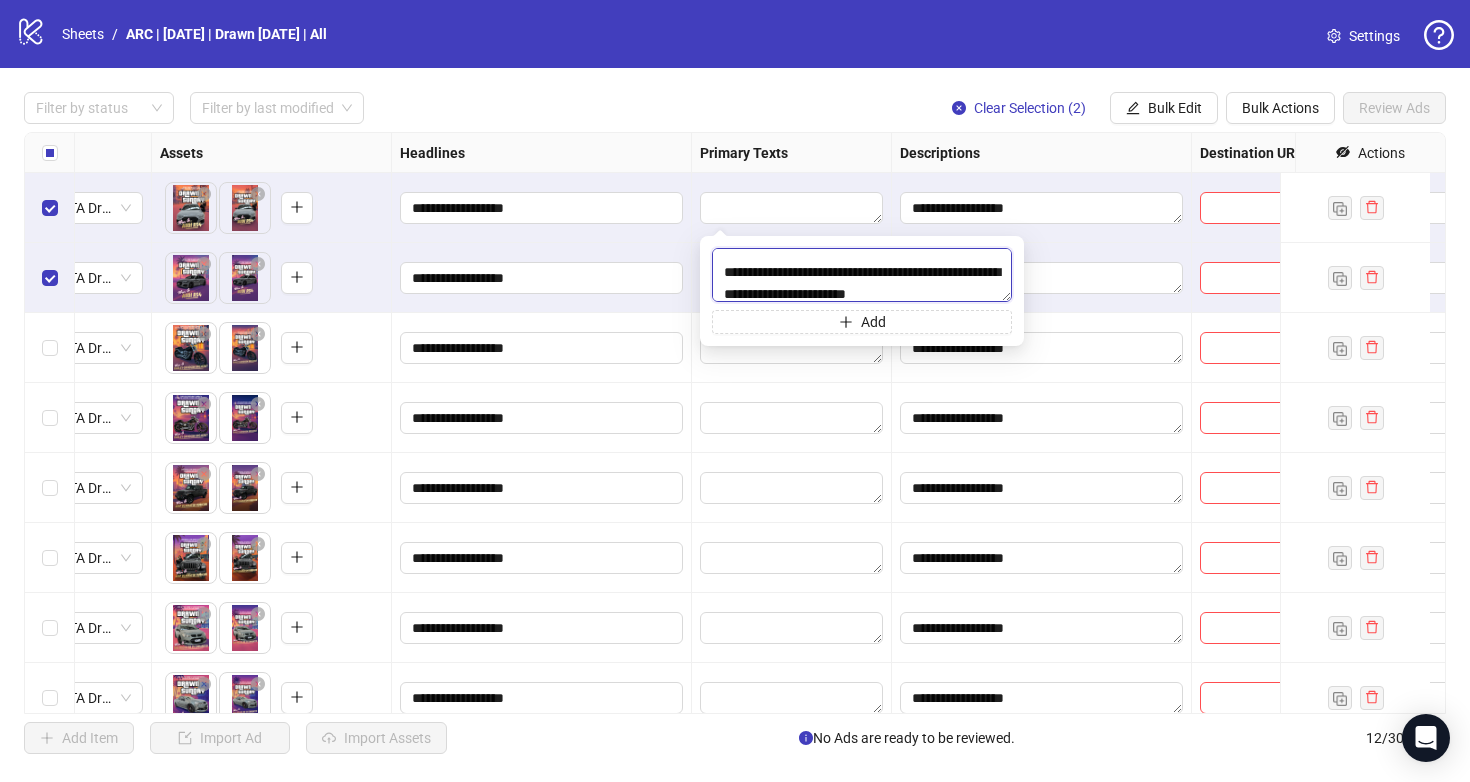 scroll, scrollTop: 34, scrollLeft: 0, axis: vertical 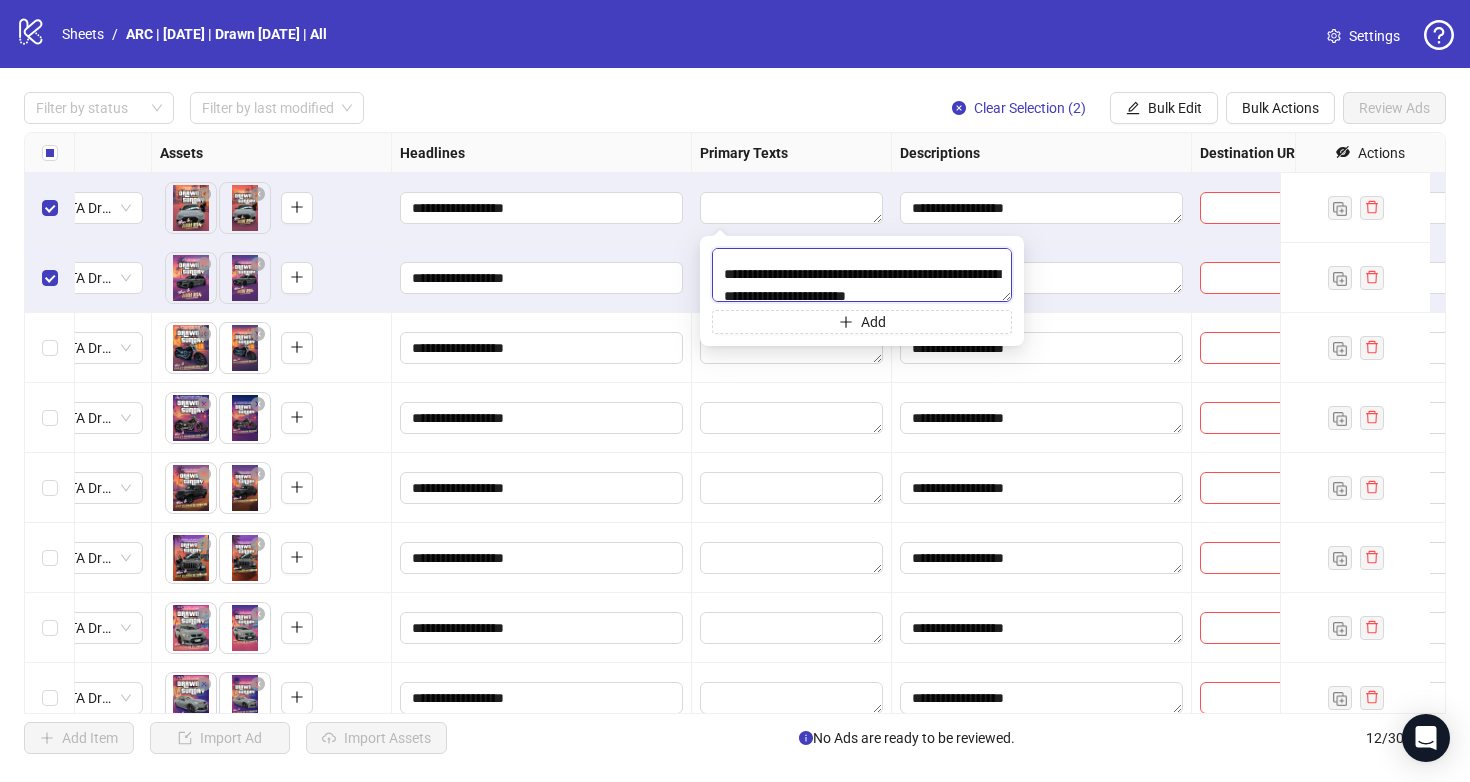click on "**********" at bounding box center [862, 275] 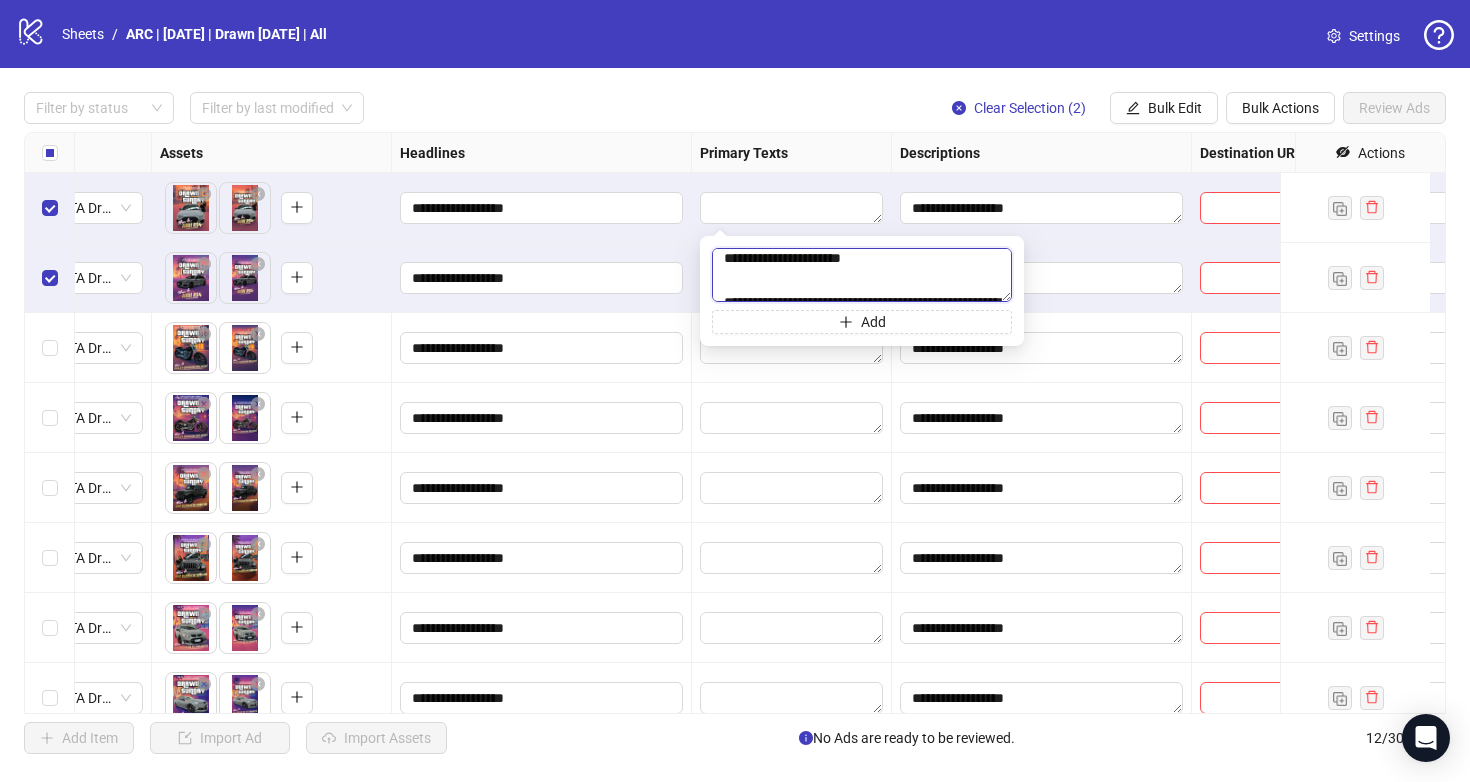 scroll, scrollTop: 0, scrollLeft: 0, axis: both 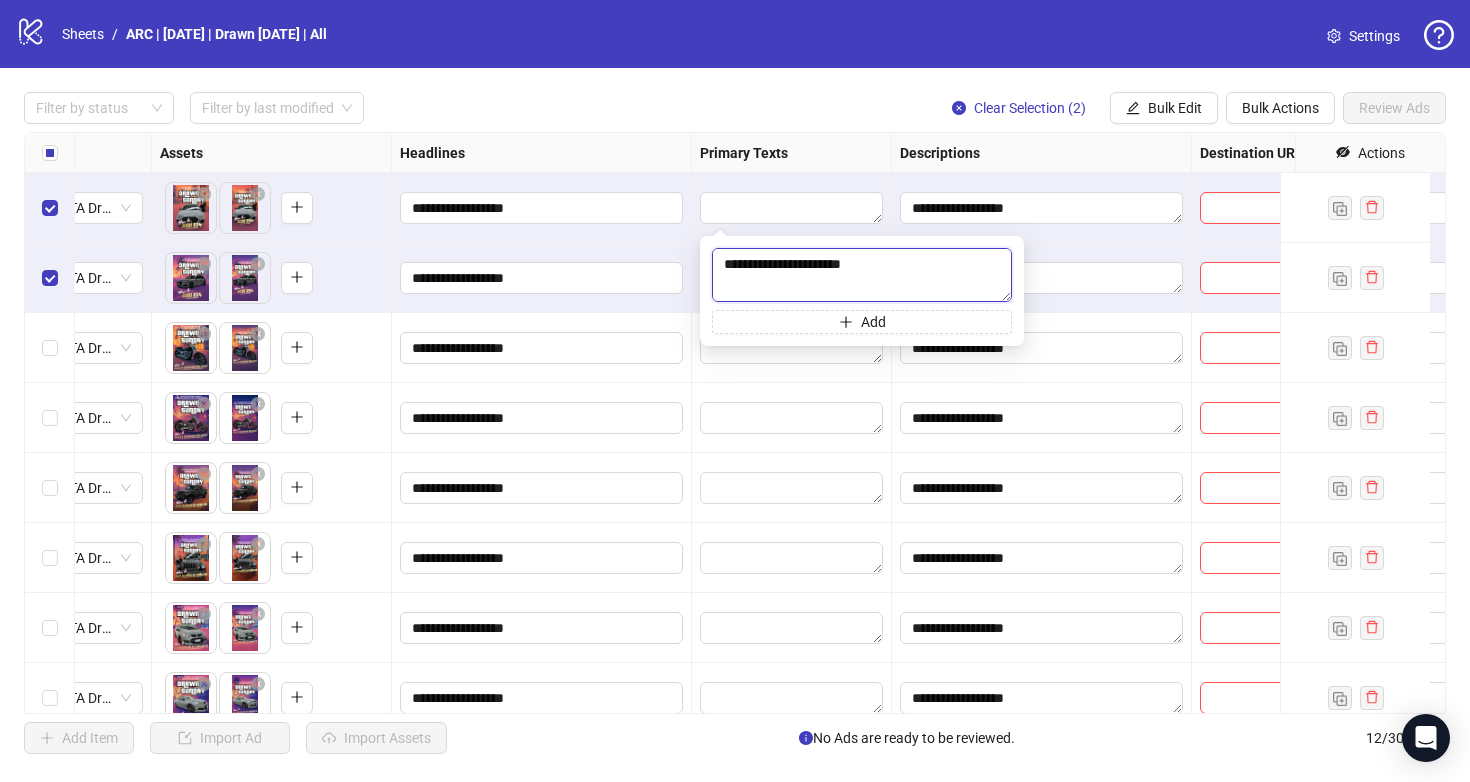 drag, startPoint x: 816, startPoint y: 273, endPoint x: 722, endPoint y: 242, distance: 98.9798 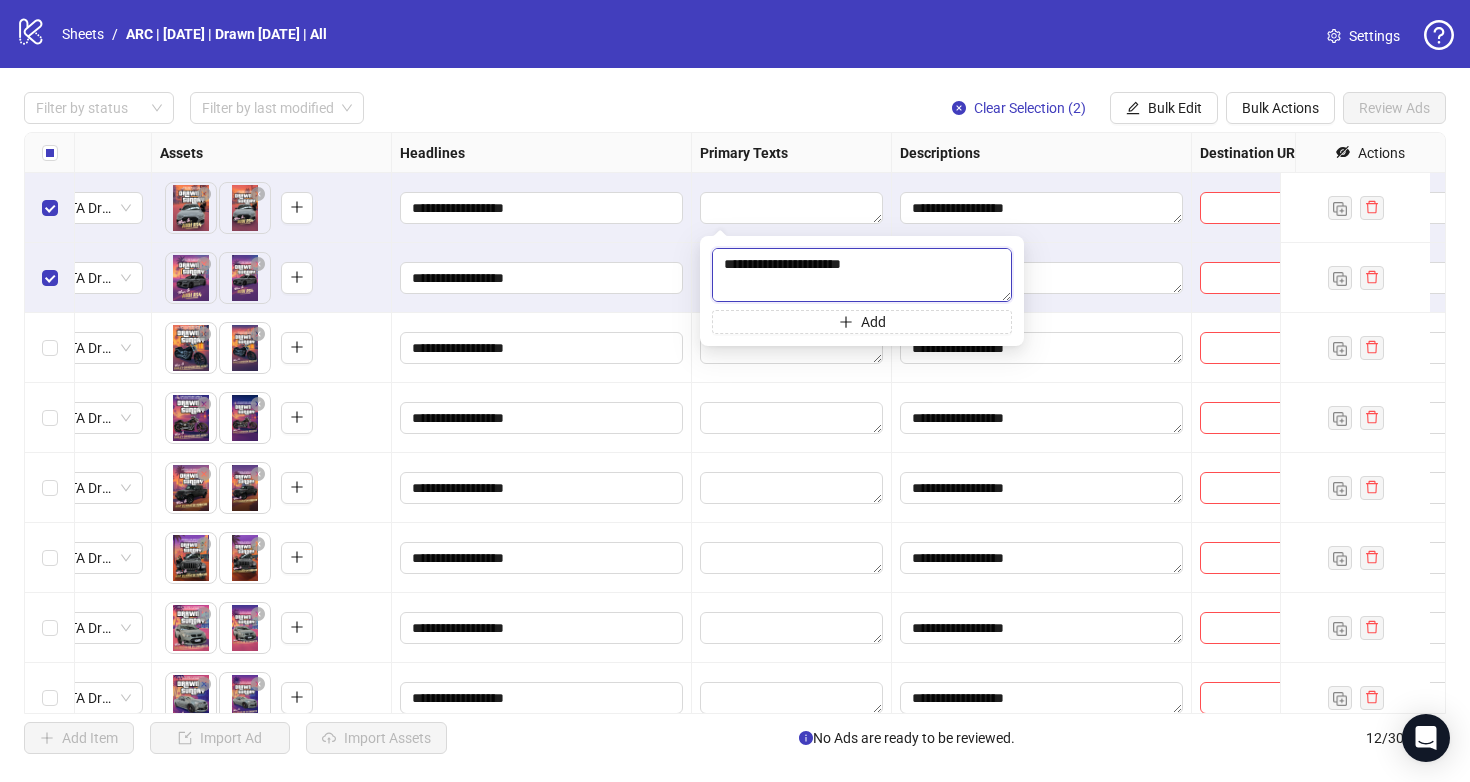 click on "**********" at bounding box center [862, 275] 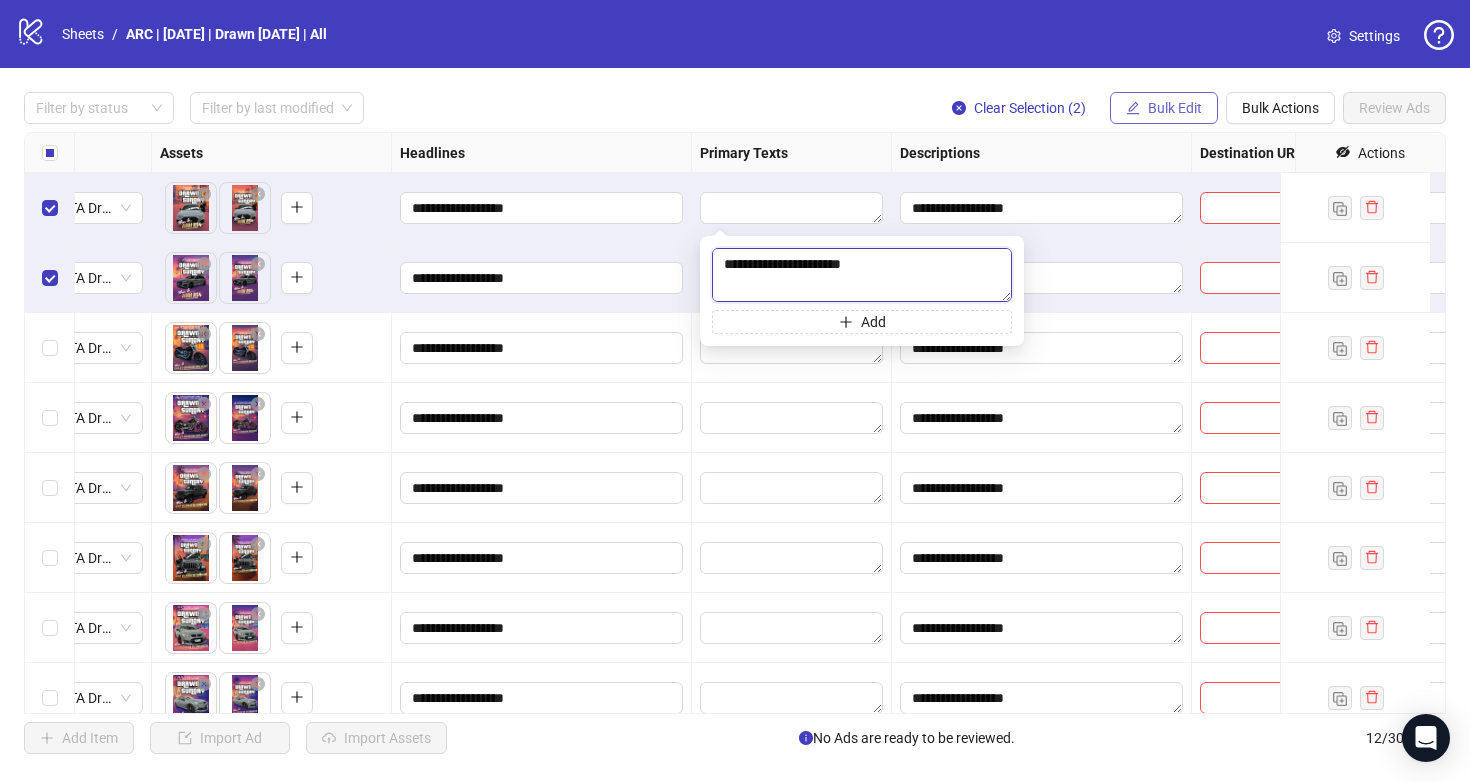 scroll, scrollTop: 15, scrollLeft: 0, axis: vertical 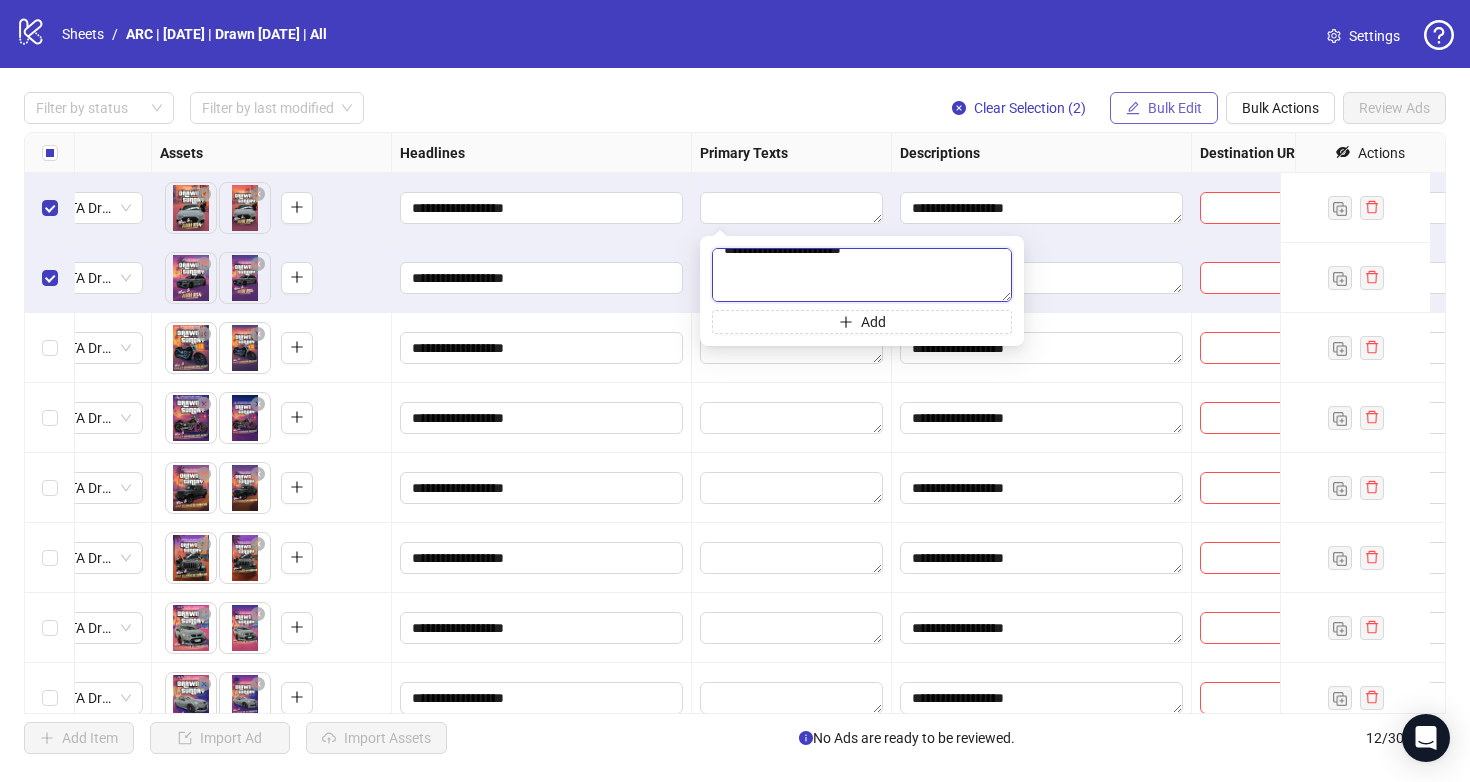 type on "**********" 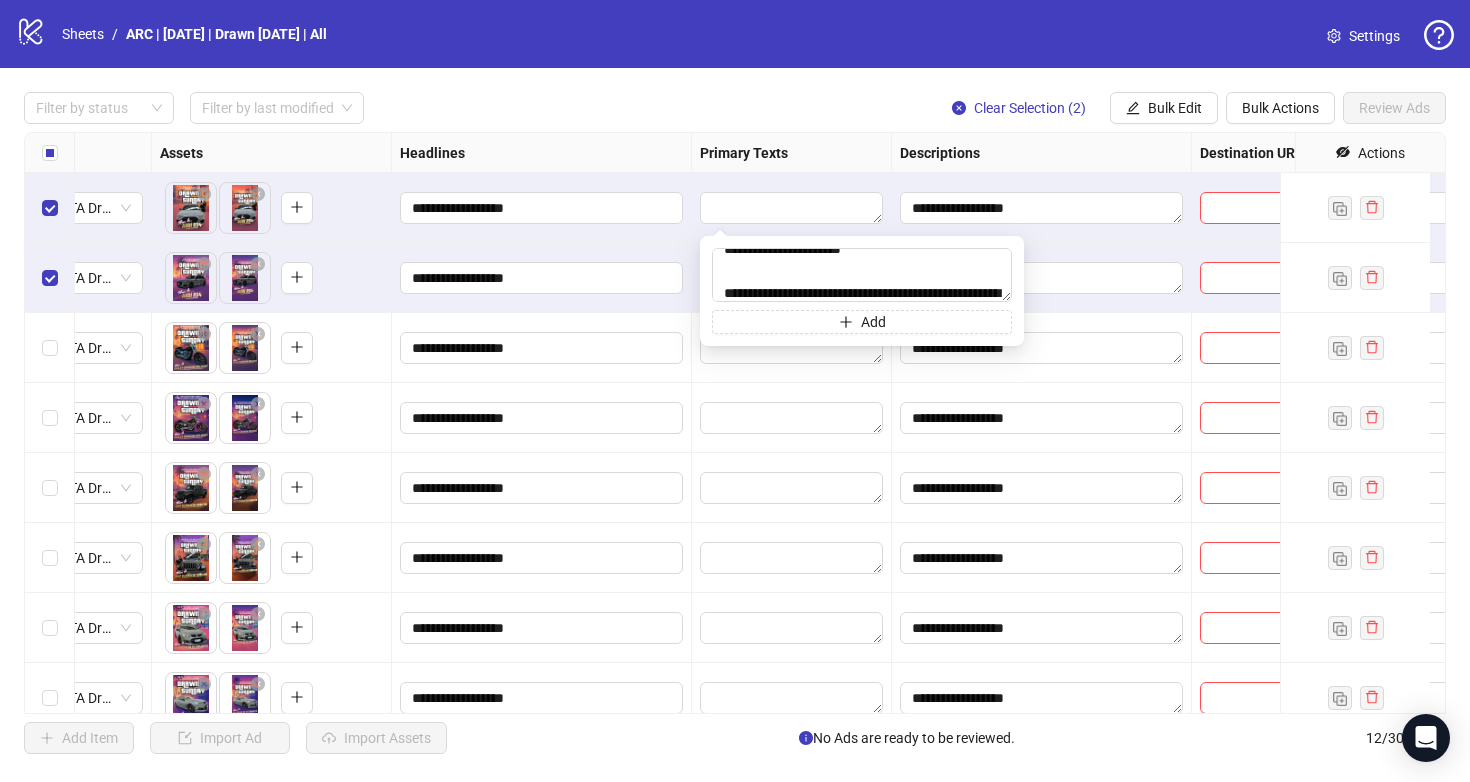 click on "Primary Texts" at bounding box center [792, 153] 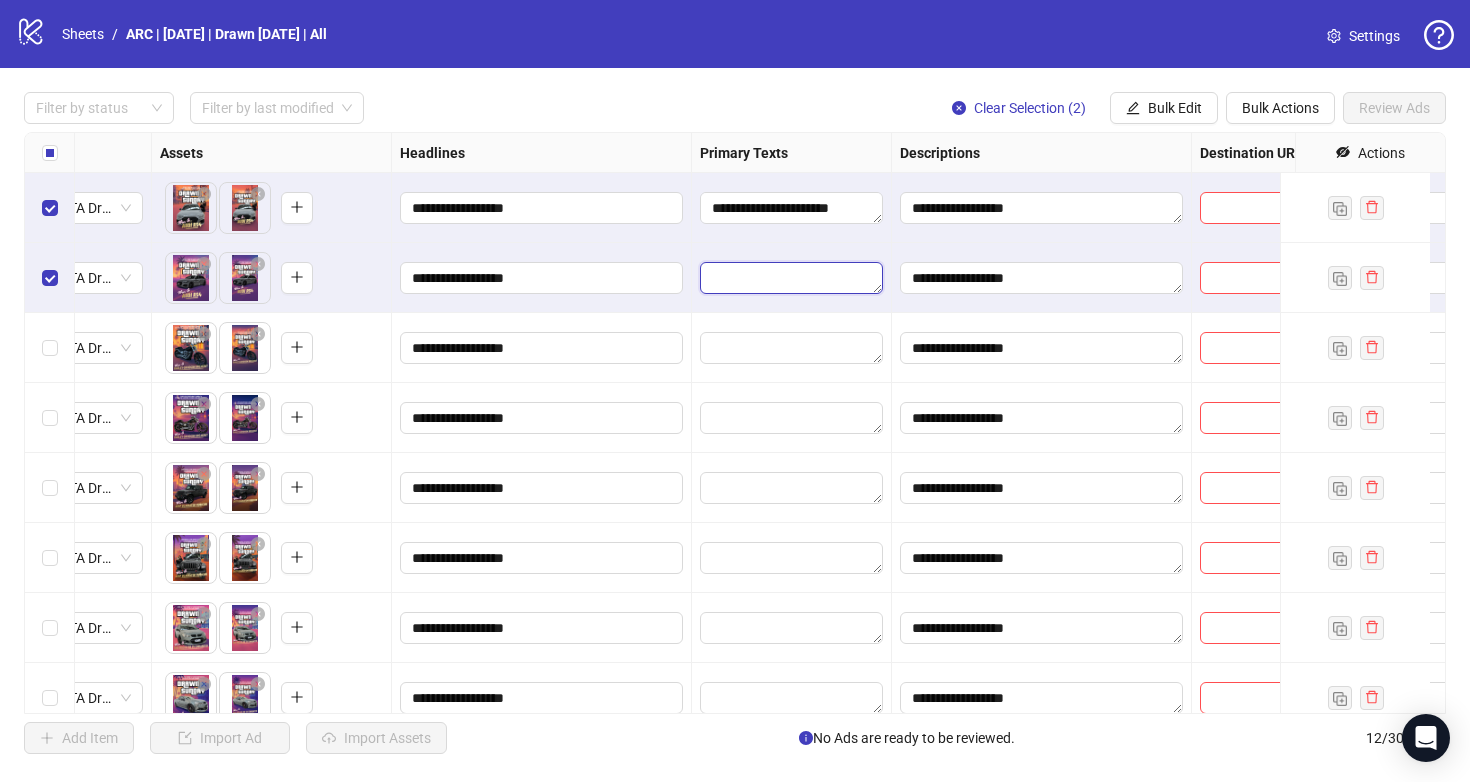 click at bounding box center (791, 278) 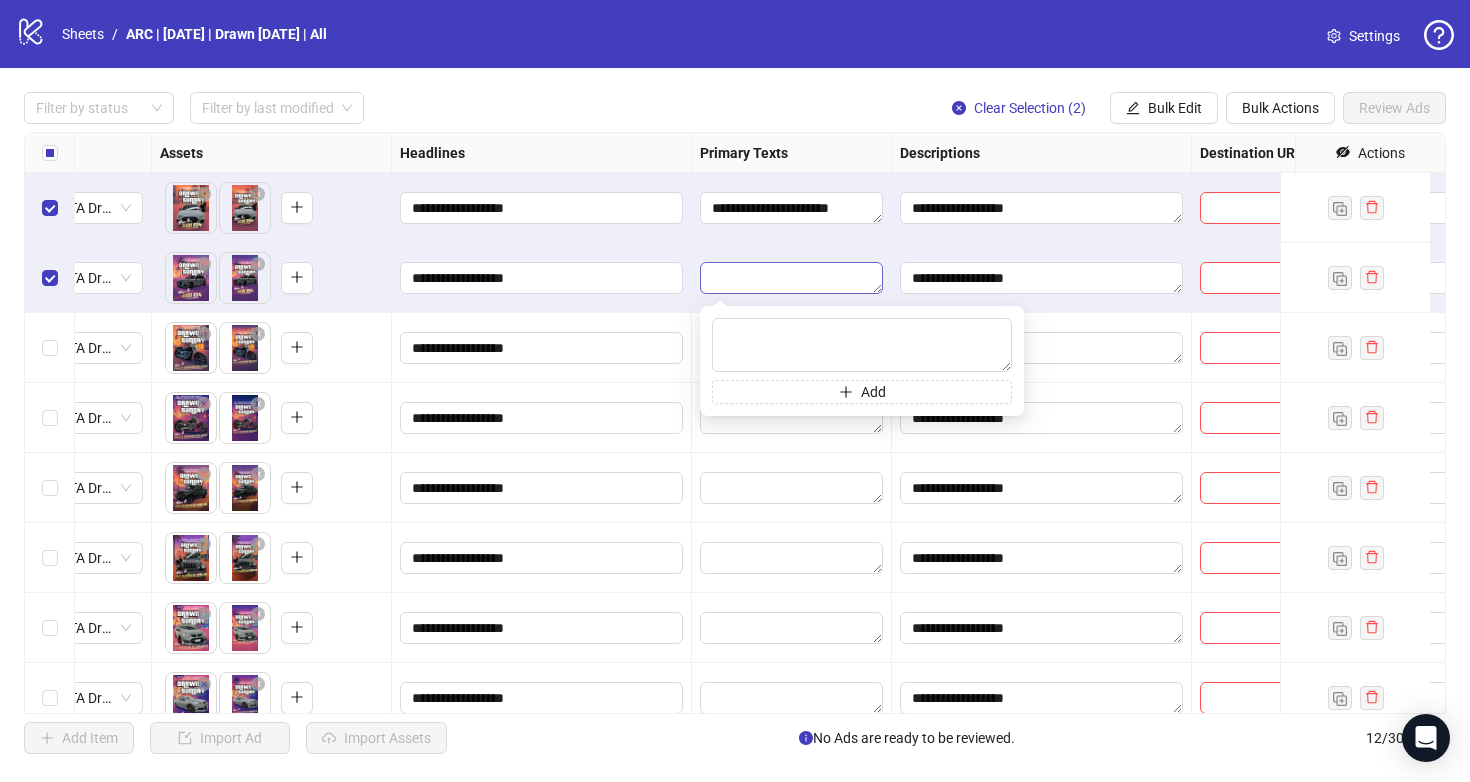 type on "**********" 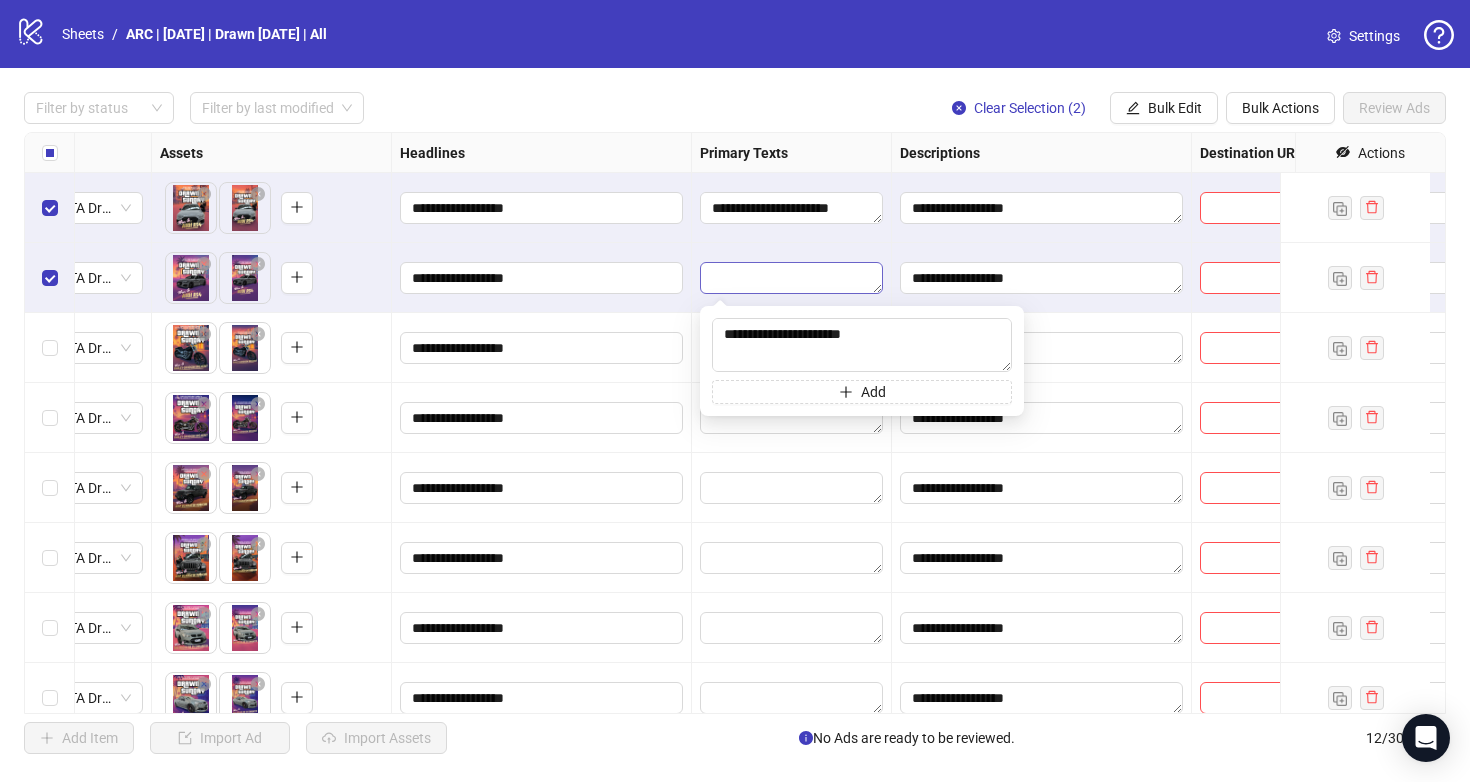 scroll, scrollTop: 213, scrollLeft: 0, axis: vertical 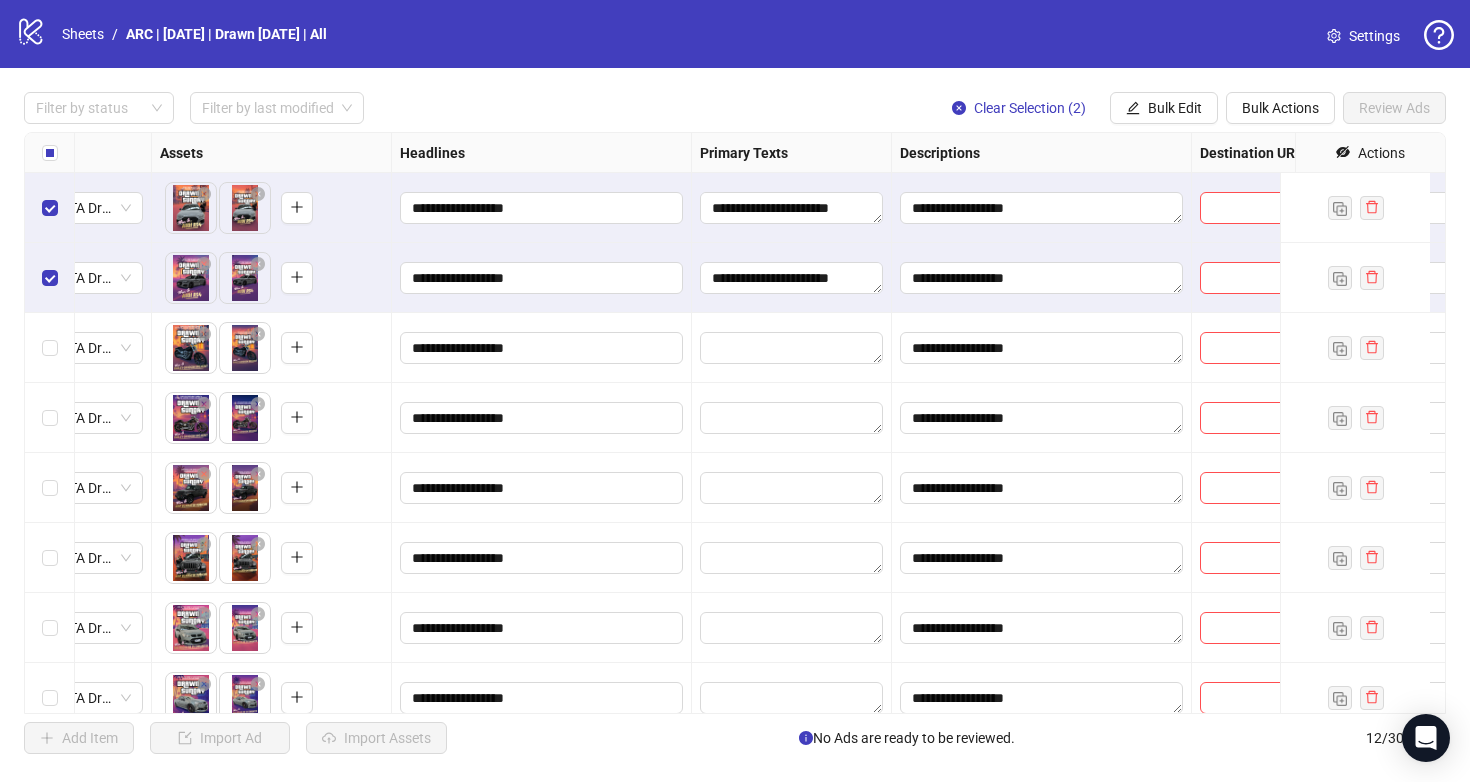click on "**********" at bounding box center (792, 278) 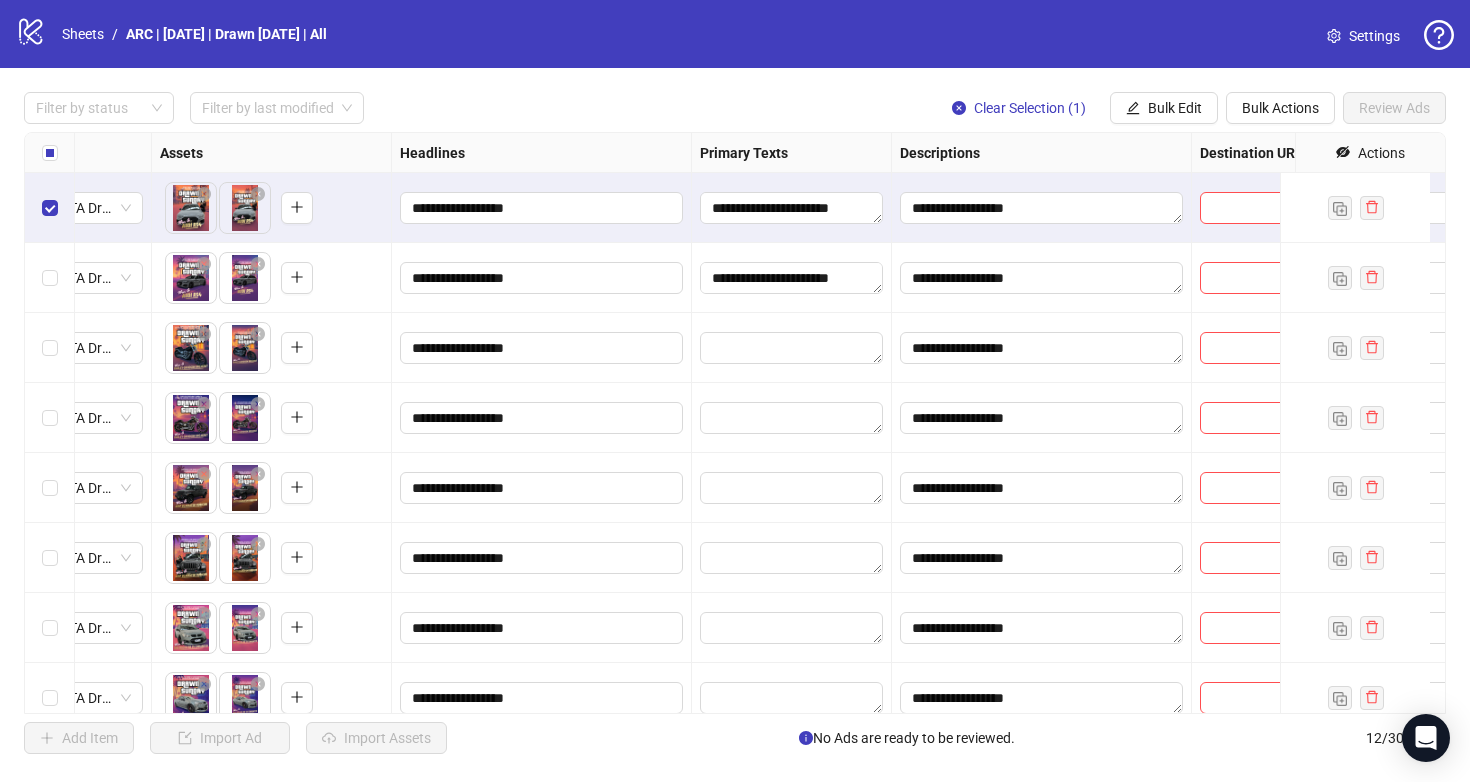 click at bounding box center [50, 208] 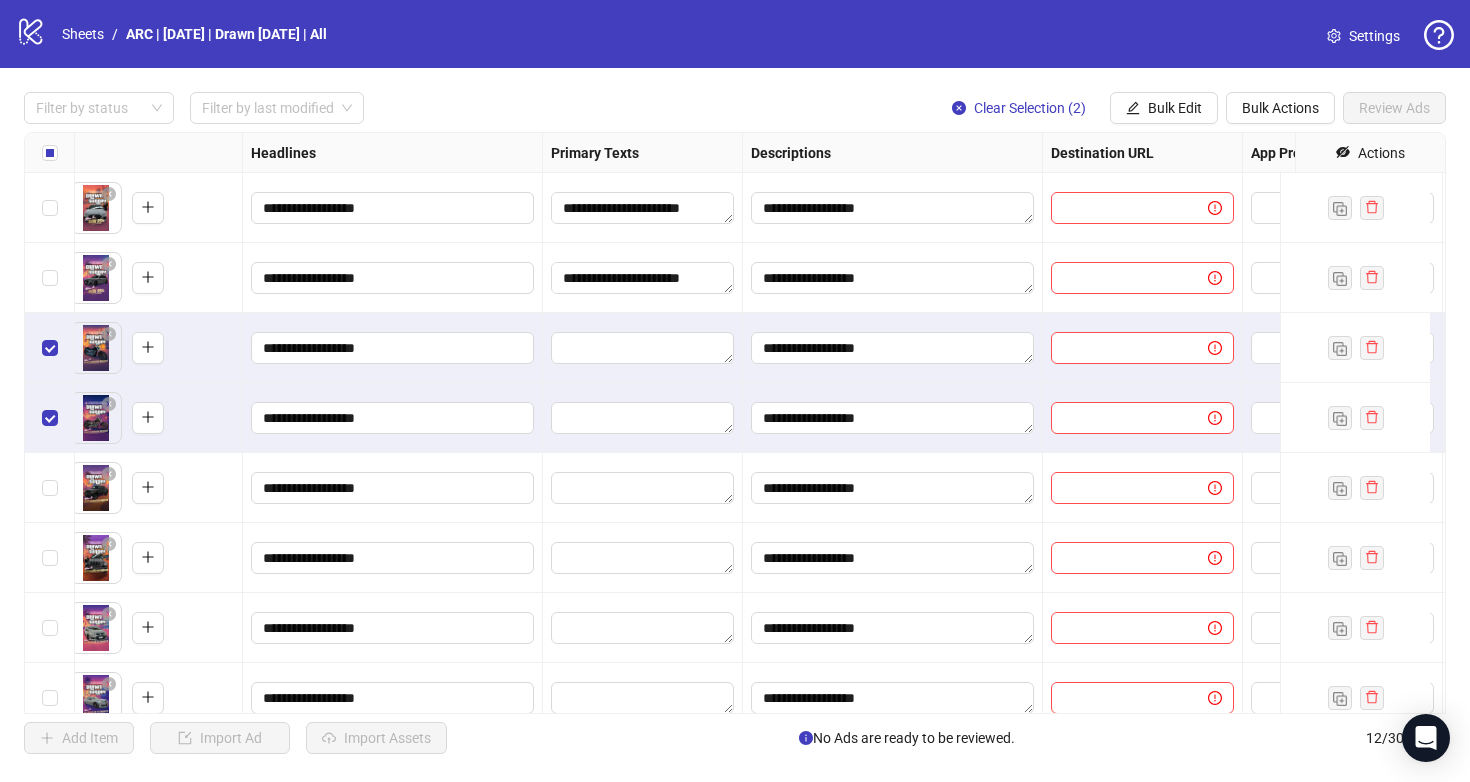 scroll, scrollTop: 0, scrollLeft: 987, axis: horizontal 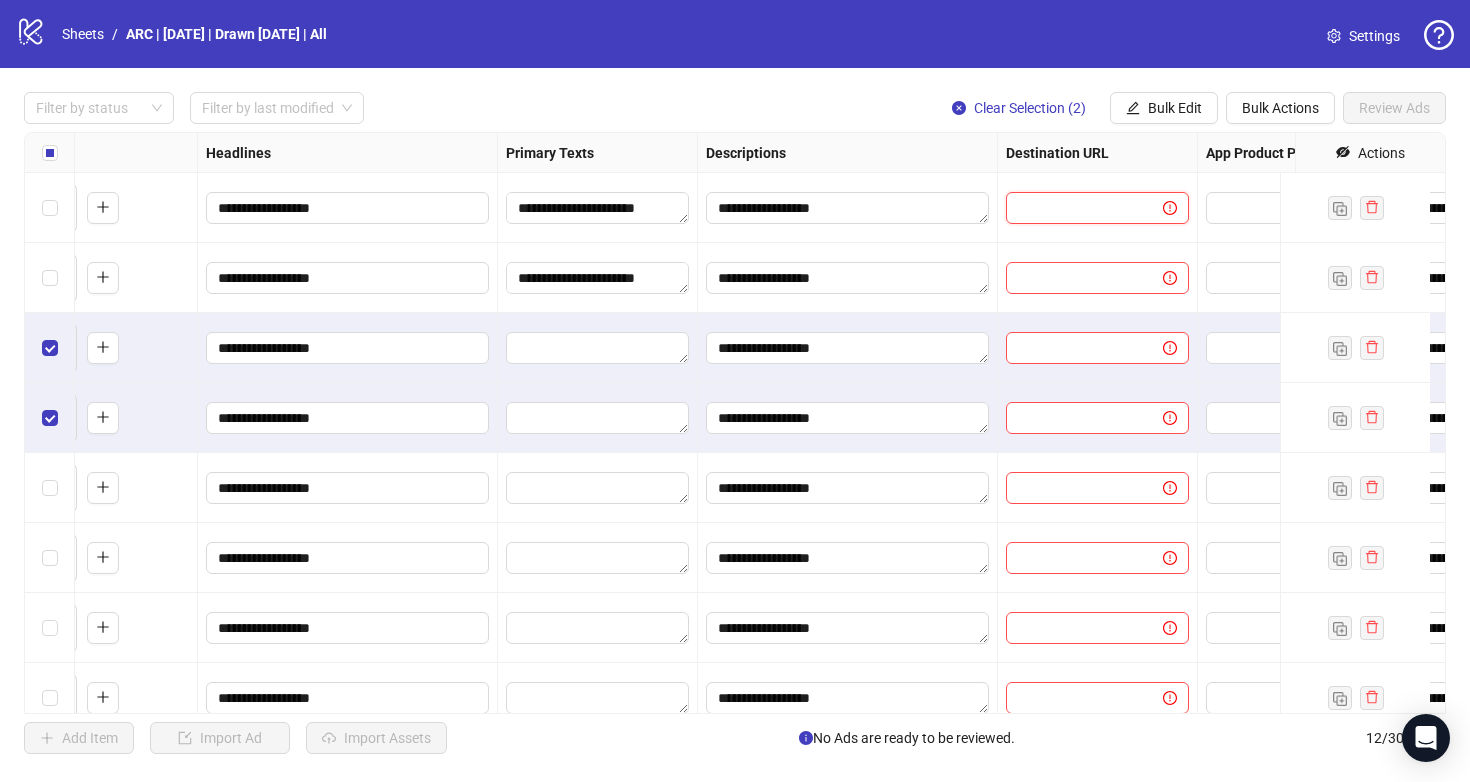 click at bounding box center (1076, 208) 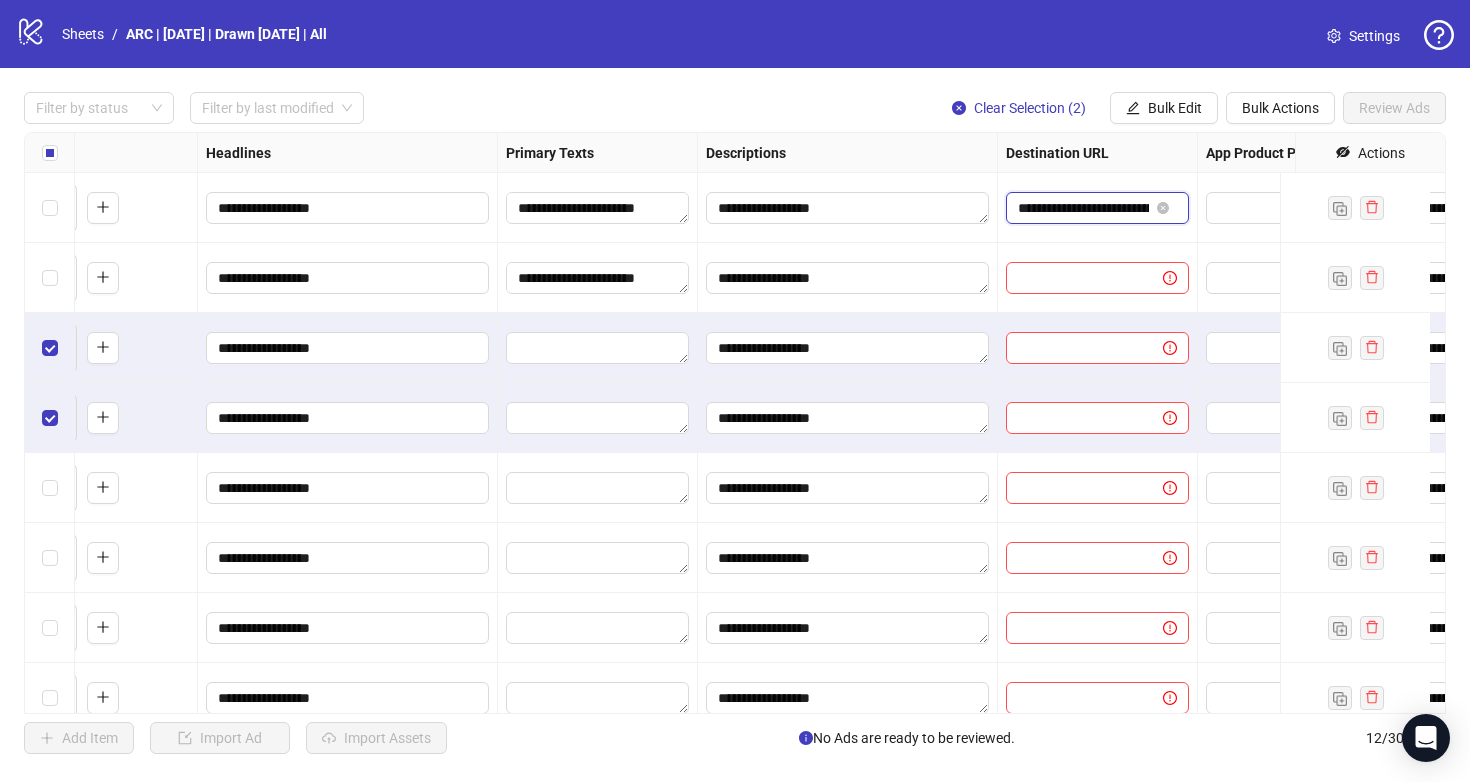 scroll, scrollTop: 0, scrollLeft: 169, axis: horizontal 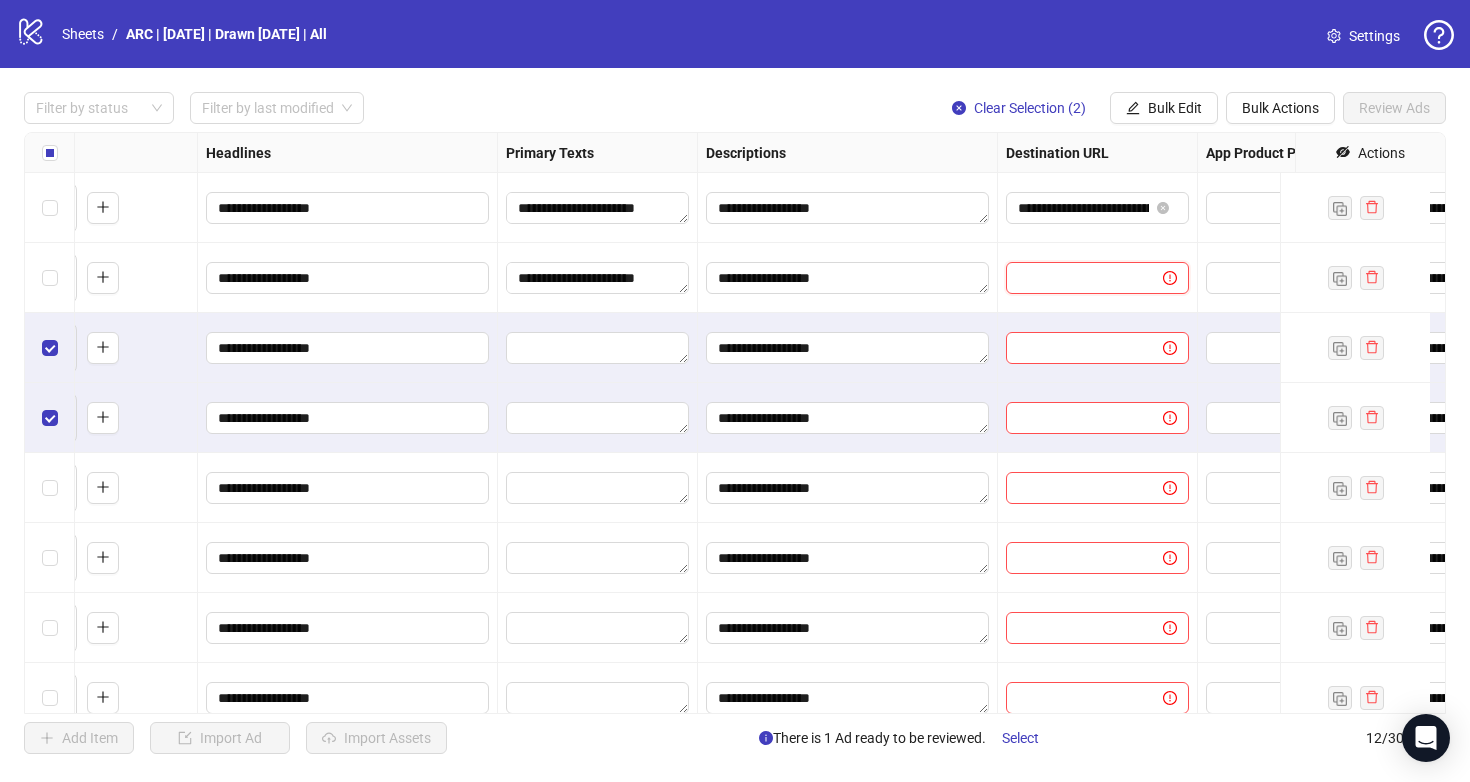 click at bounding box center [1076, 278] 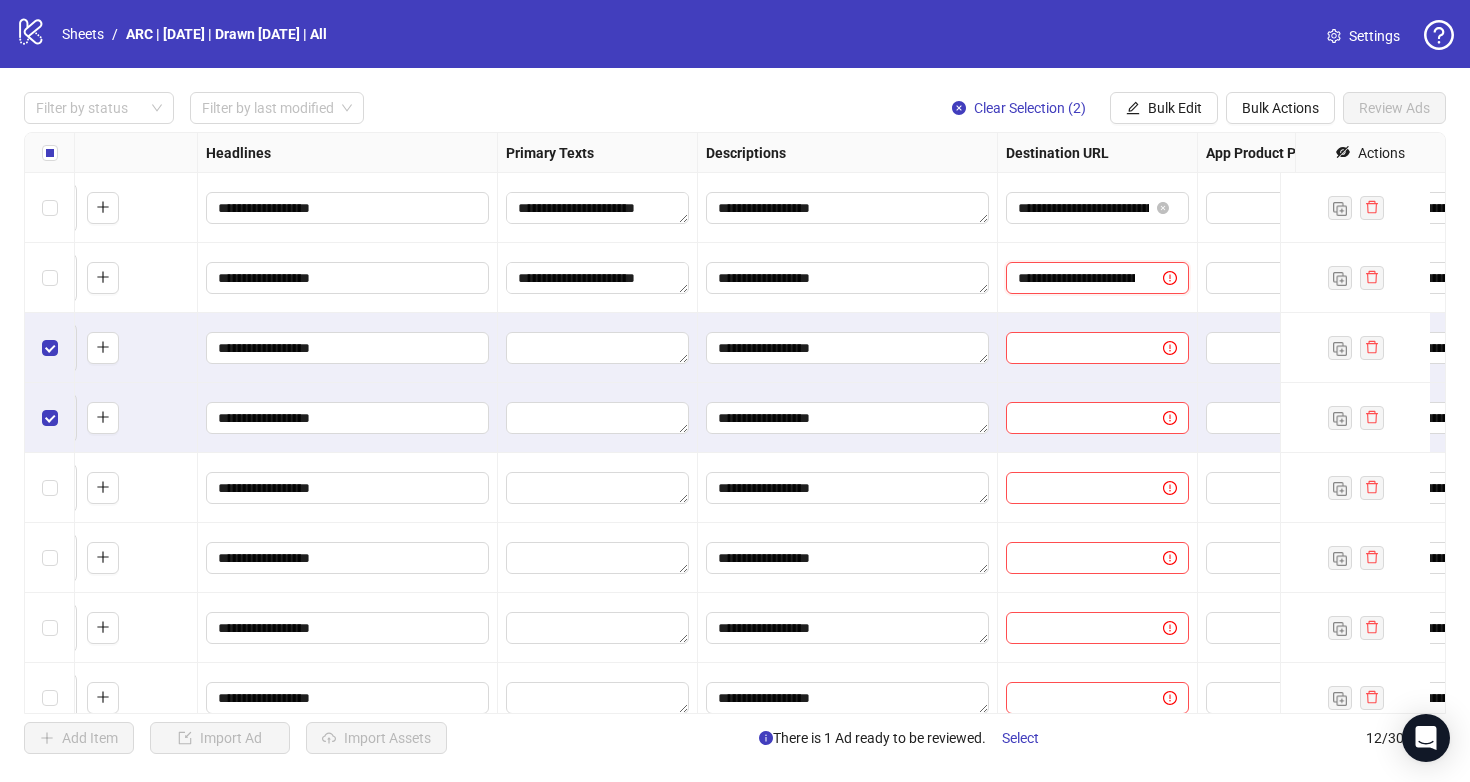 scroll, scrollTop: 0, scrollLeft: 169, axis: horizontal 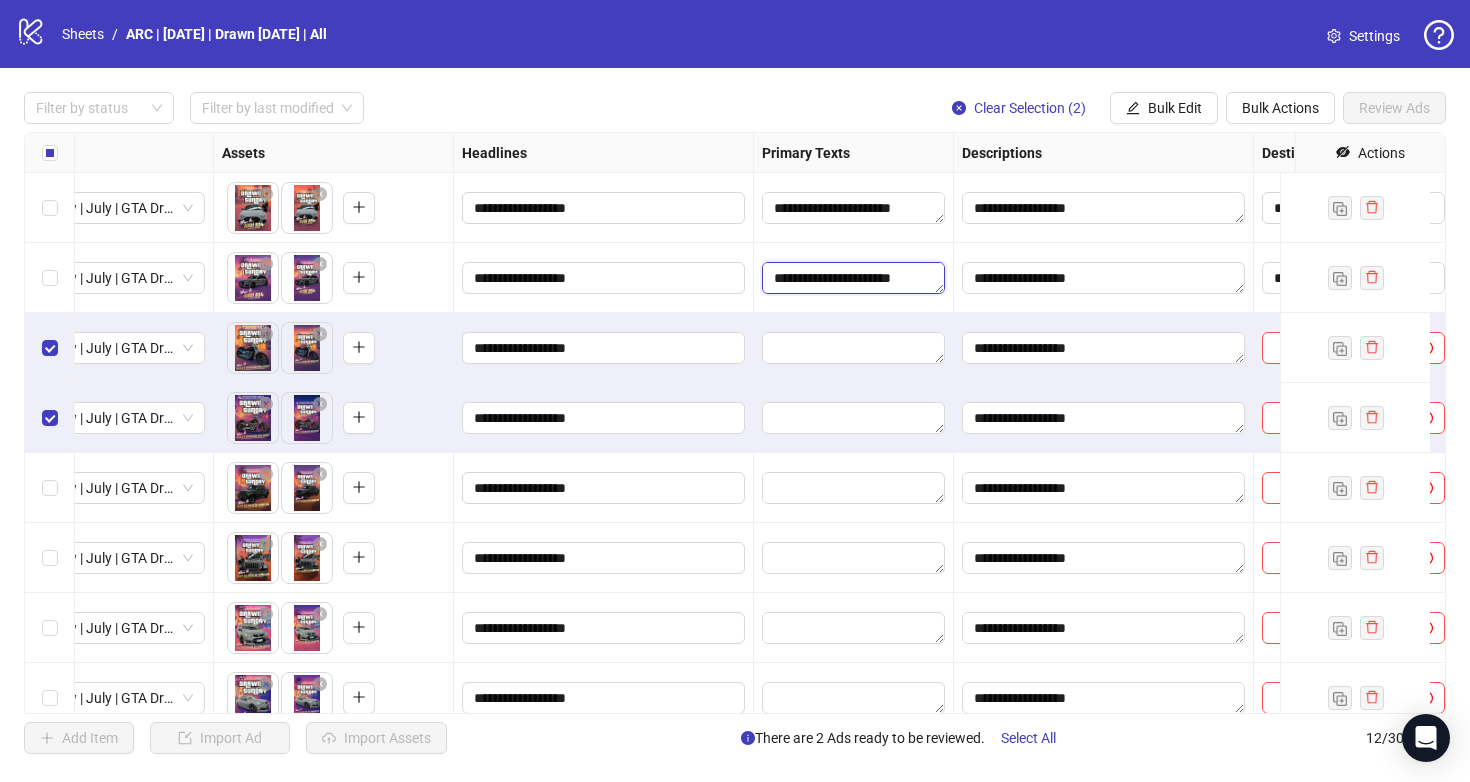 click on "**********" at bounding box center (853, 278) 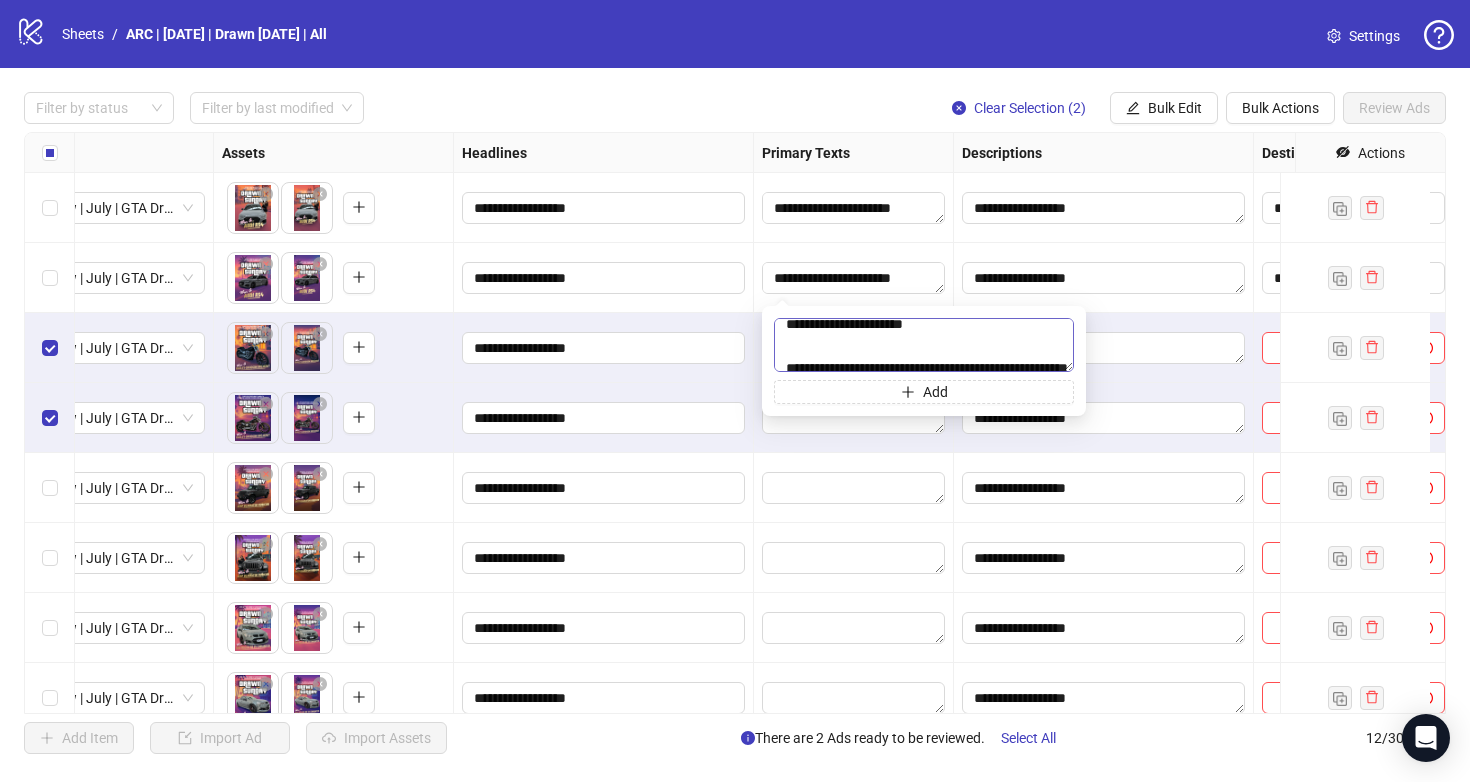 scroll, scrollTop: 0, scrollLeft: 0, axis: both 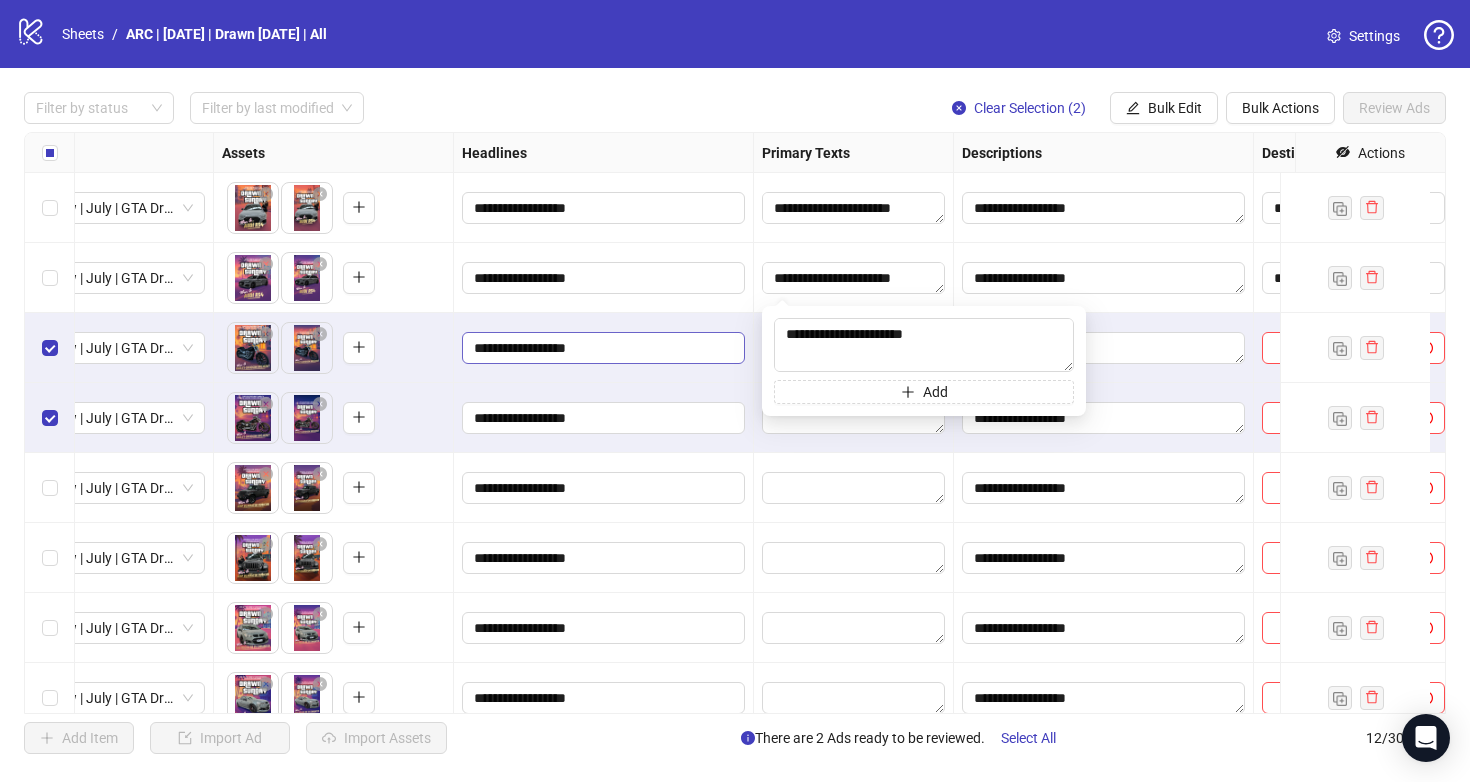 click on "**********" at bounding box center [601, 348] 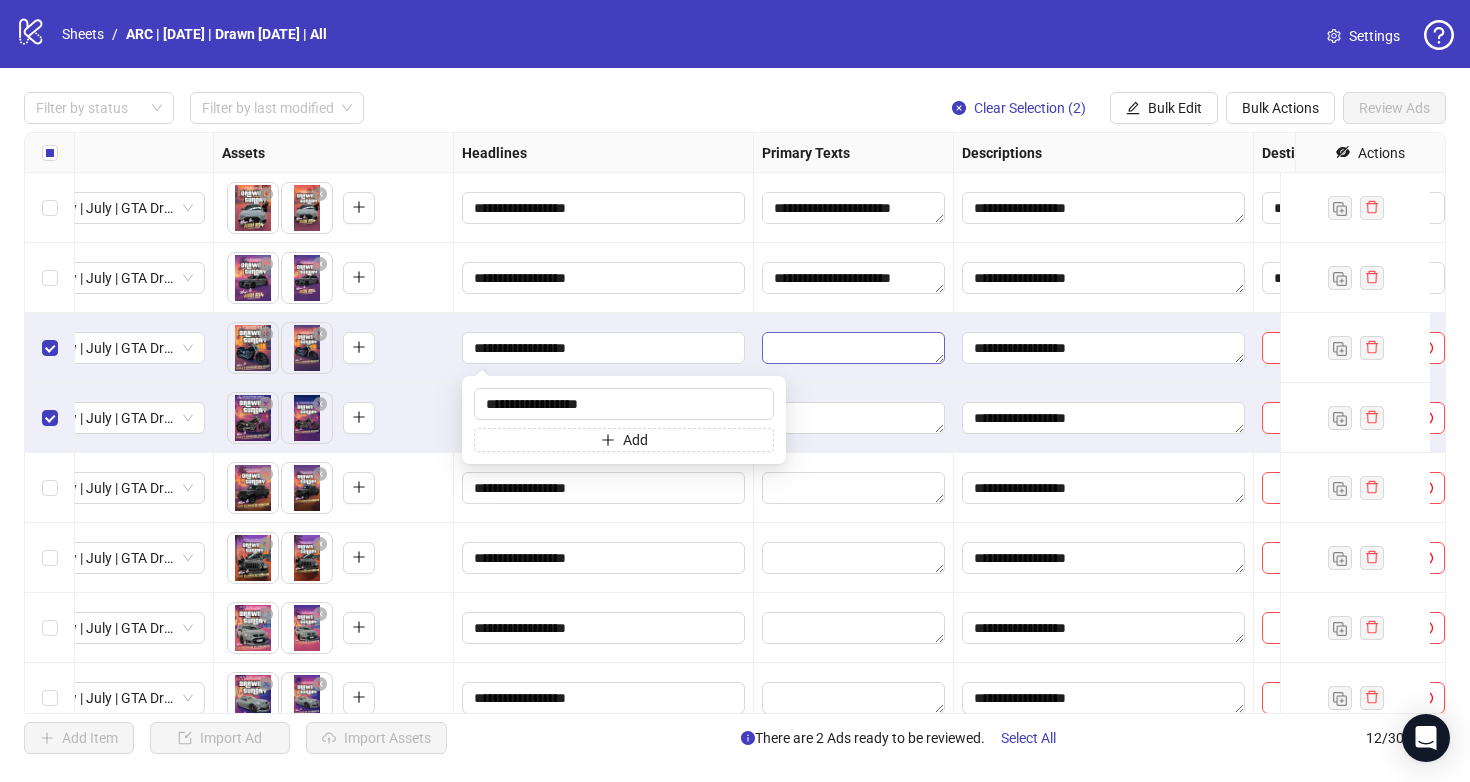 click at bounding box center [853, 348] 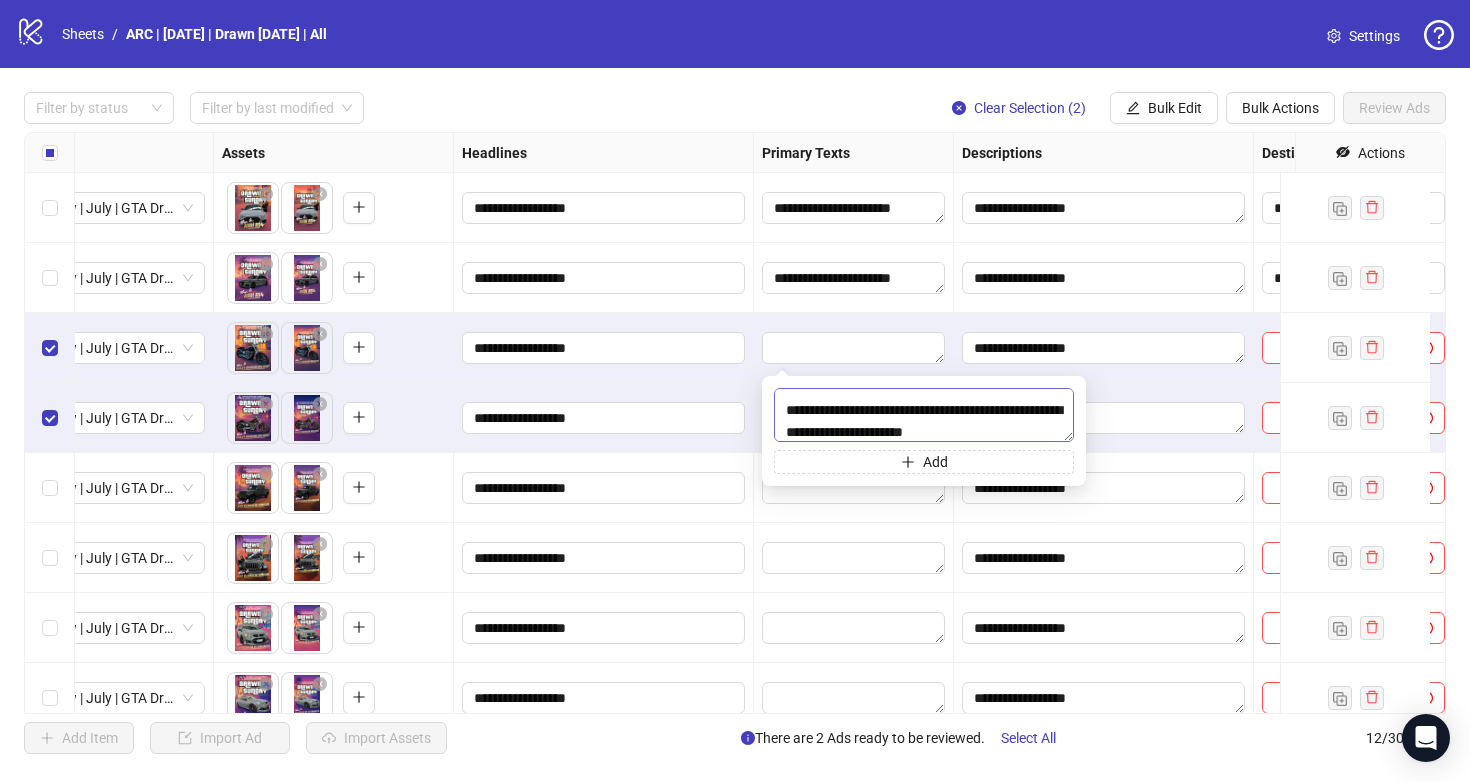 scroll, scrollTop: 39, scrollLeft: 0, axis: vertical 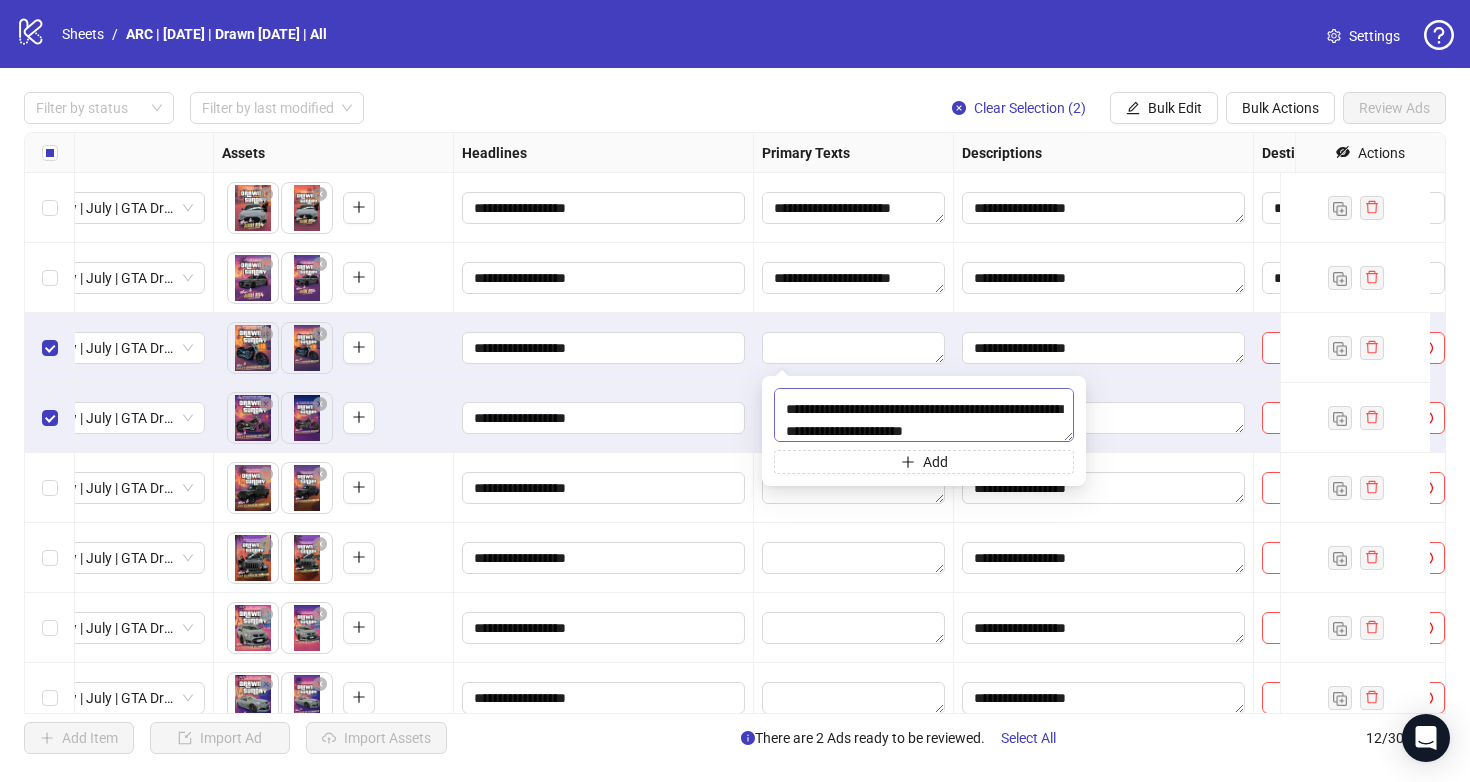 drag, startPoint x: 1005, startPoint y: 412, endPoint x: 863, endPoint y: 431, distance: 143.26549 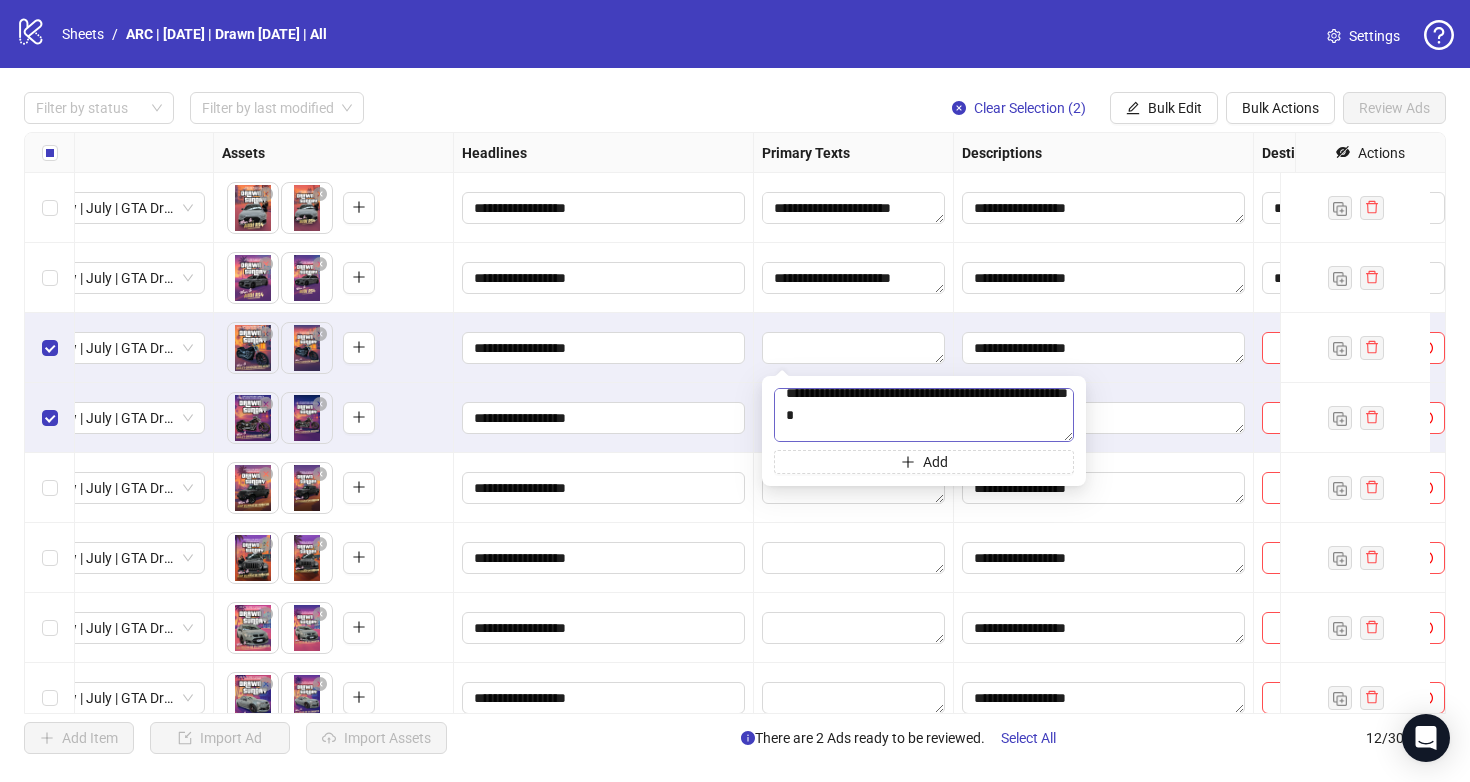 scroll, scrollTop: 124, scrollLeft: 0, axis: vertical 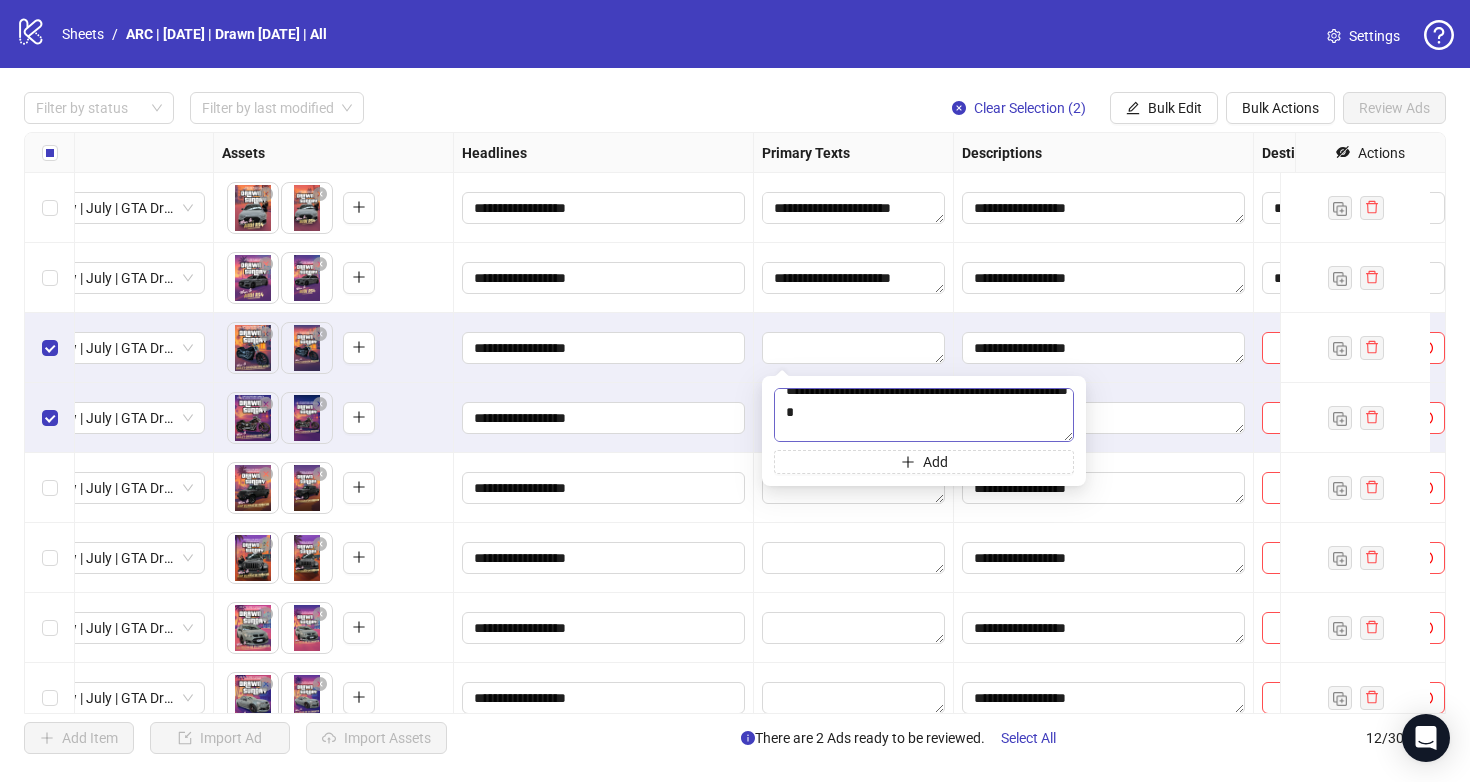 click on "**********" at bounding box center (924, 415) 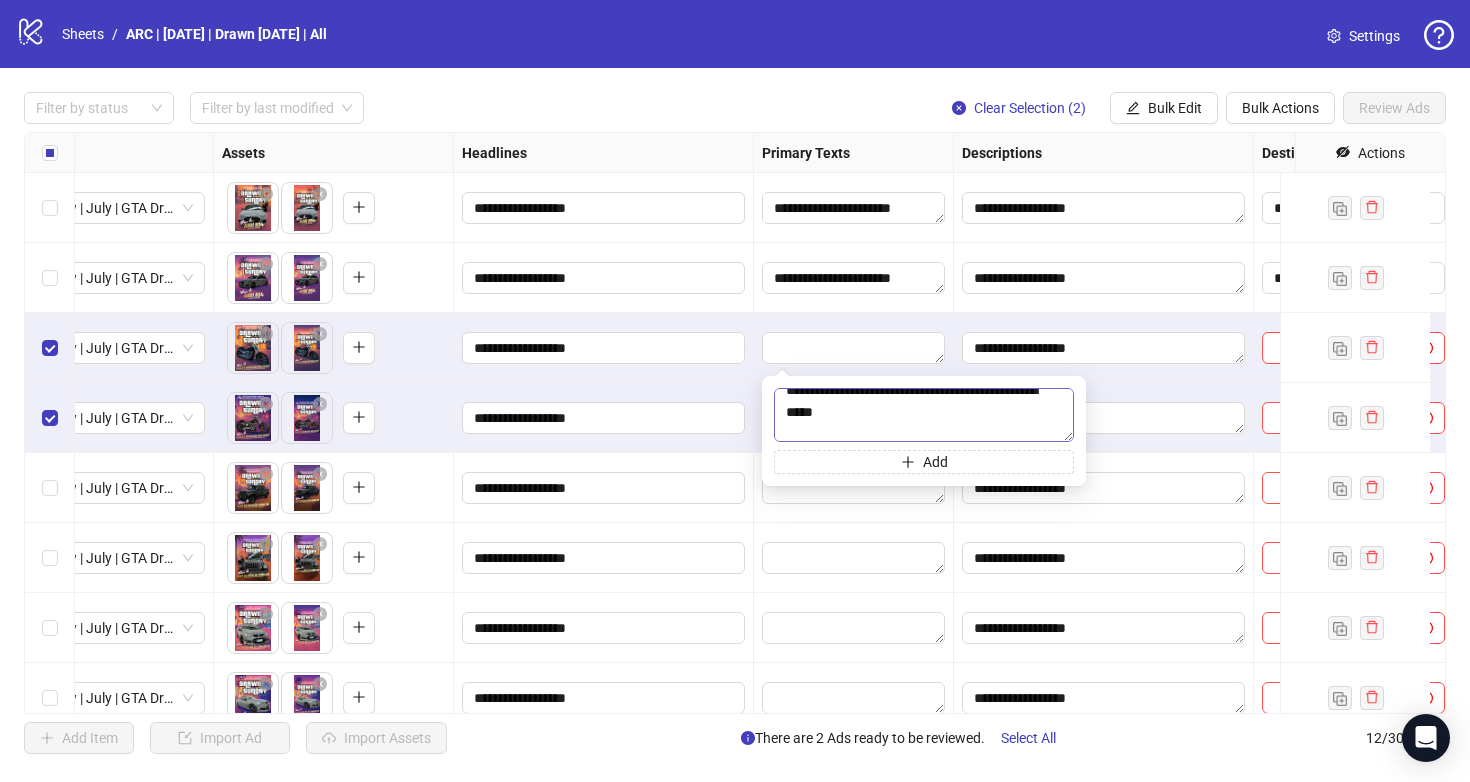 type on "**********" 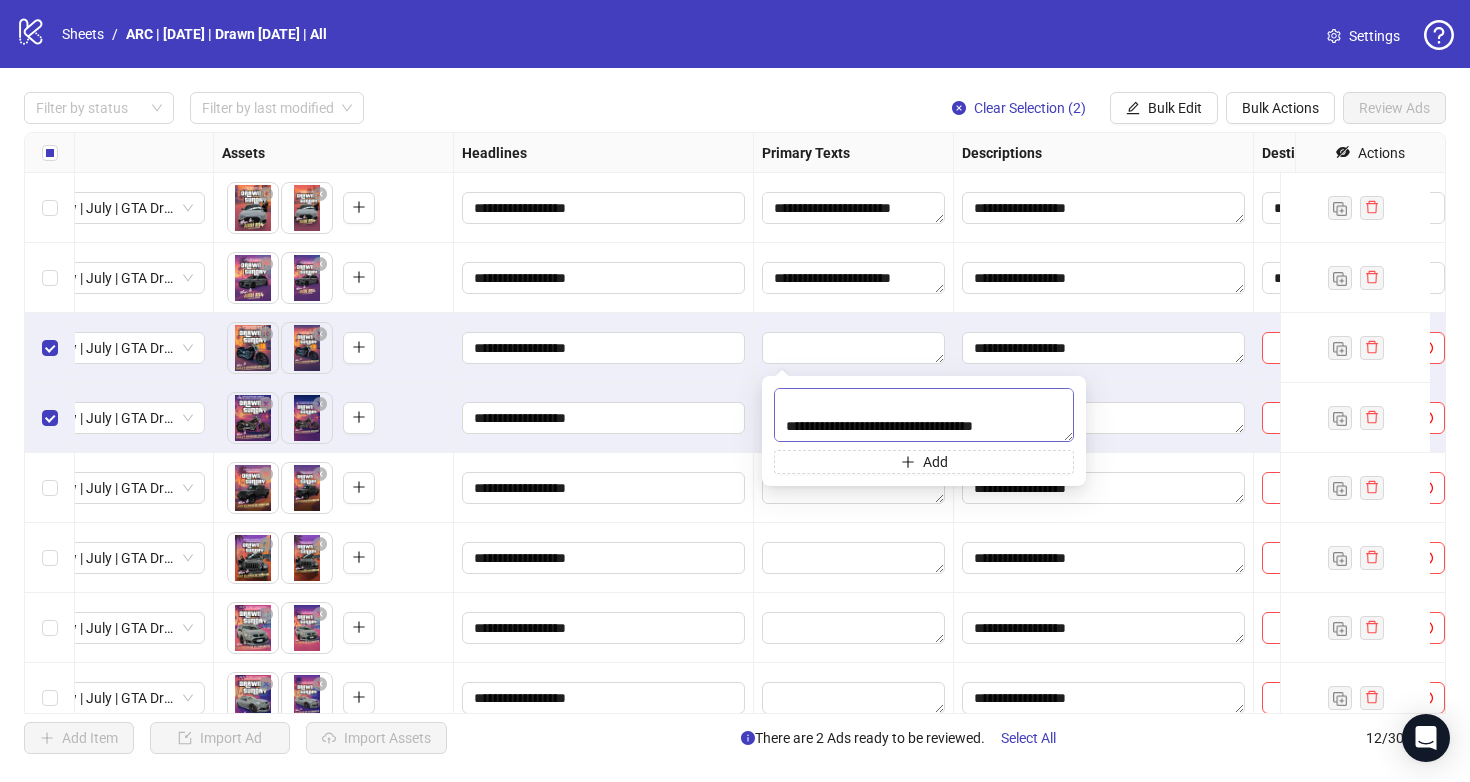 scroll, scrollTop: 242, scrollLeft: 0, axis: vertical 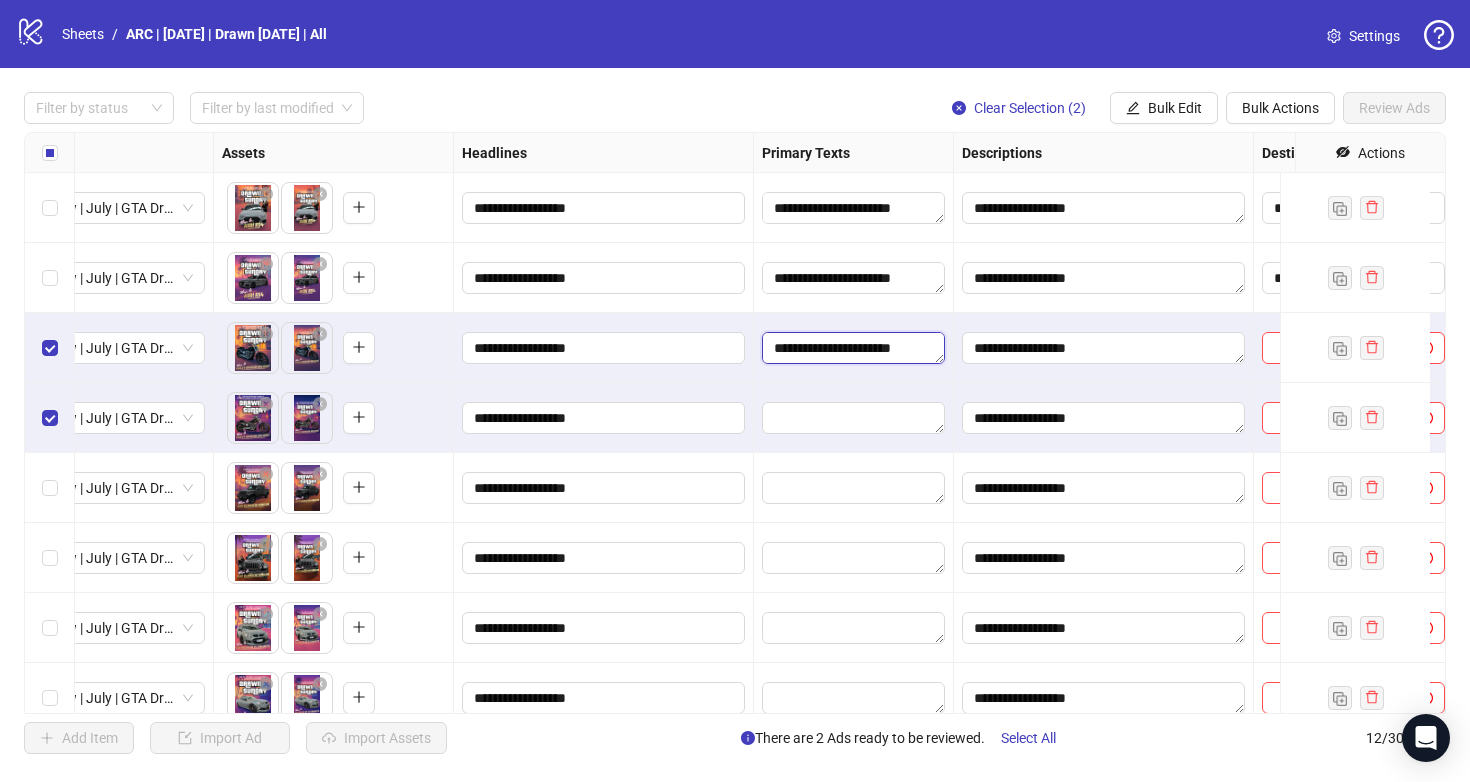 click on "**********" at bounding box center (853, 348) 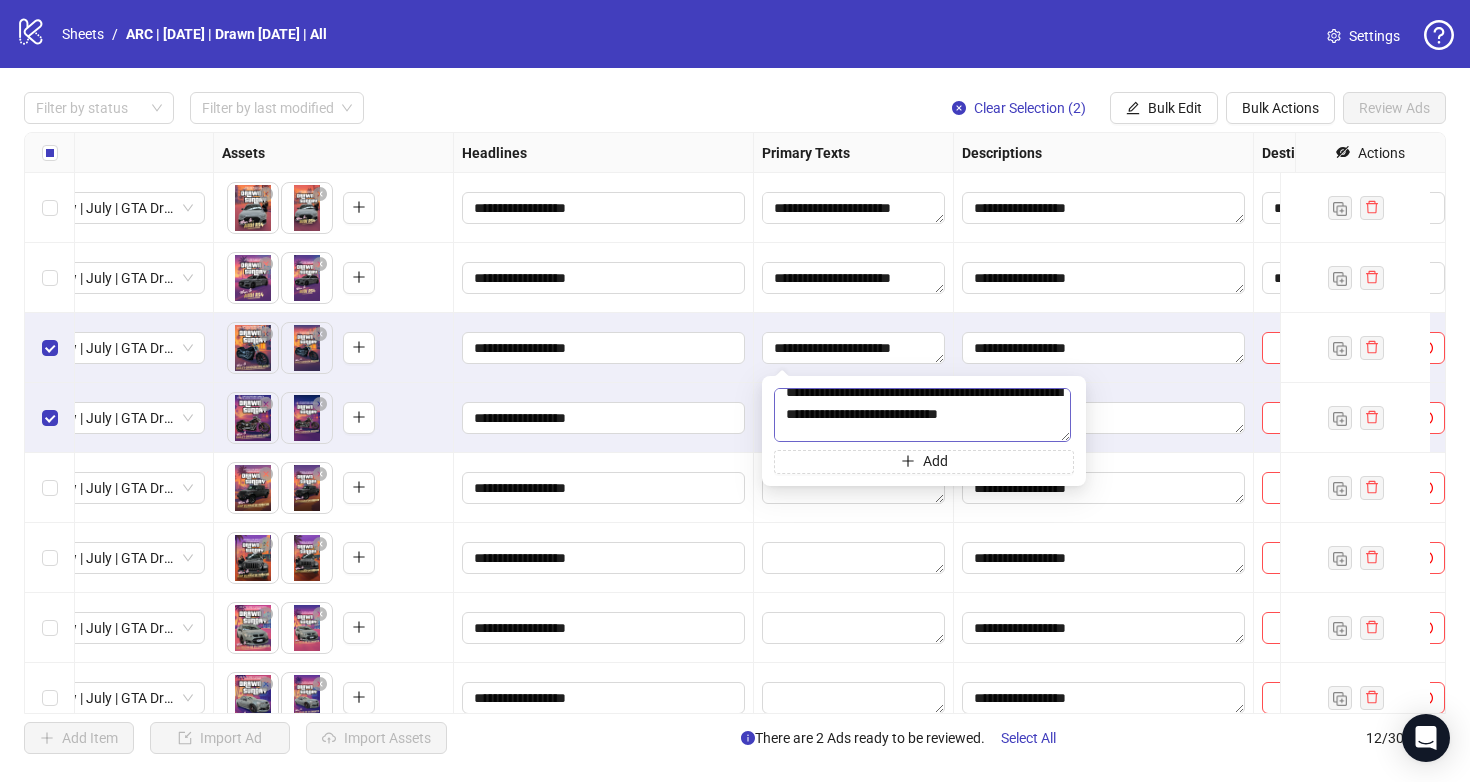 scroll, scrollTop: 46, scrollLeft: 0, axis: vertical 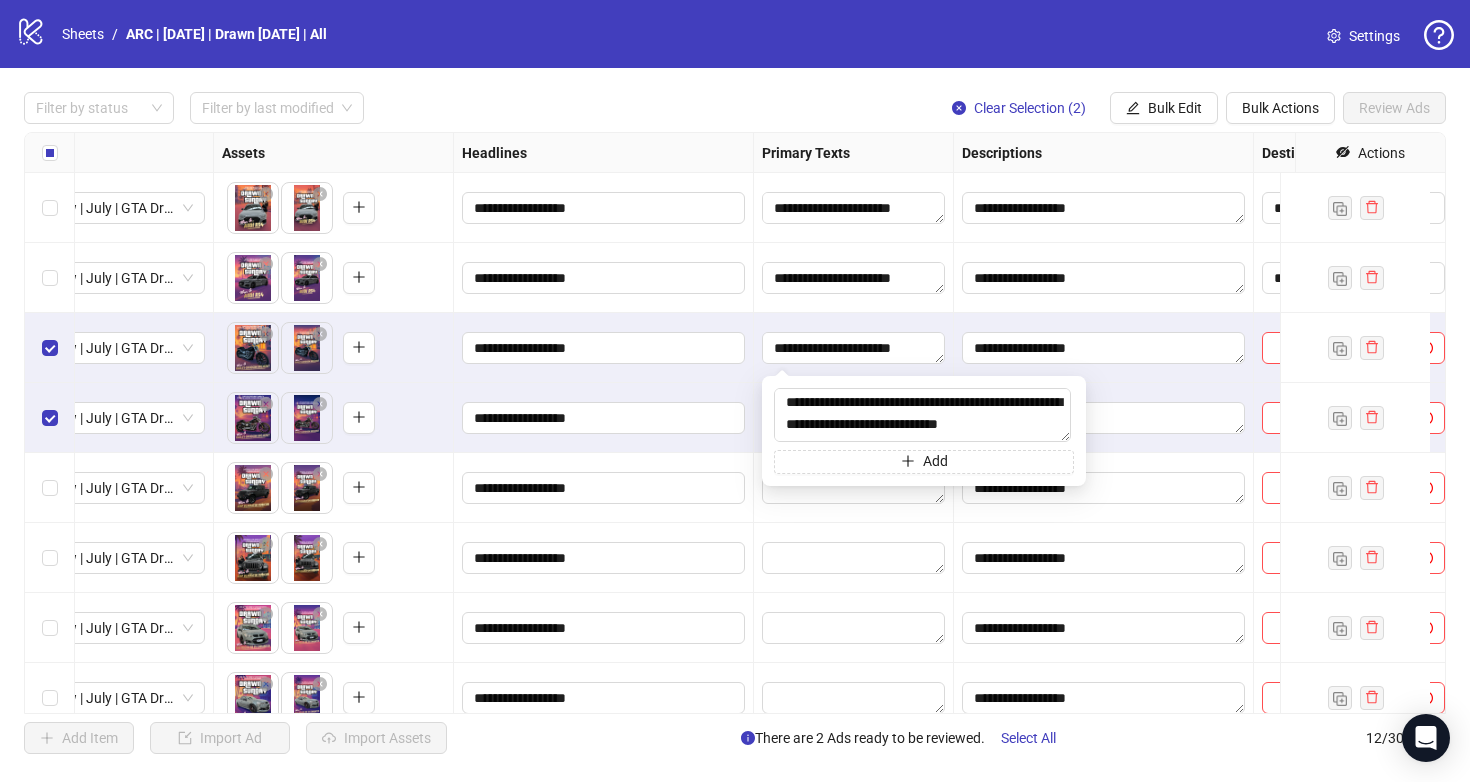 click on "**********" at bounding box center [854, 348] 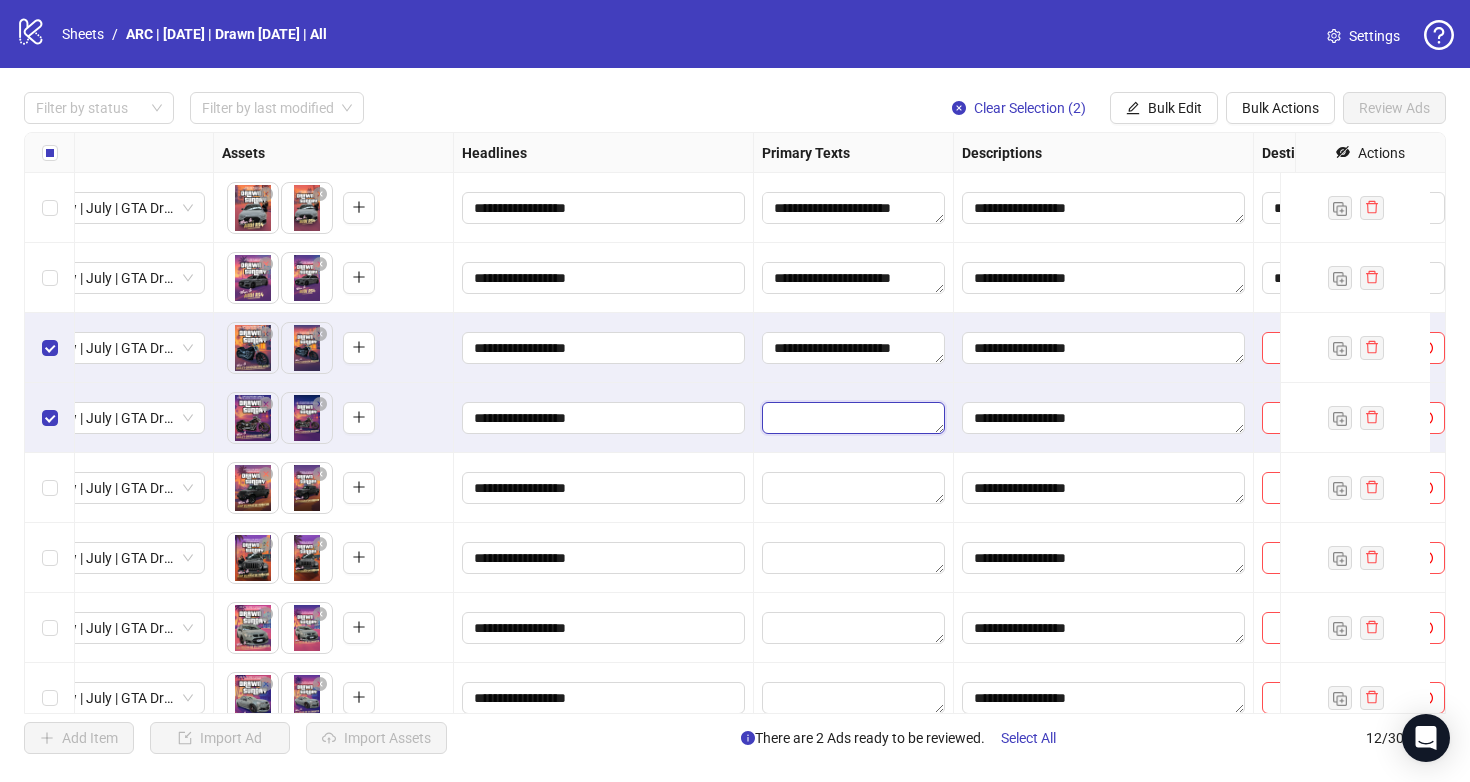 click at bounding box center [853, 418] 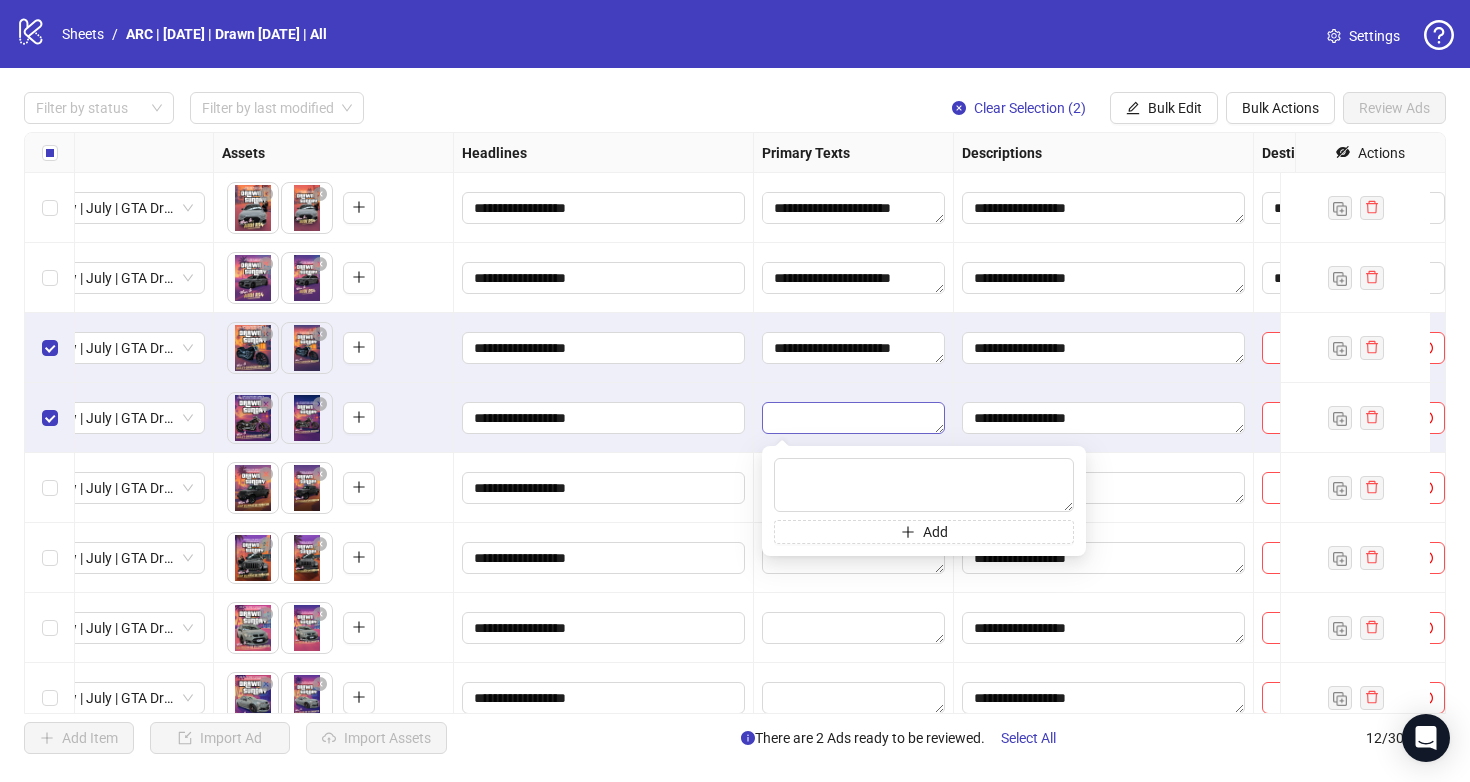 type on "**********" 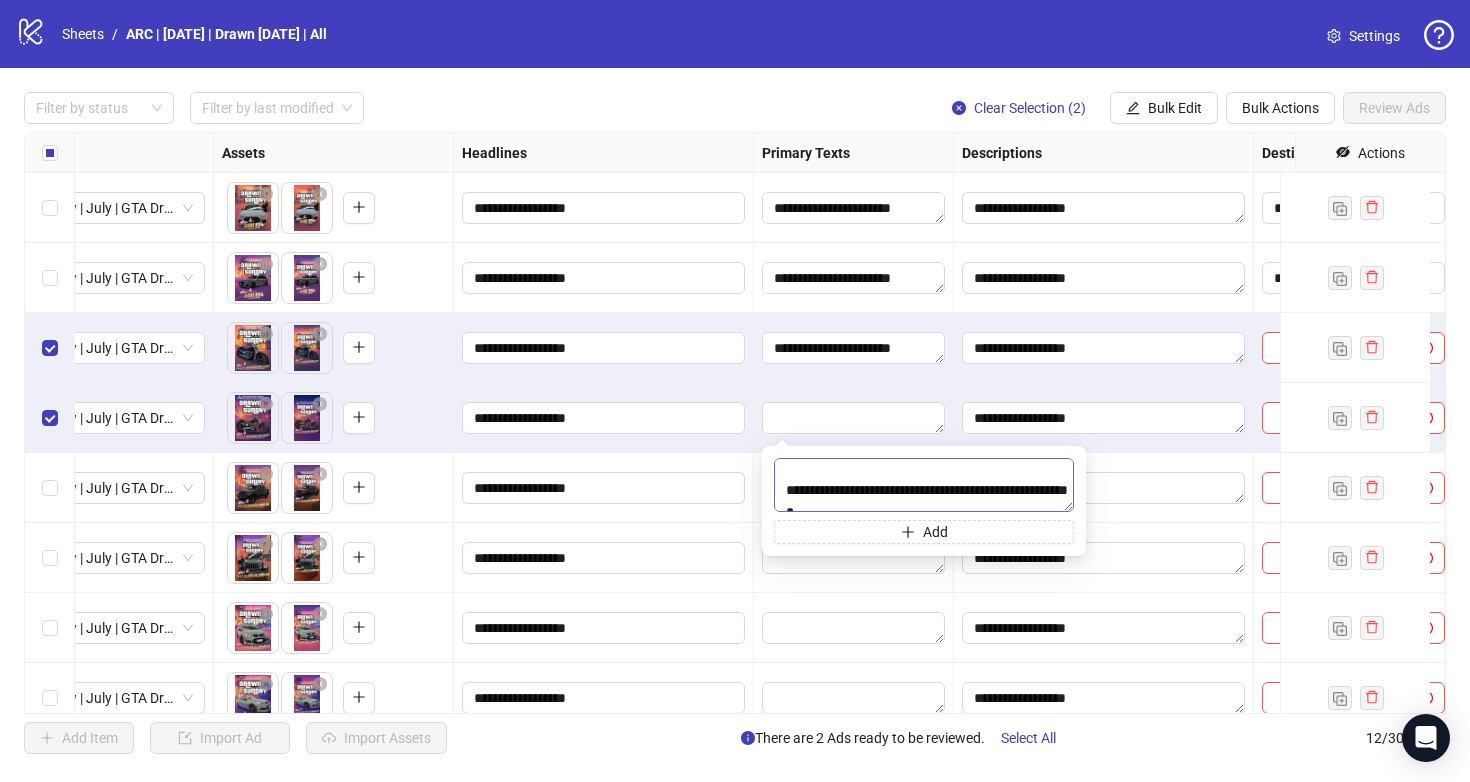 scroll, scrollTop: 88, scrollLeft: 0, axis: vertical 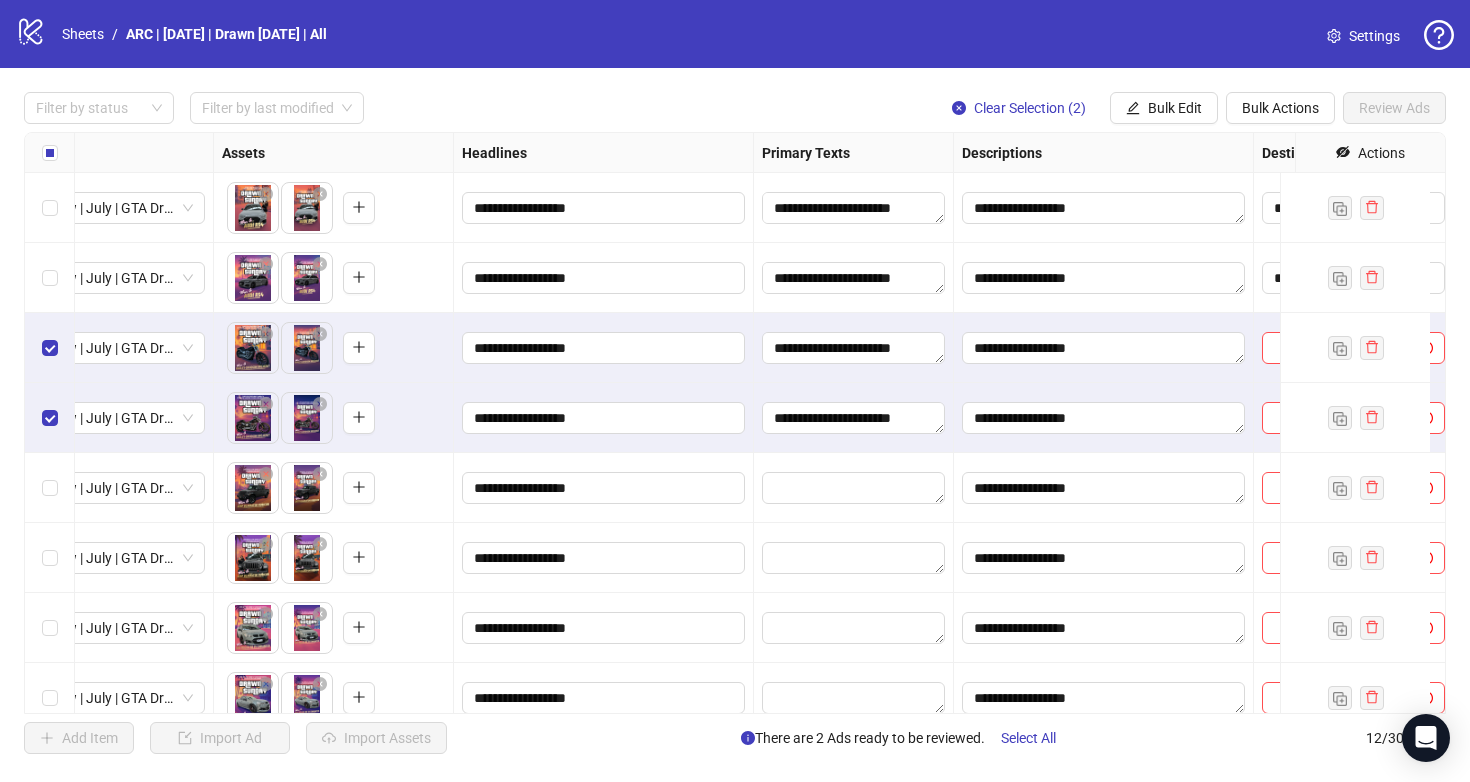 click on "**********" at bounding box center (854, 418) 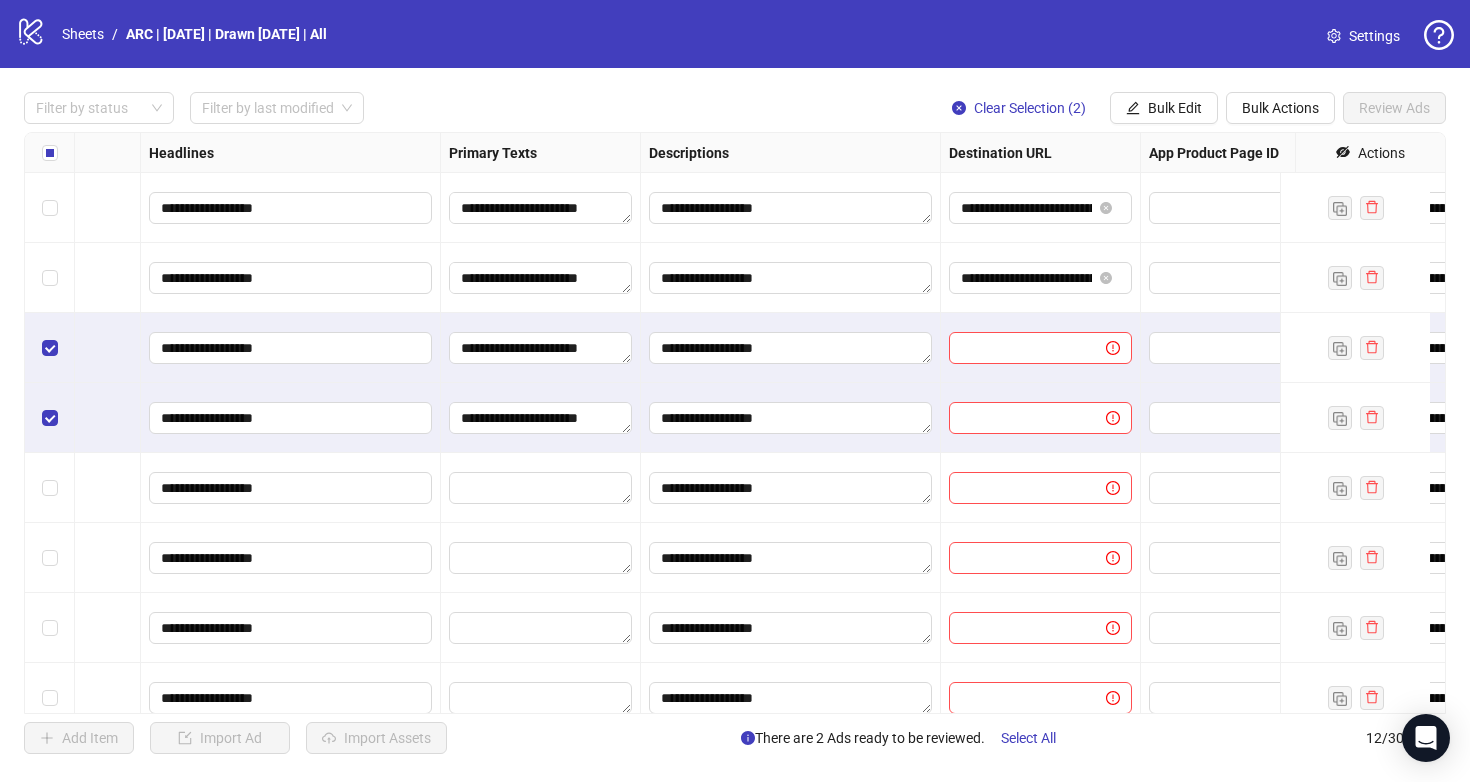 scroll, scrollTop: 0, scrollLeft: 1064, axis: horizontal 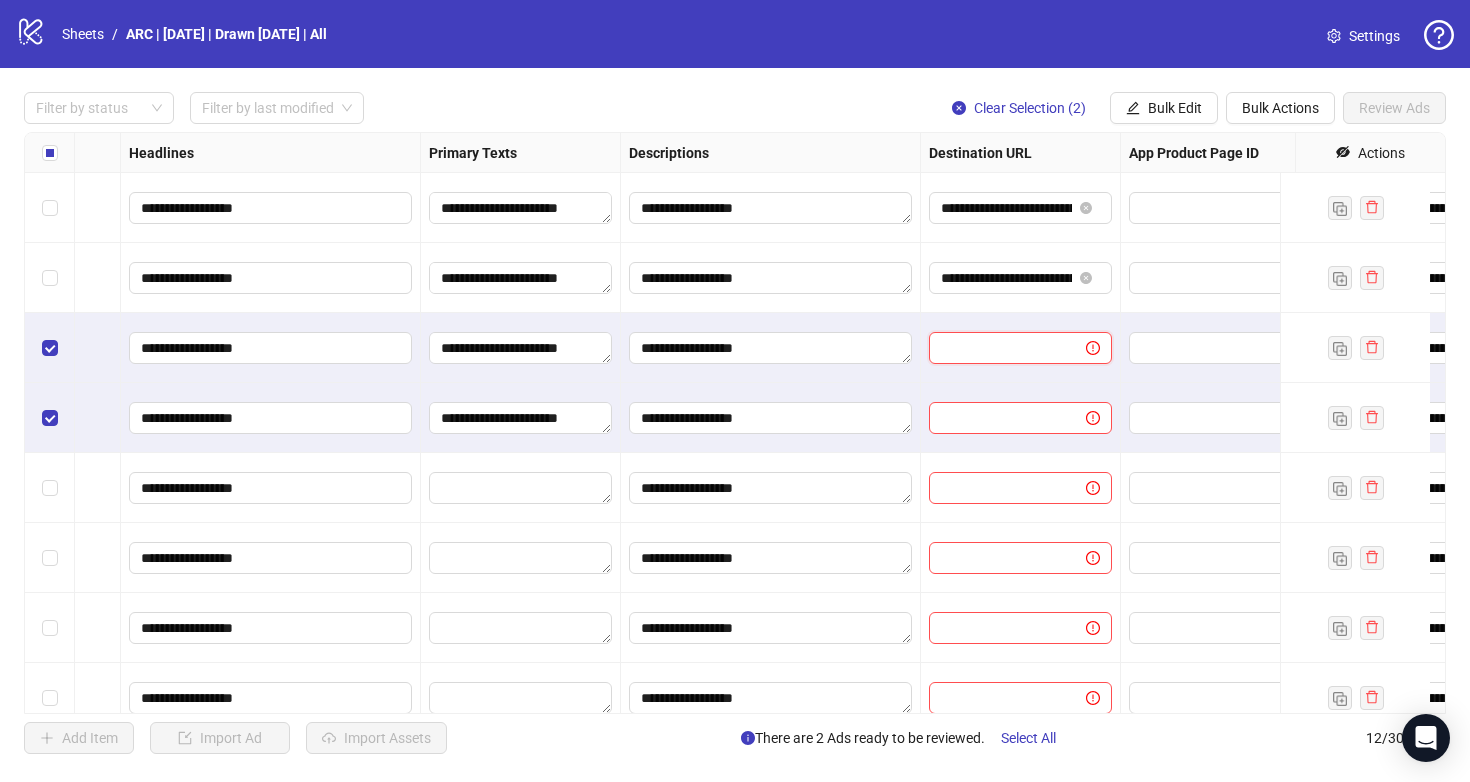 click at bounding box center (999, 348) 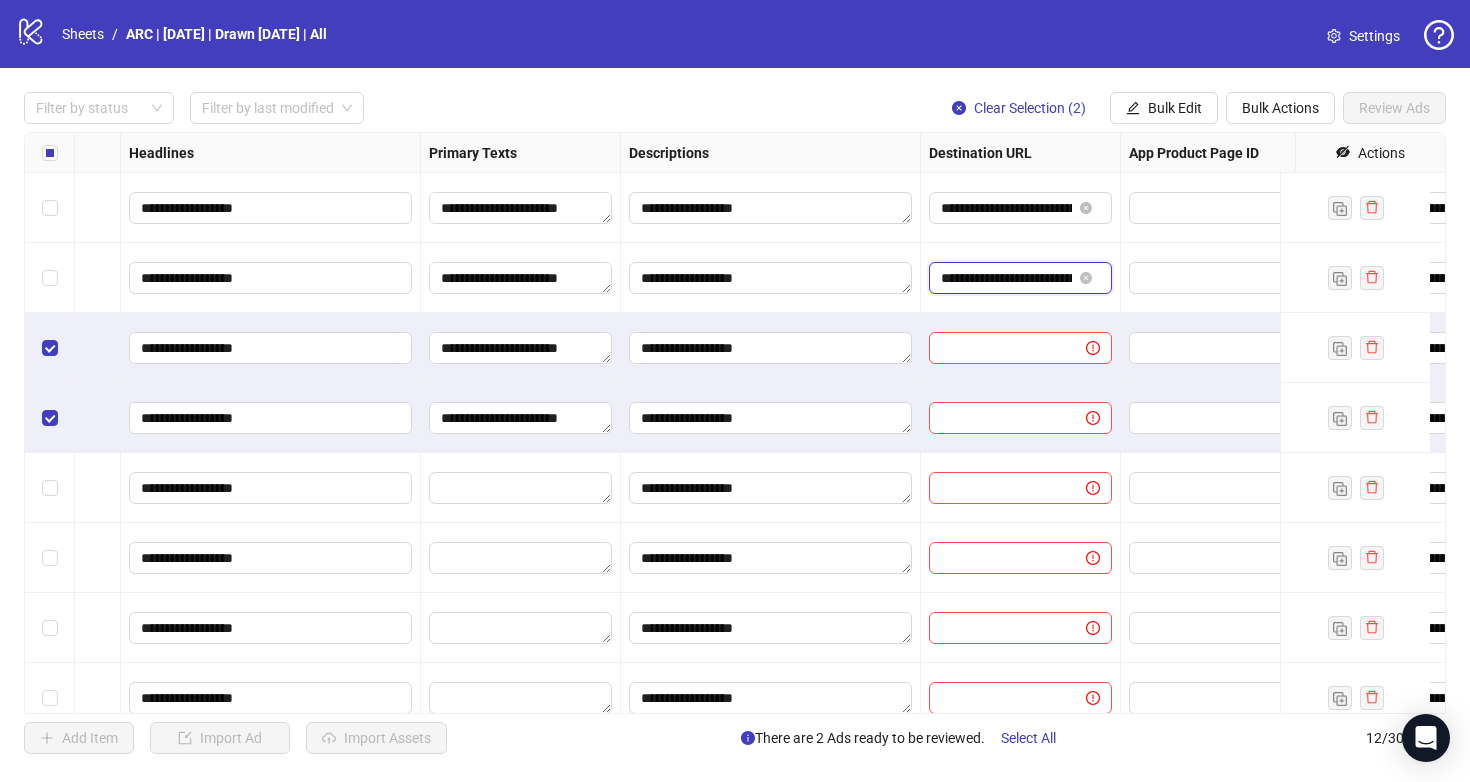 click on "**********" at bounding box center (1006, 278) 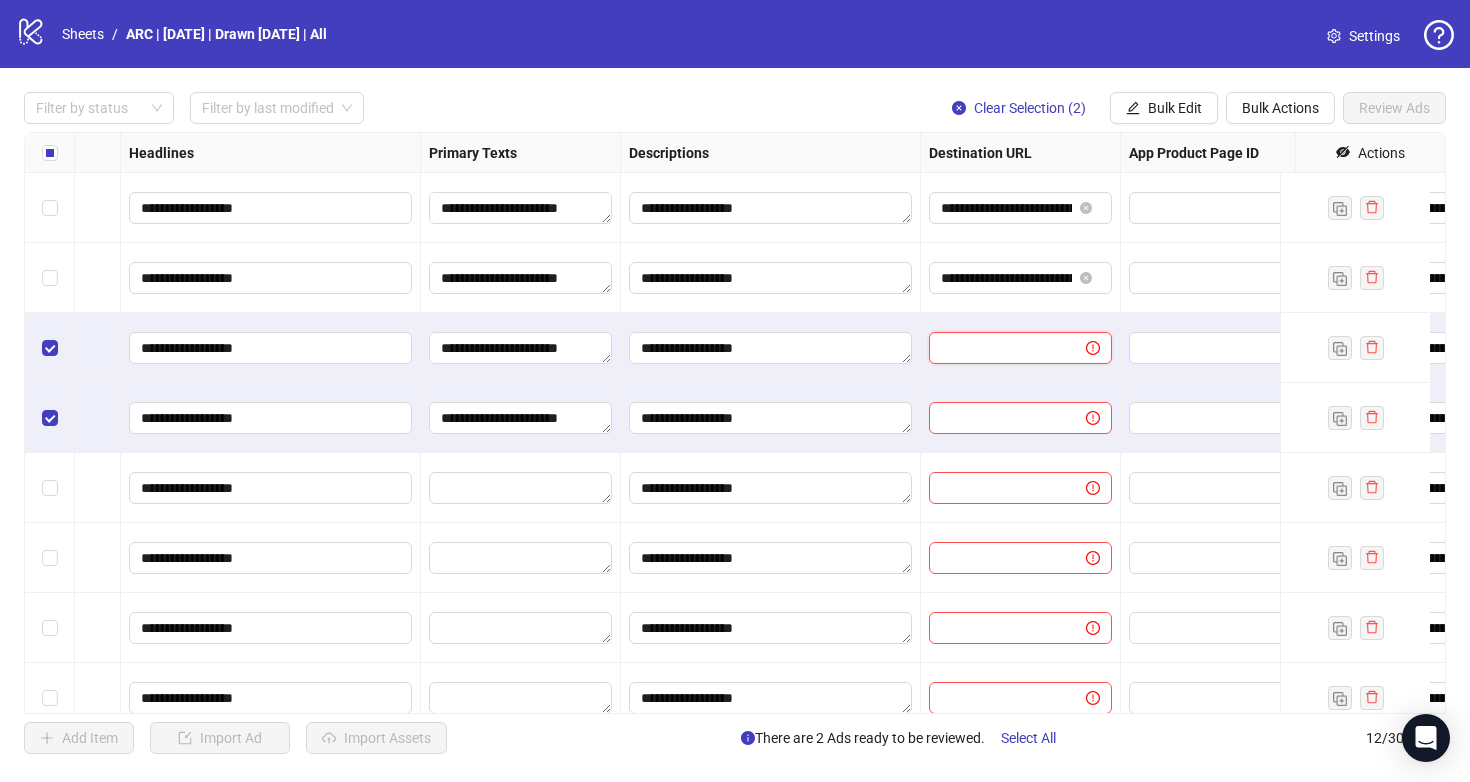 click at bounding box center (999, 348) 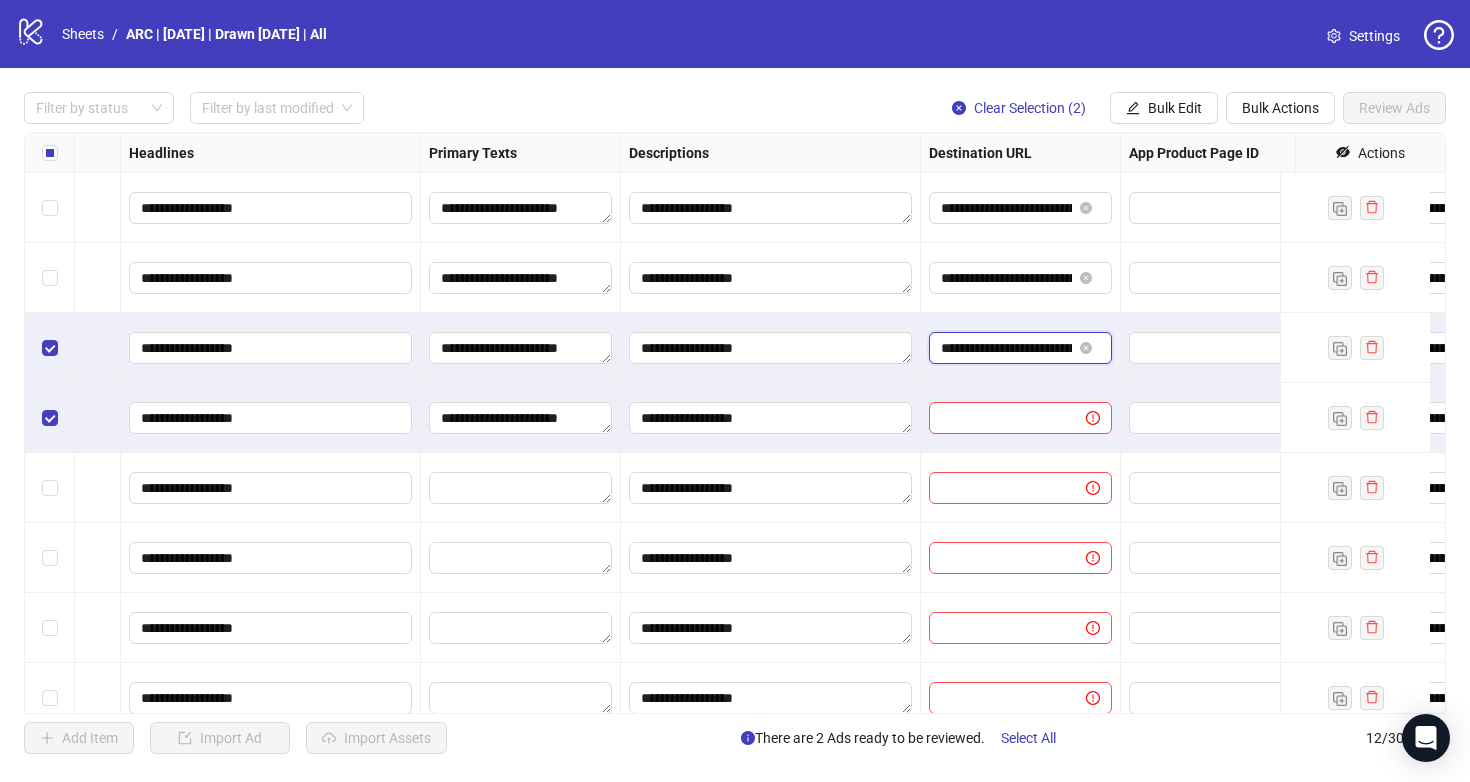 scroll, scrollTop: 0, scrollLeft: 169, axis: horizontal 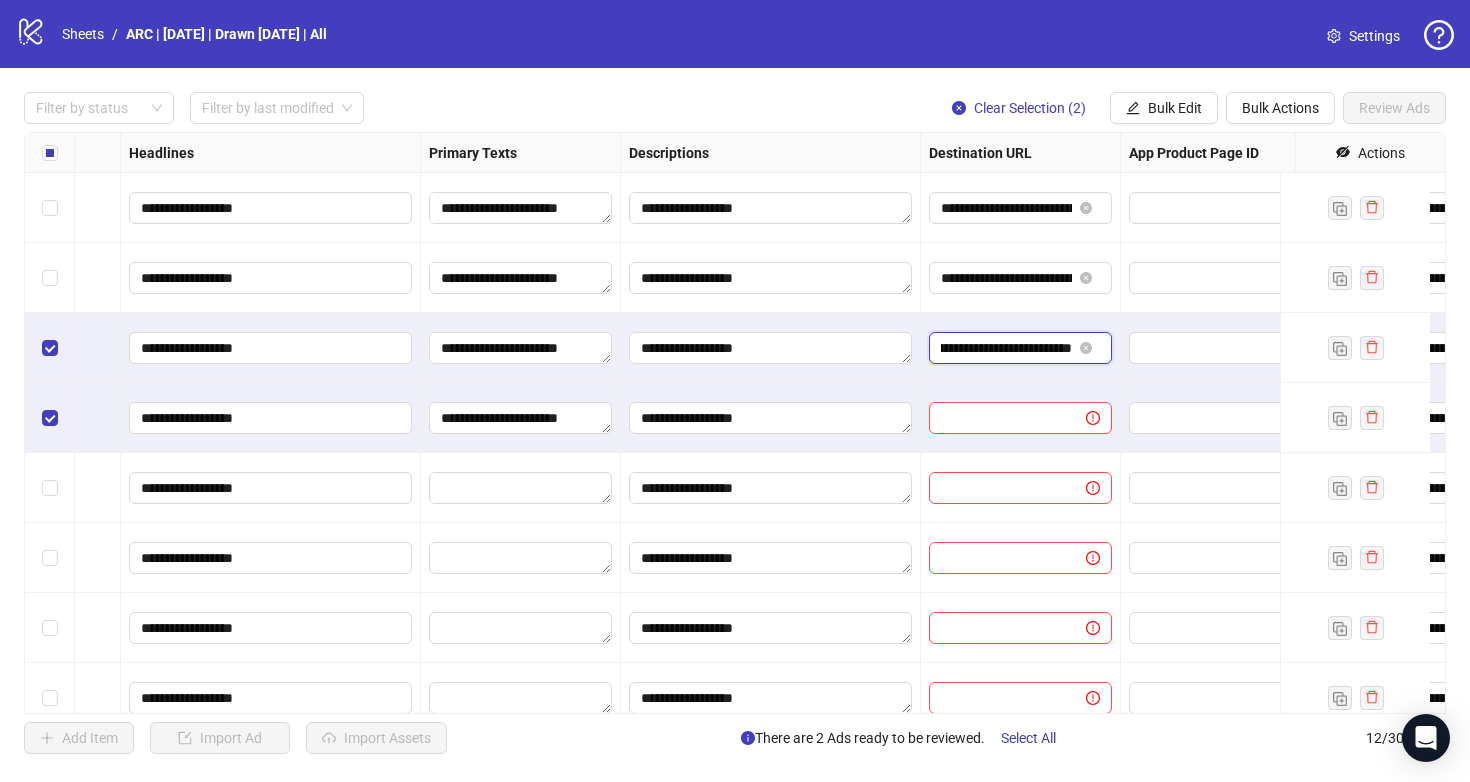 type on "**********" 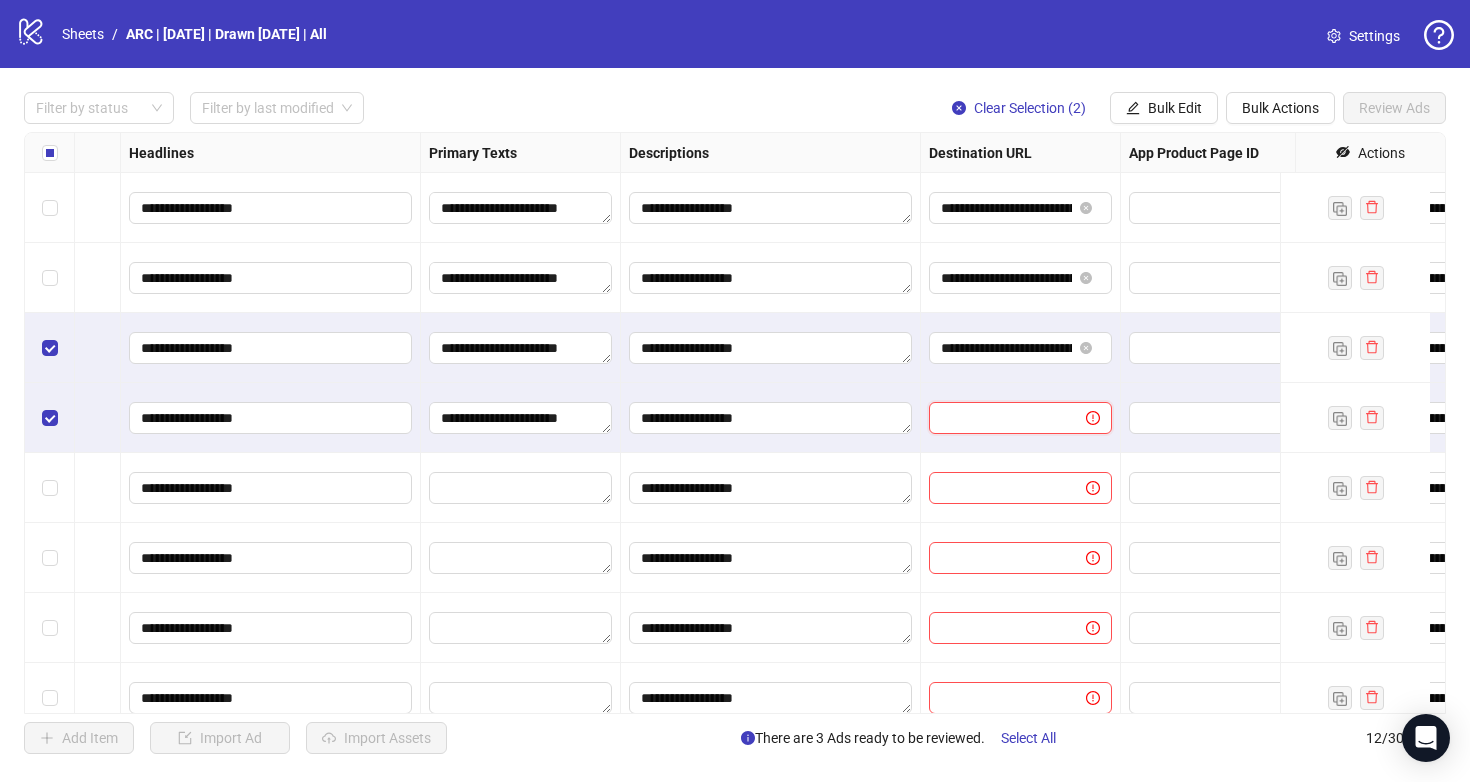 click at bounding box center [999, 418] 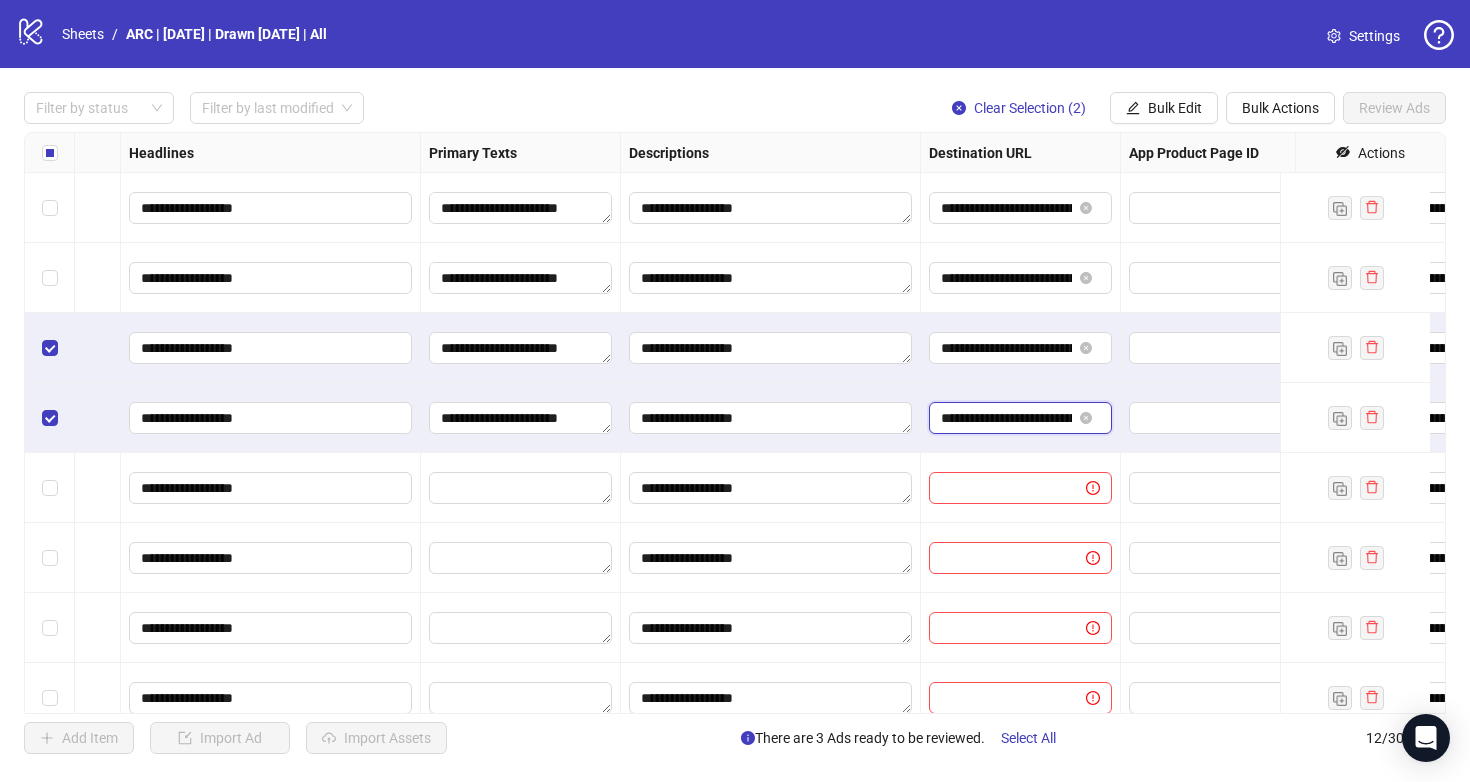 scroll, scrollTop: 0, scrollLeft: 179, axis: horizontal 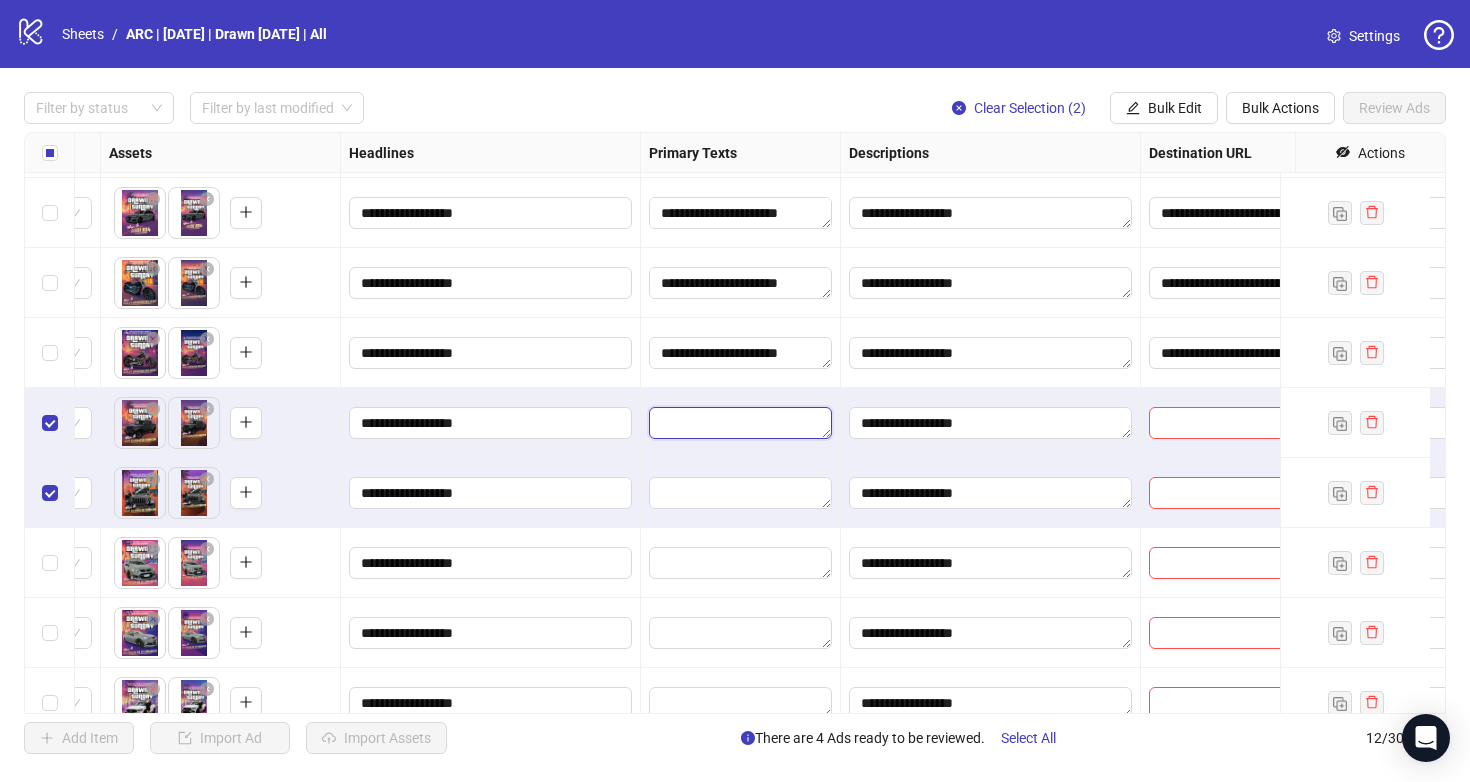 click at bounding box center [740, 423] 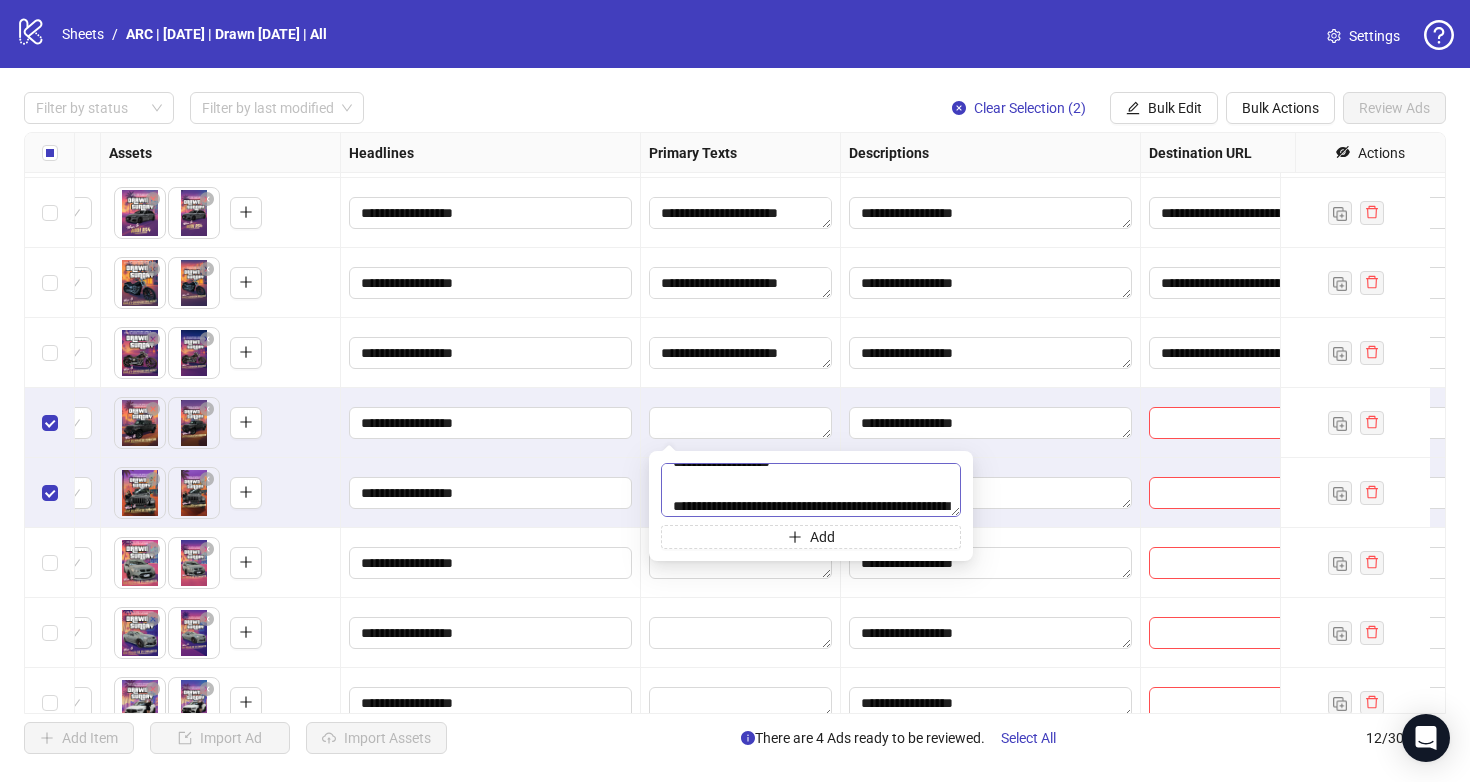 scroll, scrollTop: 0, scrollLeft: 0, axis: both 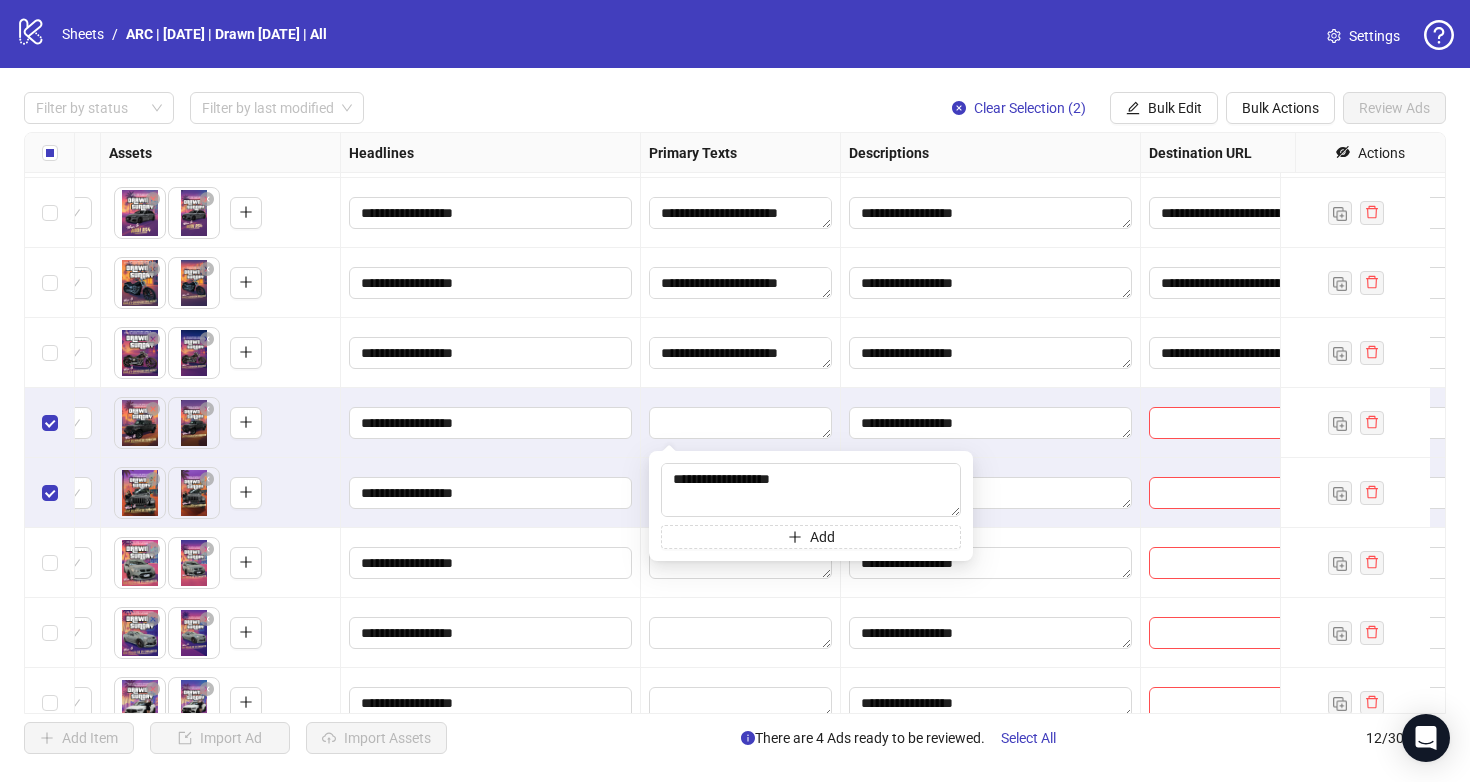 drag, startPoint x: 824, startPoint y: 480, endPoint x: 648, endPoint y: 472, distance: 176.18172 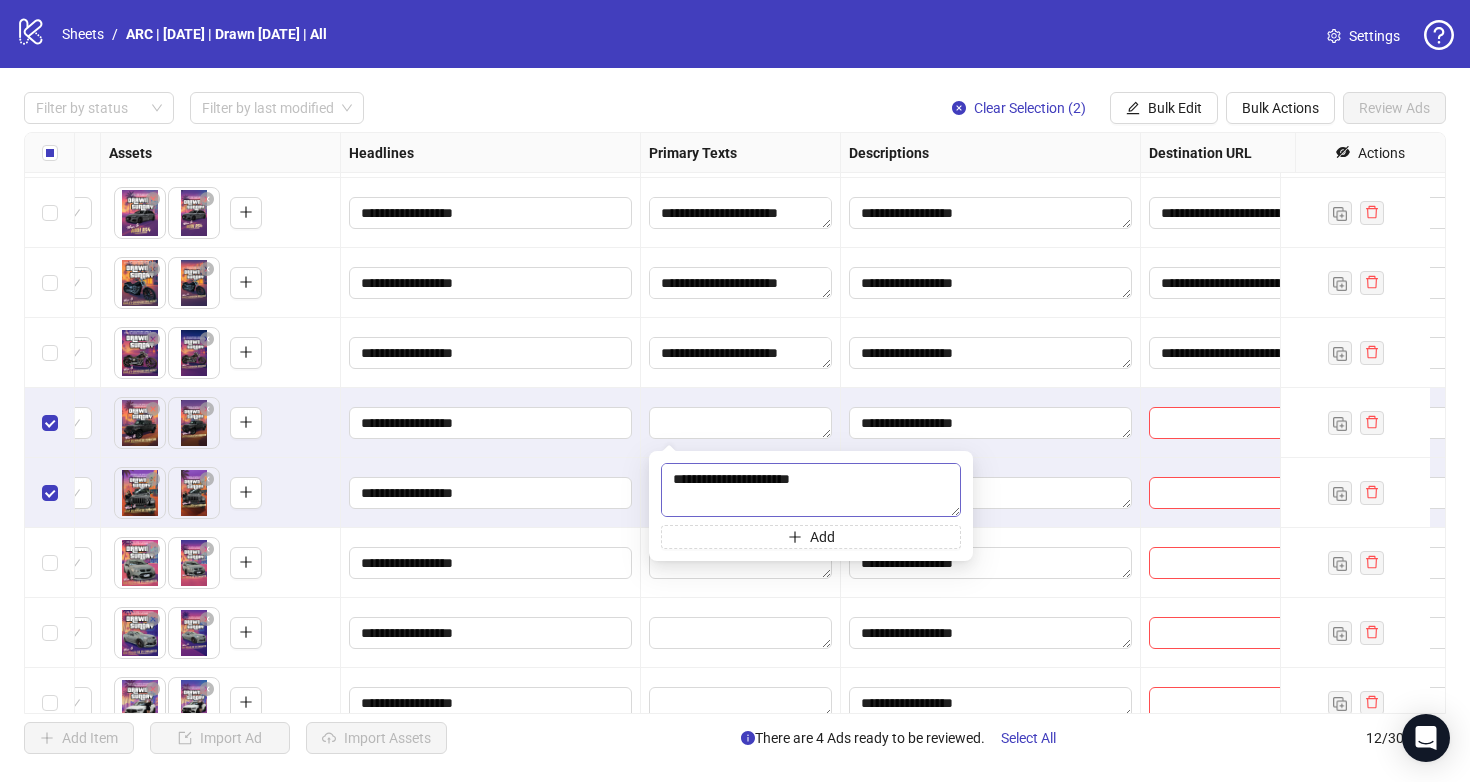 scroll, scrollTop: 25, scrollLeft: 0, axis: vertical 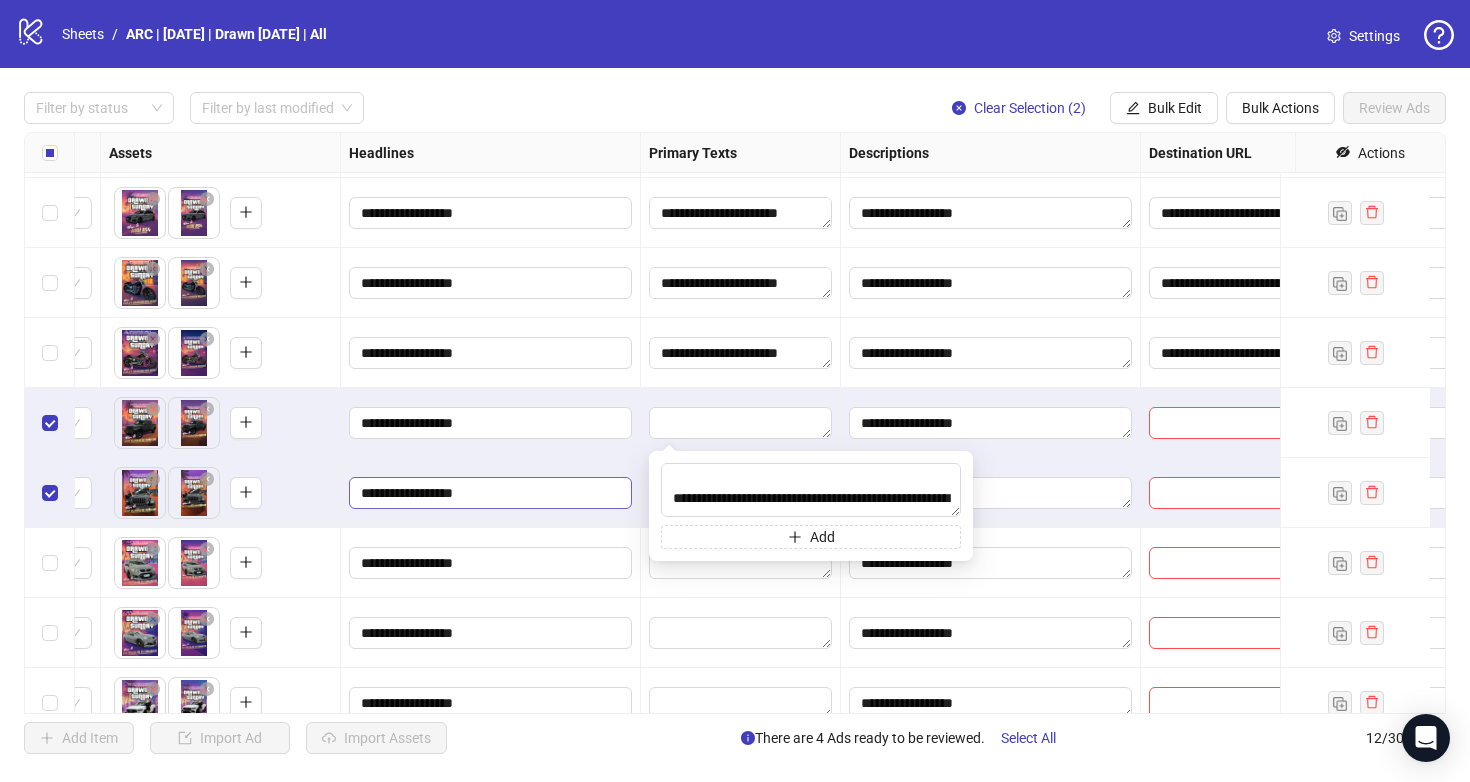 drag, startPoint x: 747, startPoint y: 499, endPoint x: 625, endPoint y: 491, distance: 122.26202 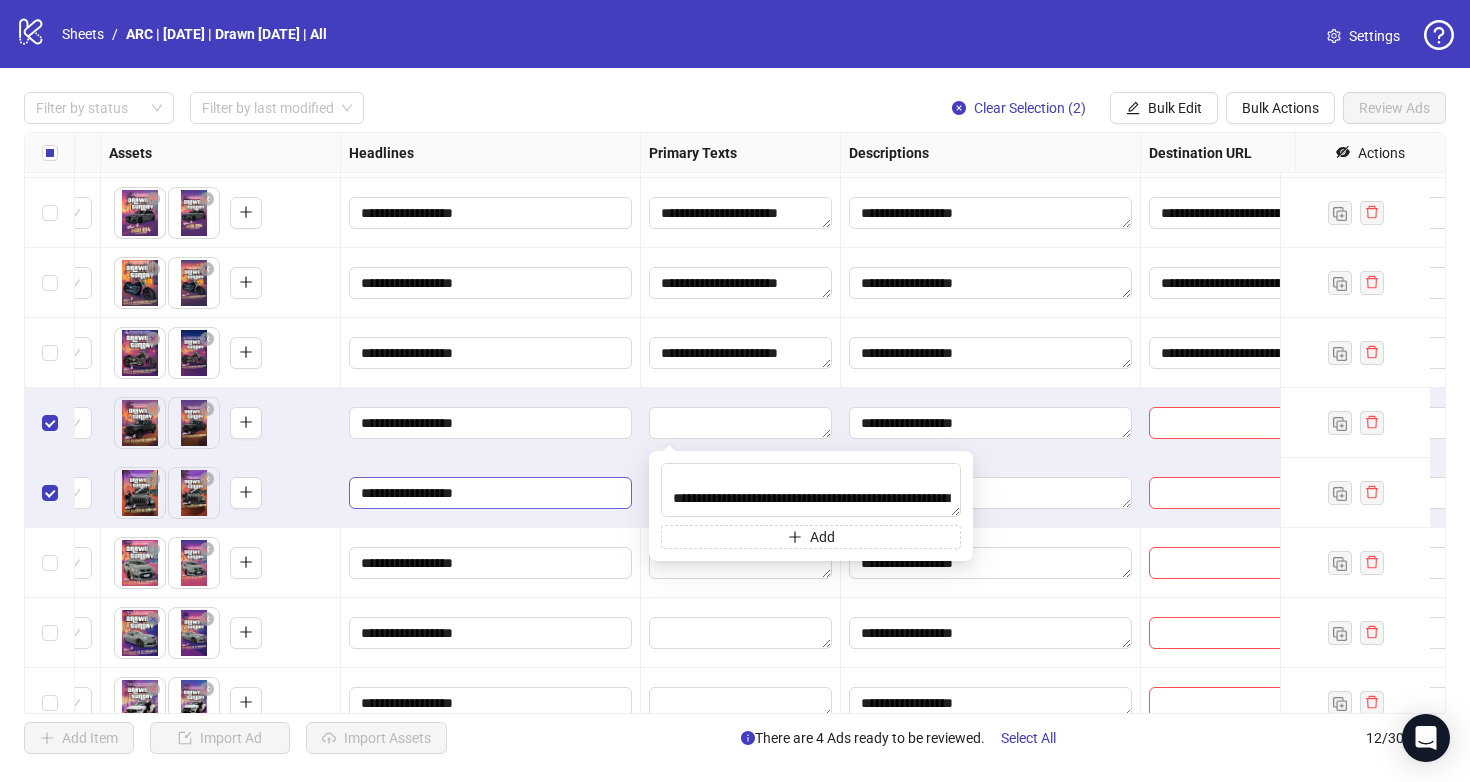 type on "**********" 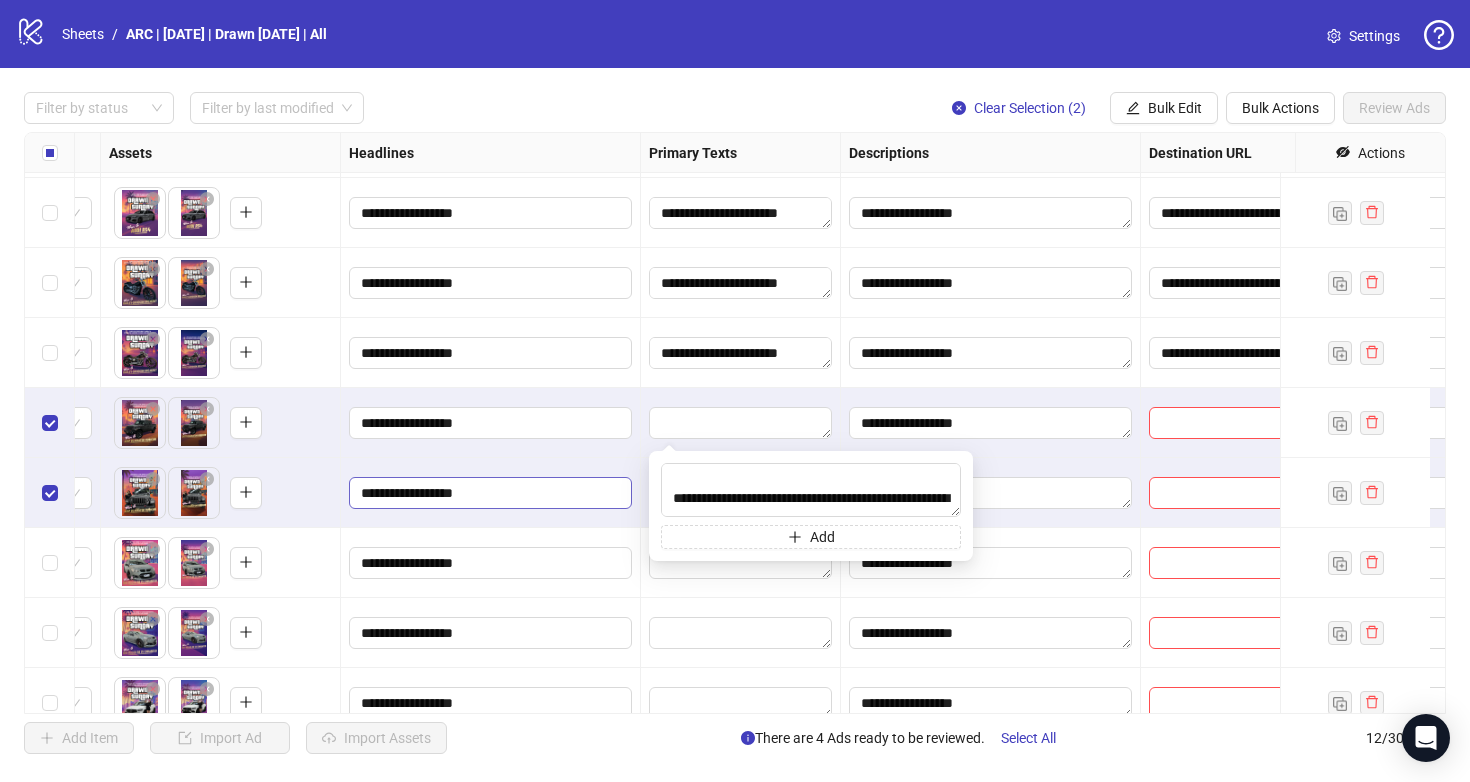 drag, startPoint x: 778, startPoint y: 499, endPoint x: 631, endPoint y: 489, distance: 147.33974 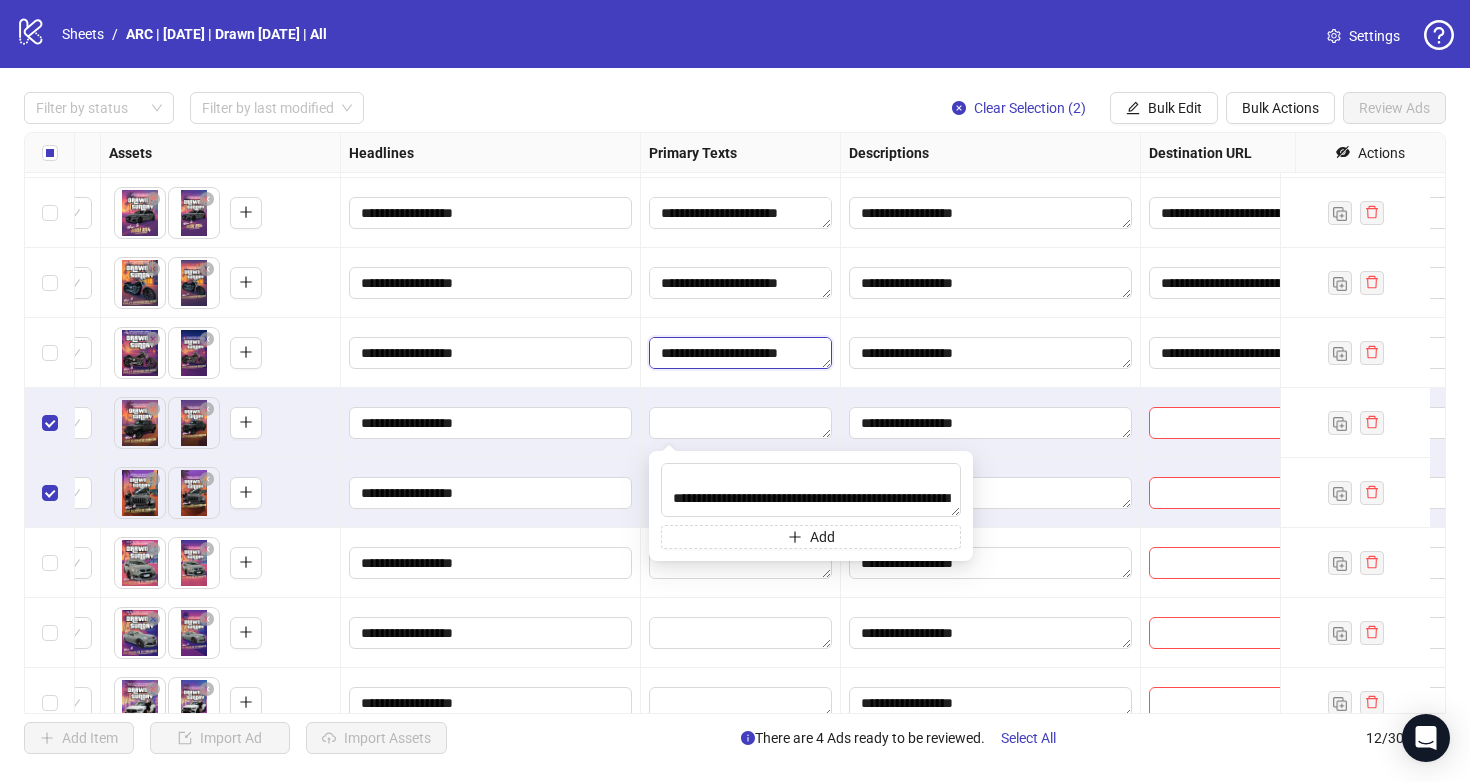 click on "**********" at bounding box center (740, 353) 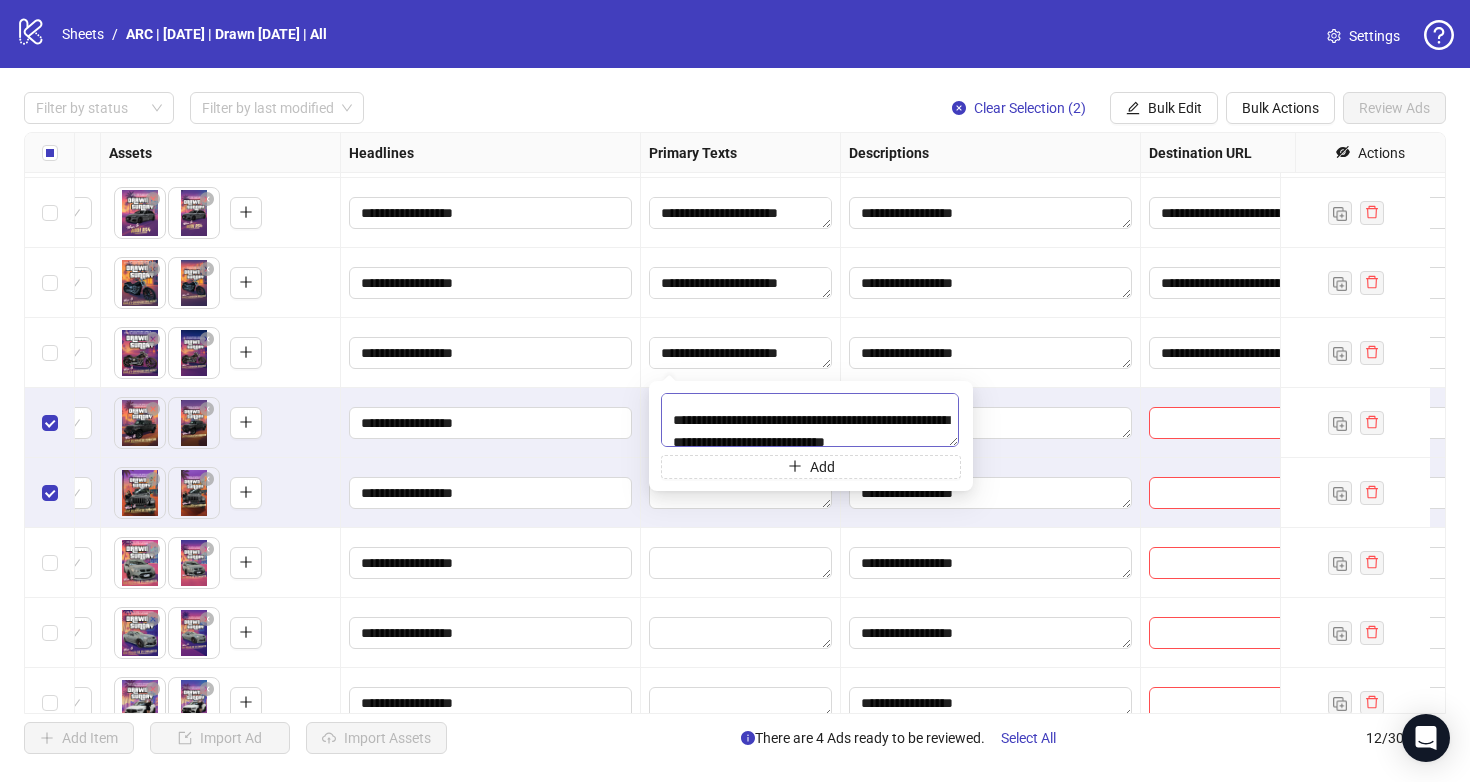 scroll, scrollTop: 40, scrollLeft: 0, axis: vertical 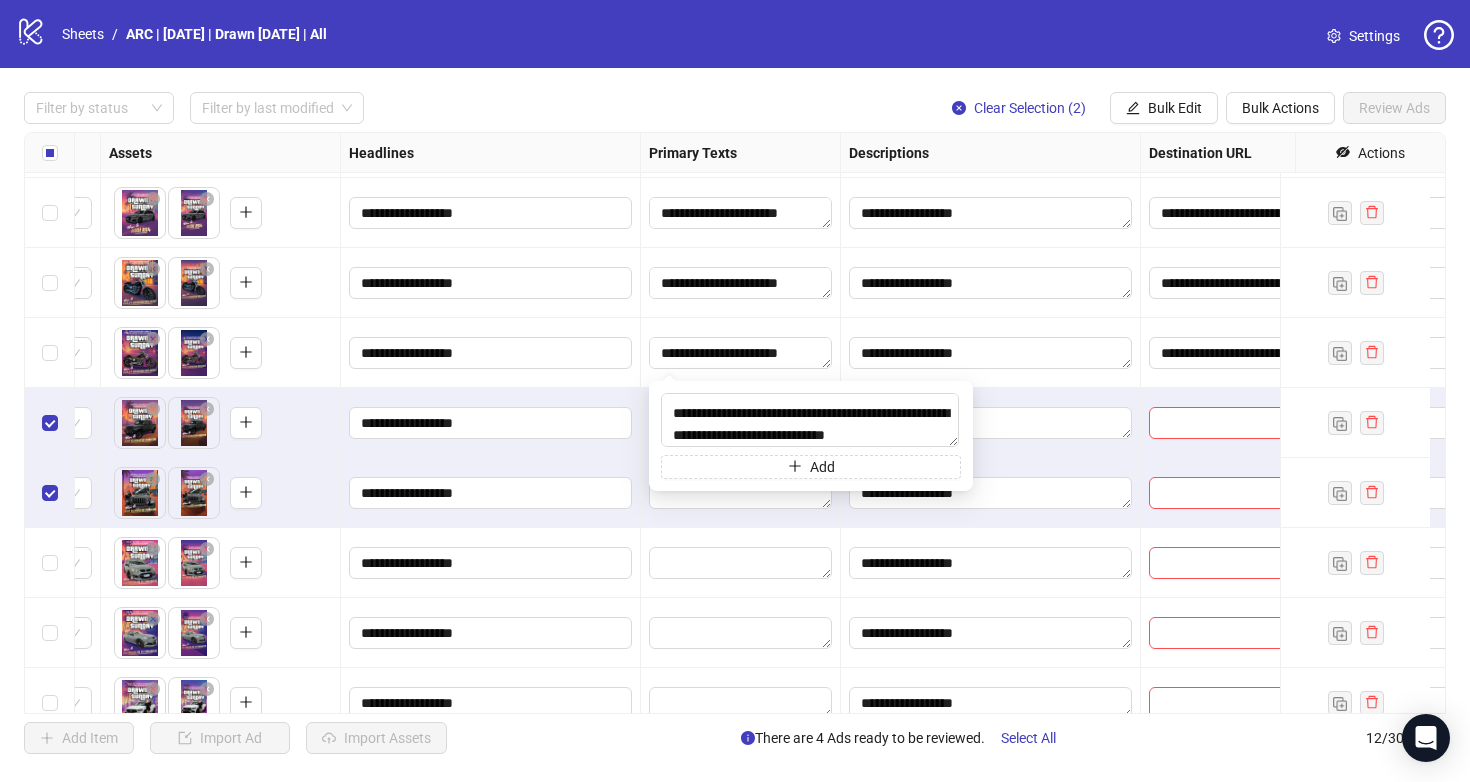 drag, startPoint x: 765, startPoint y: 415, endPoint x: 640, endPoint y: 408, distance: 125.19585 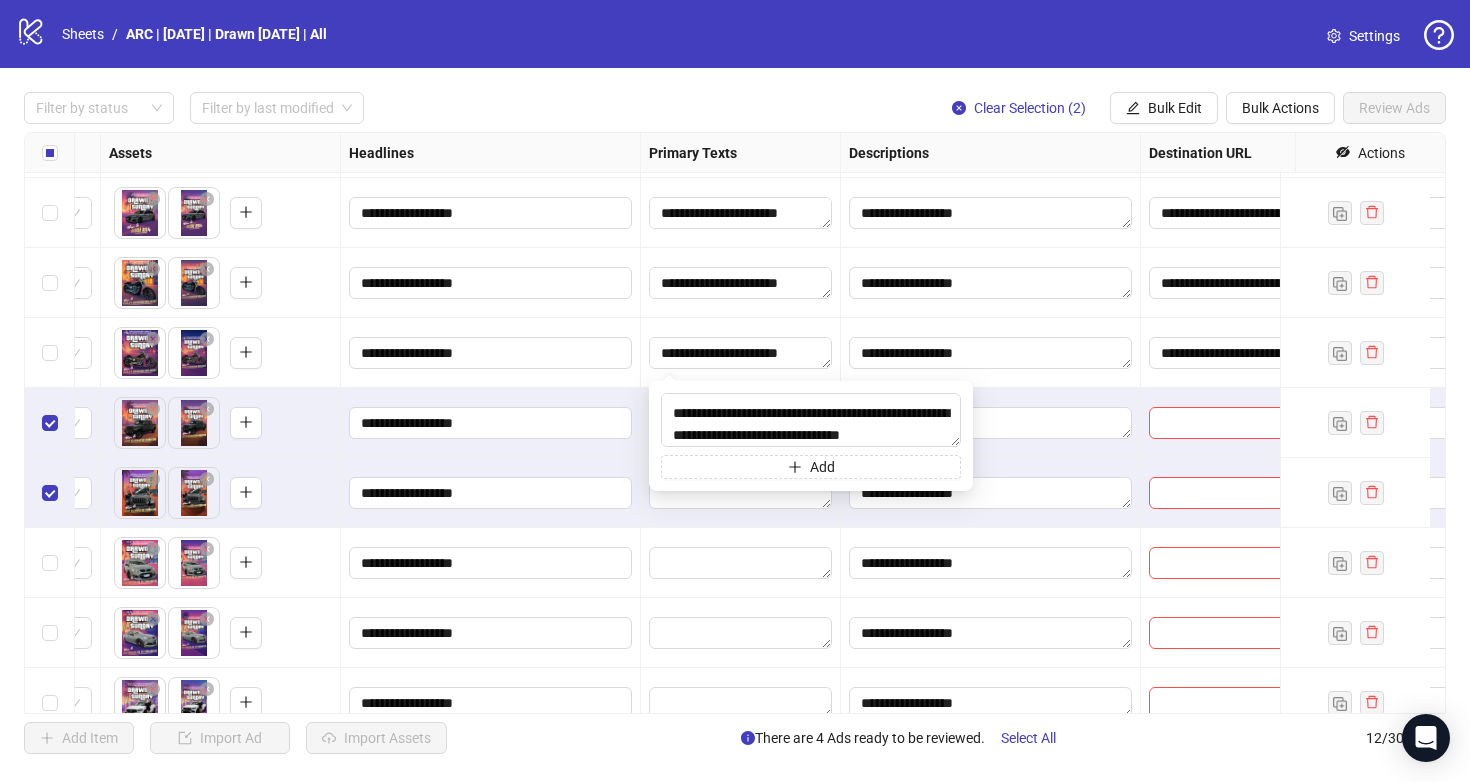 type on "**********" 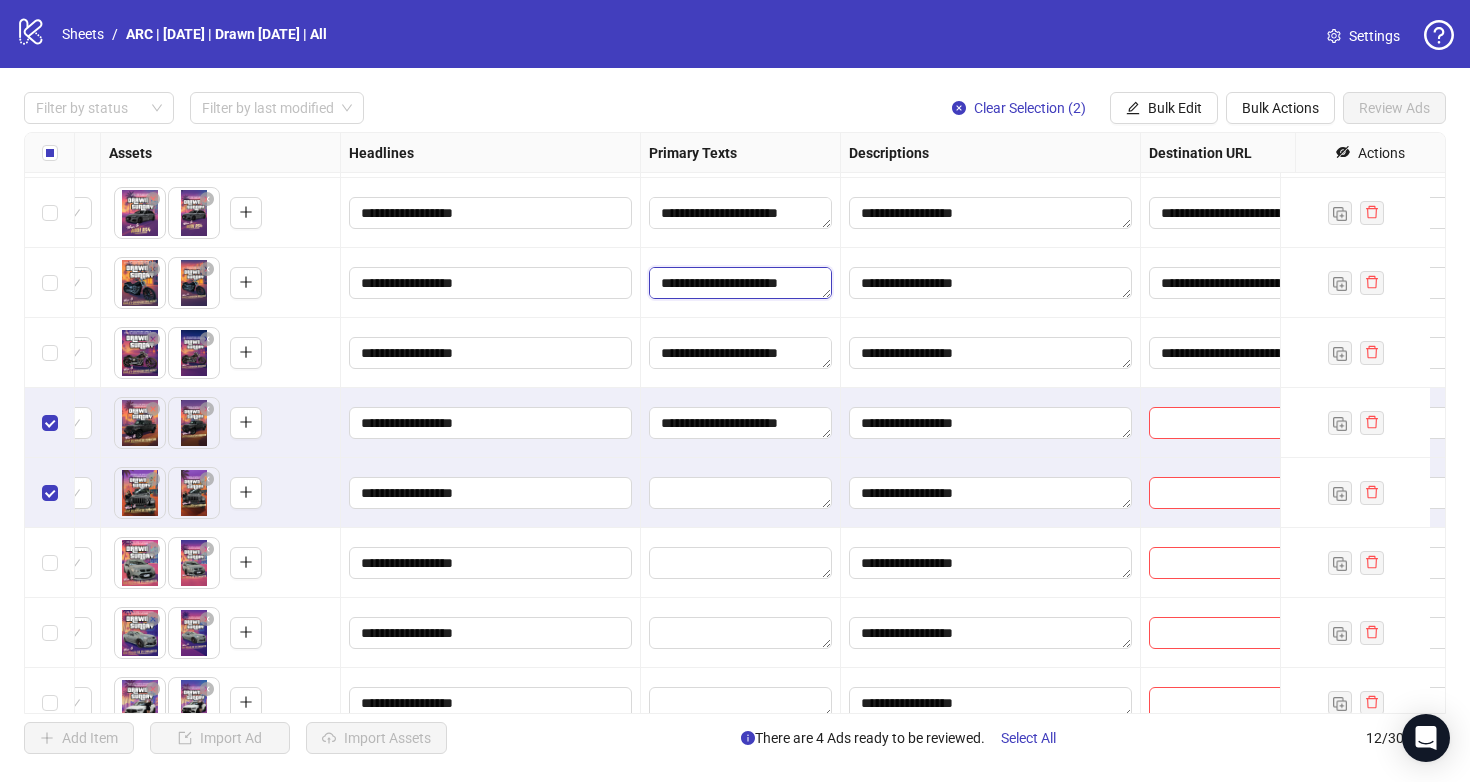 click on "**********" at bounding box center [740, 283] 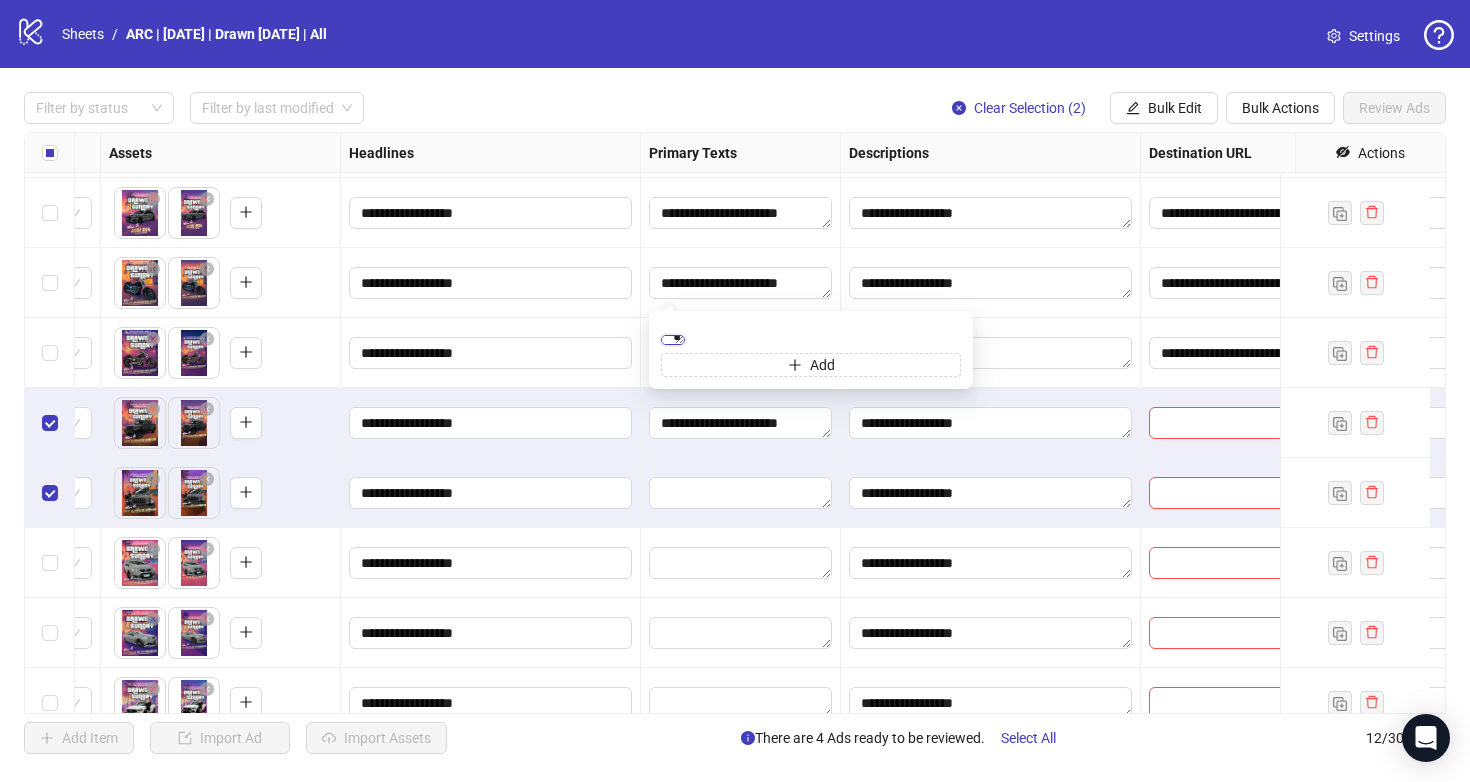 scroll, scrollTop: 36, scrollLeft: 0, axis: vertical 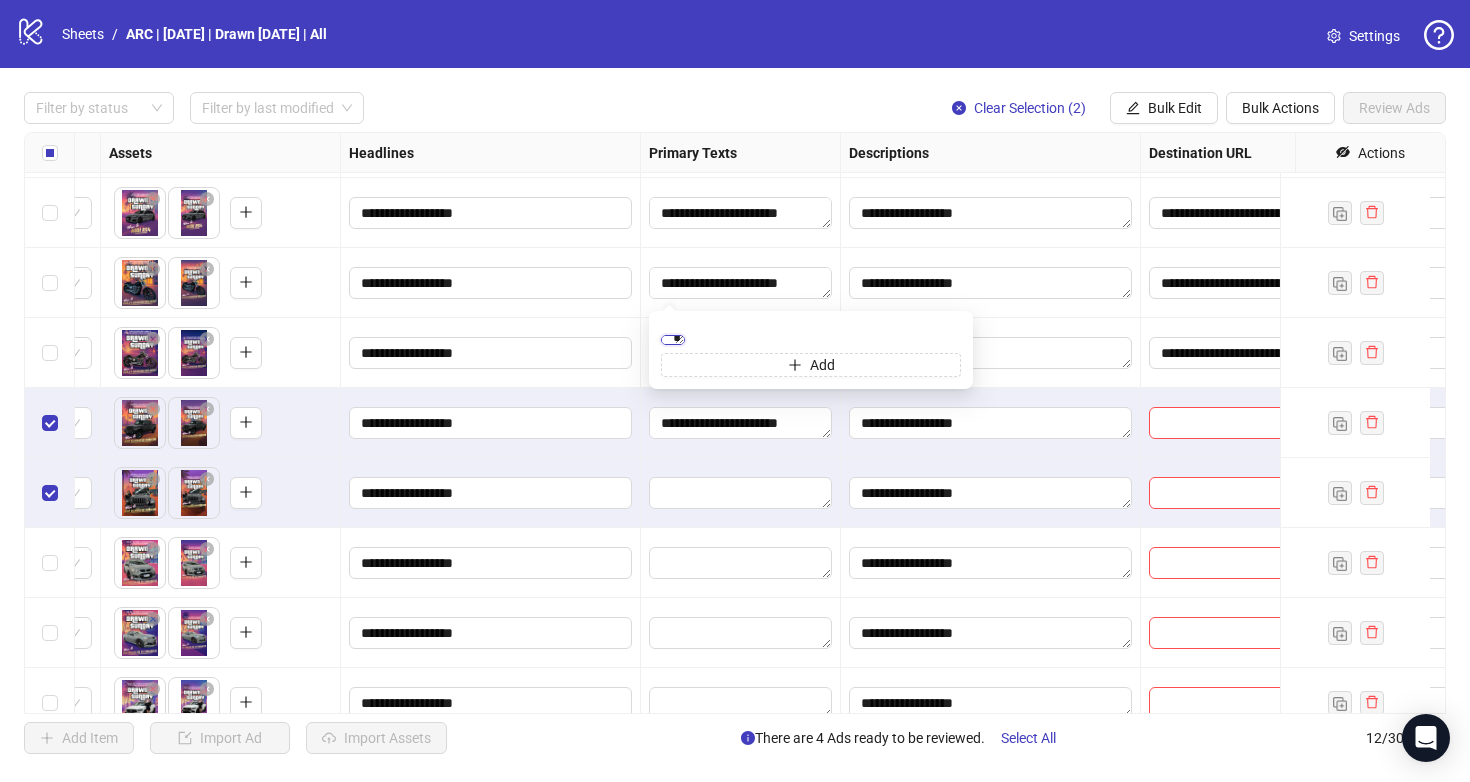 click on "**********" at bounding box center [673, 340] 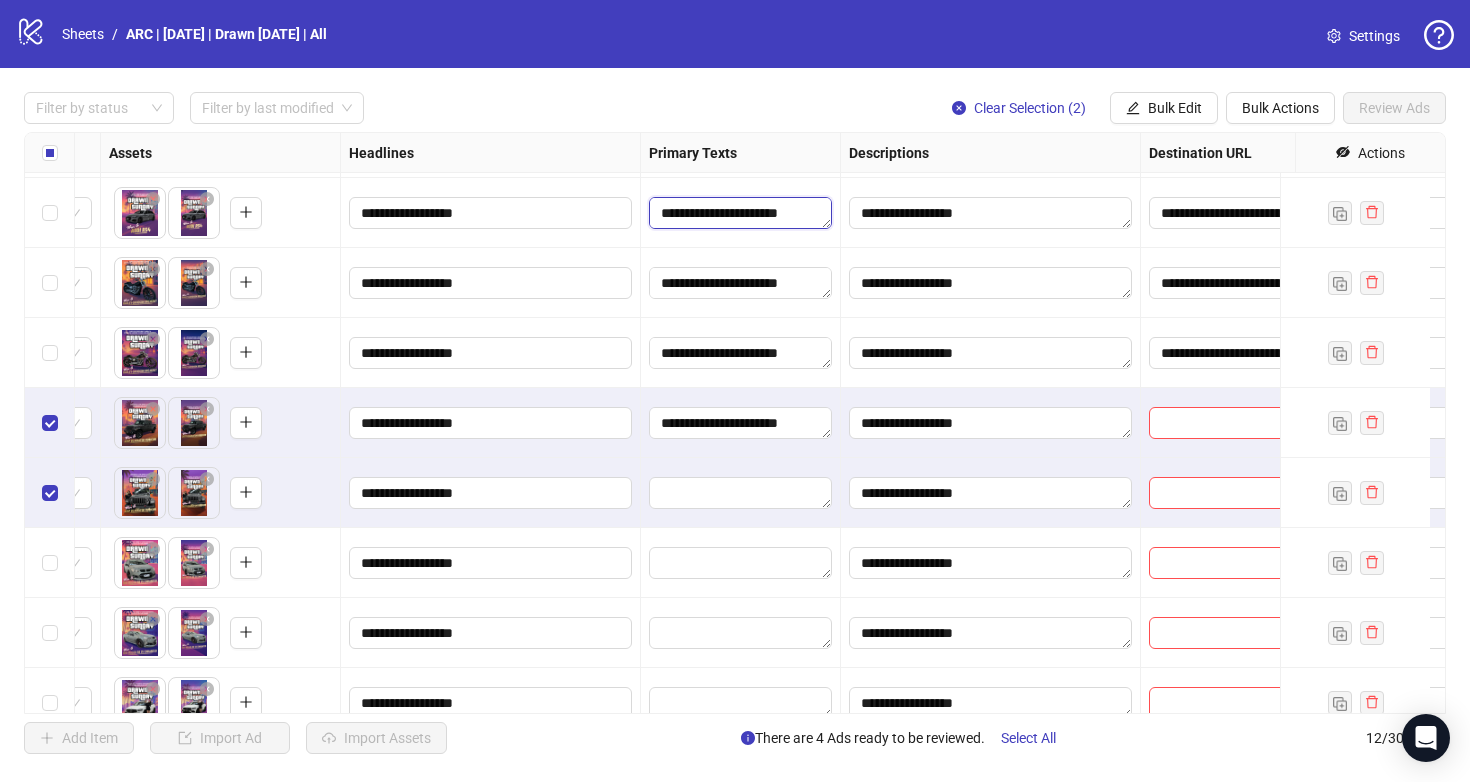 click on "**********" at bounding box center (740, 213) 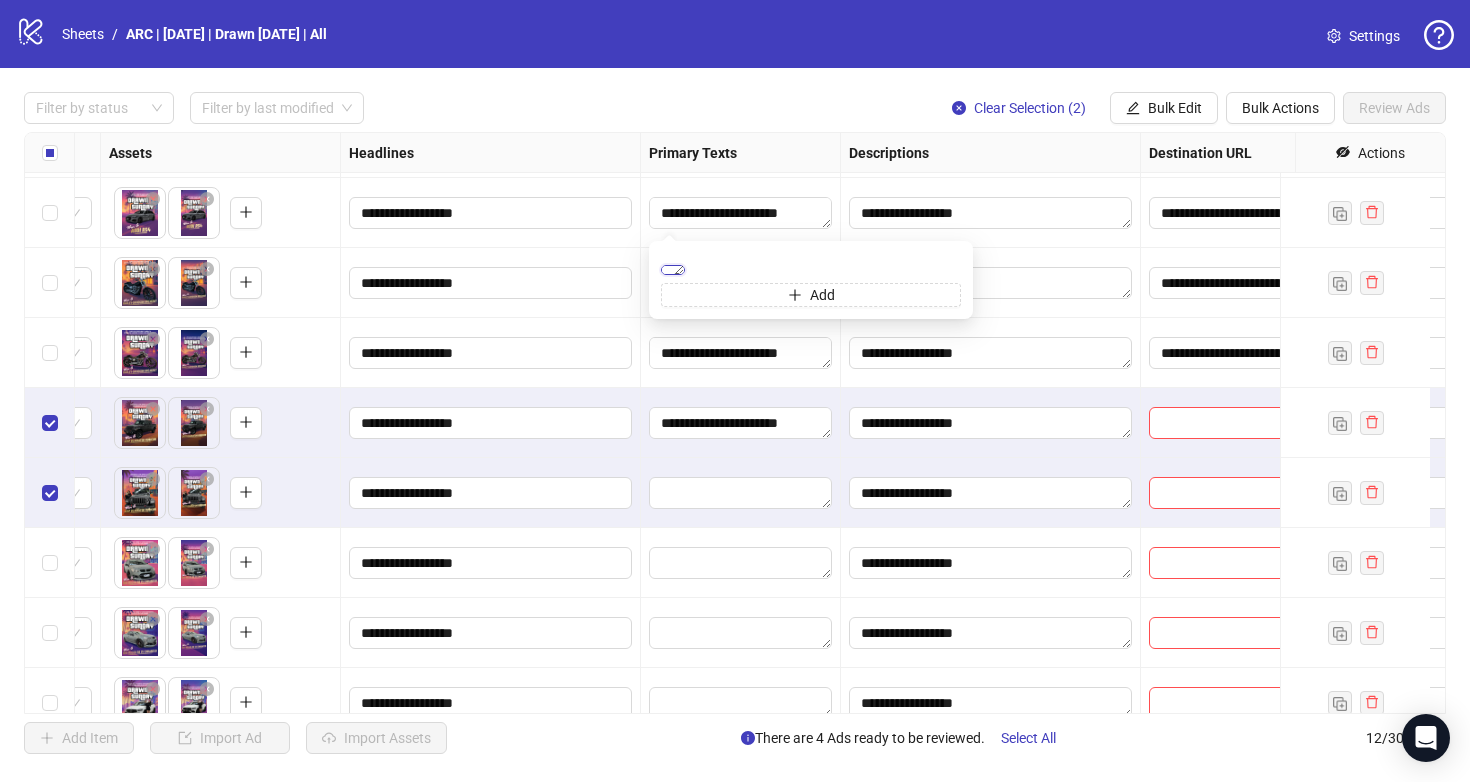 scroll, scrollTop: 47, scrollLeft: 0, axis: vertical 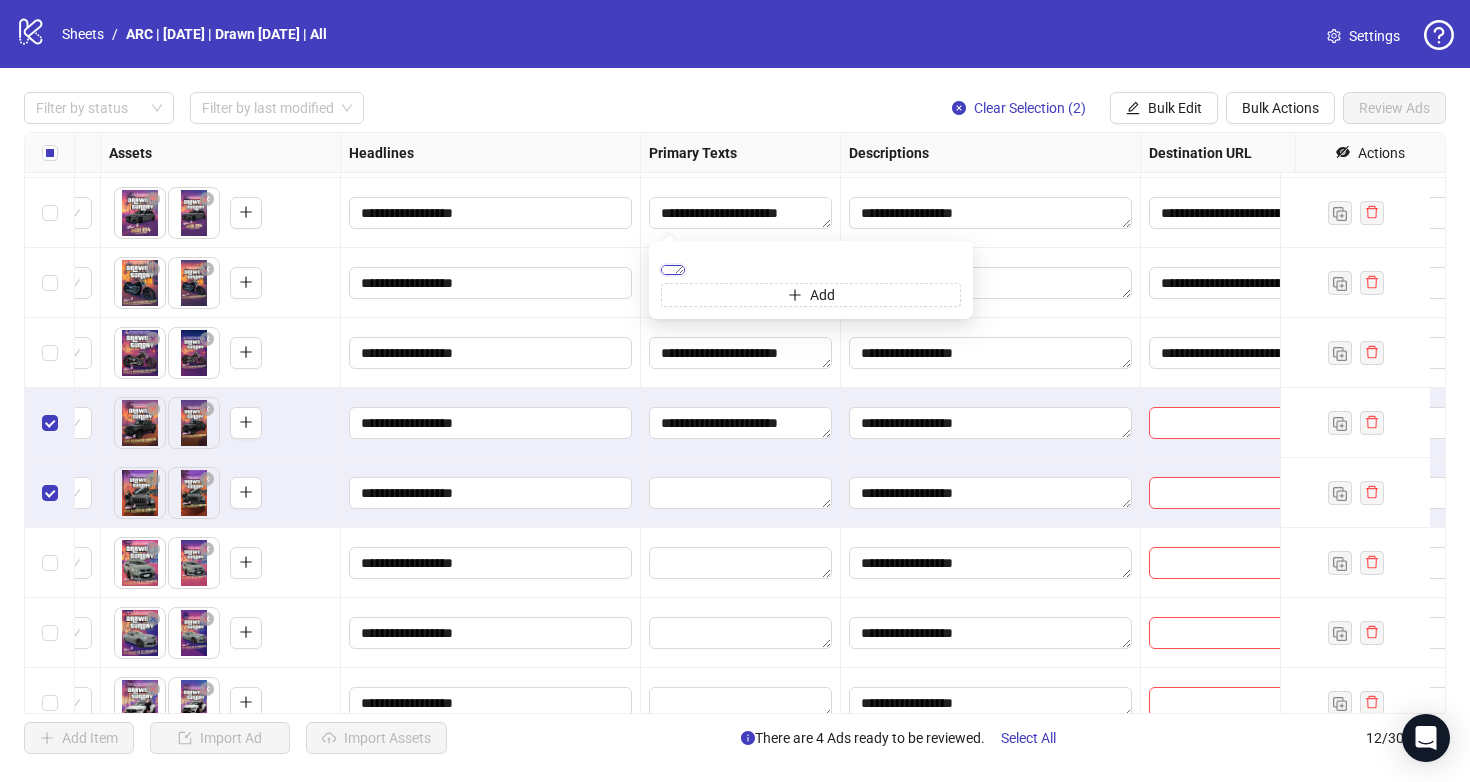 click on "**********" at bounding box center (673, 270) 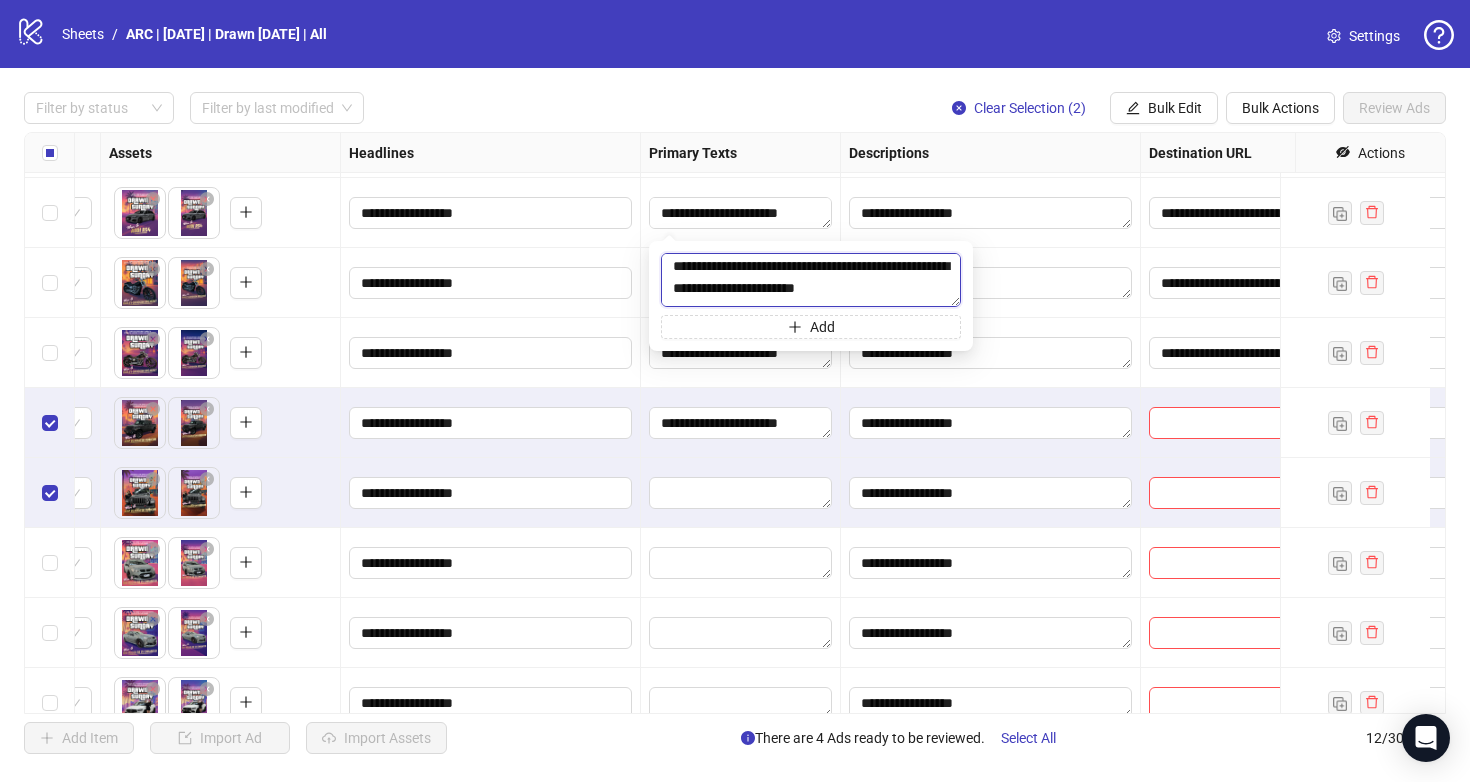 type on "**********" 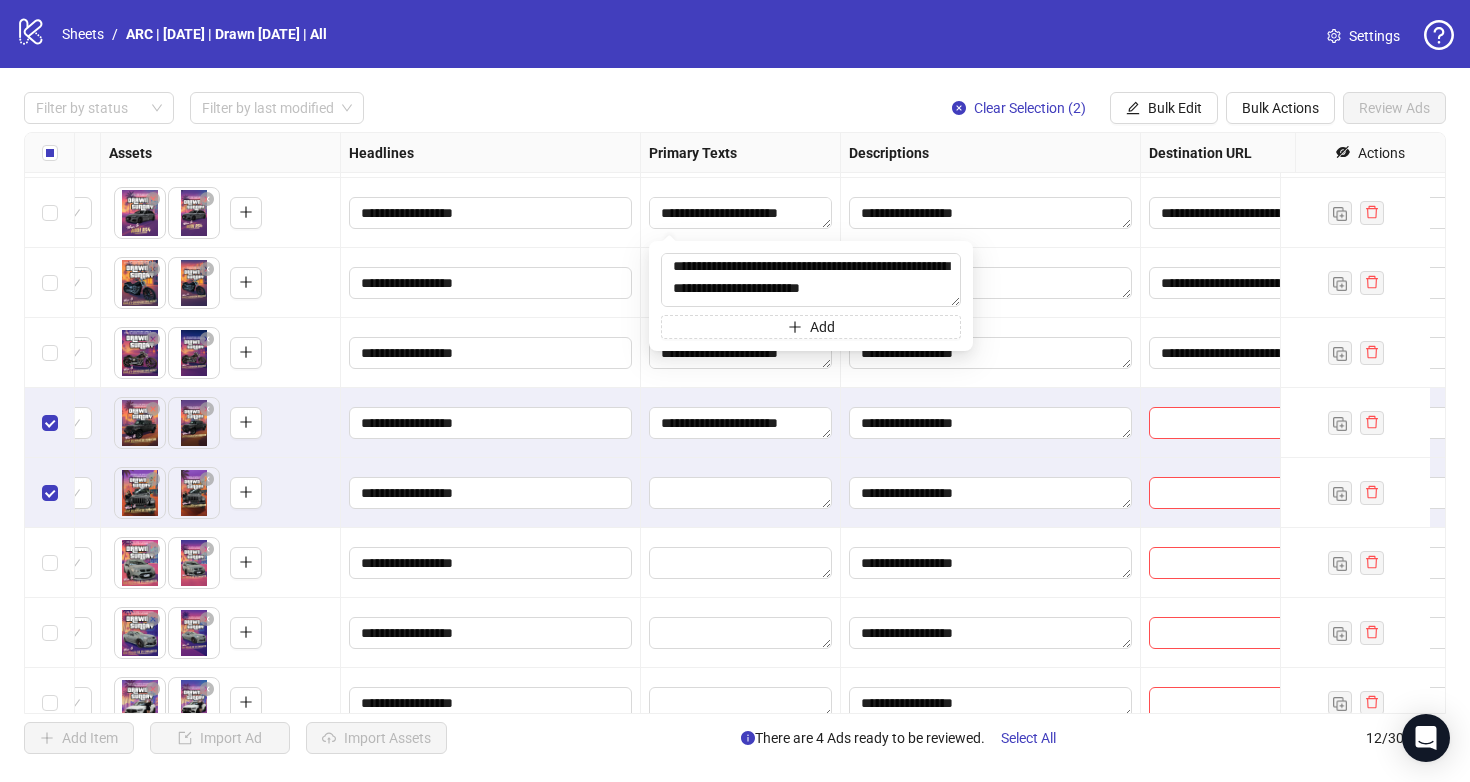 click on "**********" at bounding box center (741, 353) 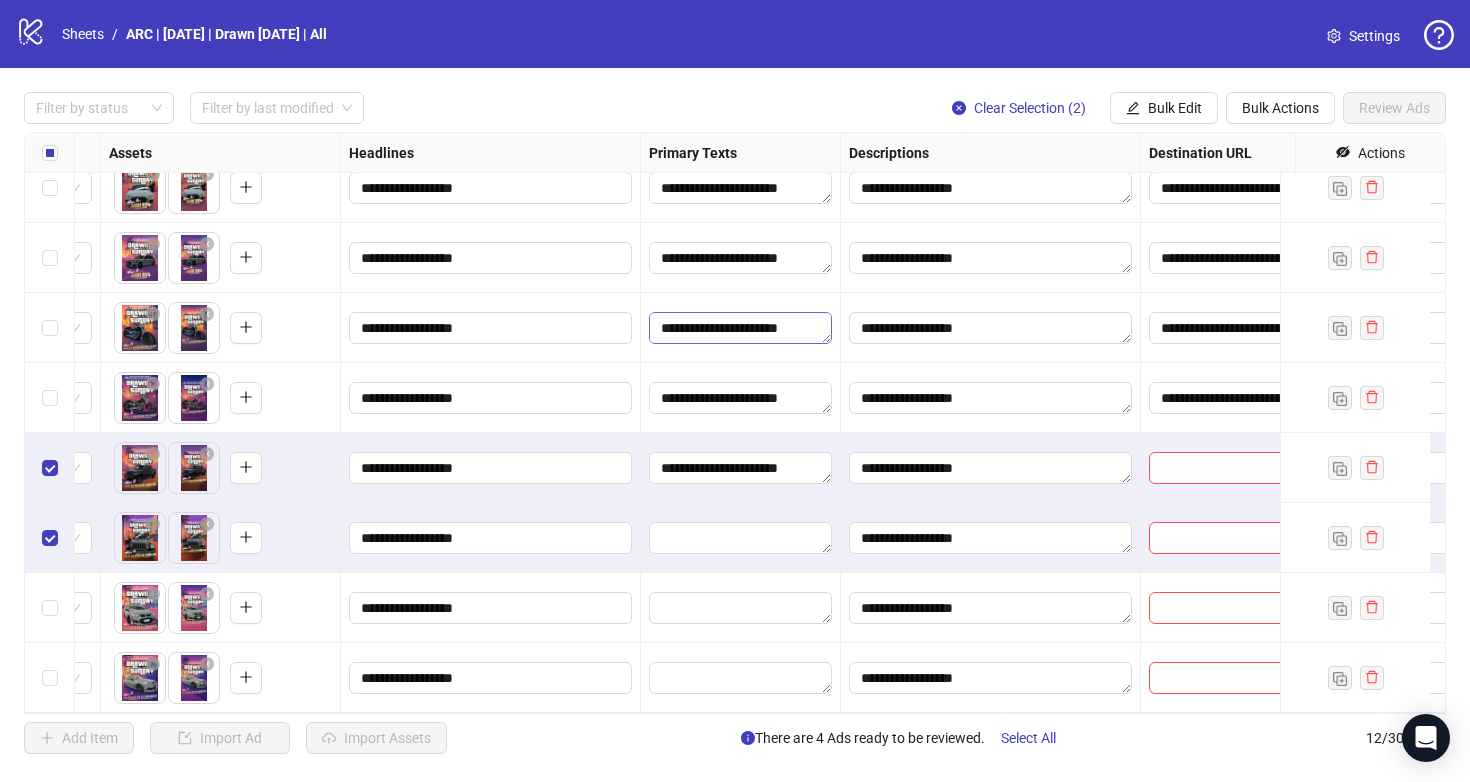 scroll, scrollTop: 0, scrollLeft: 844, axis: horizontal 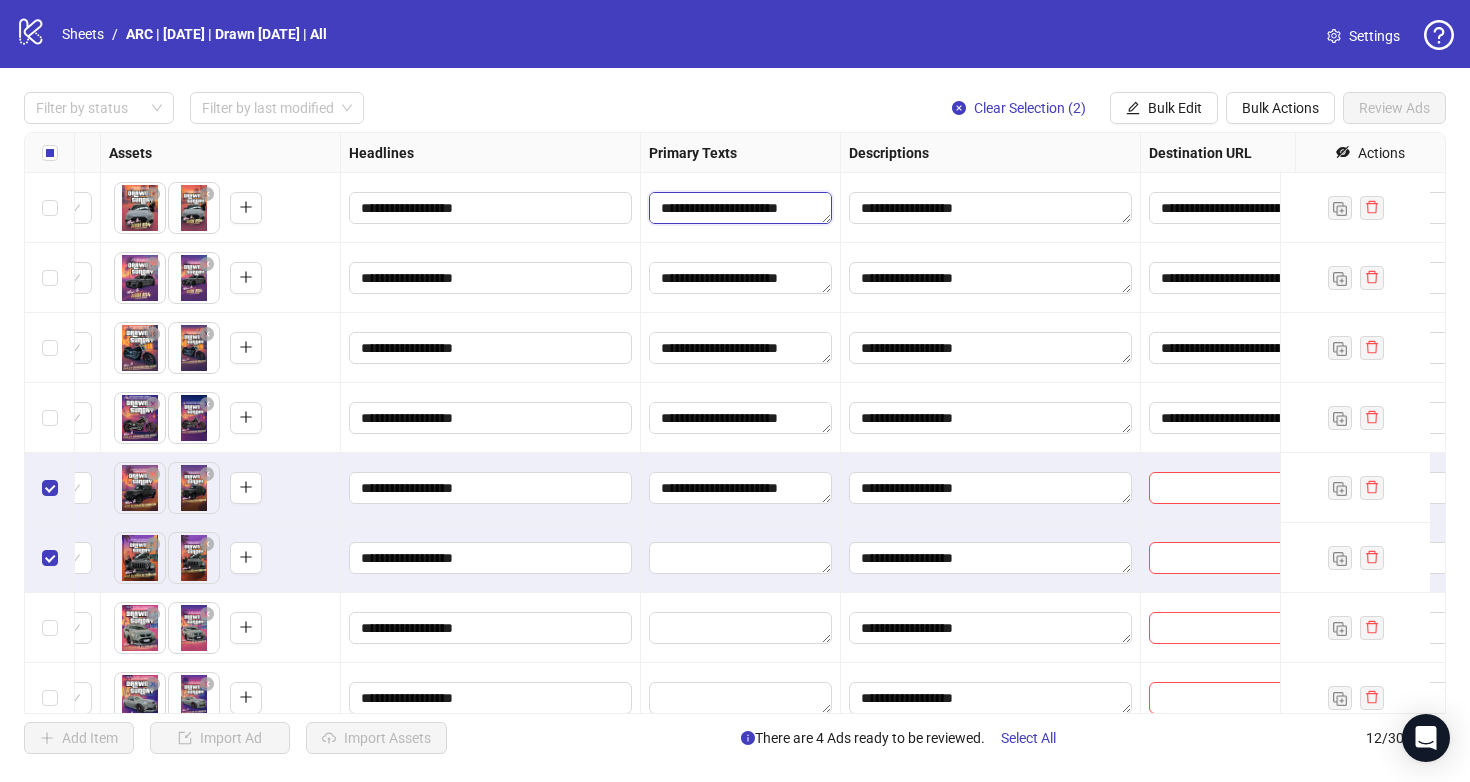click on "**********" at bounding box center (740, 208) 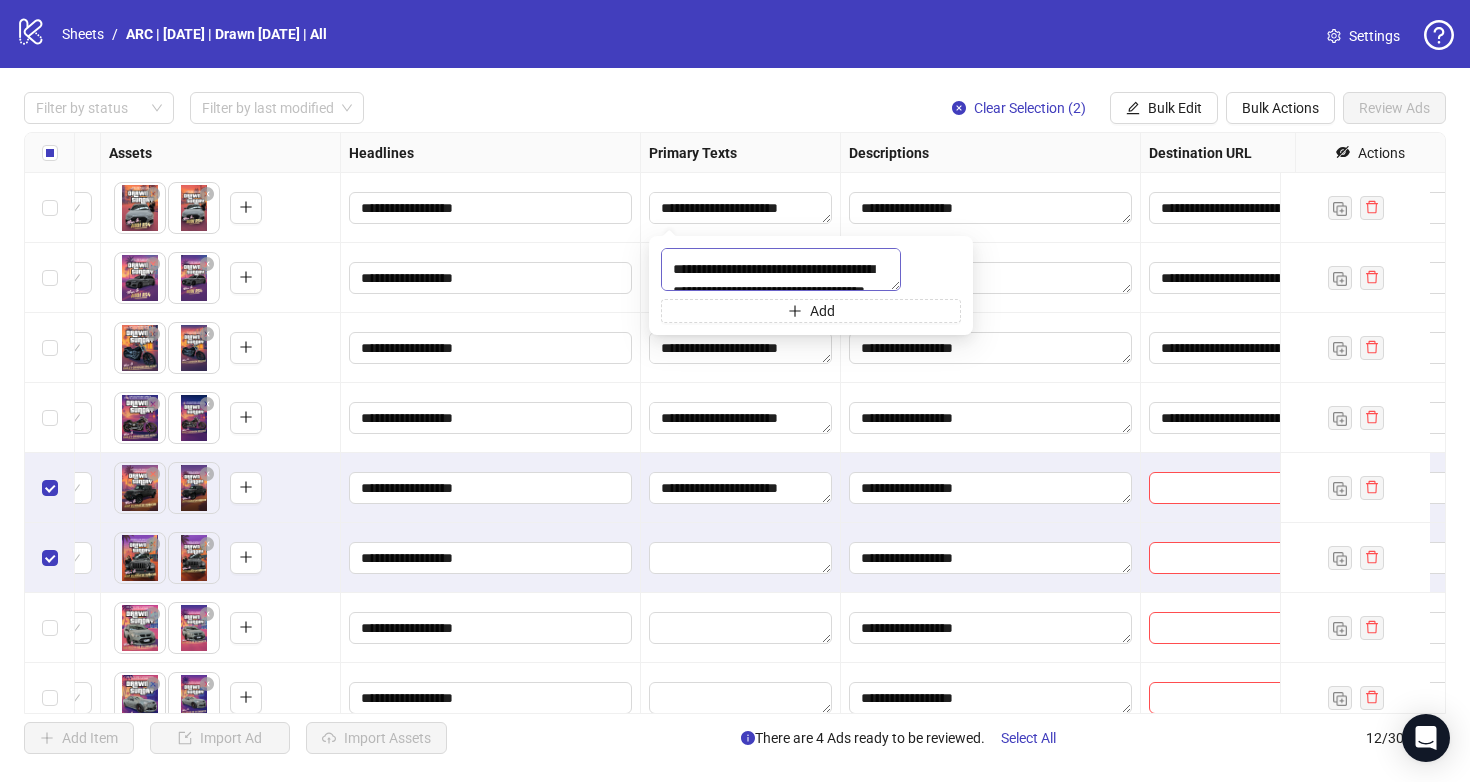 scroll, scrollTop: 43, scrollLeft: 0, axis: vertical 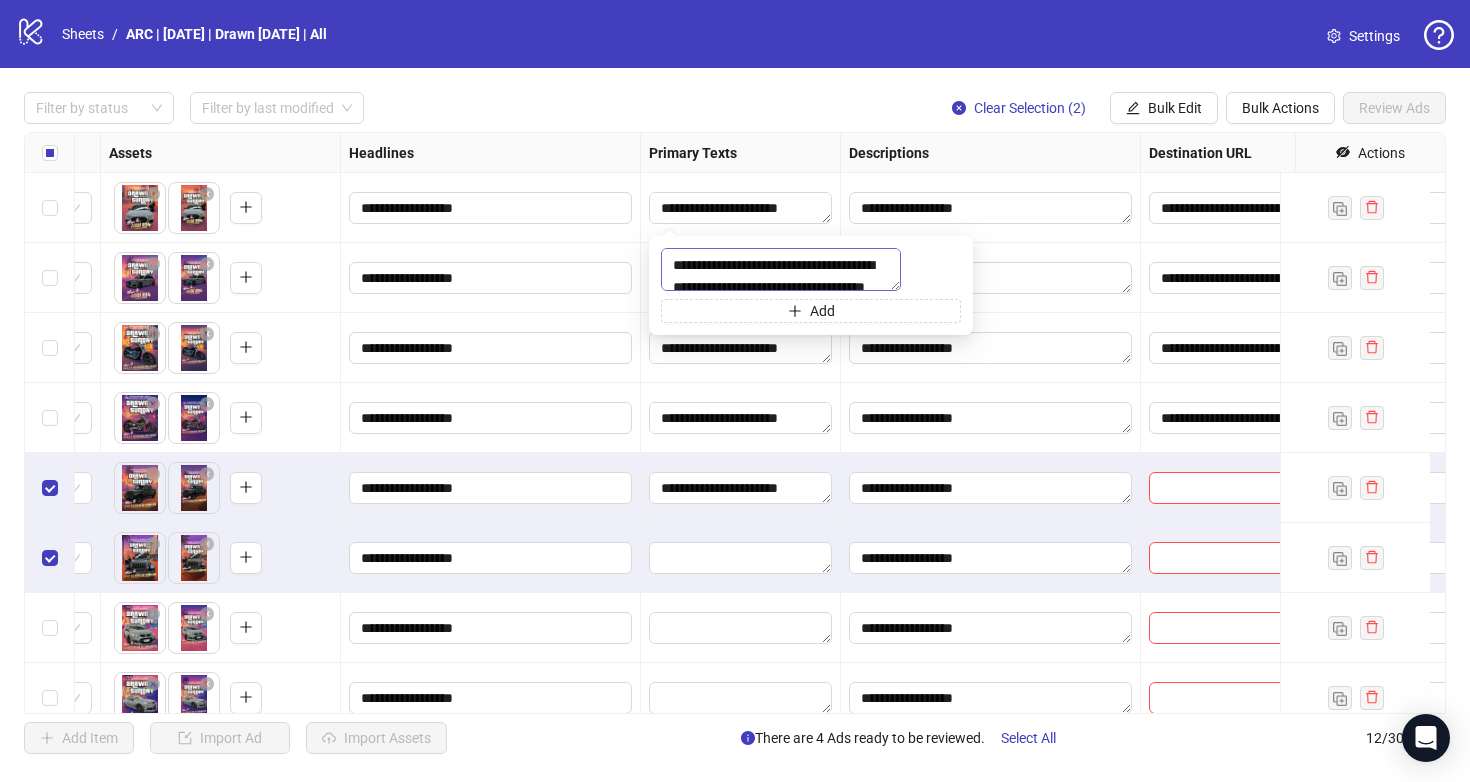 click on "**********" at bounding box center [781, 269] 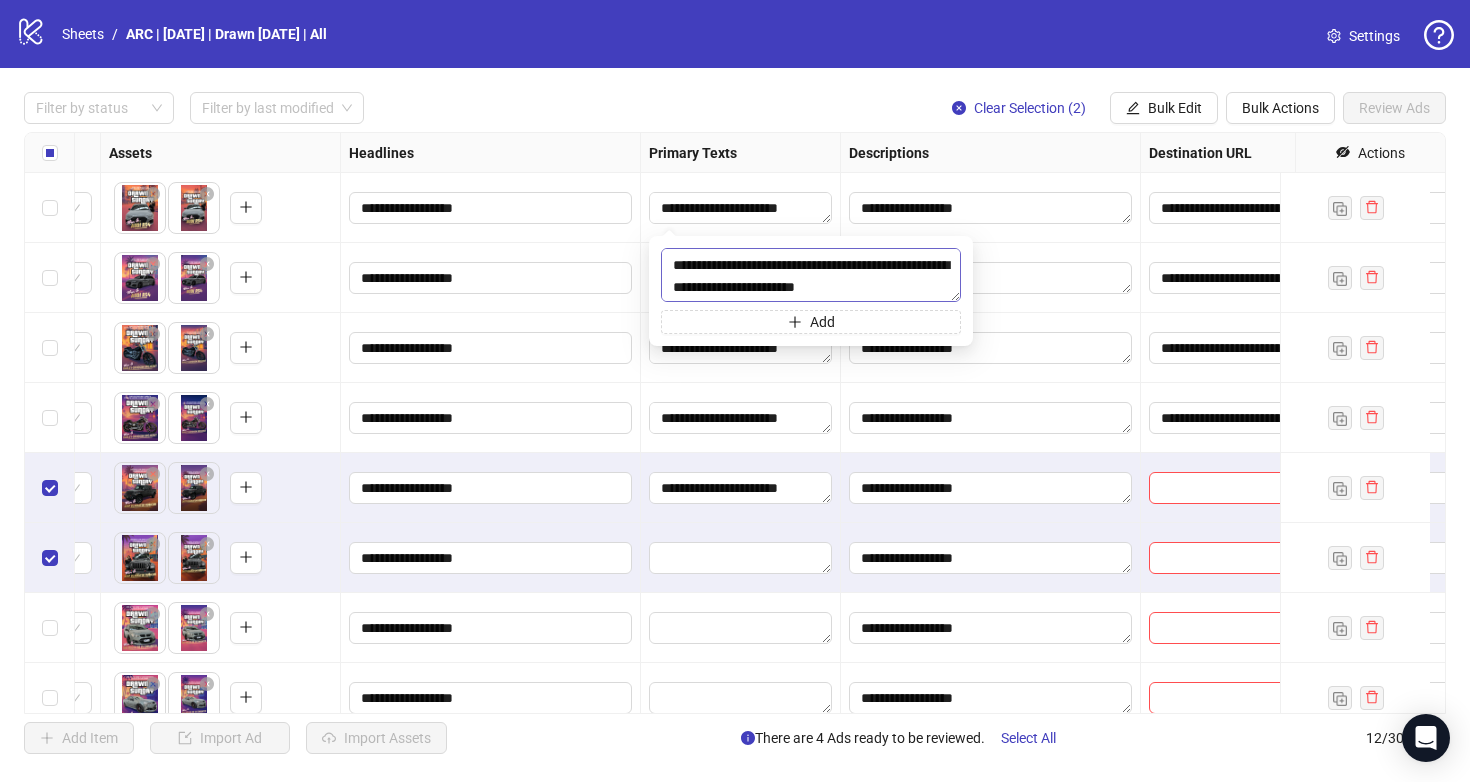 type on "**********" 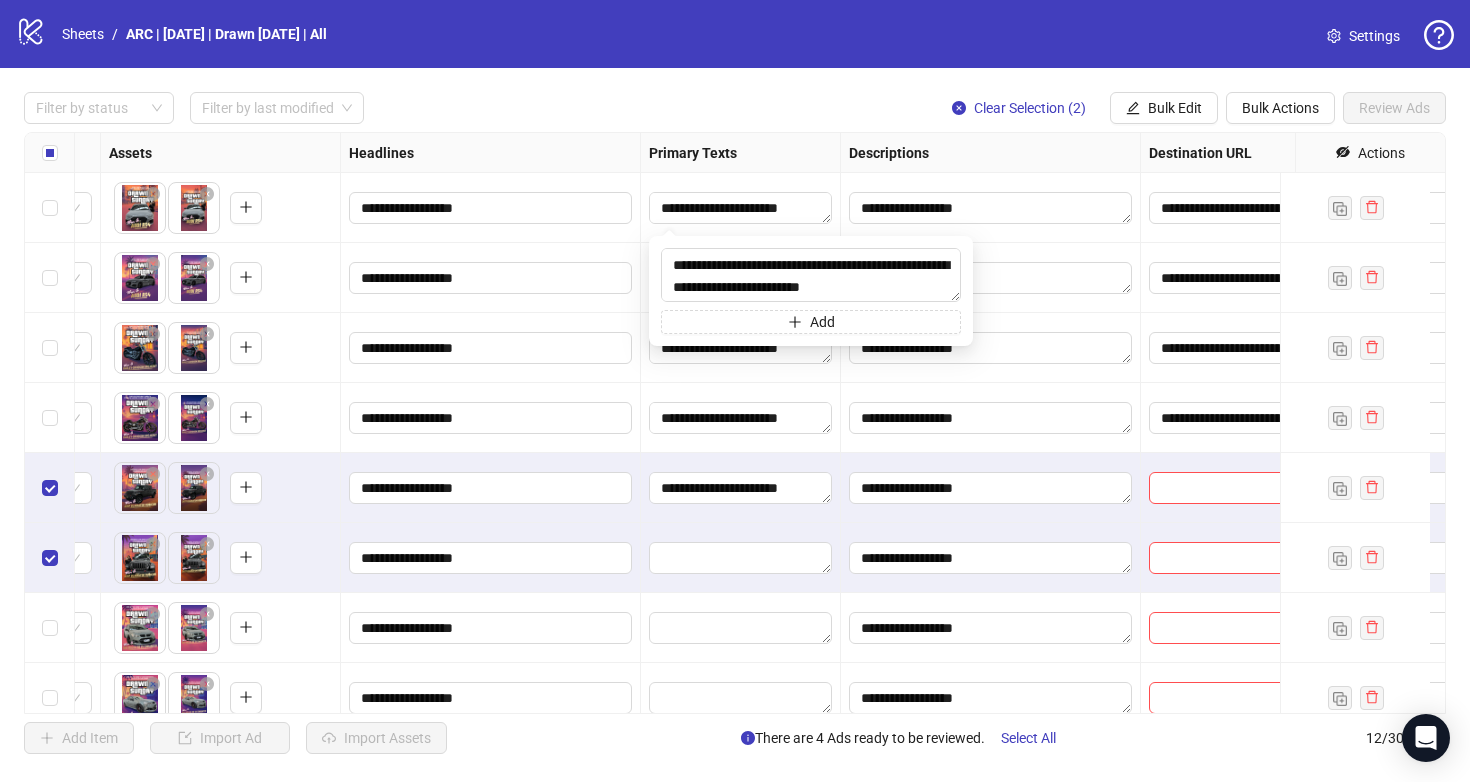 click on "**********" at bounding box center [741, 348] 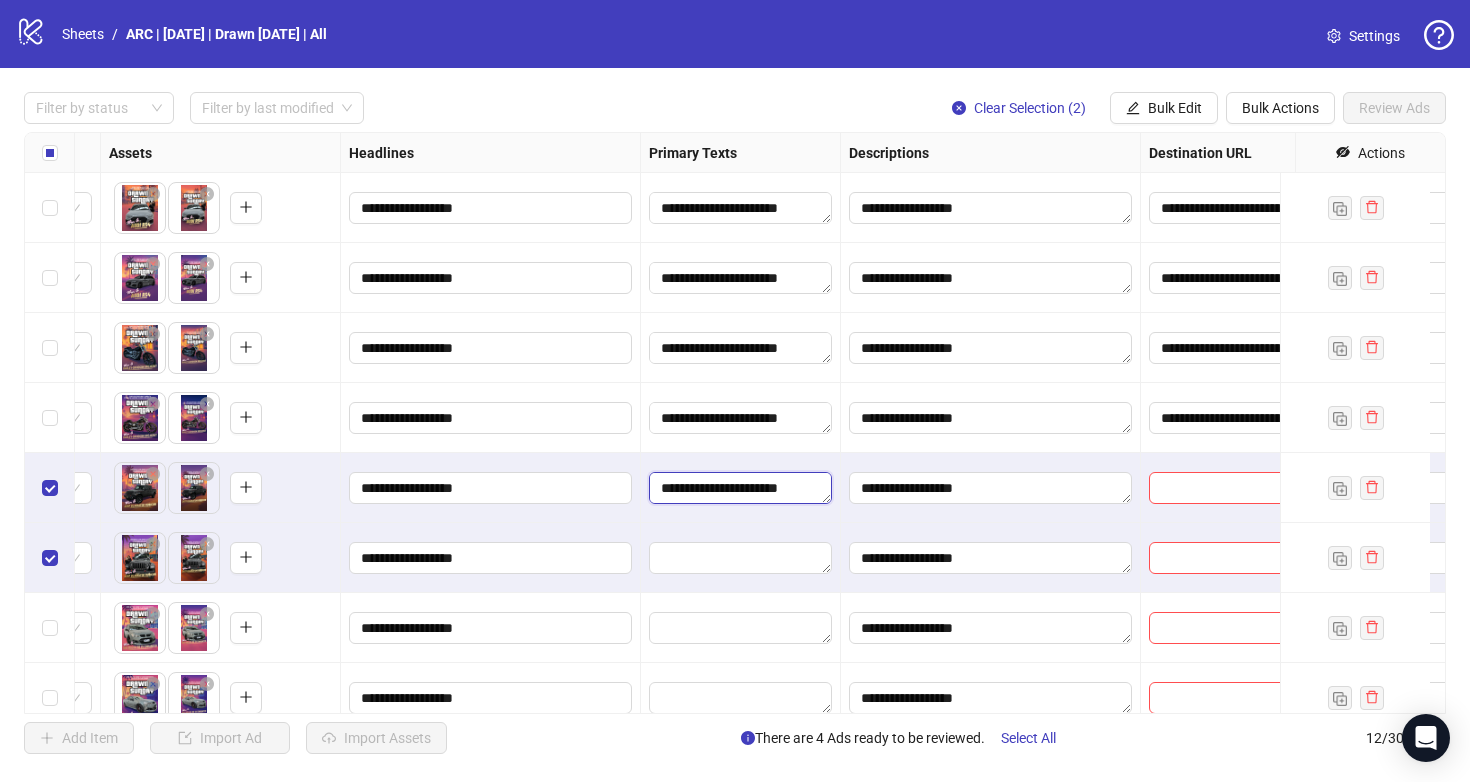 click on "**********" at bounding box center [740, 488] 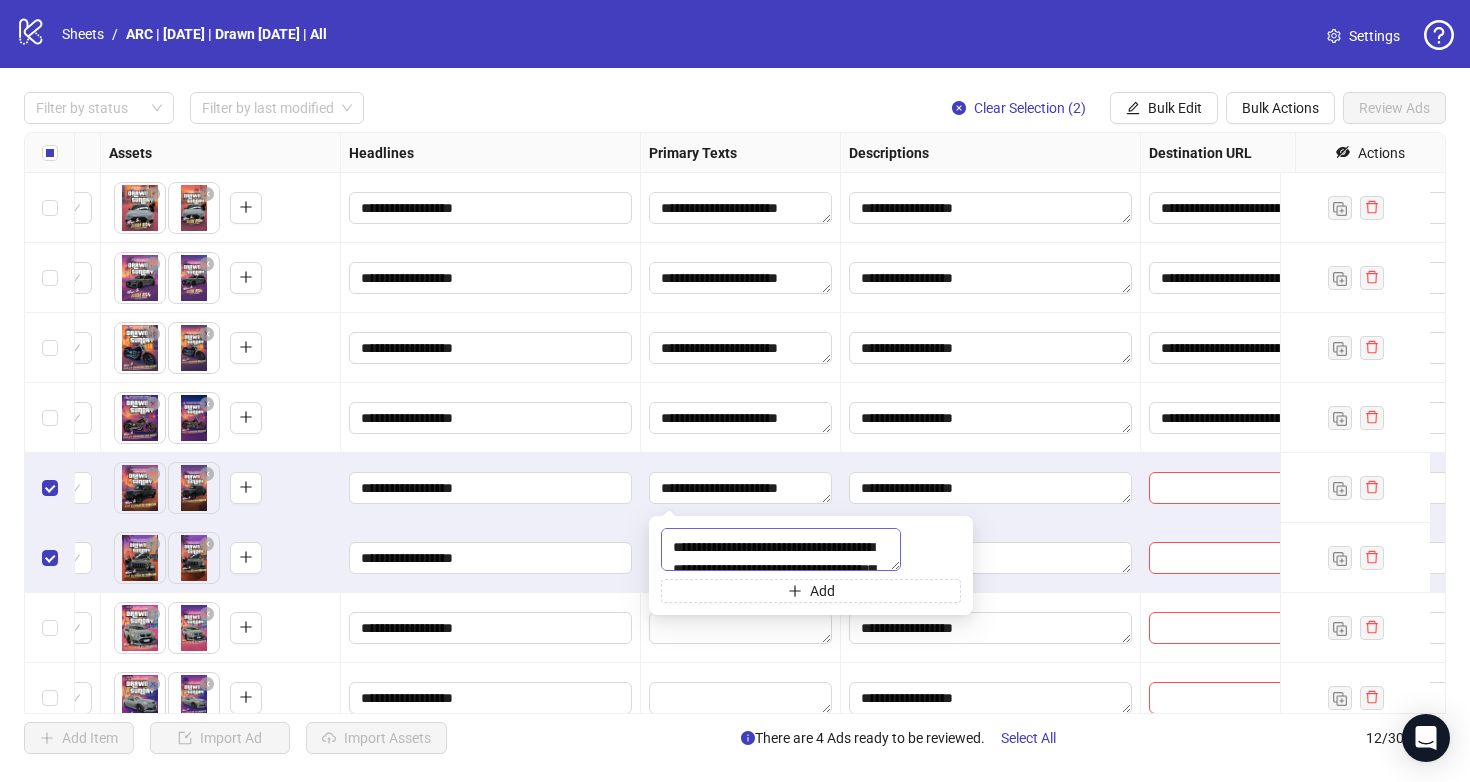 scroll, scrollTop: 45, scrollLeft: 0, axis: vertical 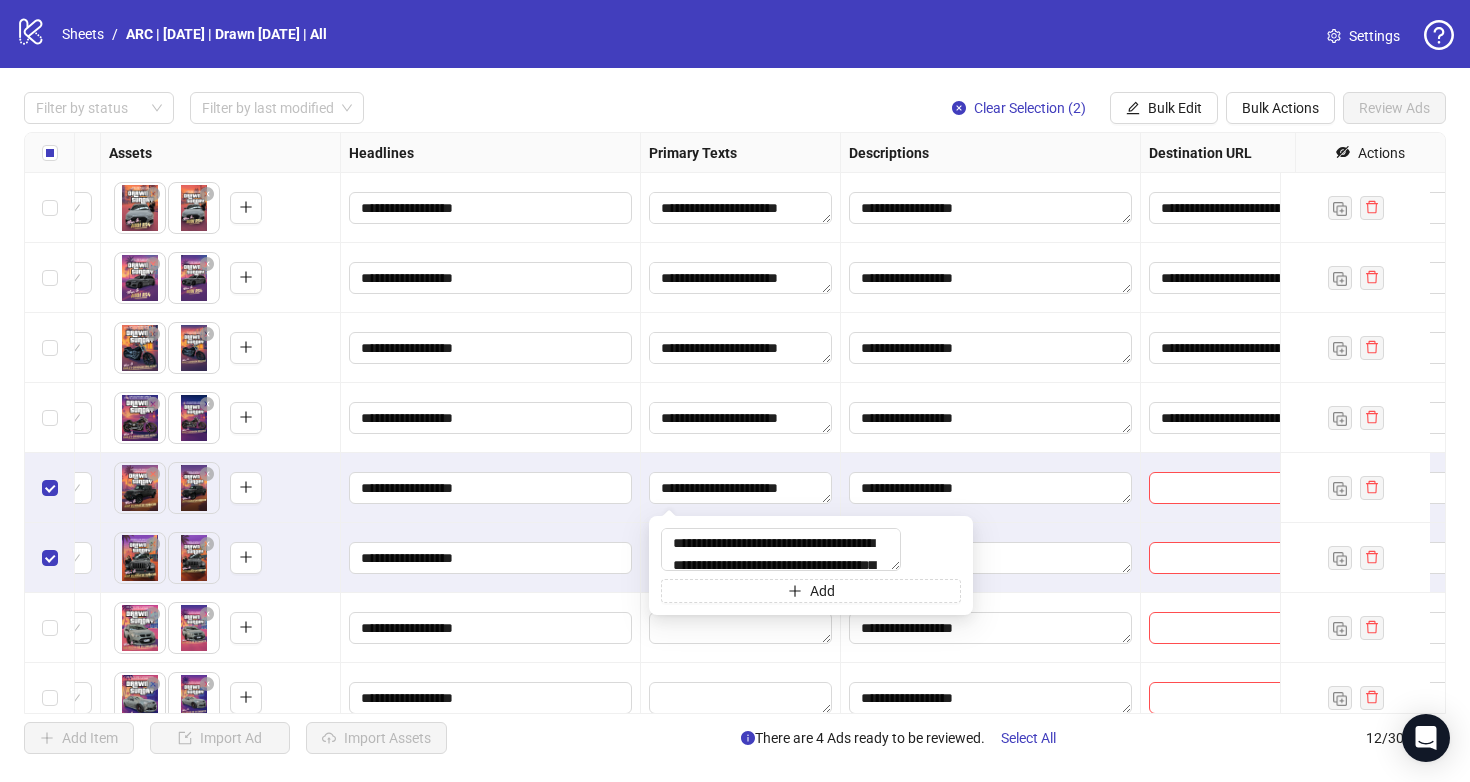 click on "**********" at bounding box center (735, 391) 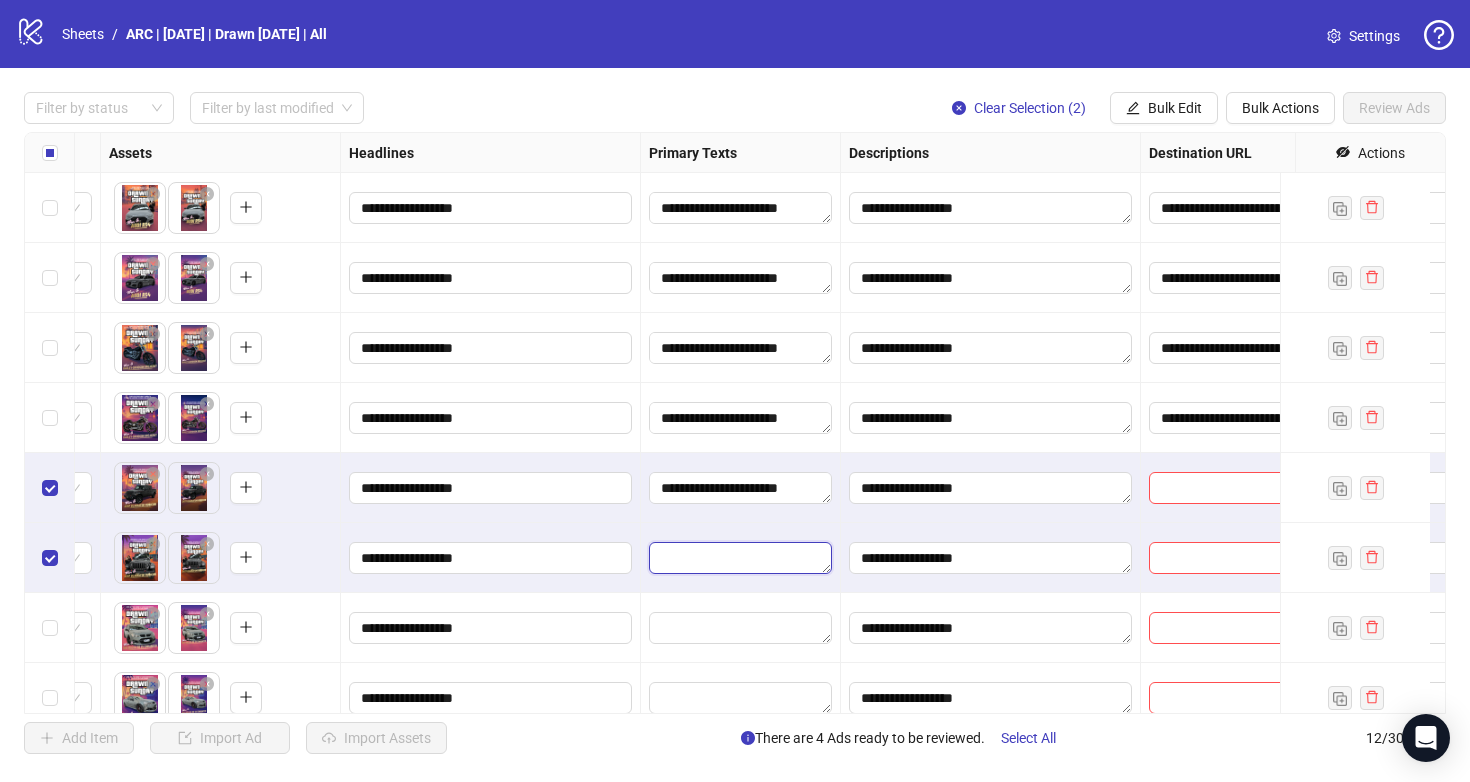 click at bounding box center [740, 558] 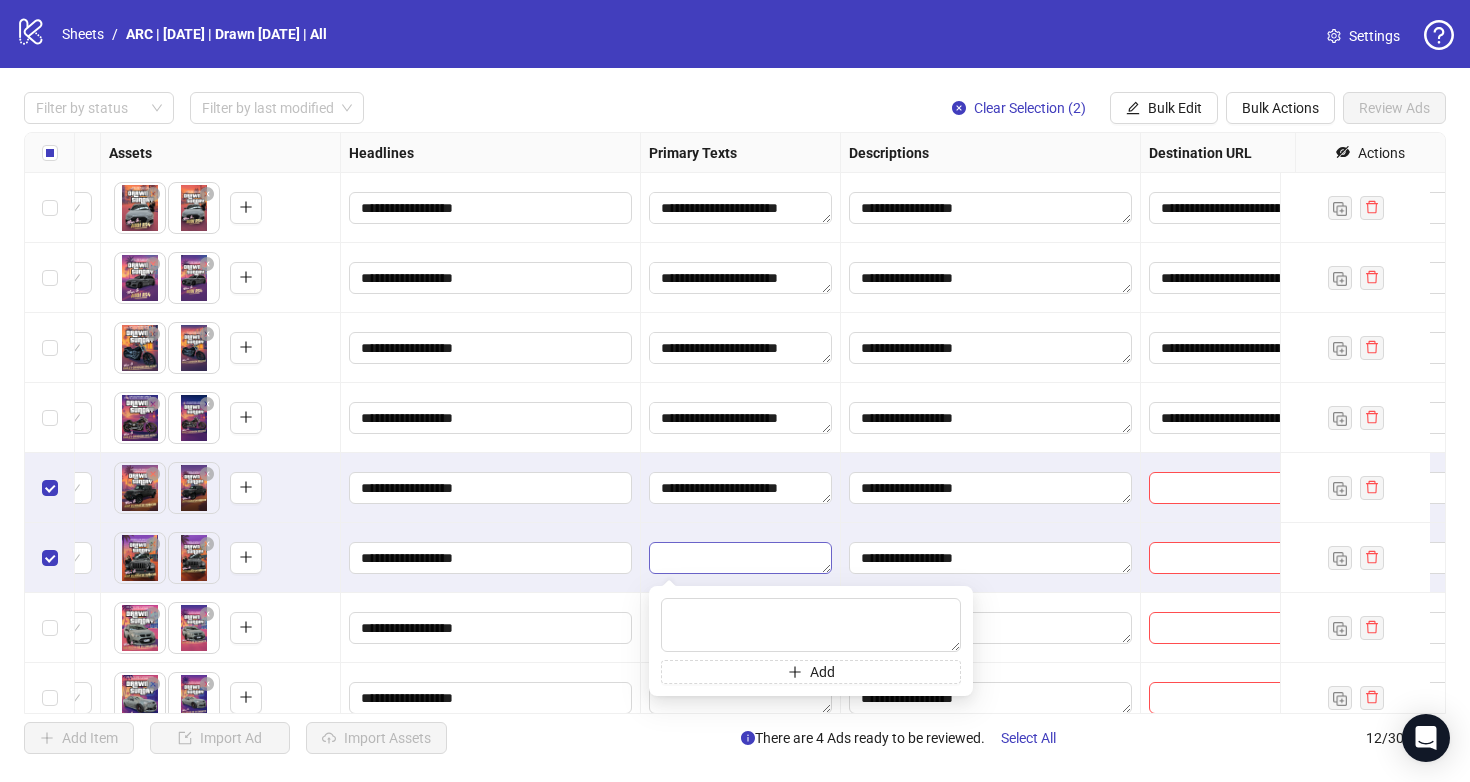 type on "**********" 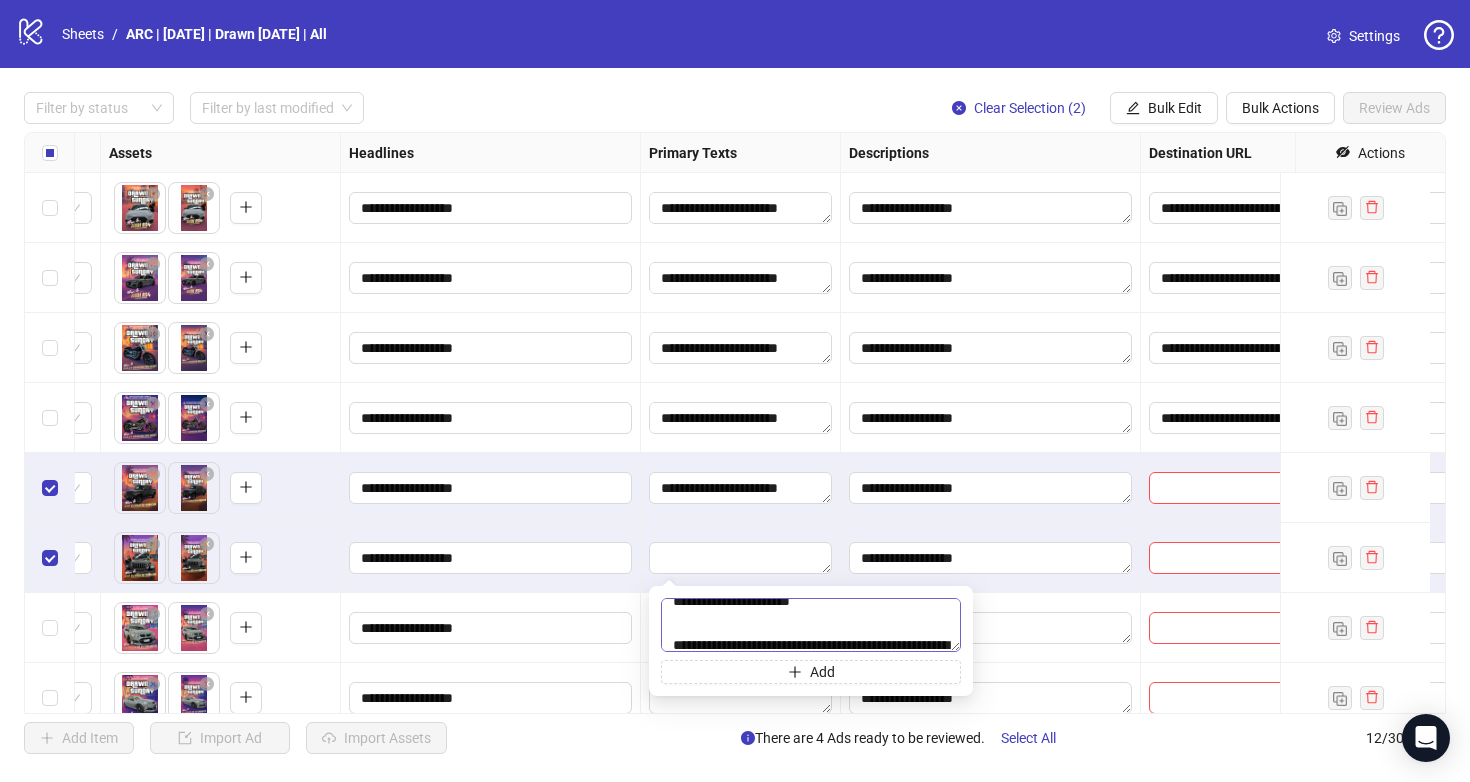 scroll, scrollTop: 0, scrollLeft: 0, axis: both 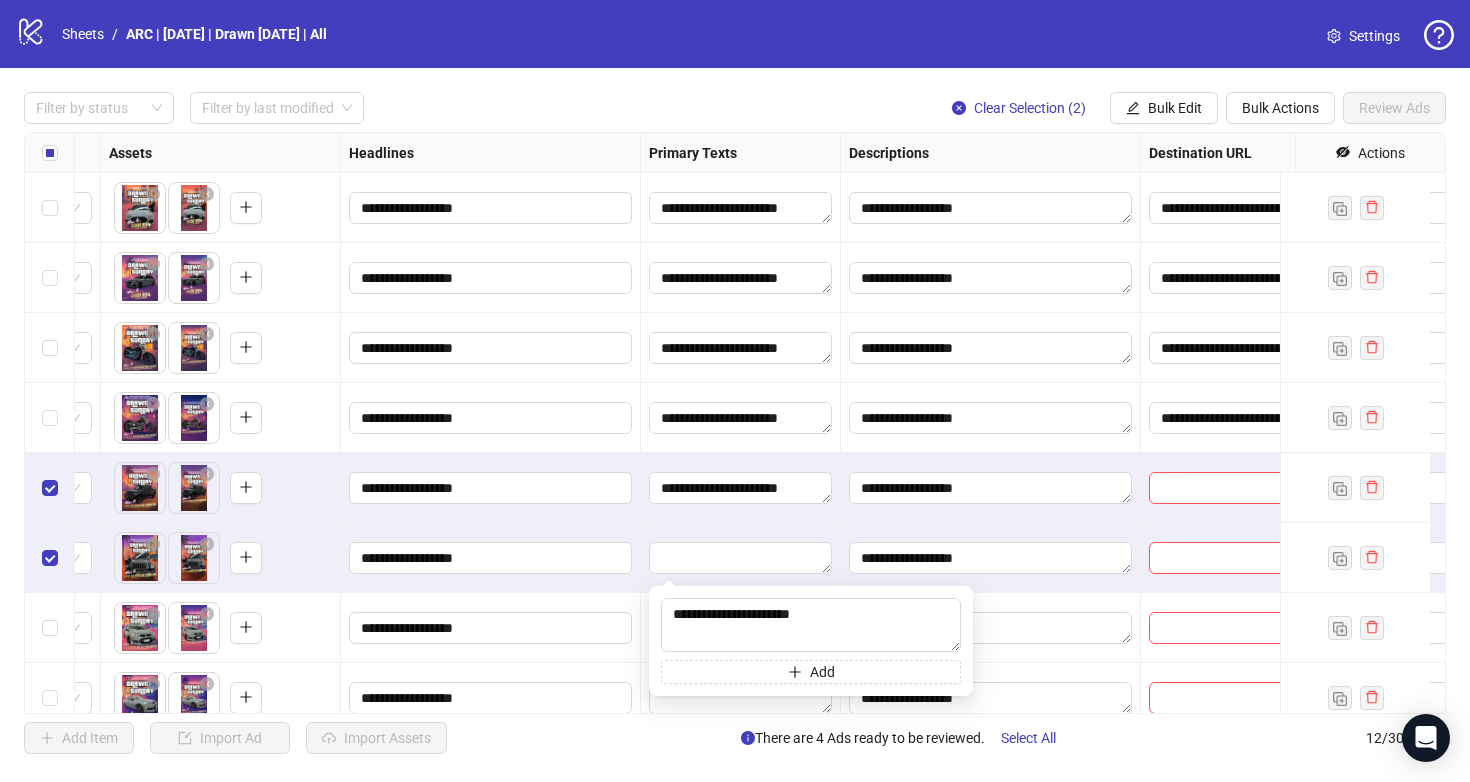 click on "**********" at bounding box center (741, 488) 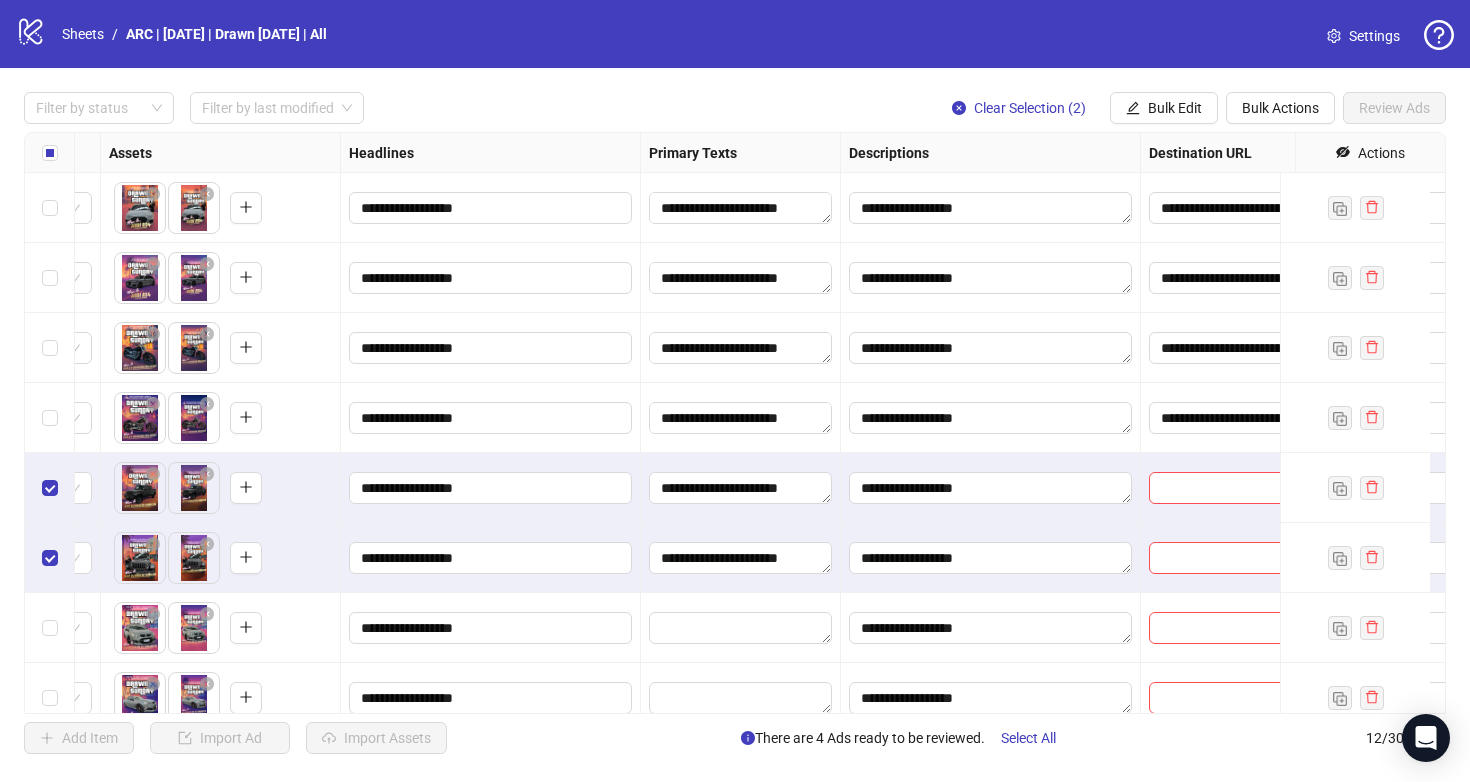 scroll, scrollTop: 39, scrollLeft: 844, axis: both 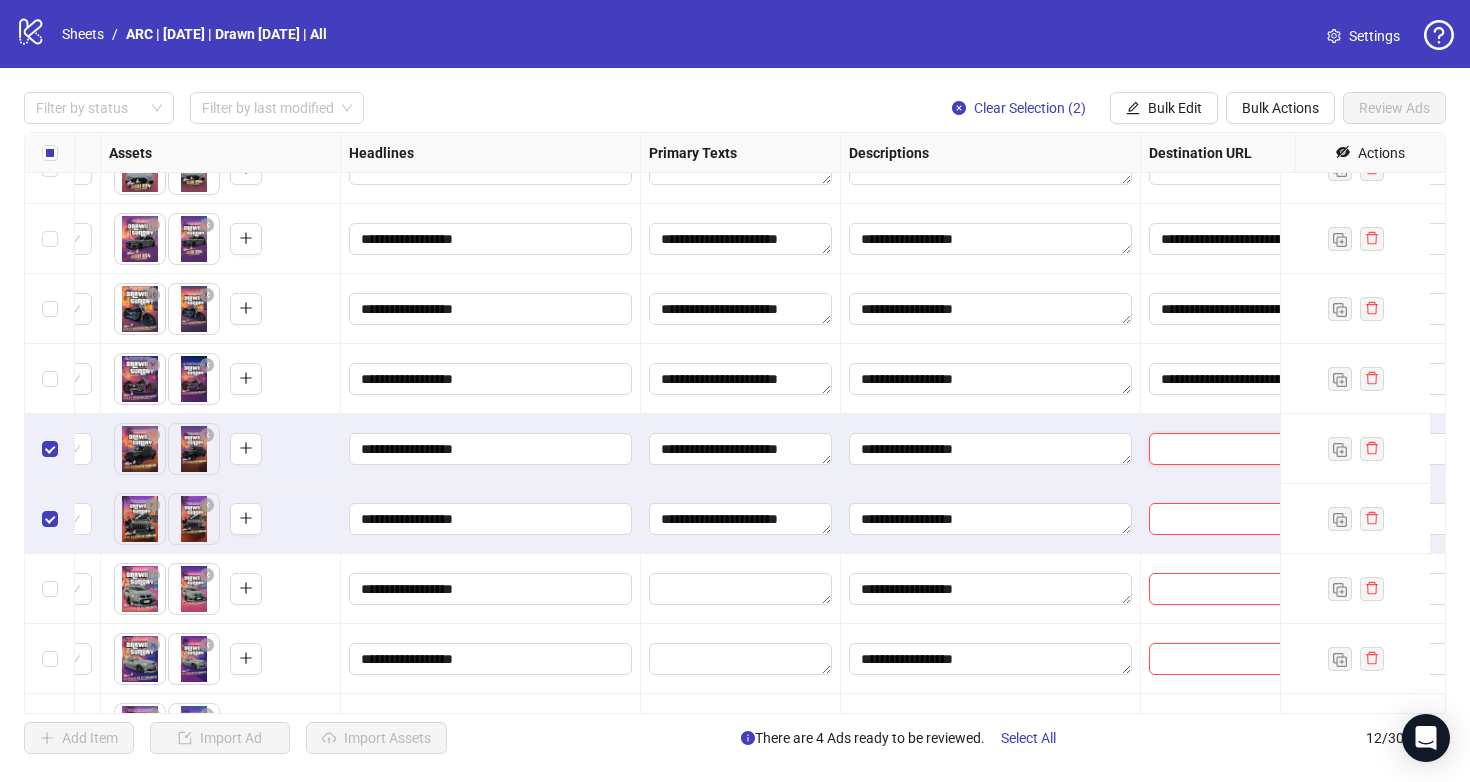 click at bounding box center [1219, 449] 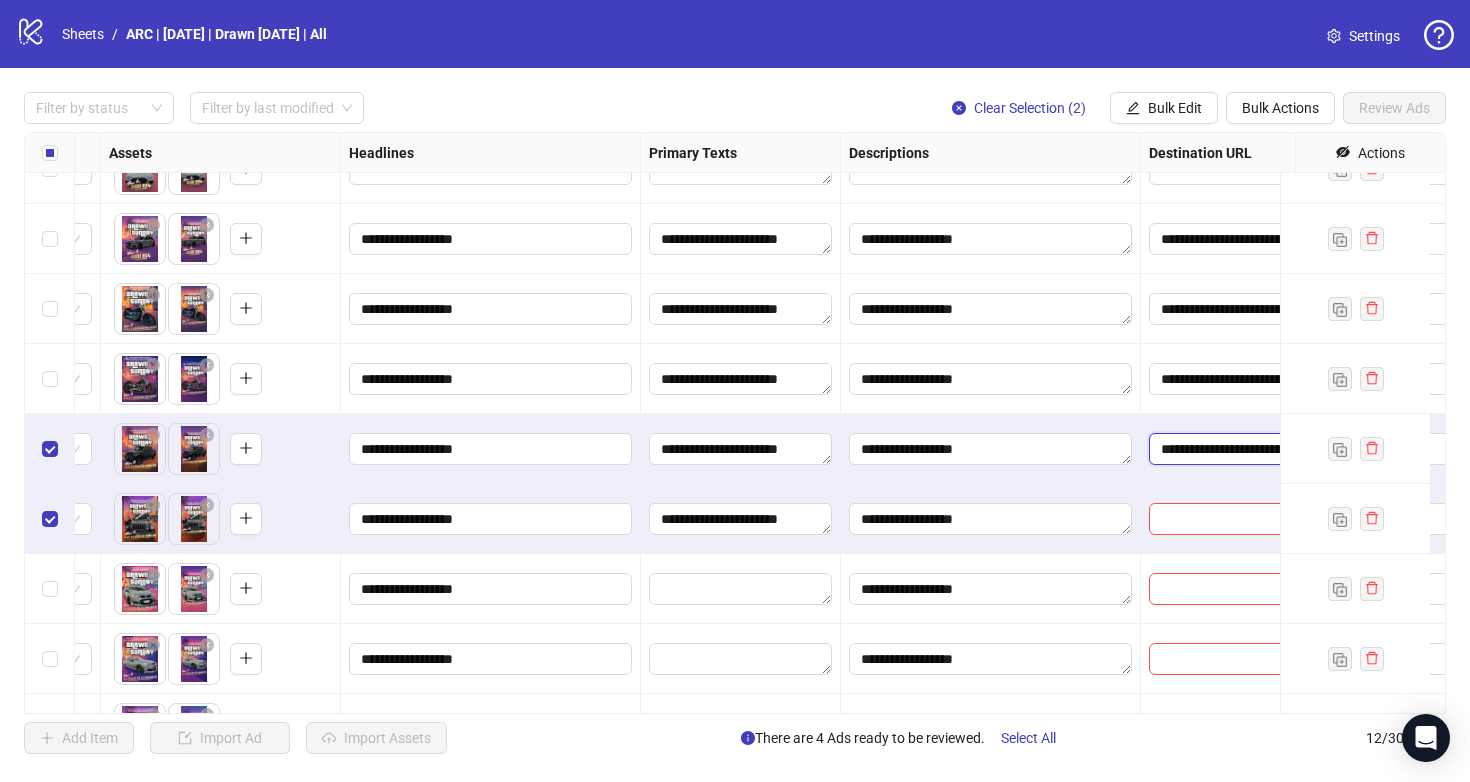 scroll, scrollTop: 0, scrollLeft: 168, axis: horizontal 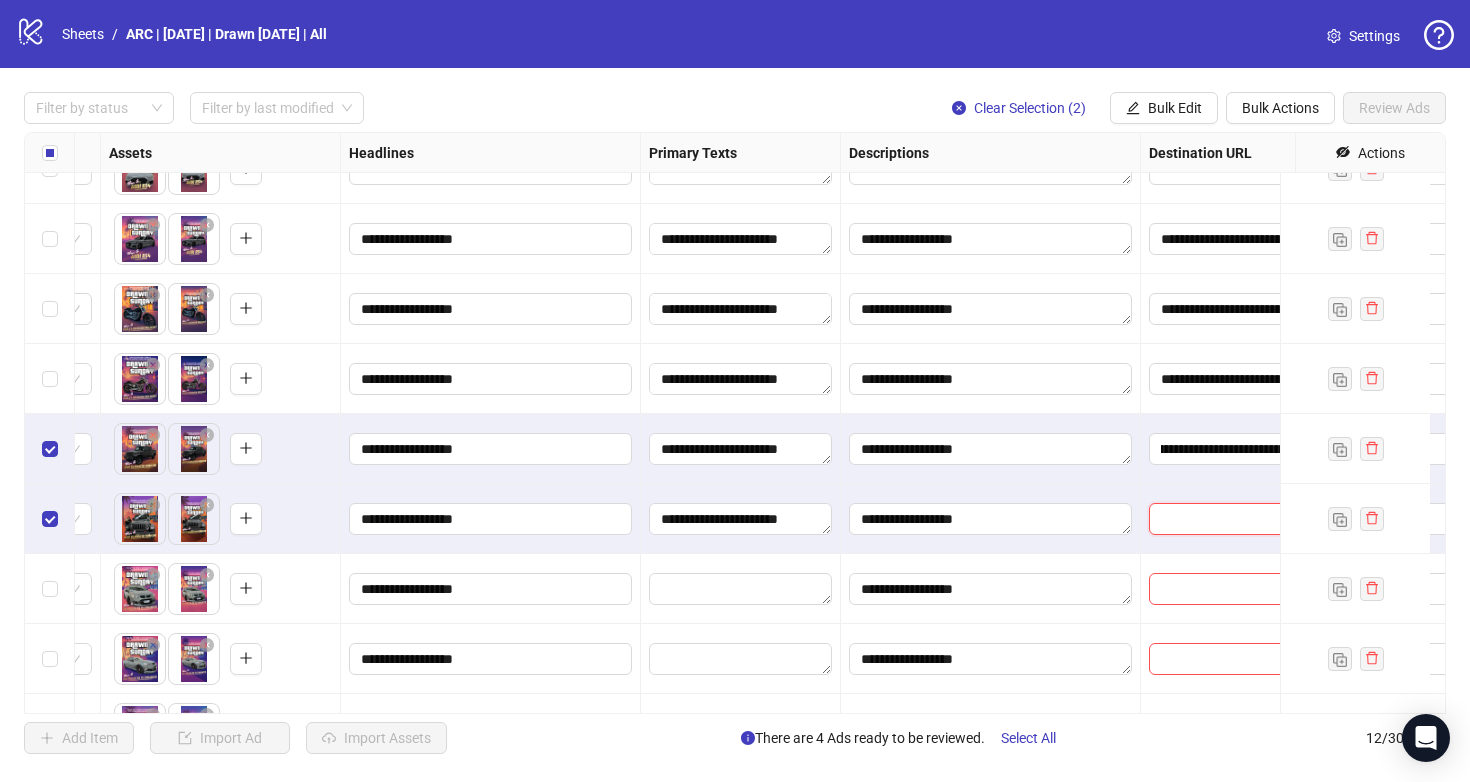 click at bounding box center (1219, 519) 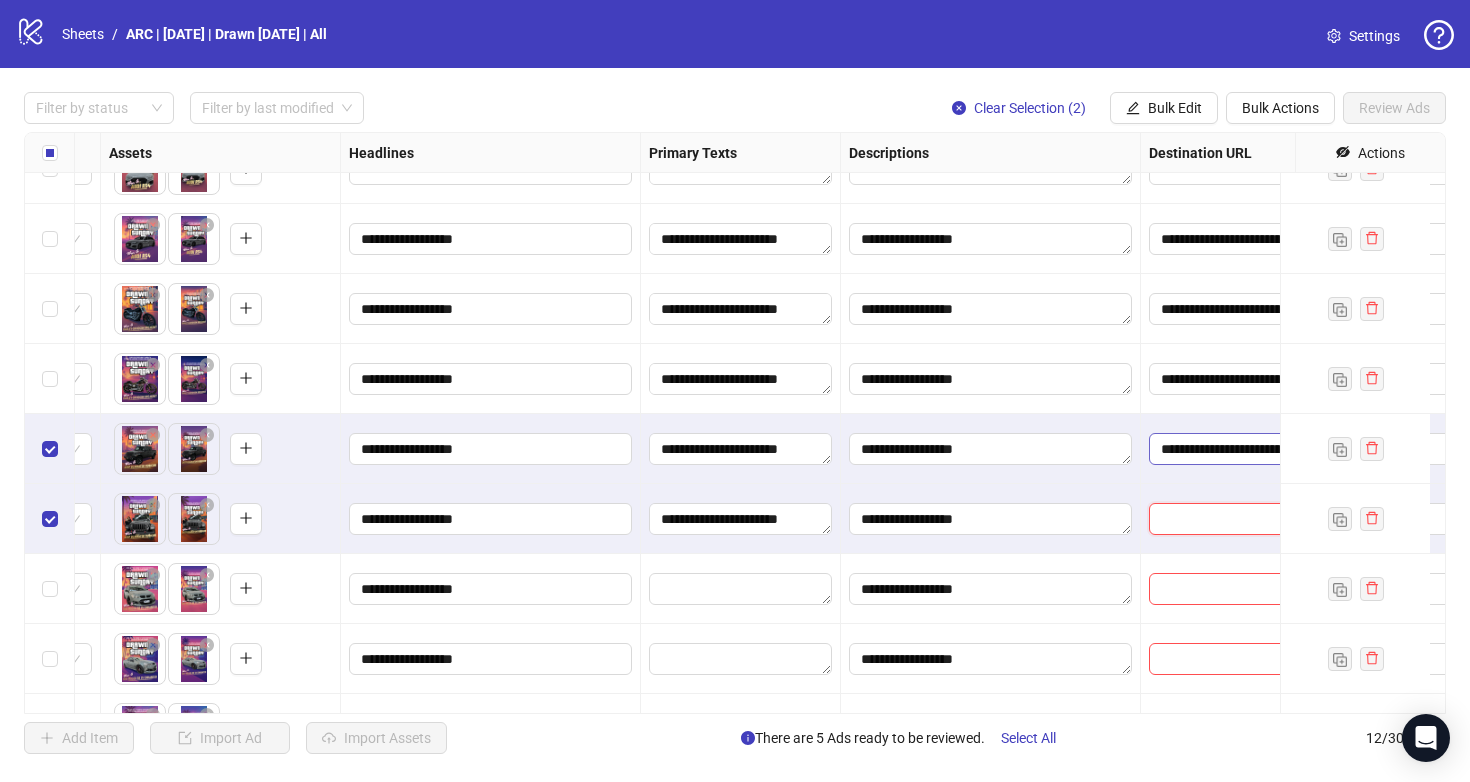 paste on "**********" 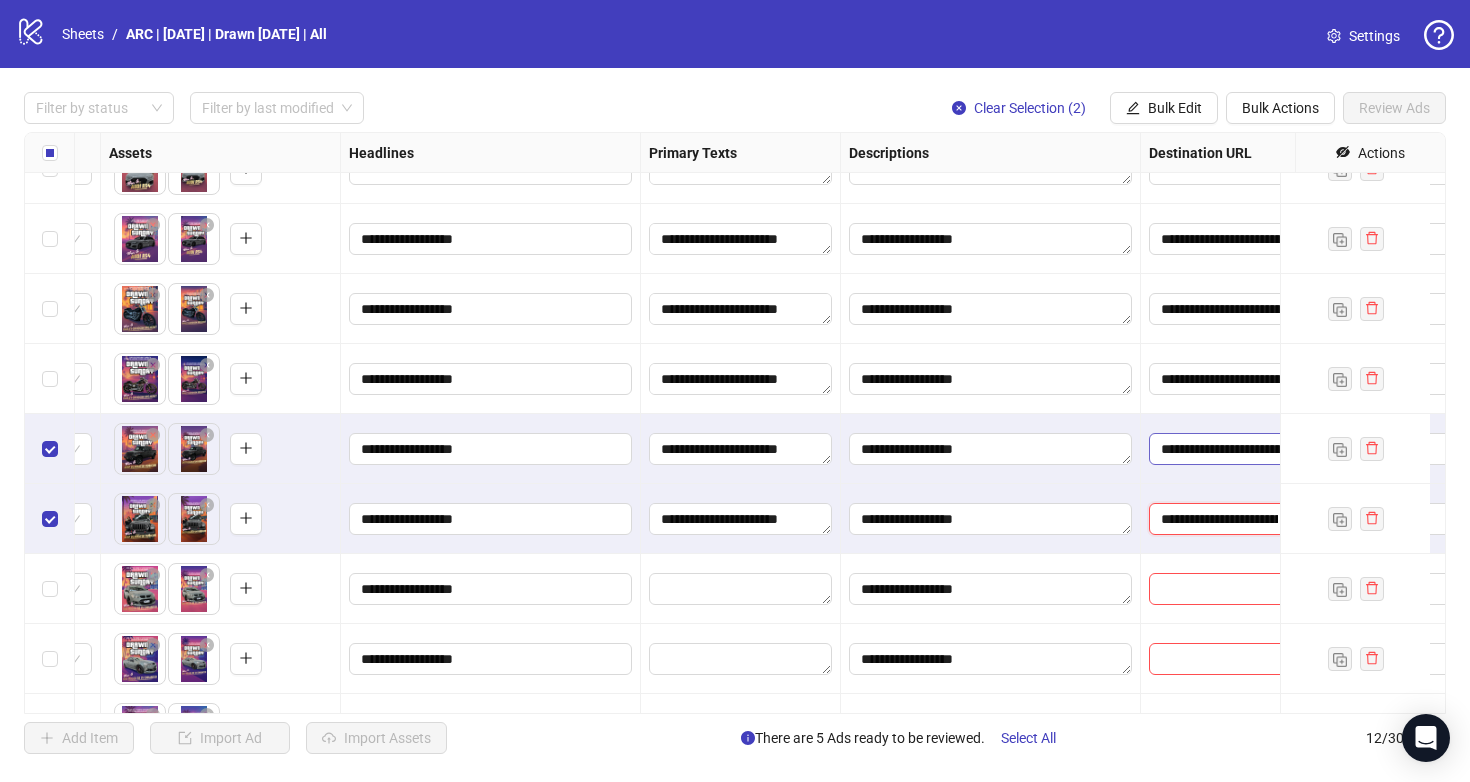 scroll, scrollTop: 0, scrollLeft: 168, axis: horizontal 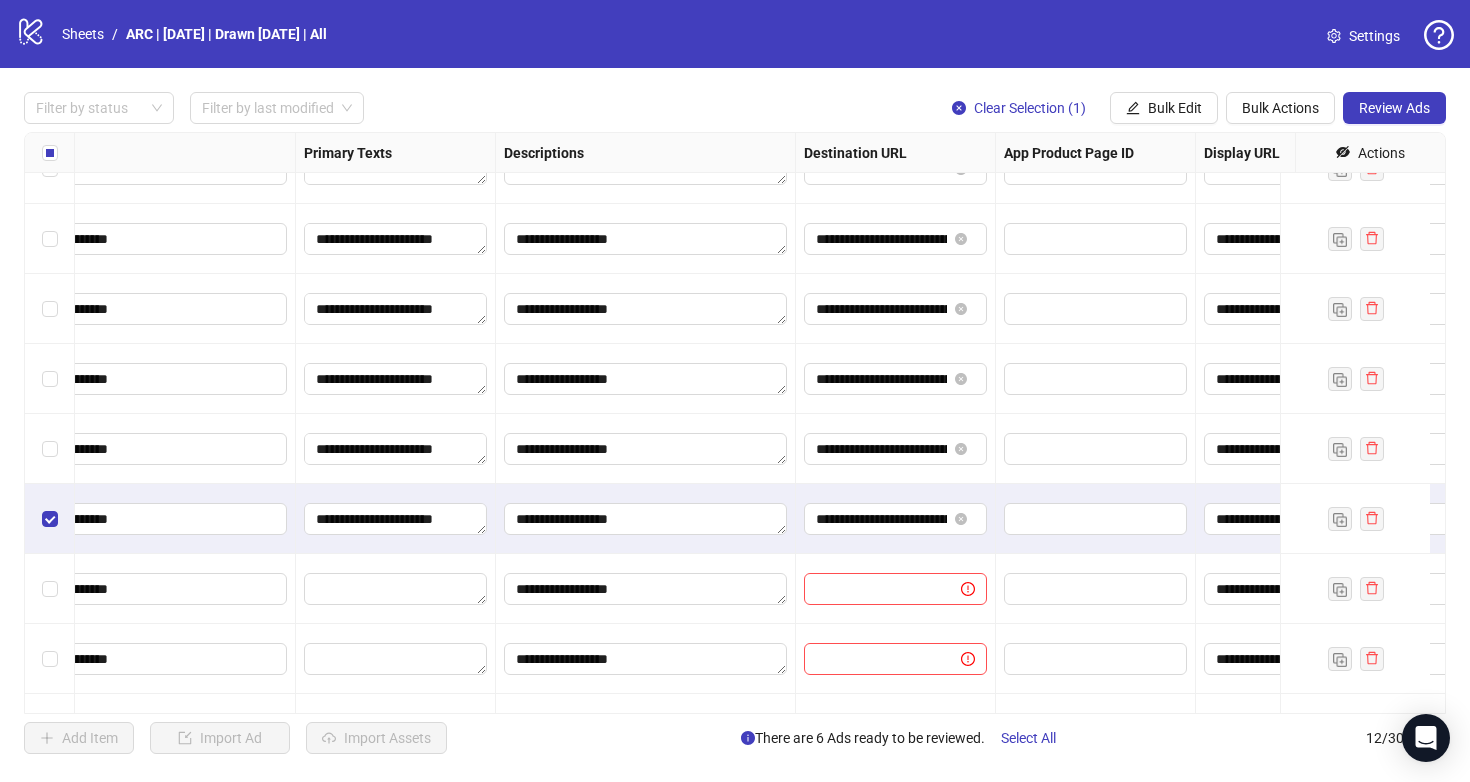 click at bounding box center [50, 519] 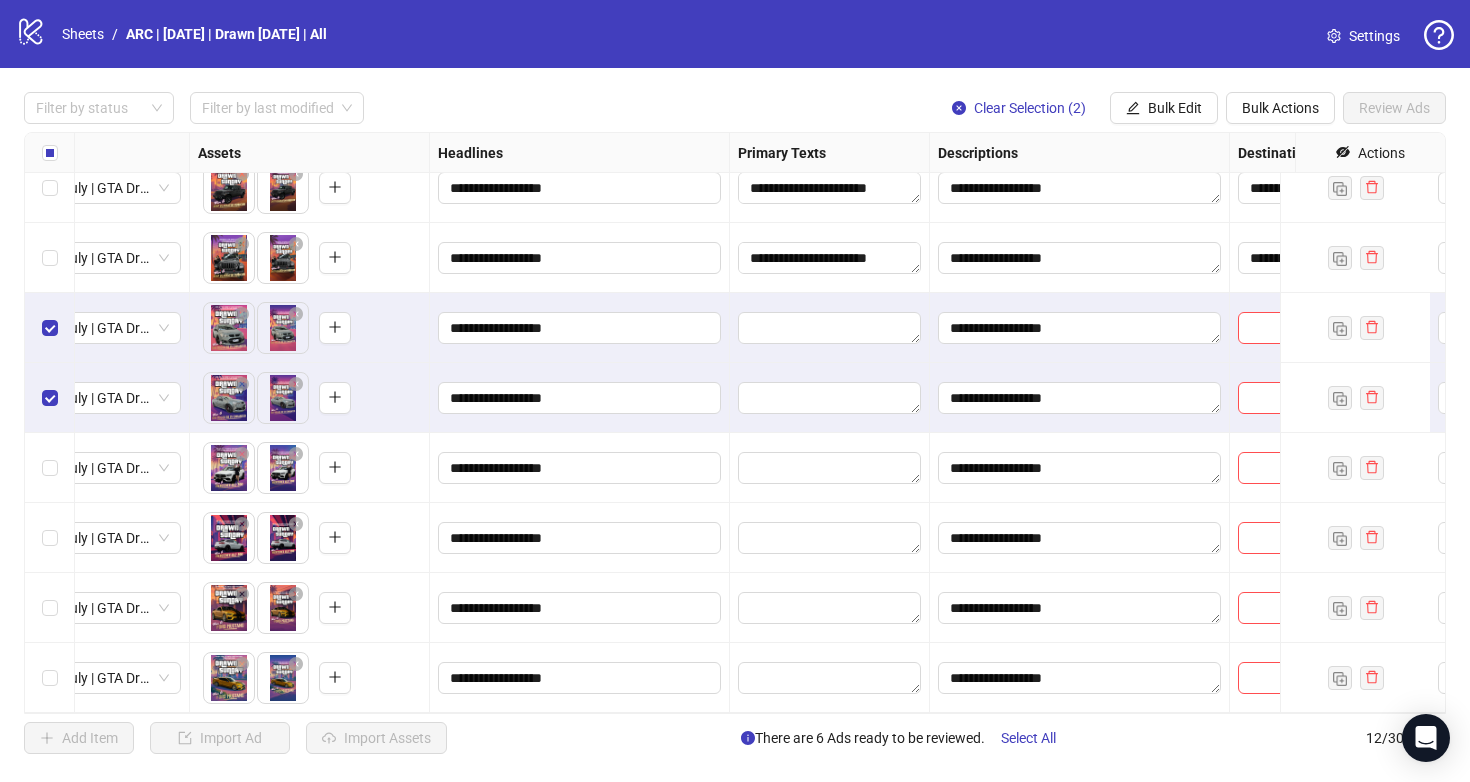 scroll, scrollTop: 315, scrollLeft: 755, axis: both 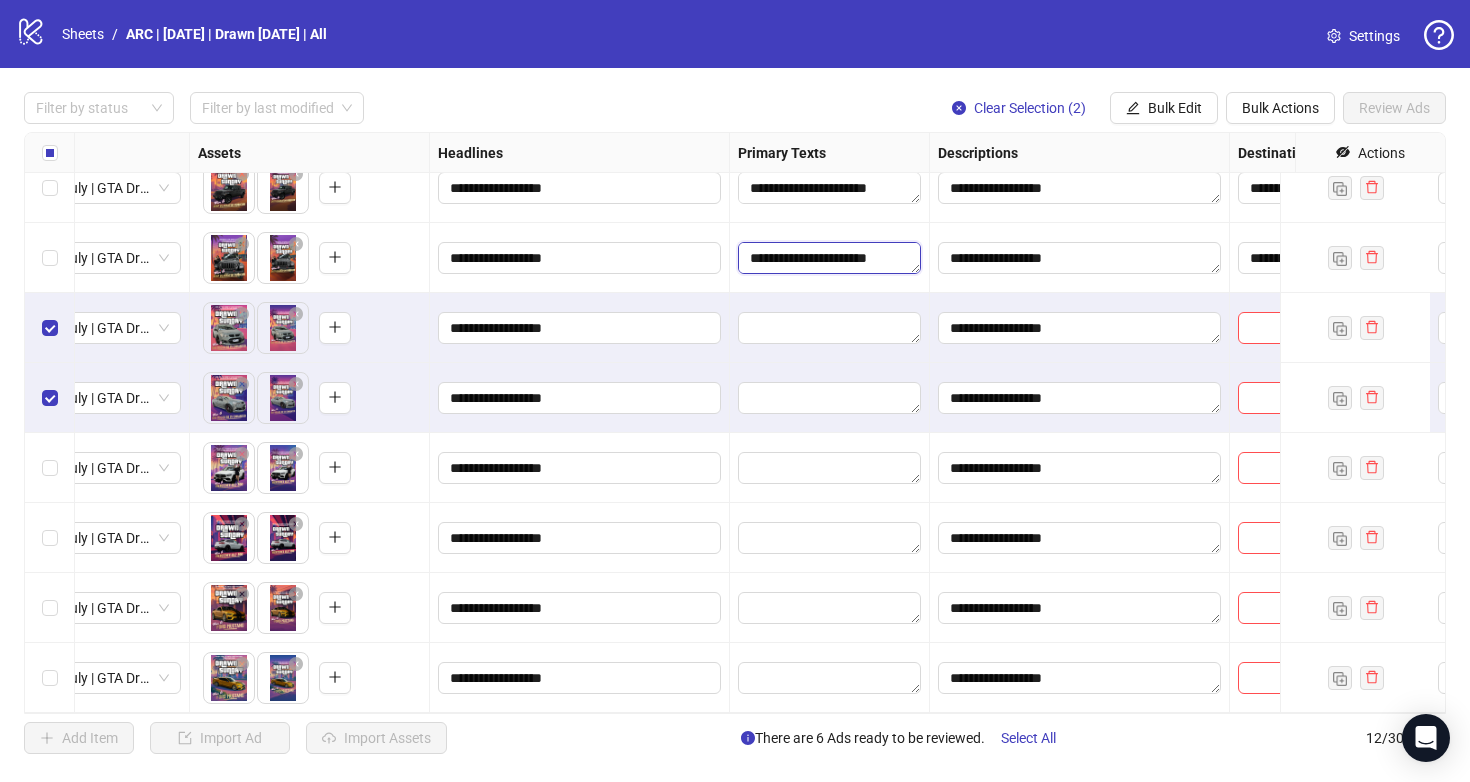 click on "**********" at bounding box center (829, 258) 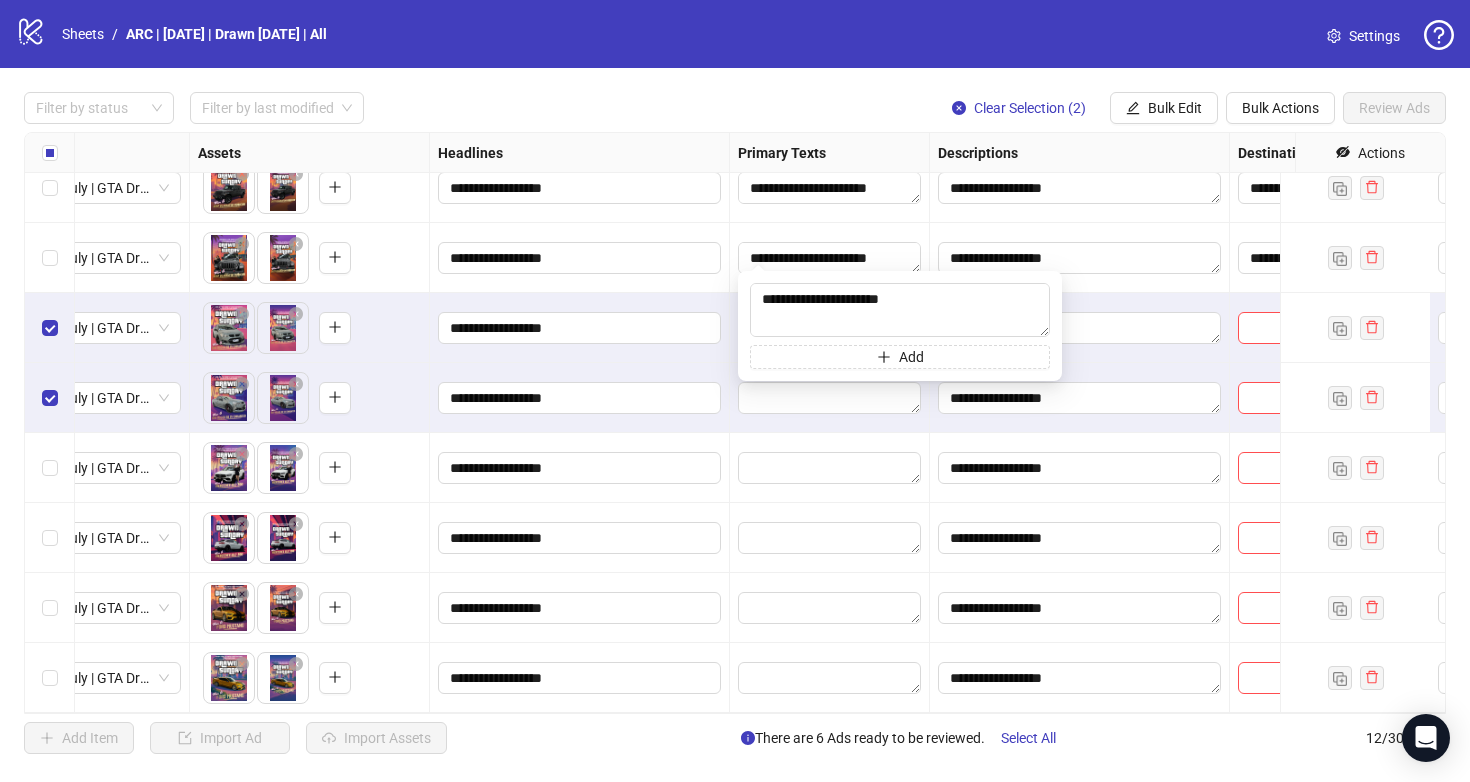 click at bounding box center (830, 398) 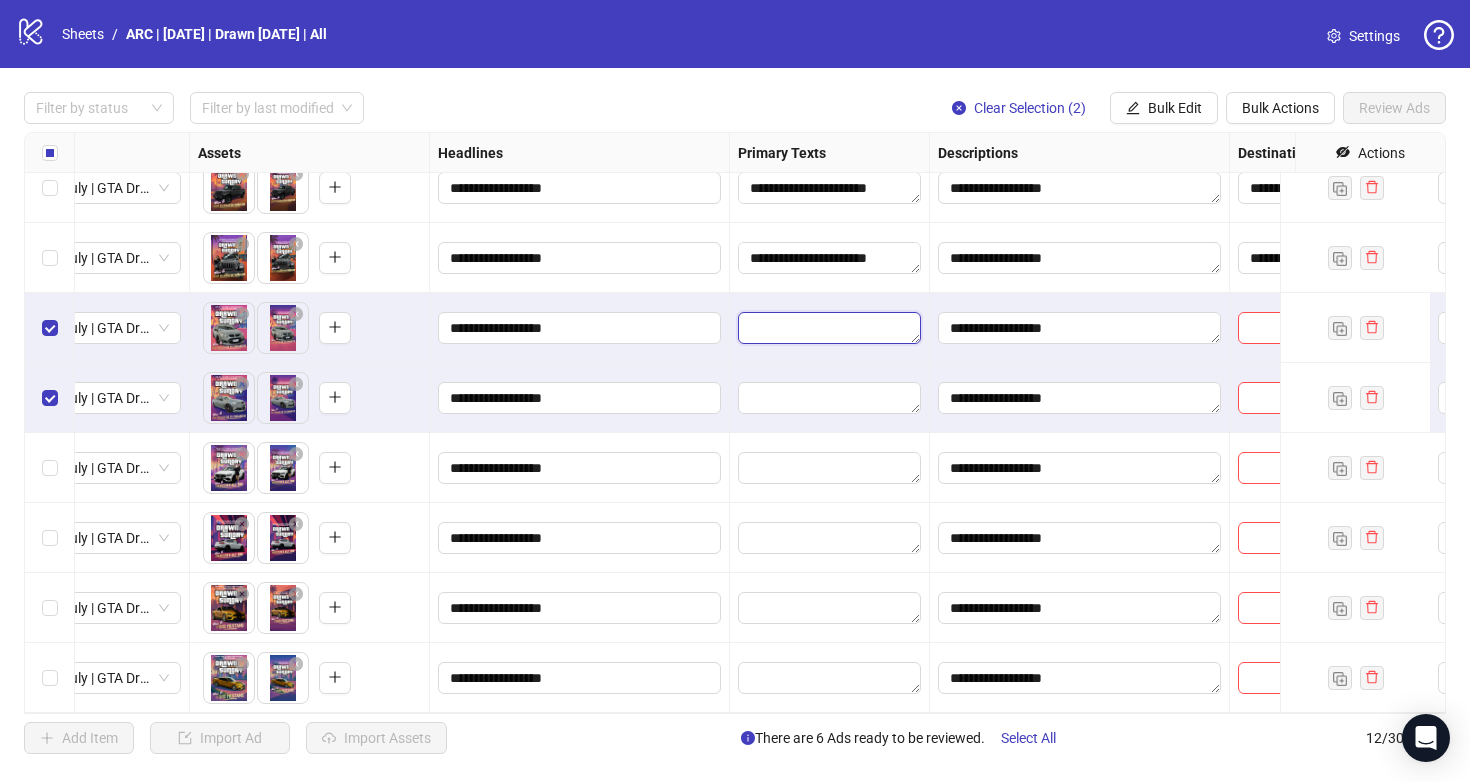 click at bounding box center (829, 328) 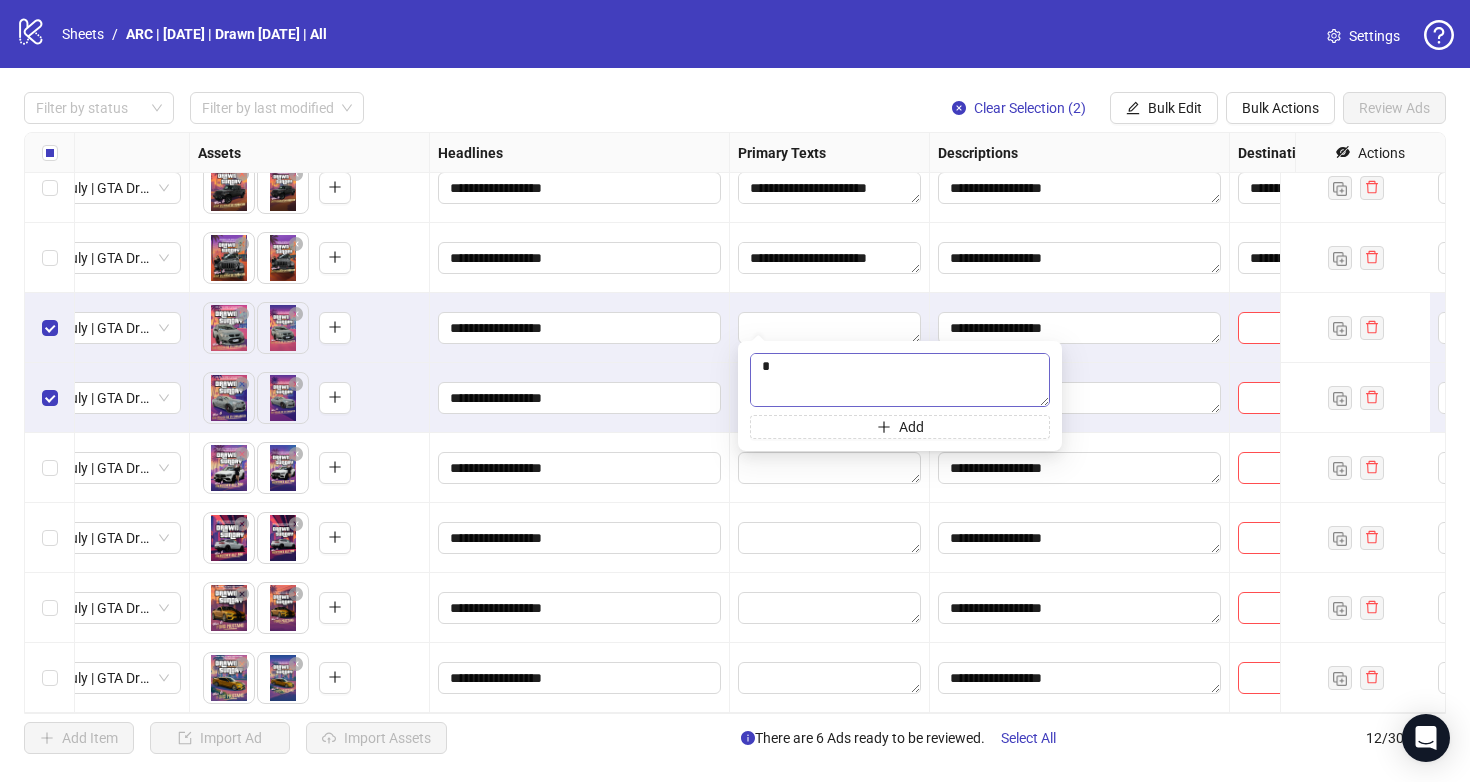 scroll, scrollTop: 137, scrollLeft: 0, axis: vertical 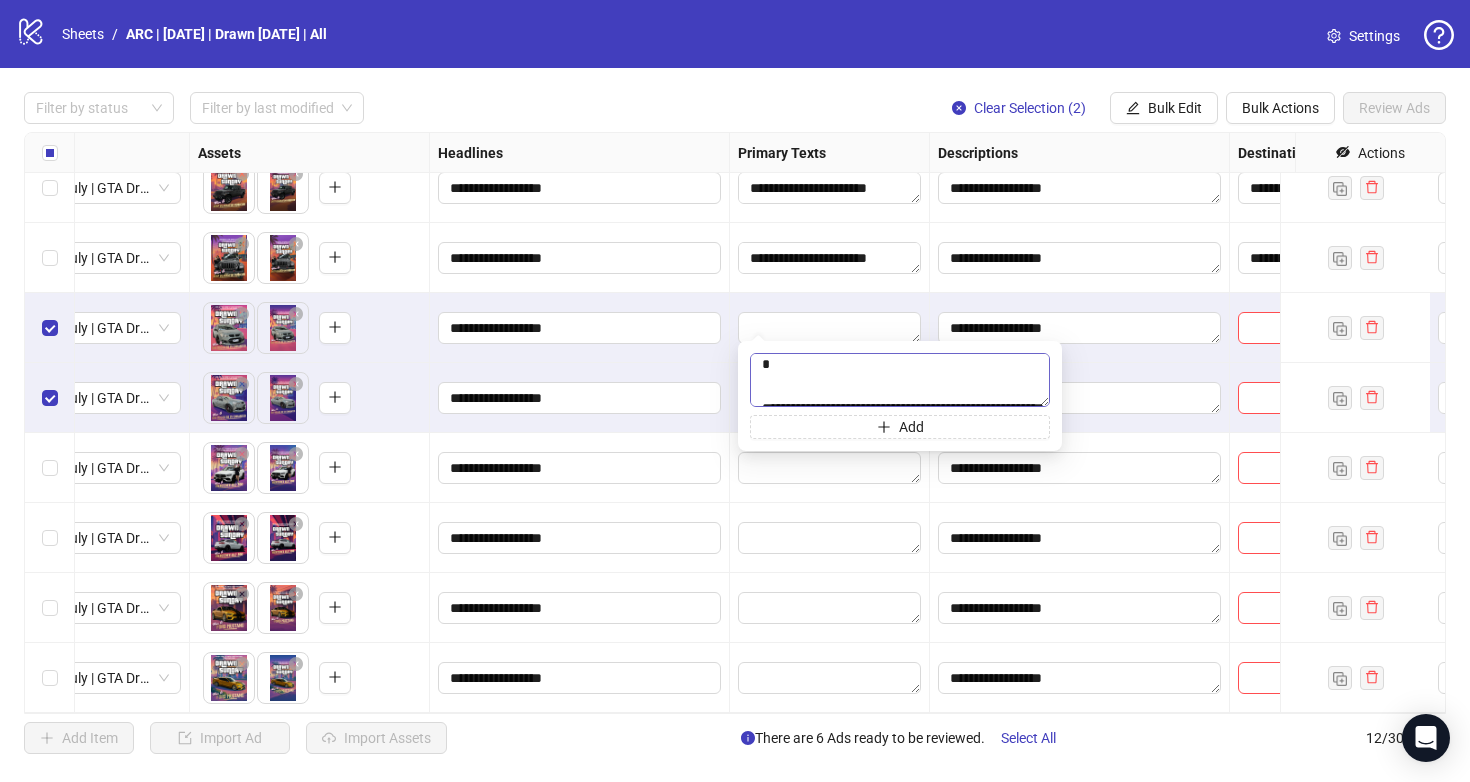 drag, startPoint x: 993, startPoint y: 367, endPoint x: 1019, endPoint y: 369, distance: 26.076809 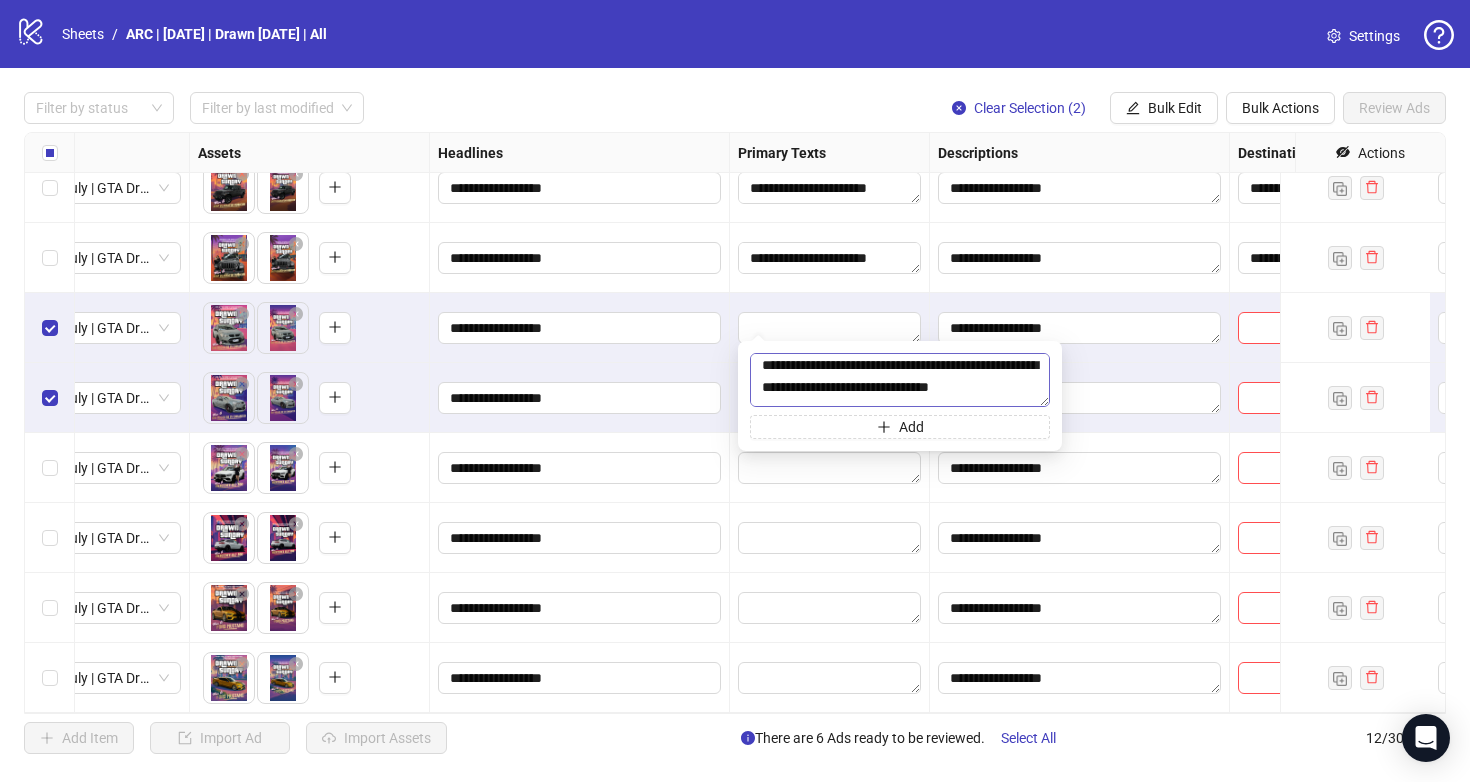 scroll, scrollTop: 41, scrollLeft: 0, axis: vertical 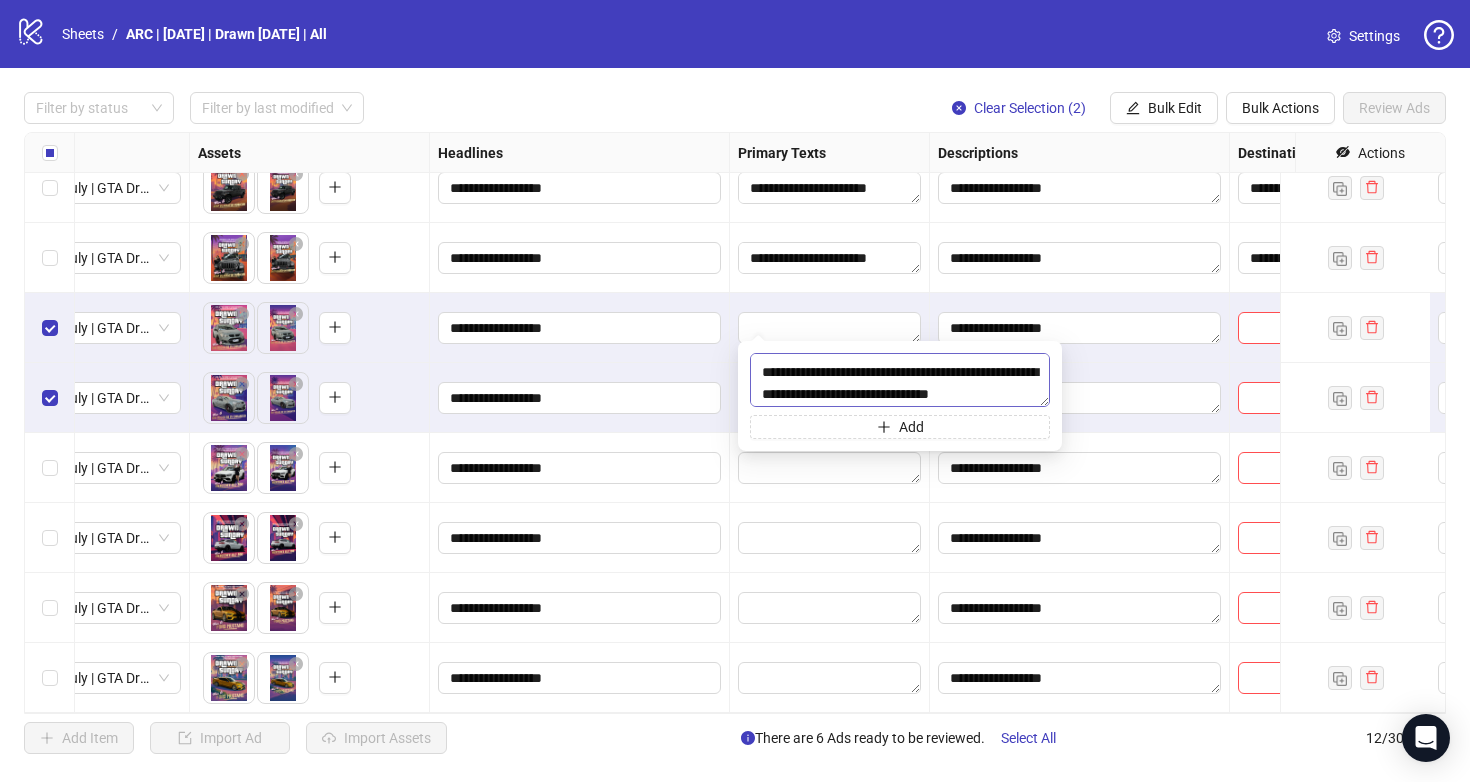 drag, startPoint x: 993, startPoint y: 373, endPoint x: 869, endPoint y: 391, distance: 125.299644 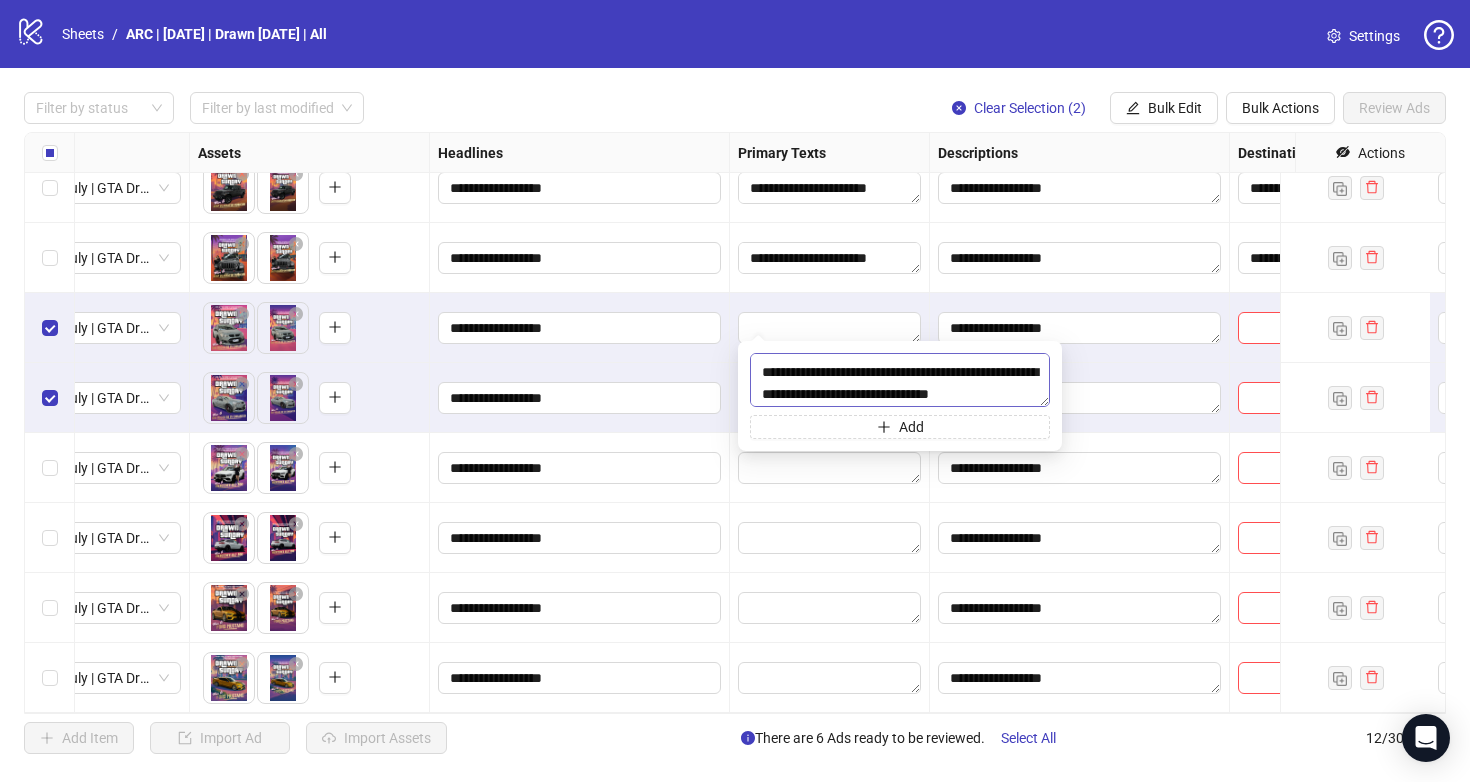 click on "**********" at bounding box center (900, 380) 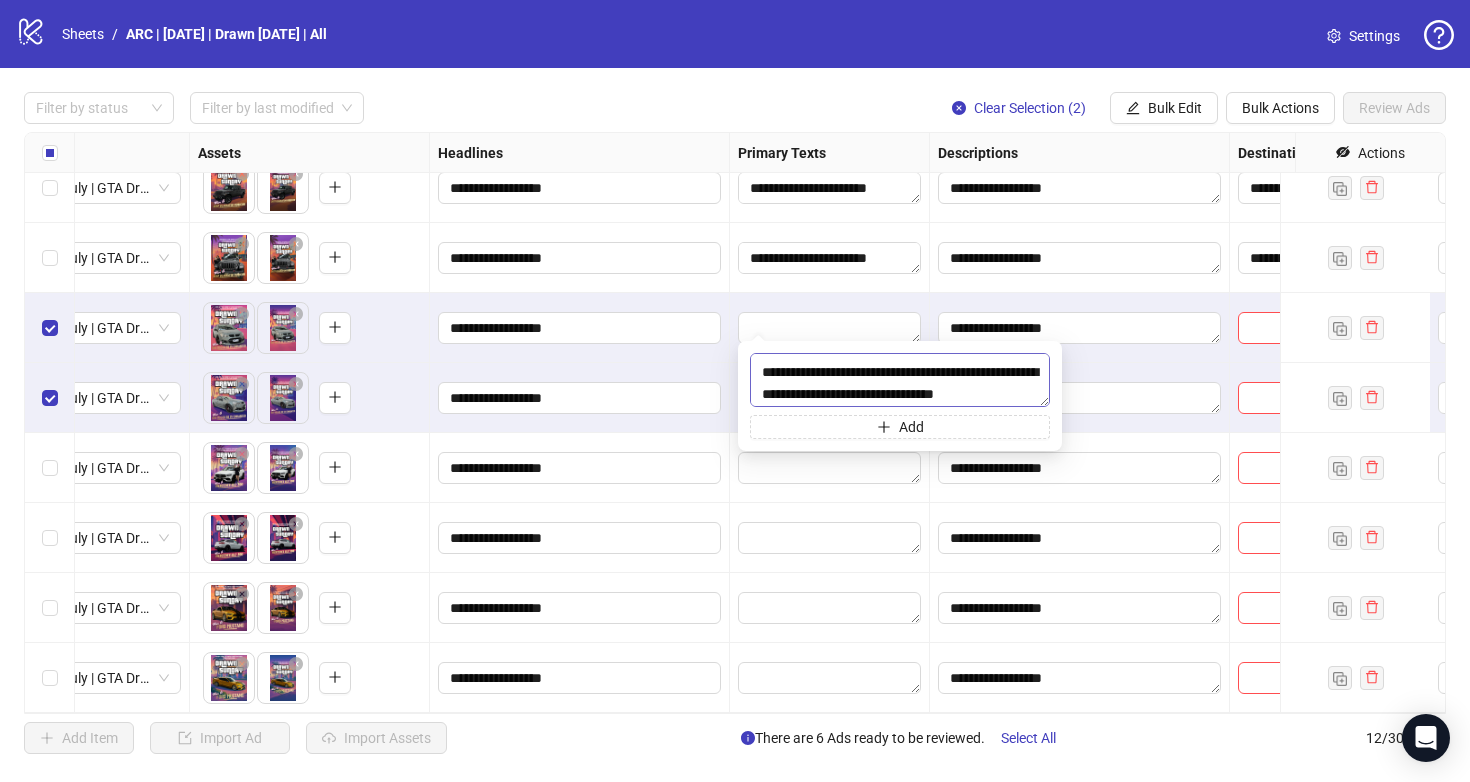 type on "**********" 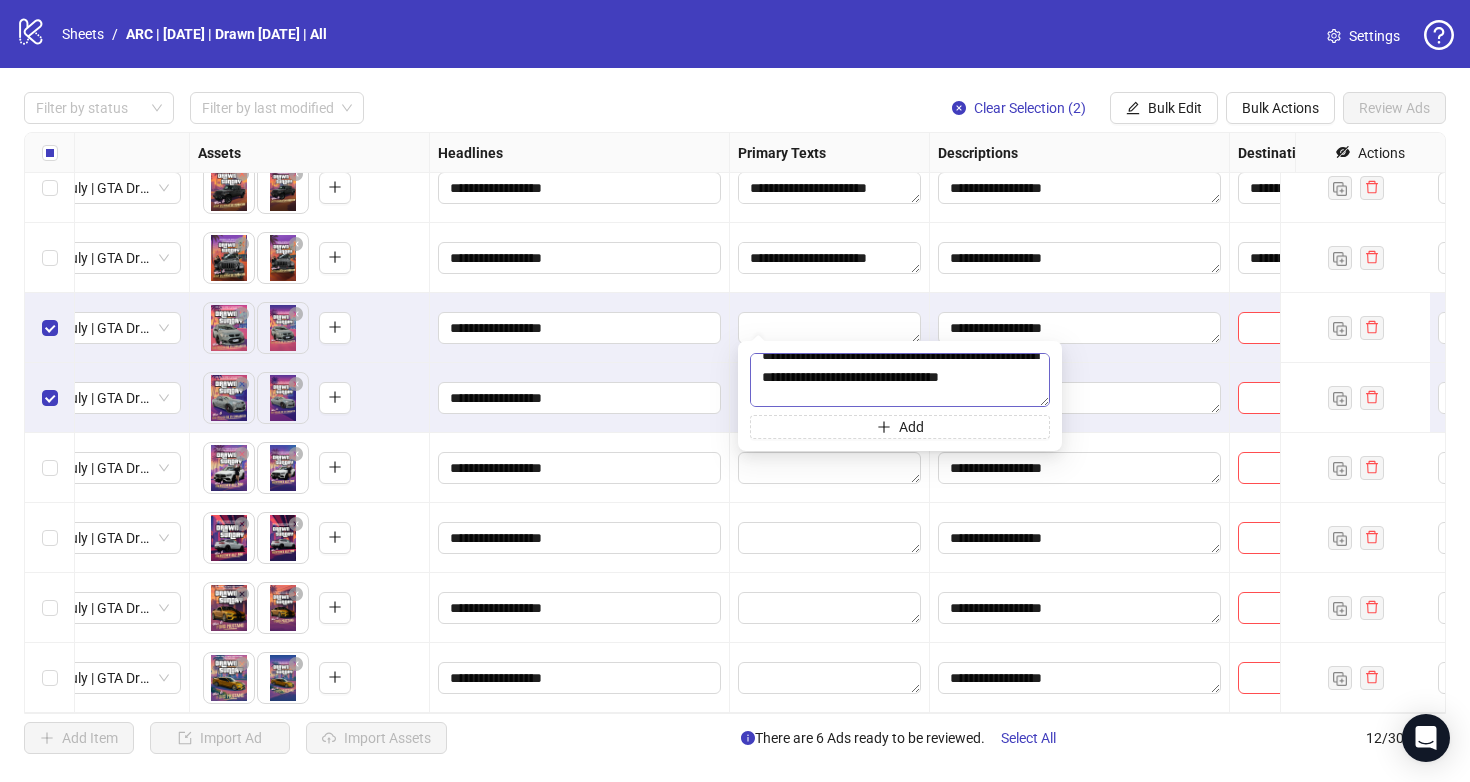 scroll, scrollTop: 0, scrollLeft: 0, axis: both 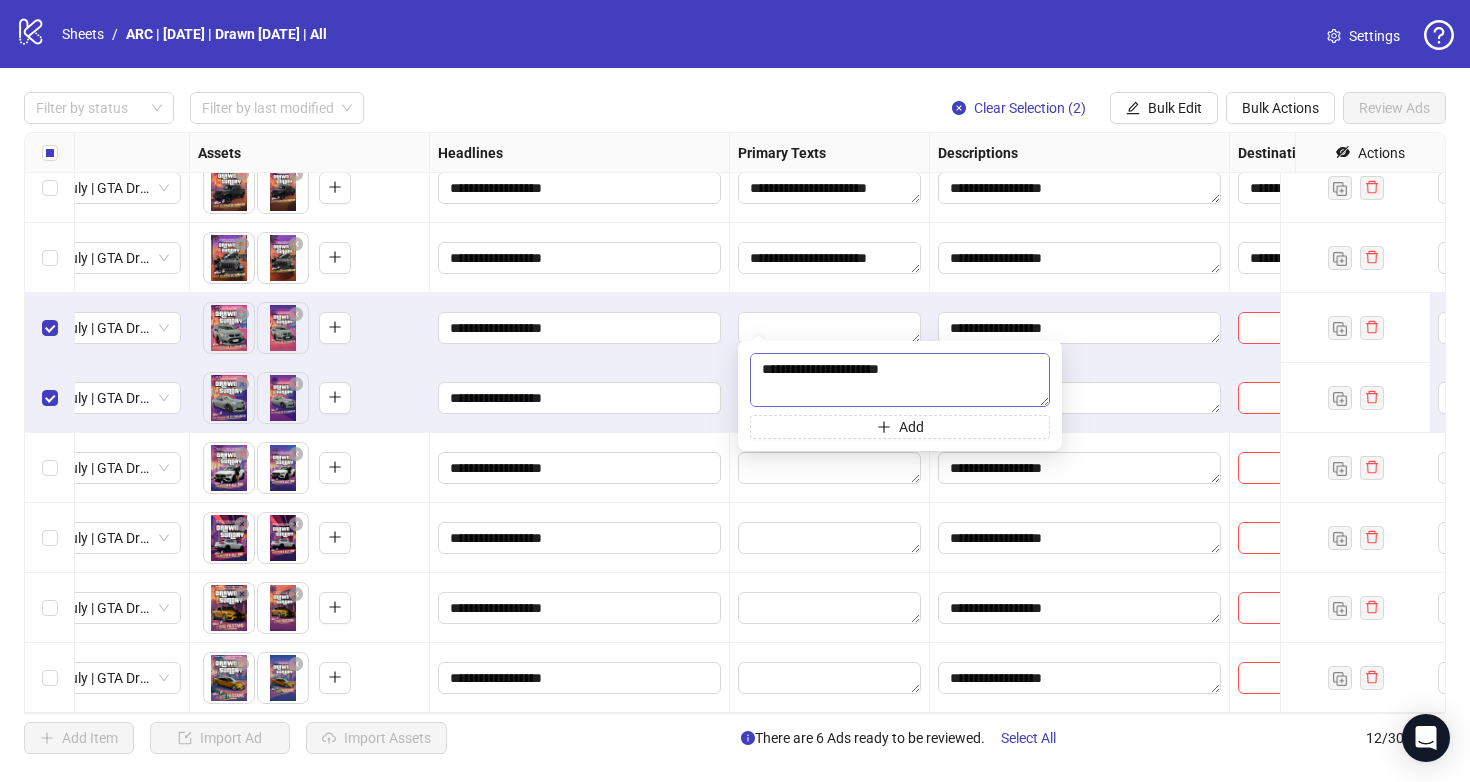 click on "**********" at bounding box center (900, 380) 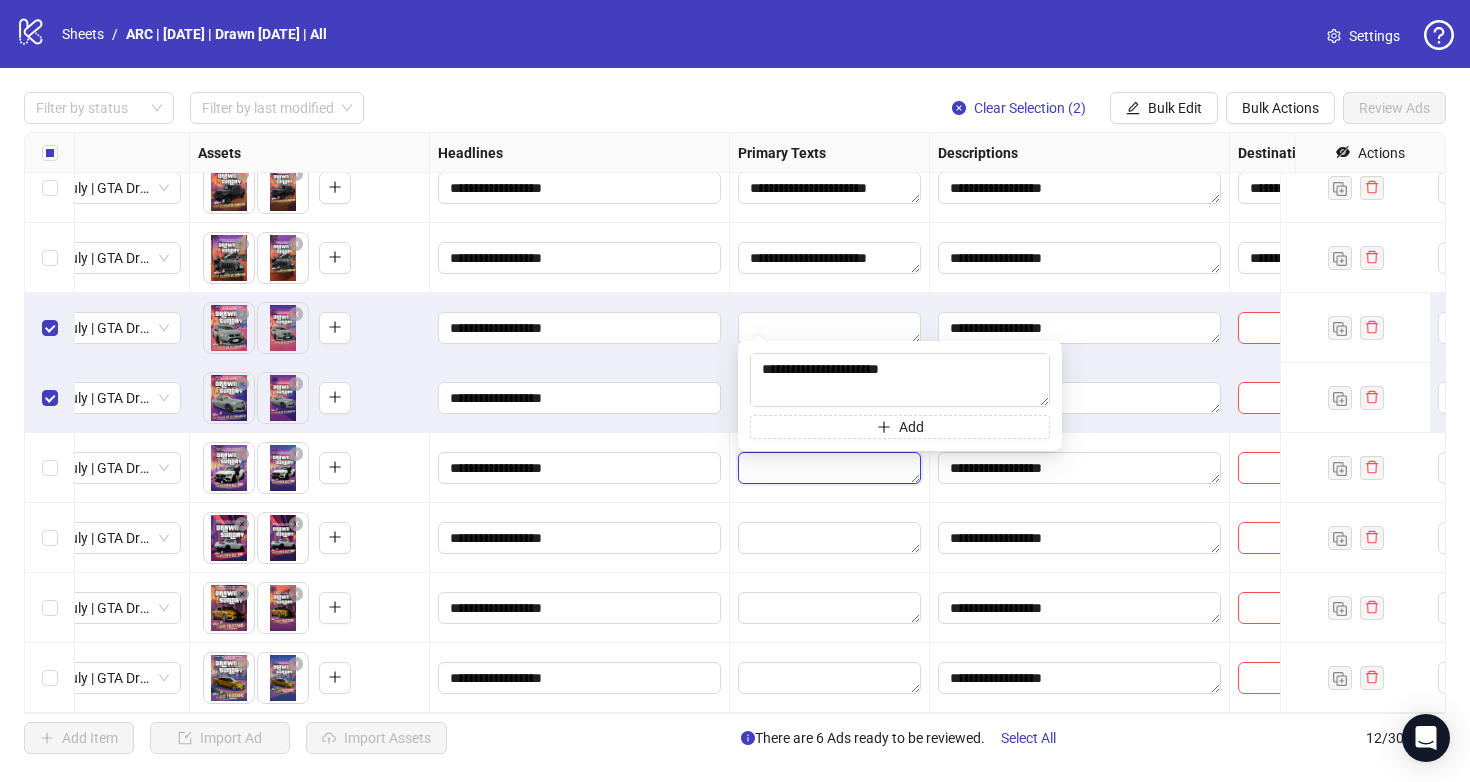 click at bounding box center (829, 468) 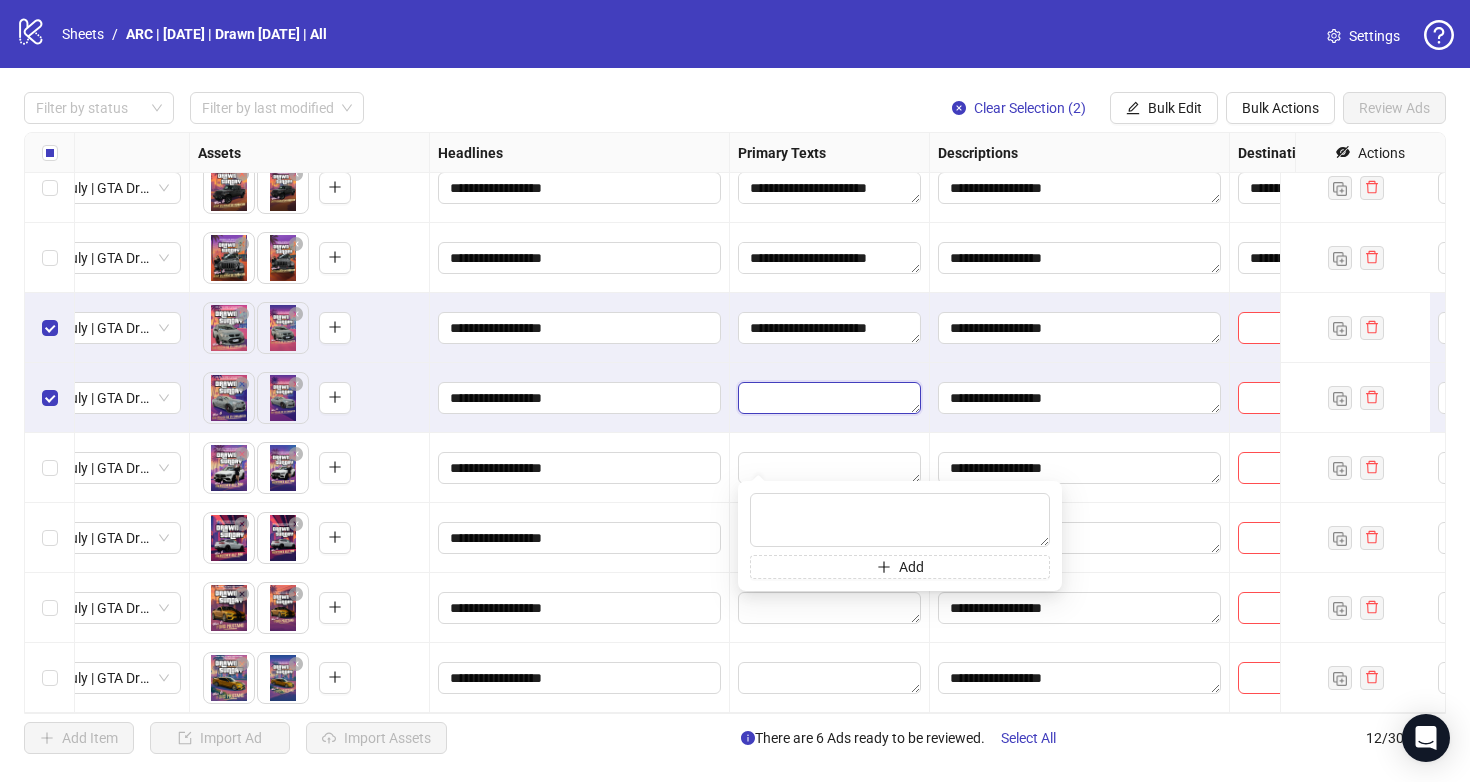 click at bounding box center (829, 398) 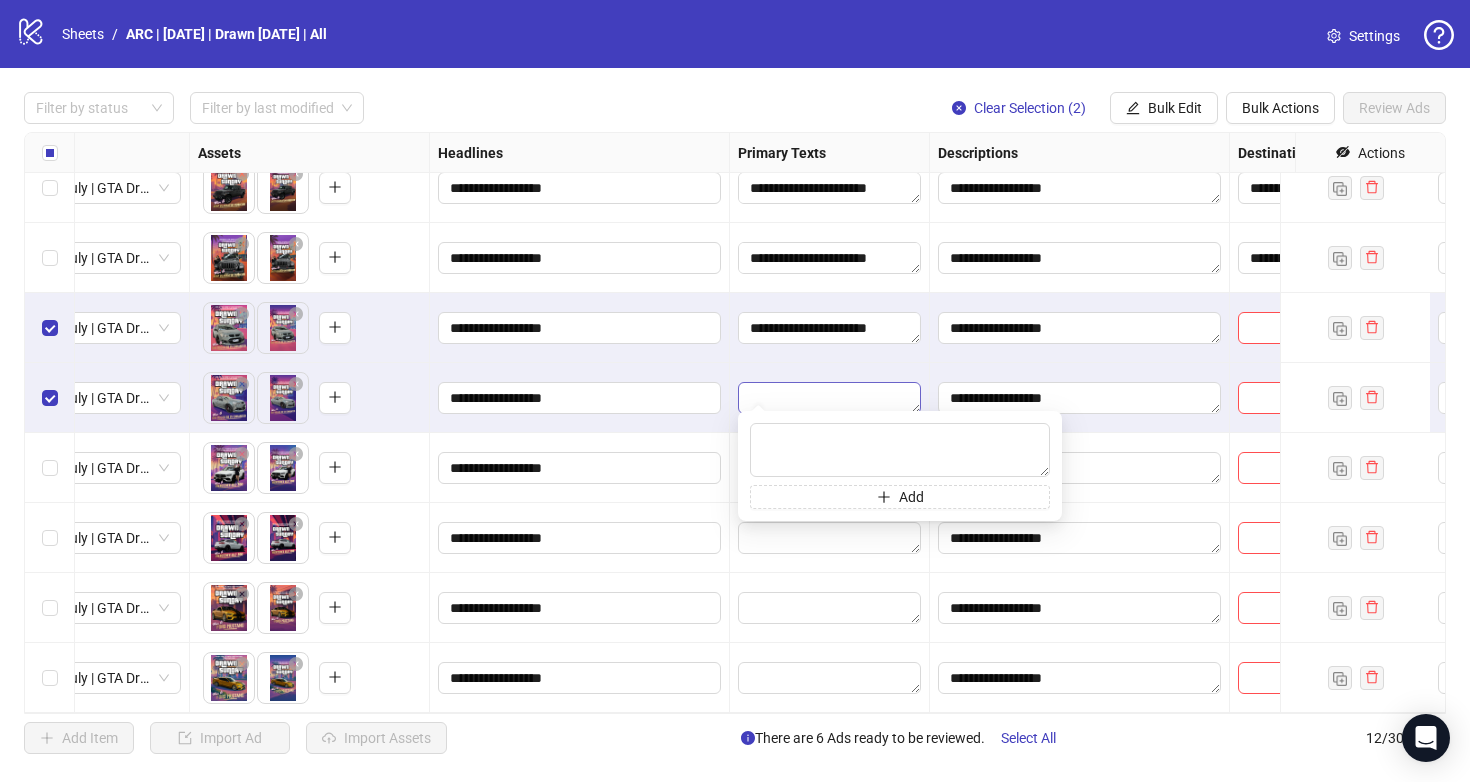 type on "**********" 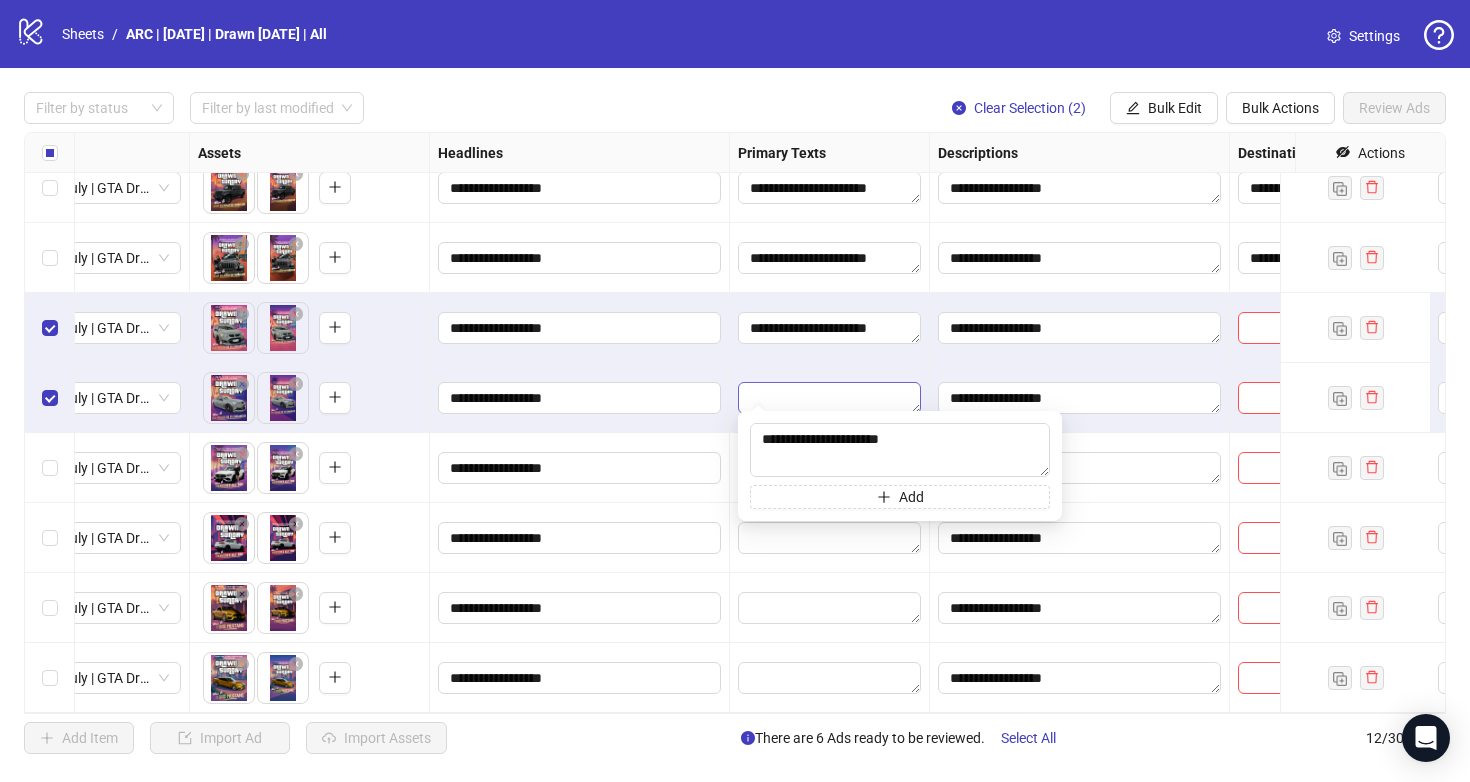 scroll, scrollTop: 235, scrollLeft: 0, axis: vertical 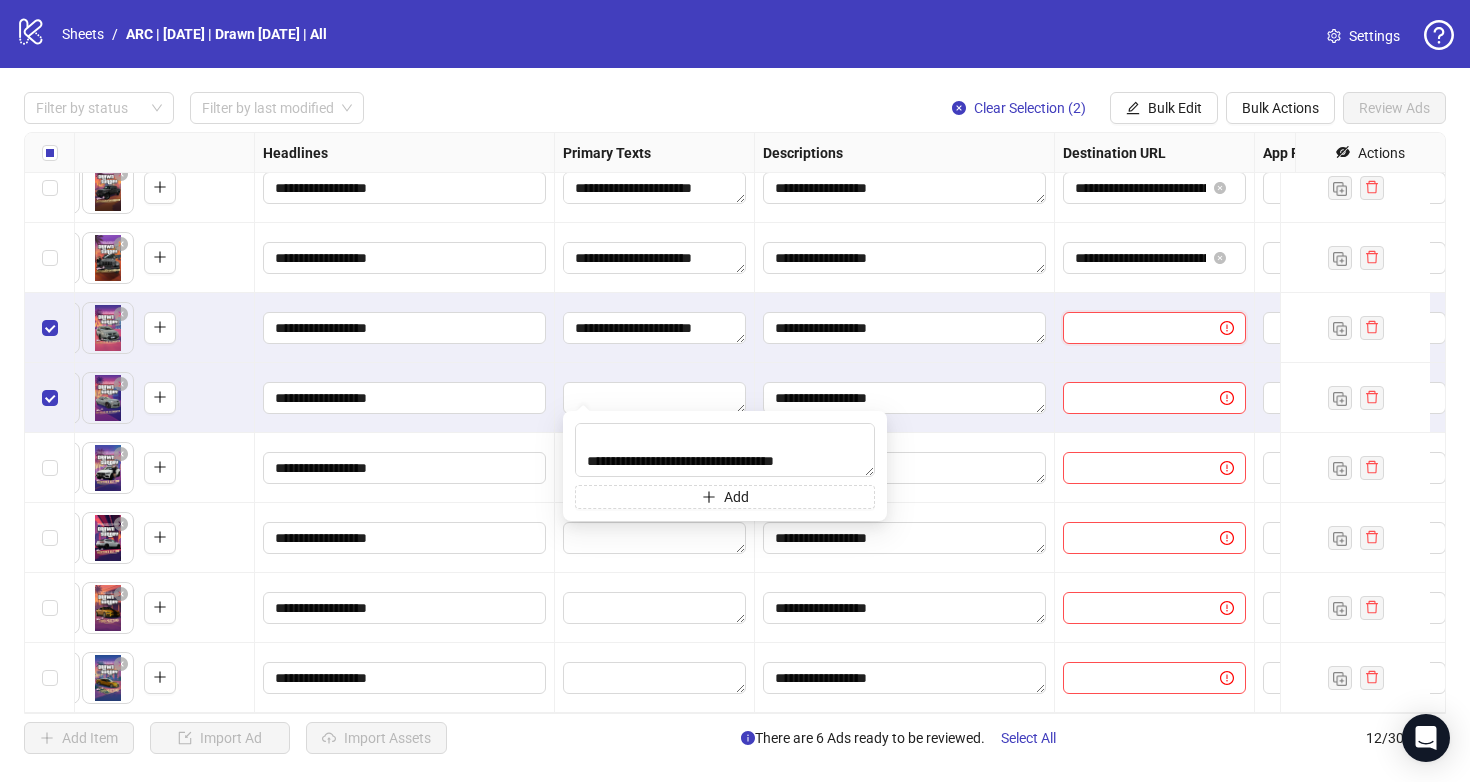 click at bounding box center (1133, 328) 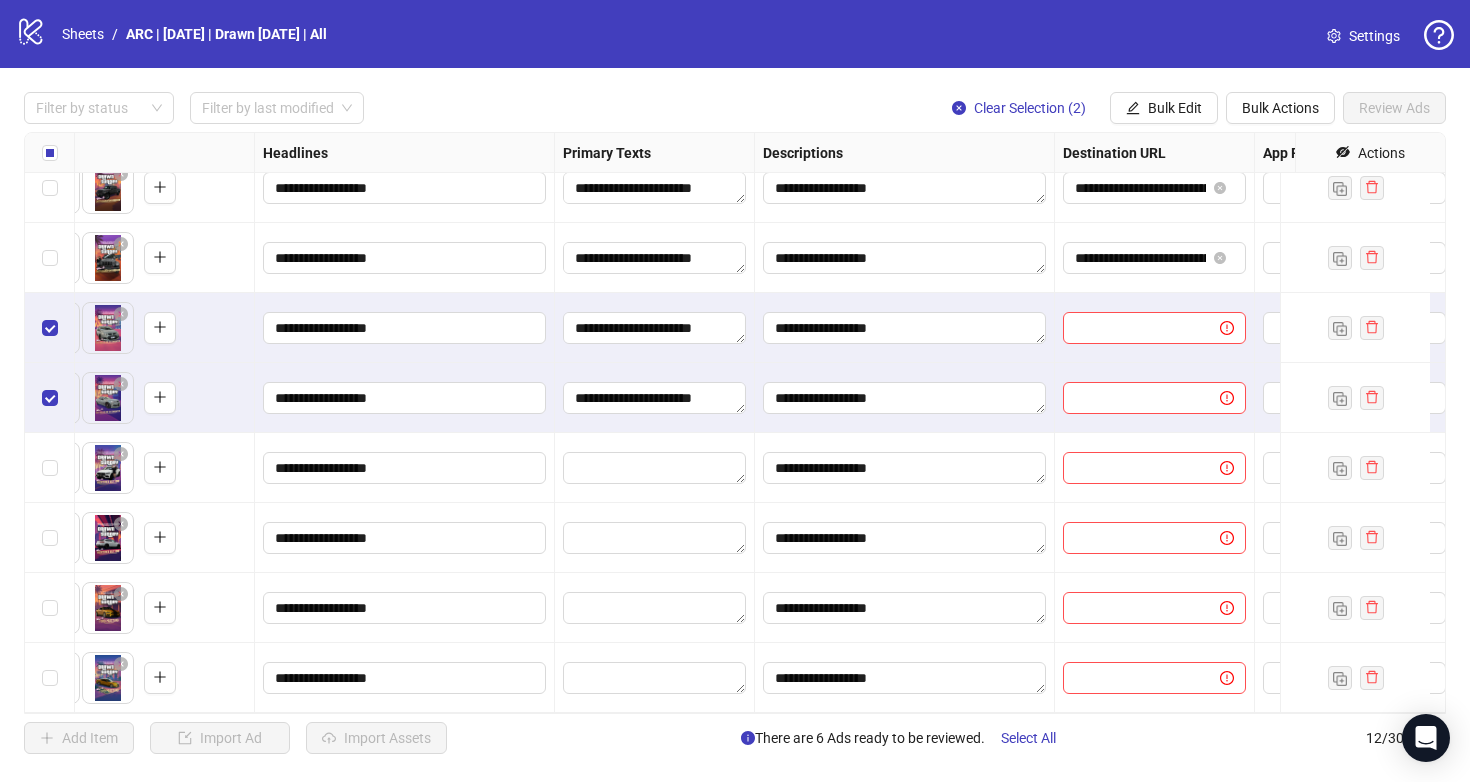 click on "**********" at bounding box center (1155, 258) 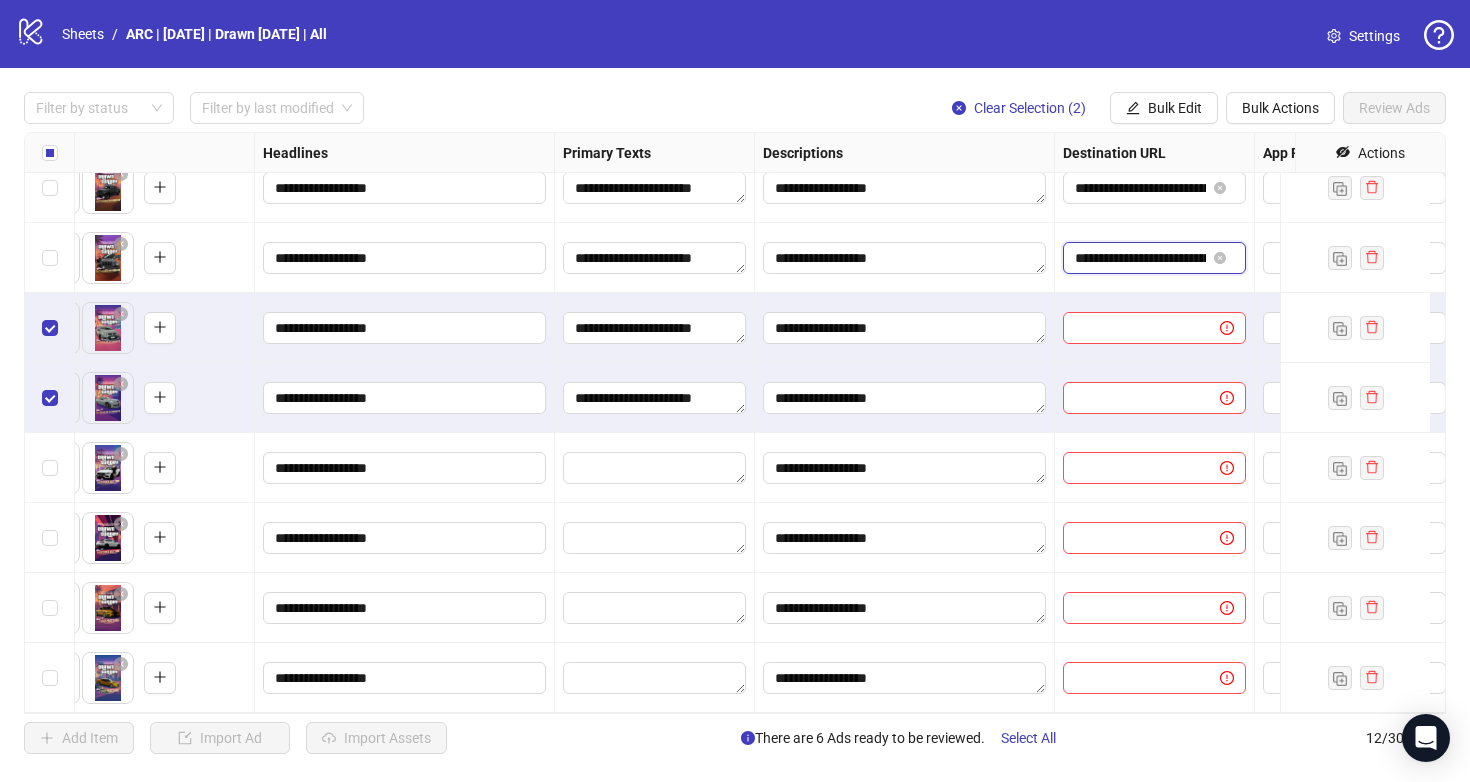 click on "**********" at bounding box center (1140, 258) 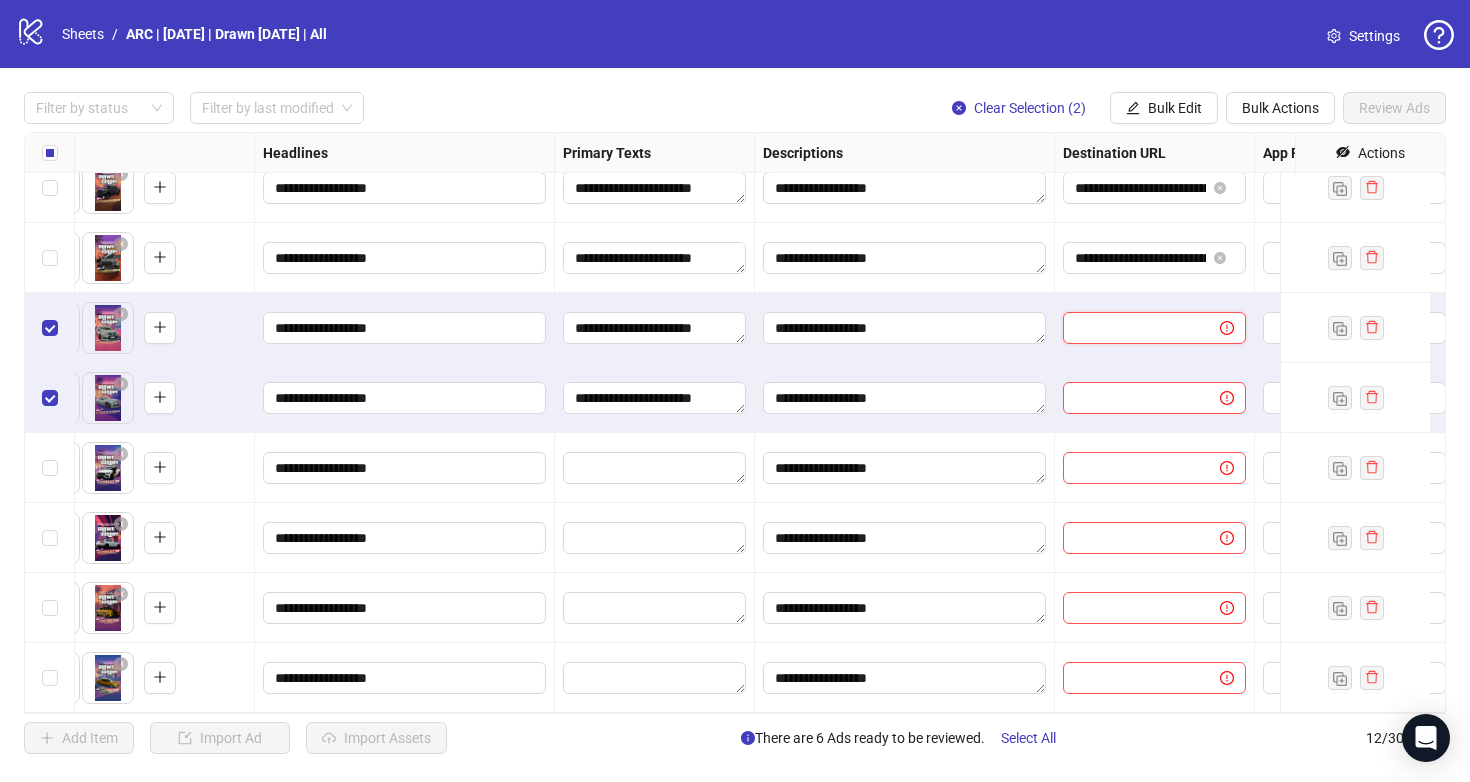 click at bounding box center (1133, 328) 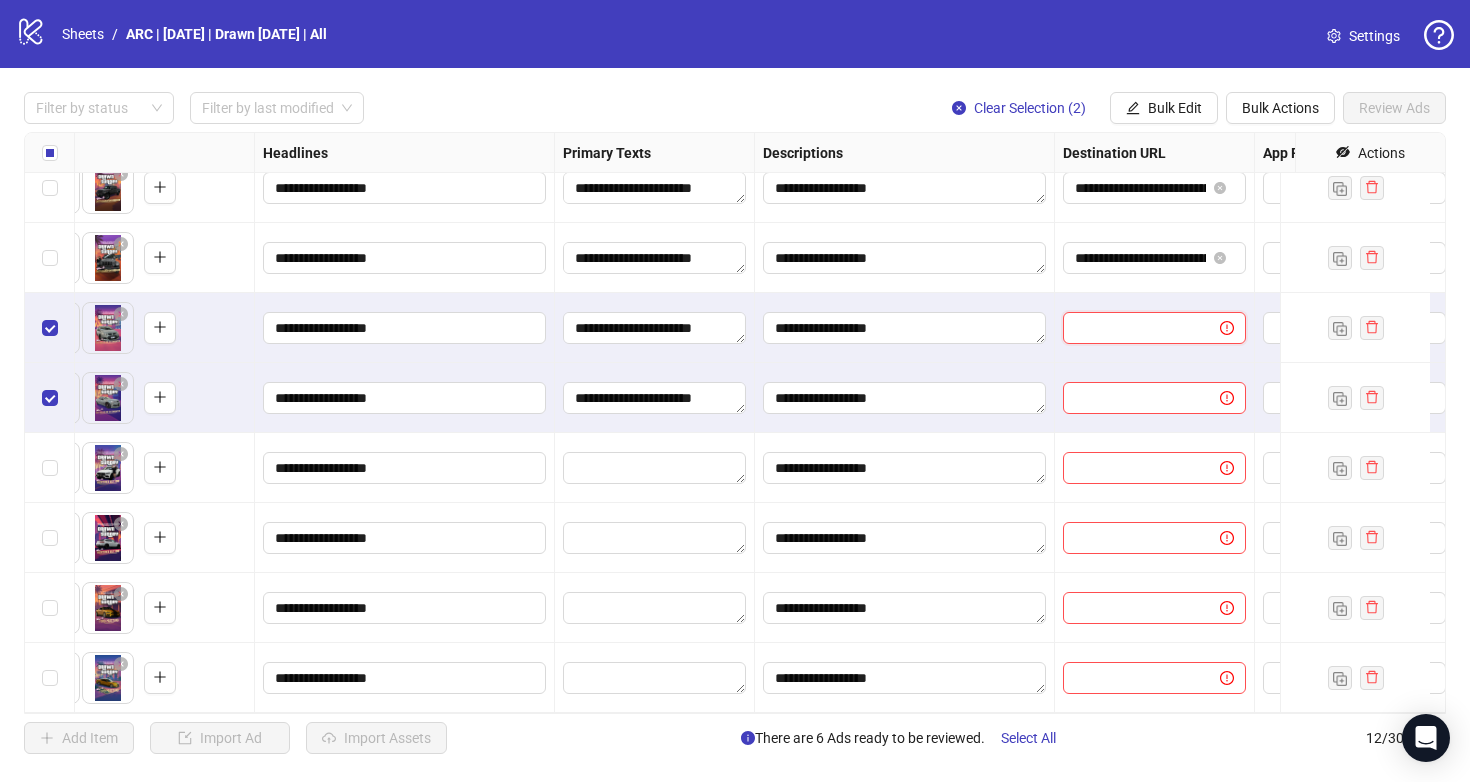 paste on "**********" 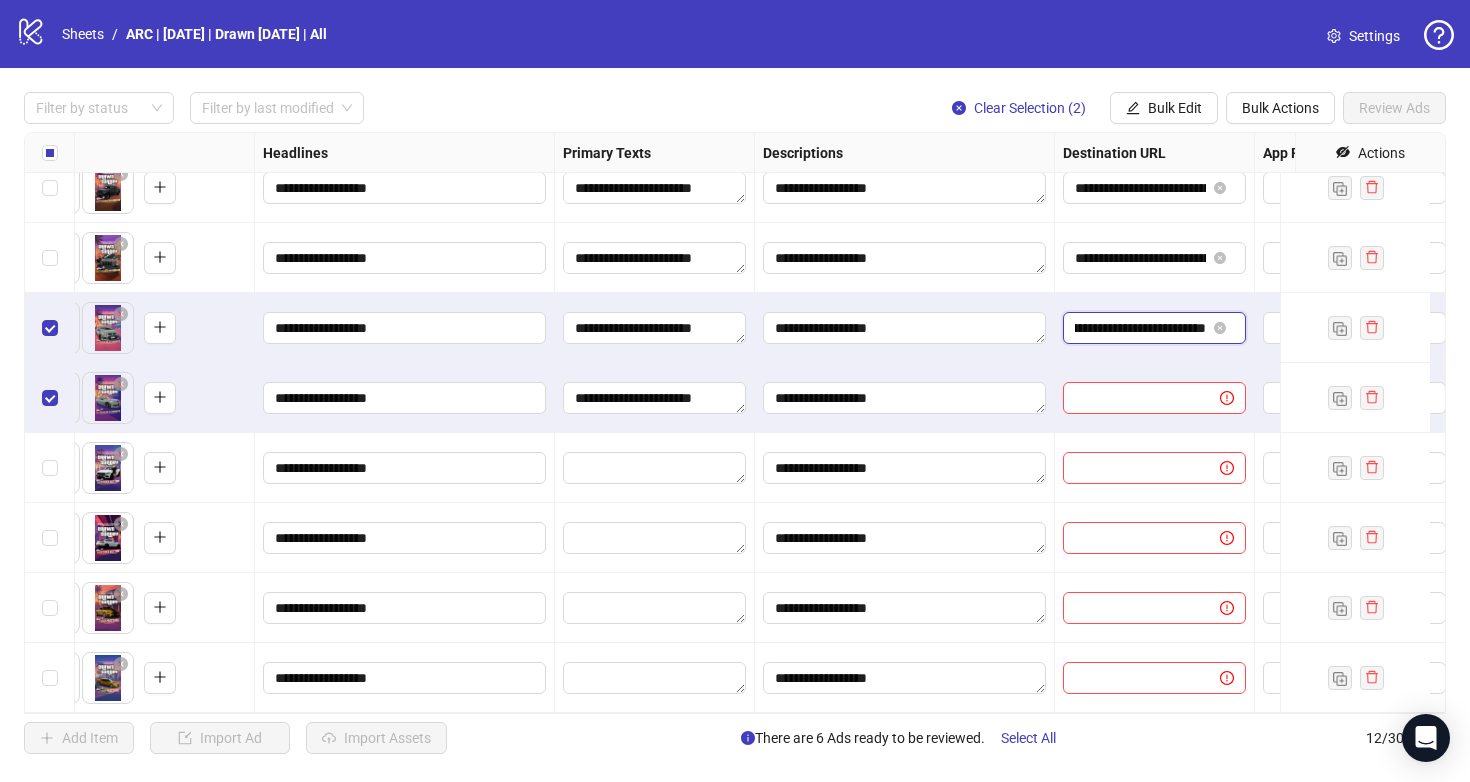type on "**********" 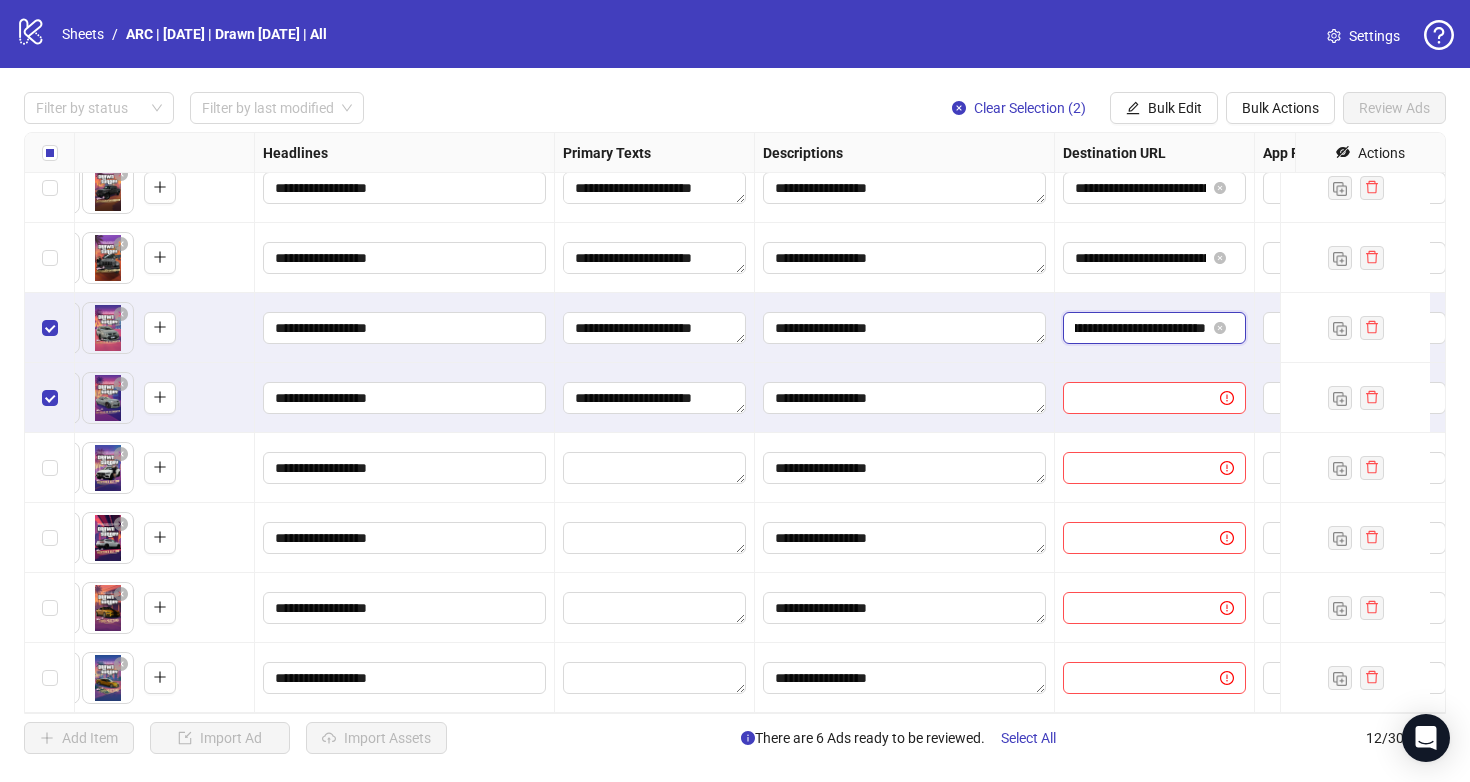 scroll, scrollTop: 0, scrollLeft: 181, axis: horizontal 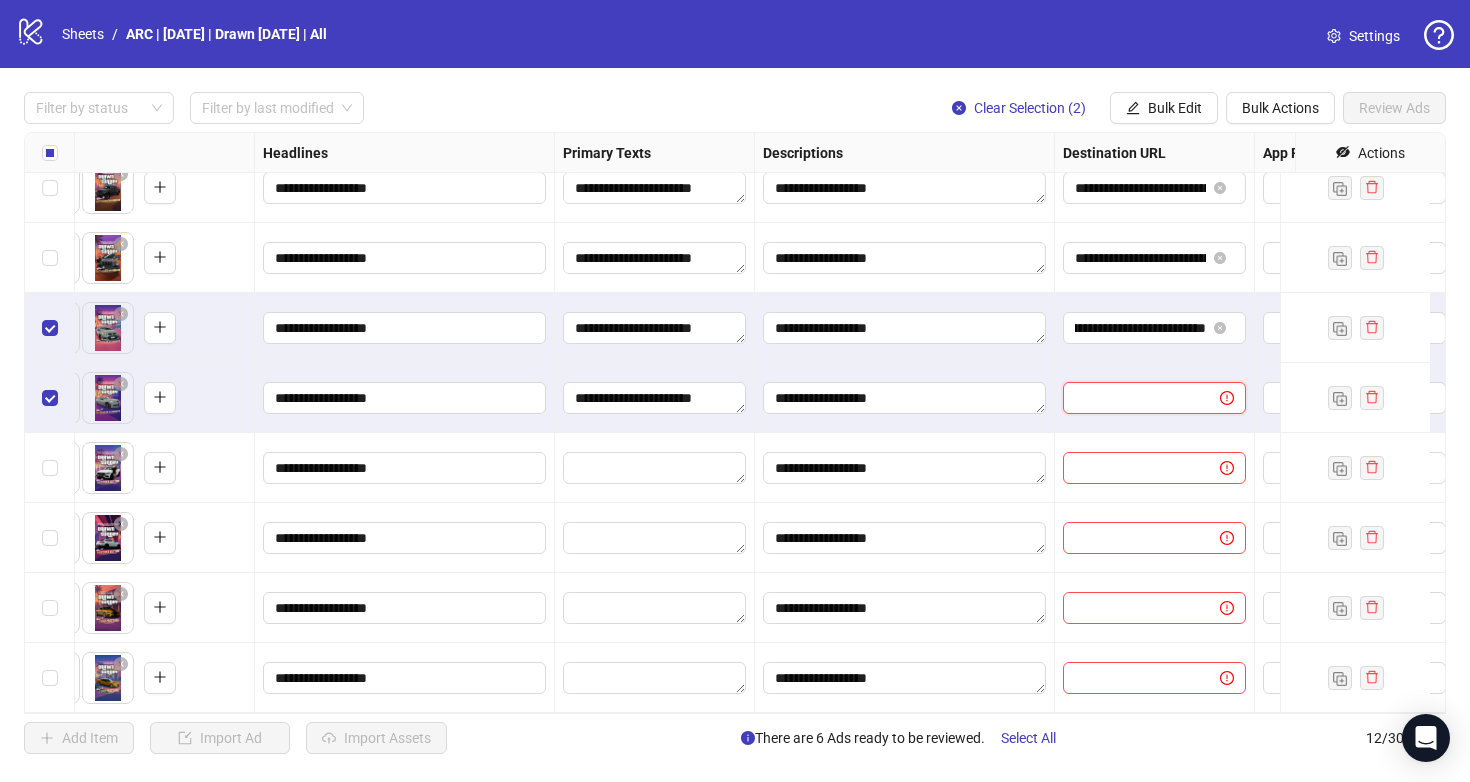 click at bounding box center [1133, 398] 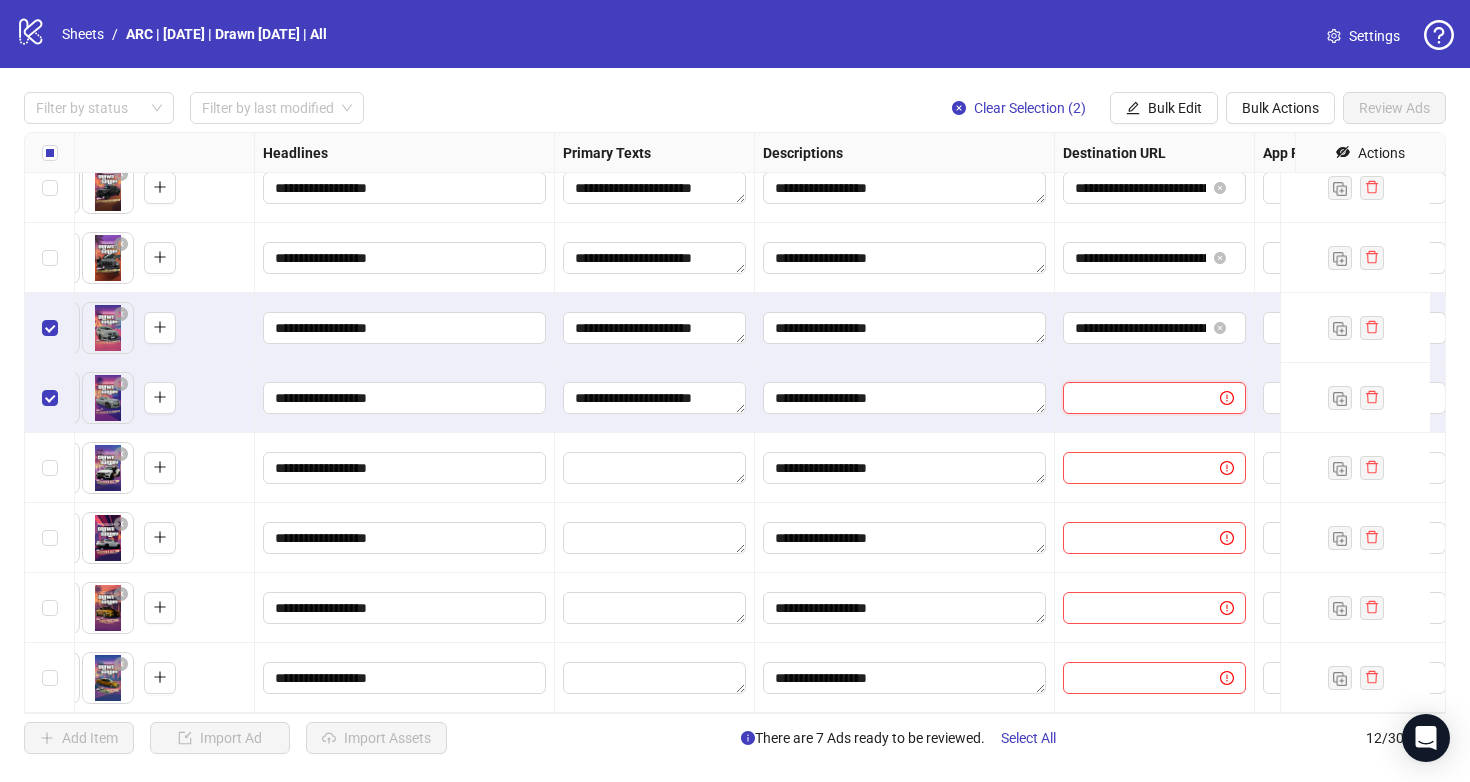 paste on "**********" 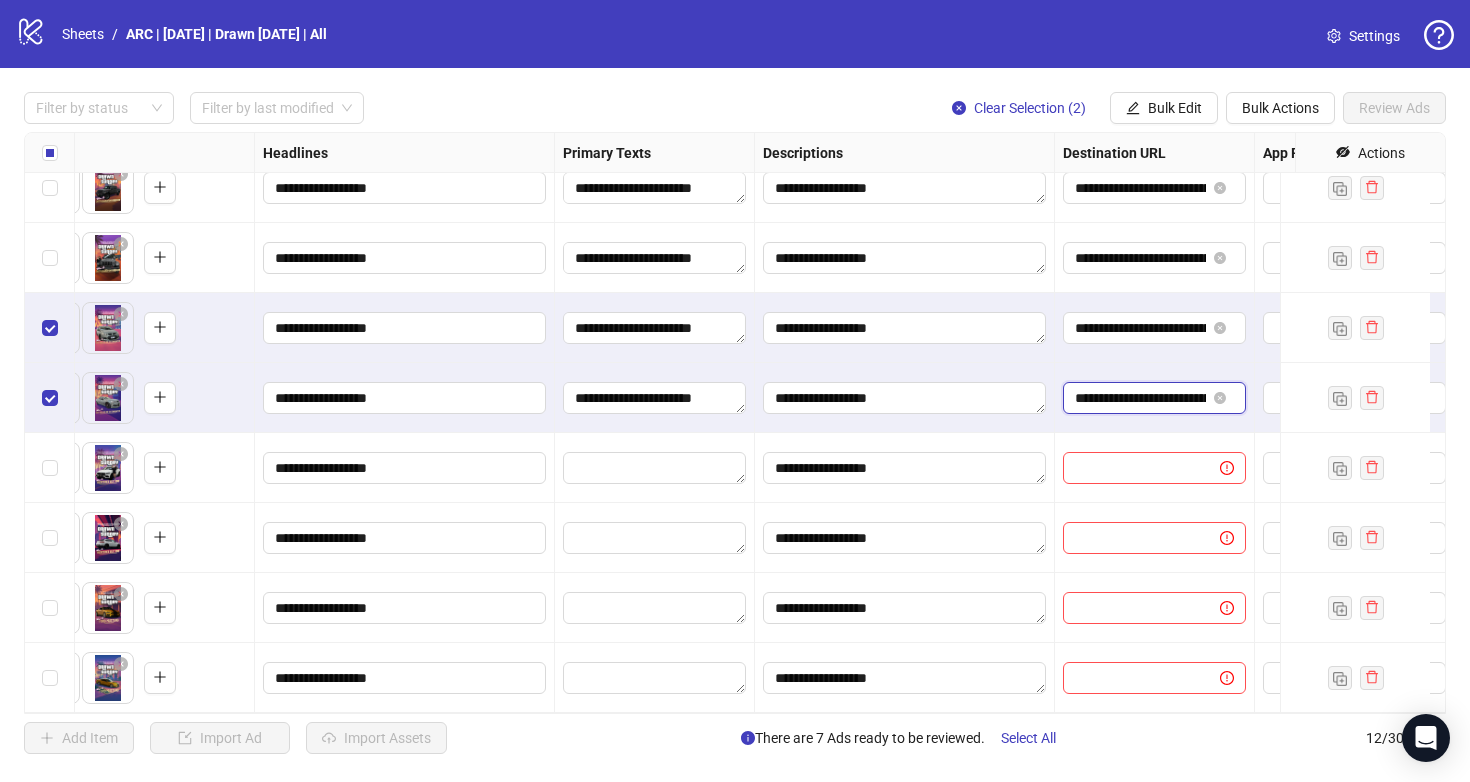 scroll, scrollTop: 0, scrollLeft: 181, axis: horizontal 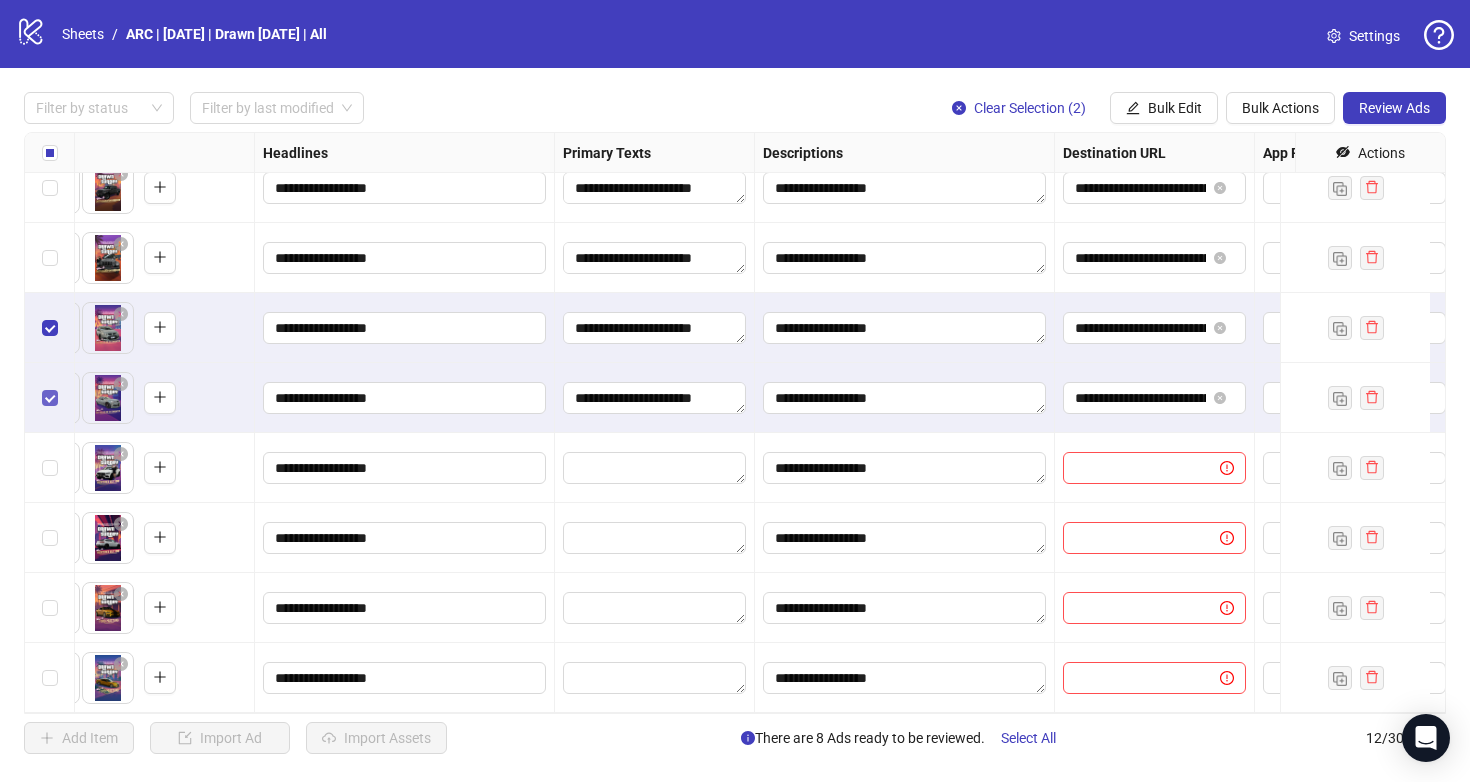 click at bounding box center (50, 398) 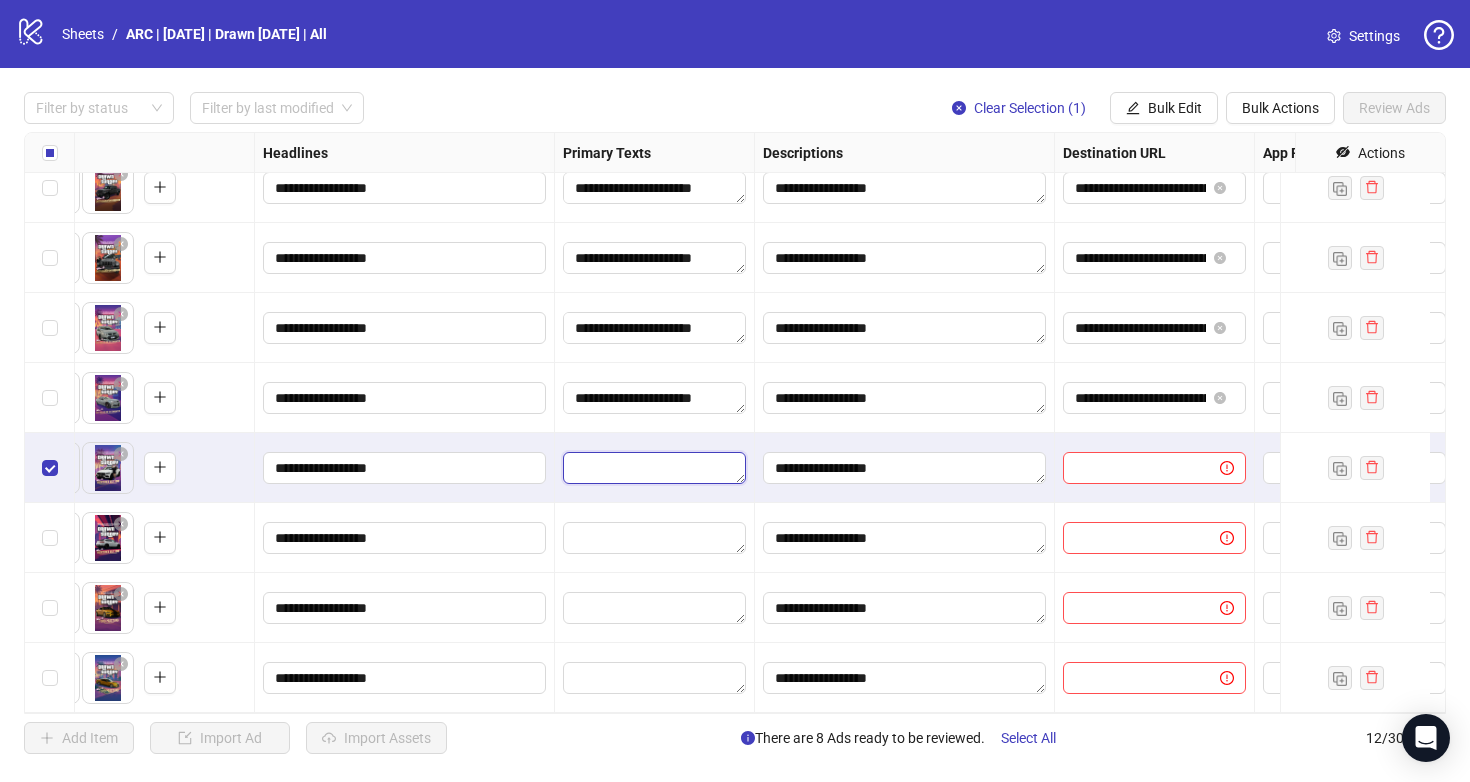 click at bounding box center (654, 468) 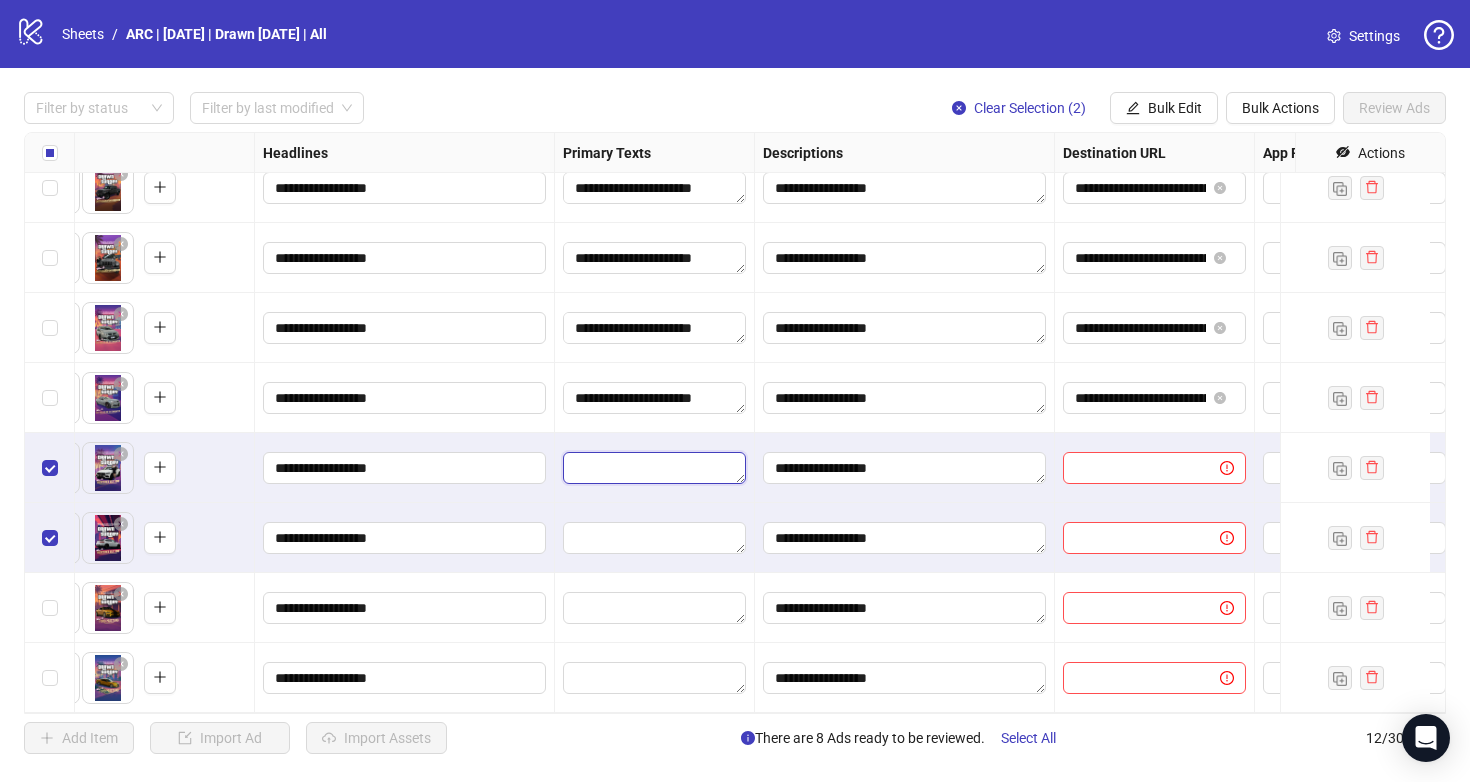 click at bounding box center (654, 468) 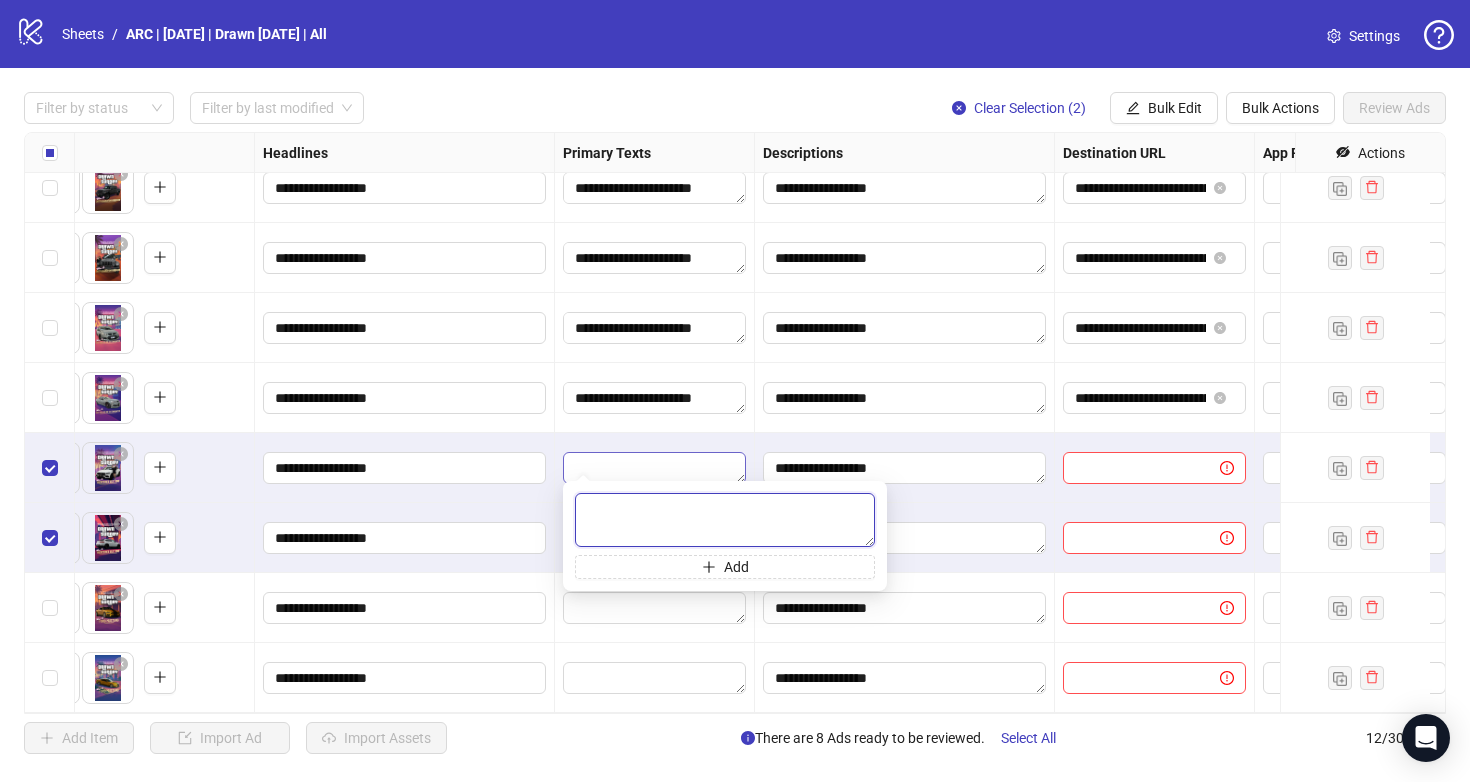 paste on "**********" 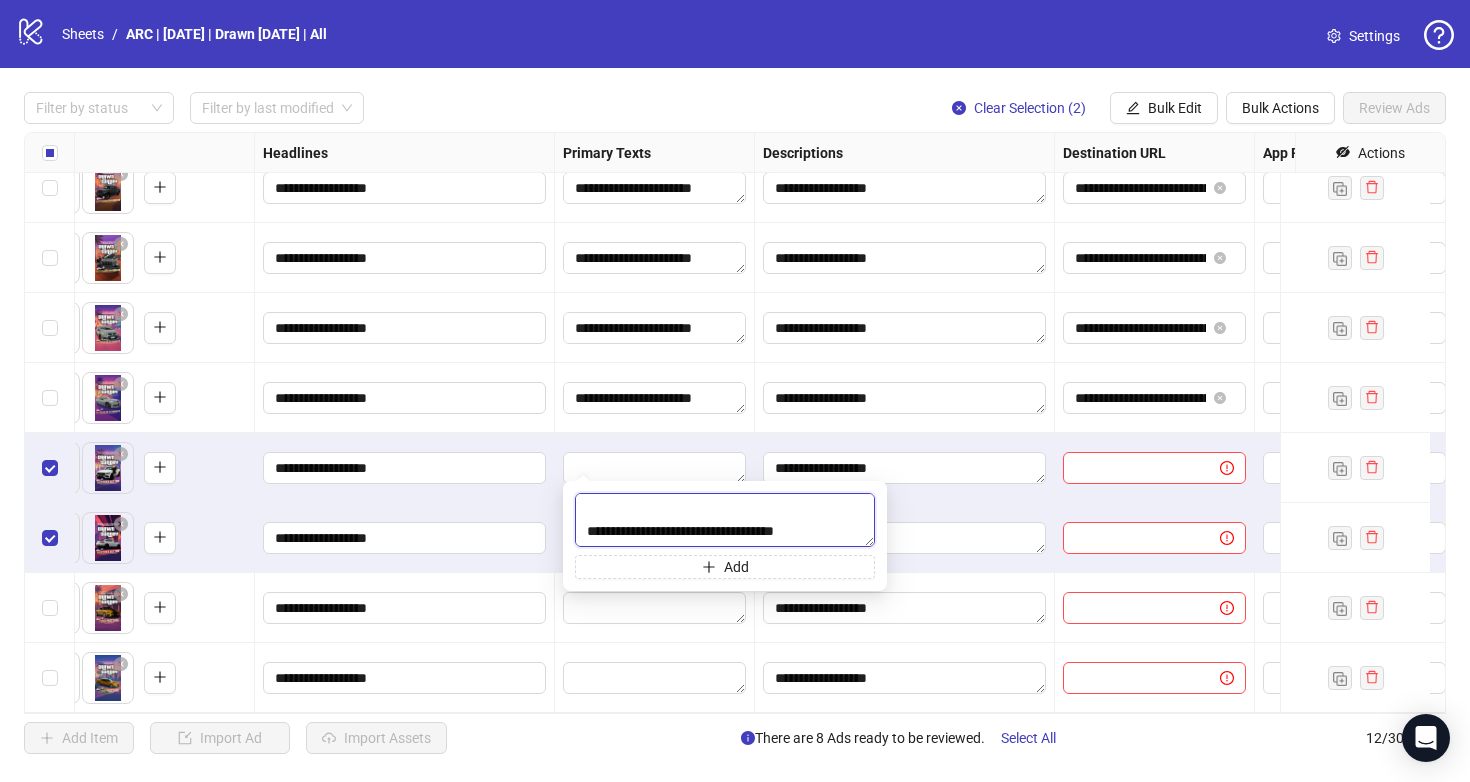 scroll, scrollTop: 0, scrollLeft: 0, axis: both 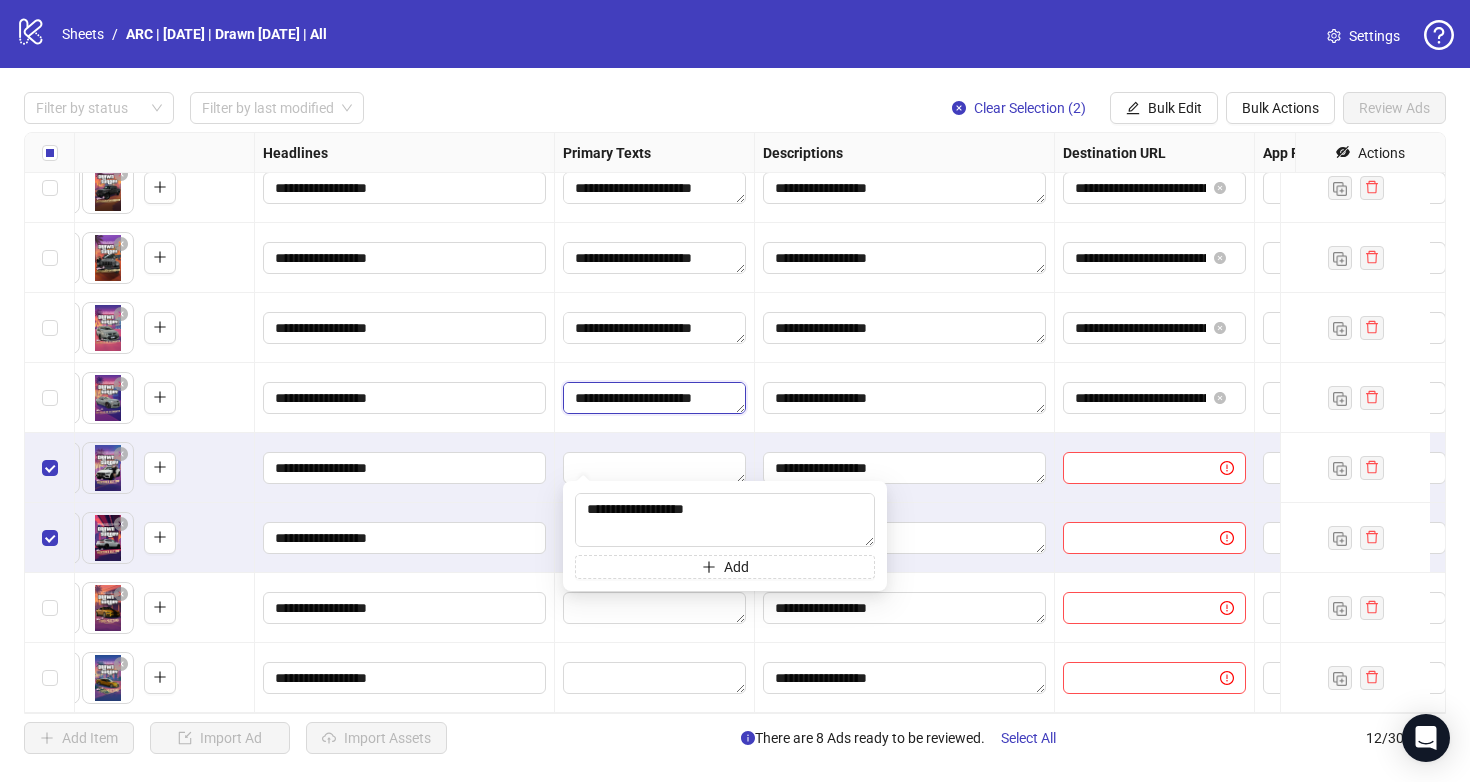 click on "**********" at bounding box center (654, 398) 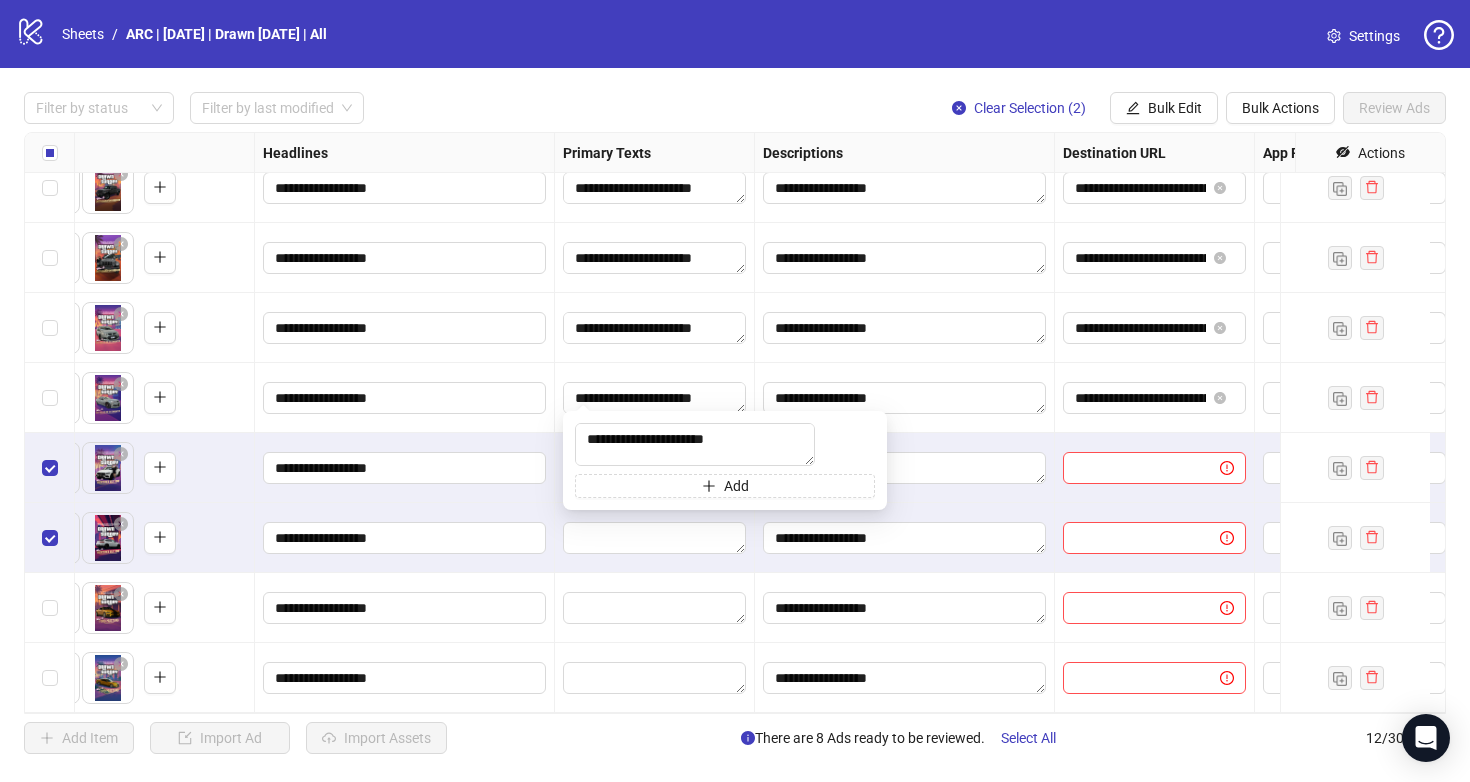 drag, startPoint x: 749, startPoint y: 438, endPoint x: 560, endPoint y: 425, distance: 189.44656 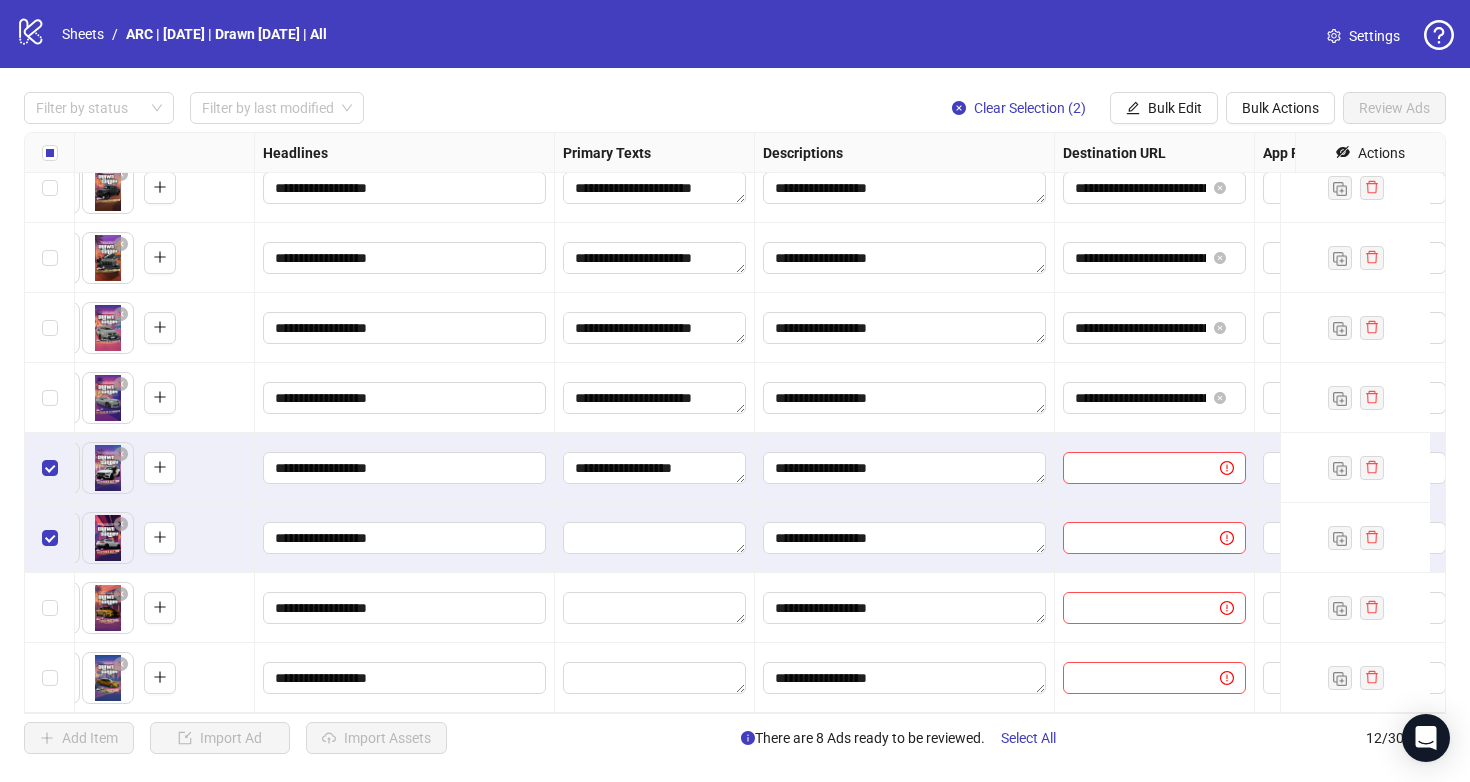 click on "**********" at bounding box center (405, 468) 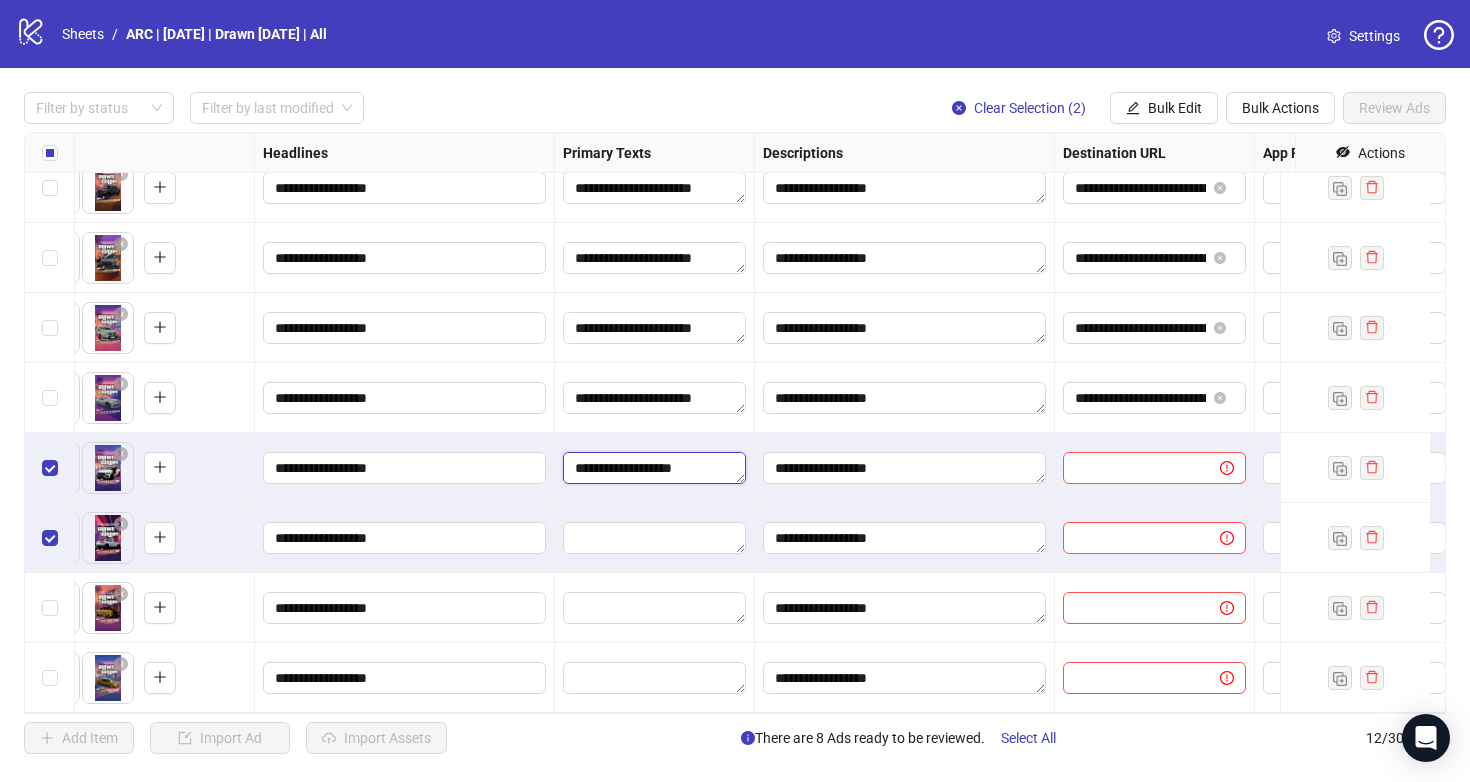 click on "**********" at bounding box center (654, 468) 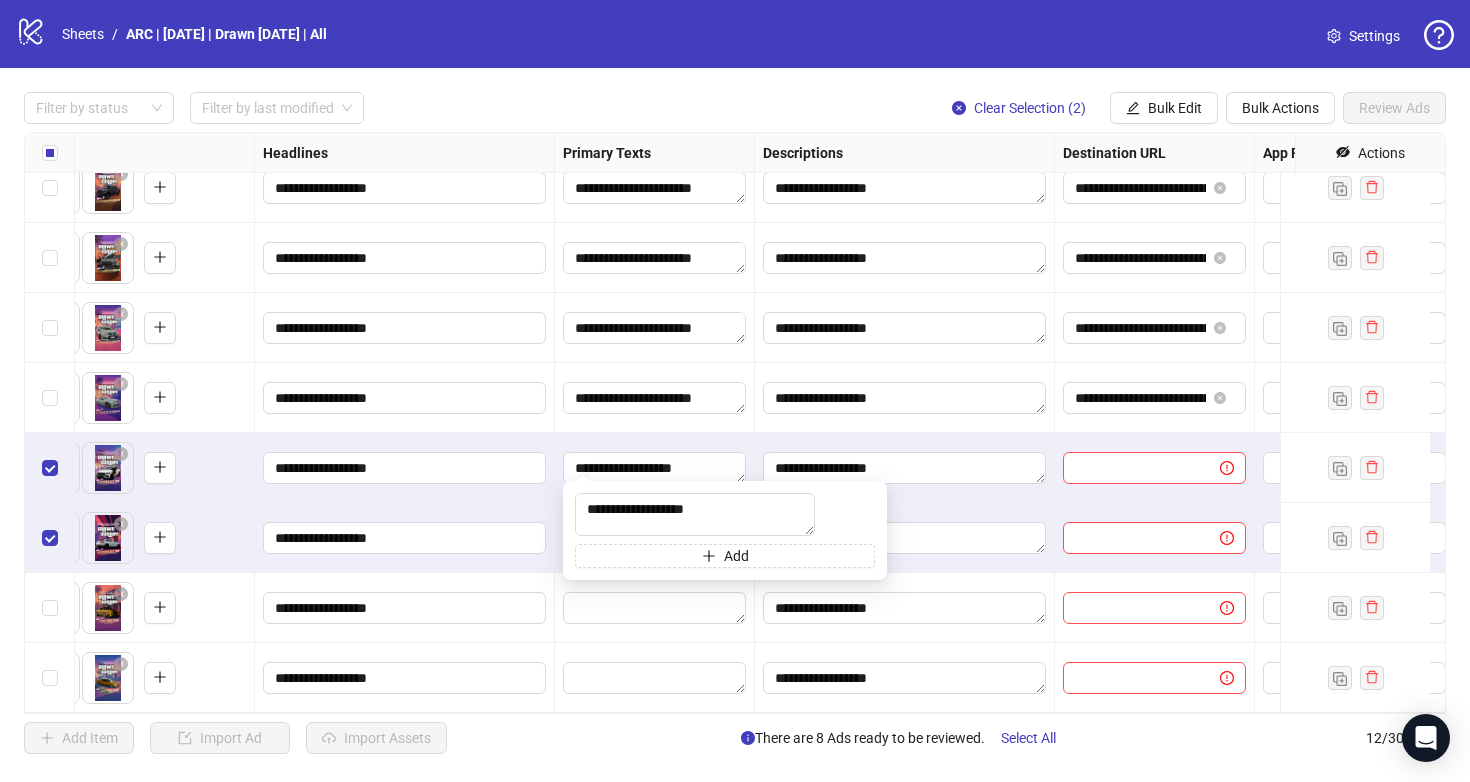 drag, startPoint x: 740, startPoint y: 510, endPoint x: 545, endPoint y: 489, distance: 196.1275 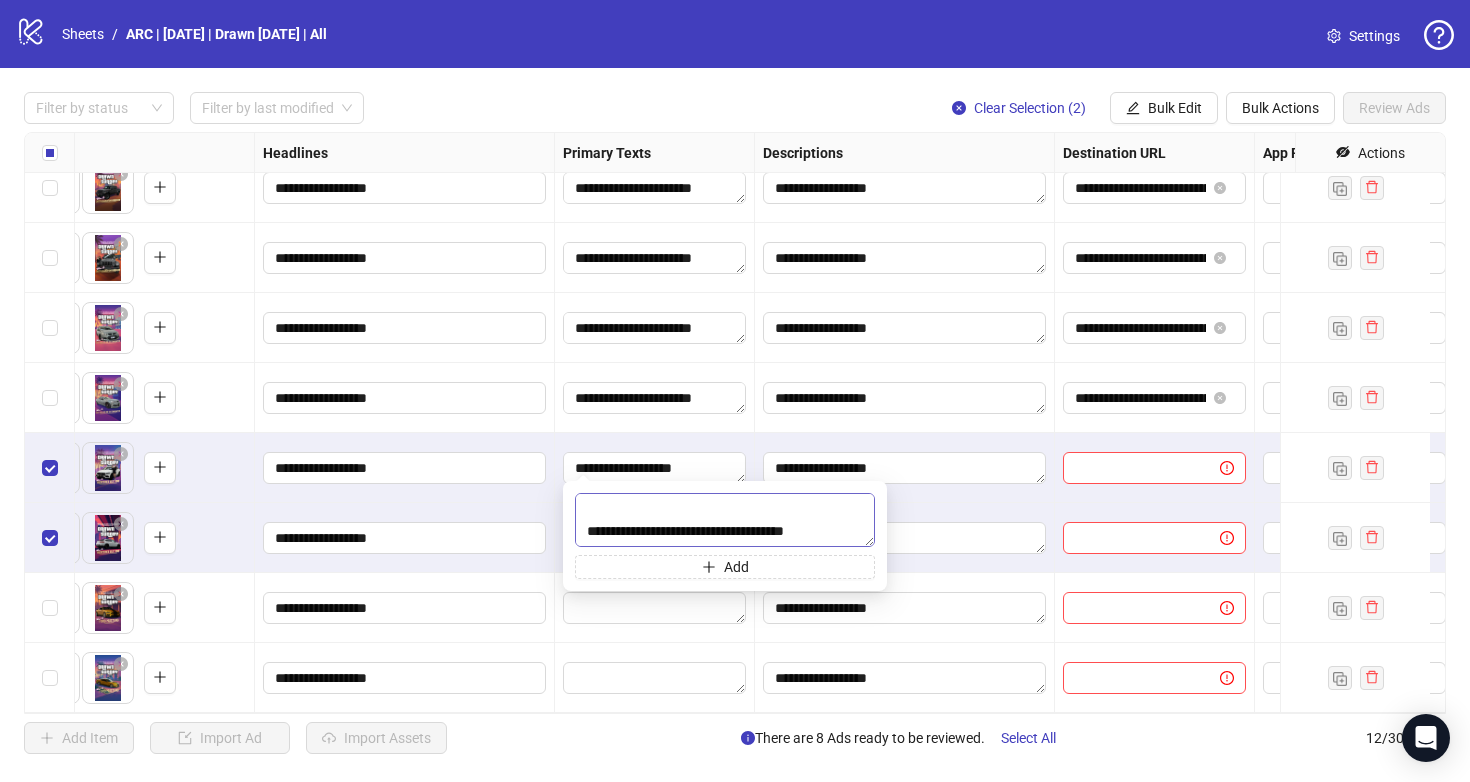 scroll, scrollTop: 21, scrollLeft: 0, axis: vertical 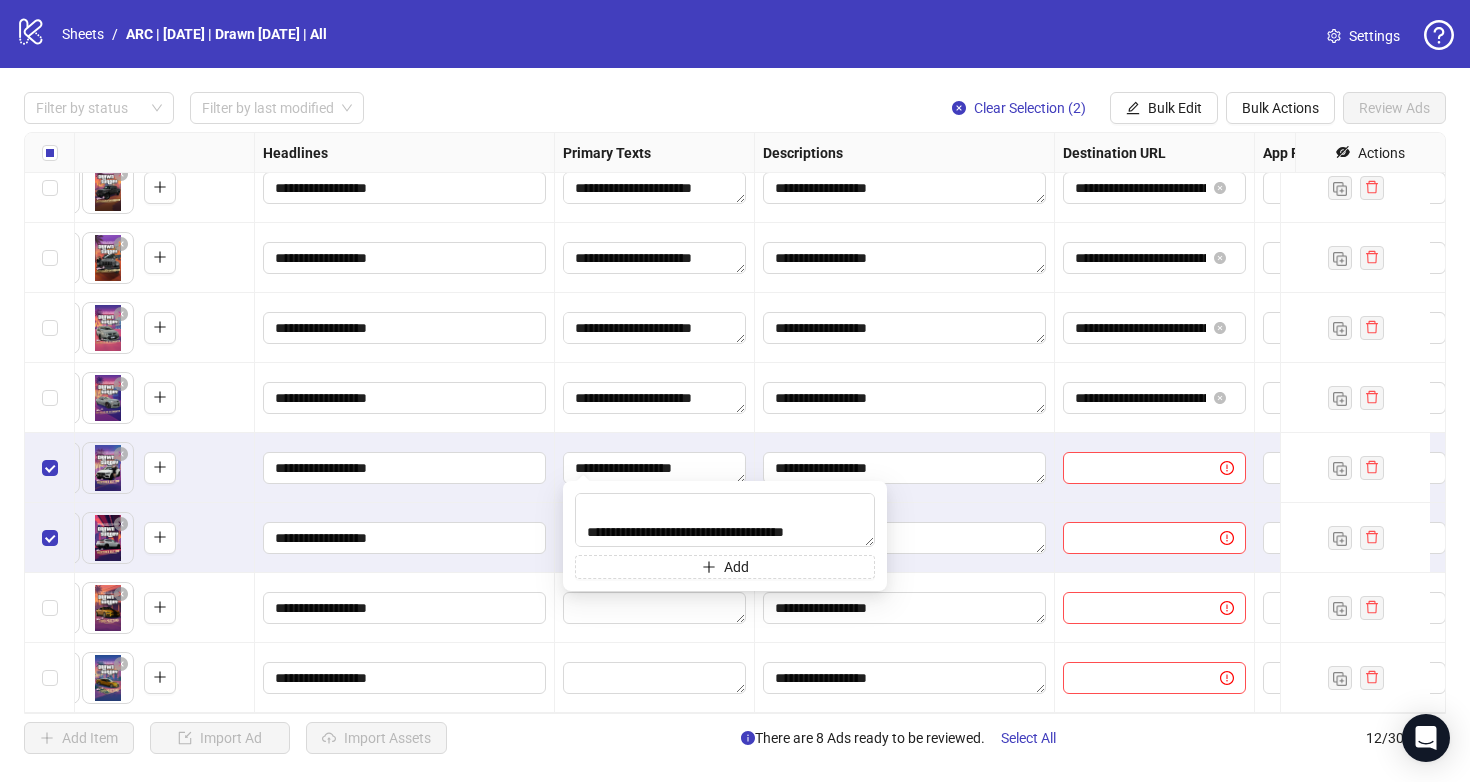 type on "**********" 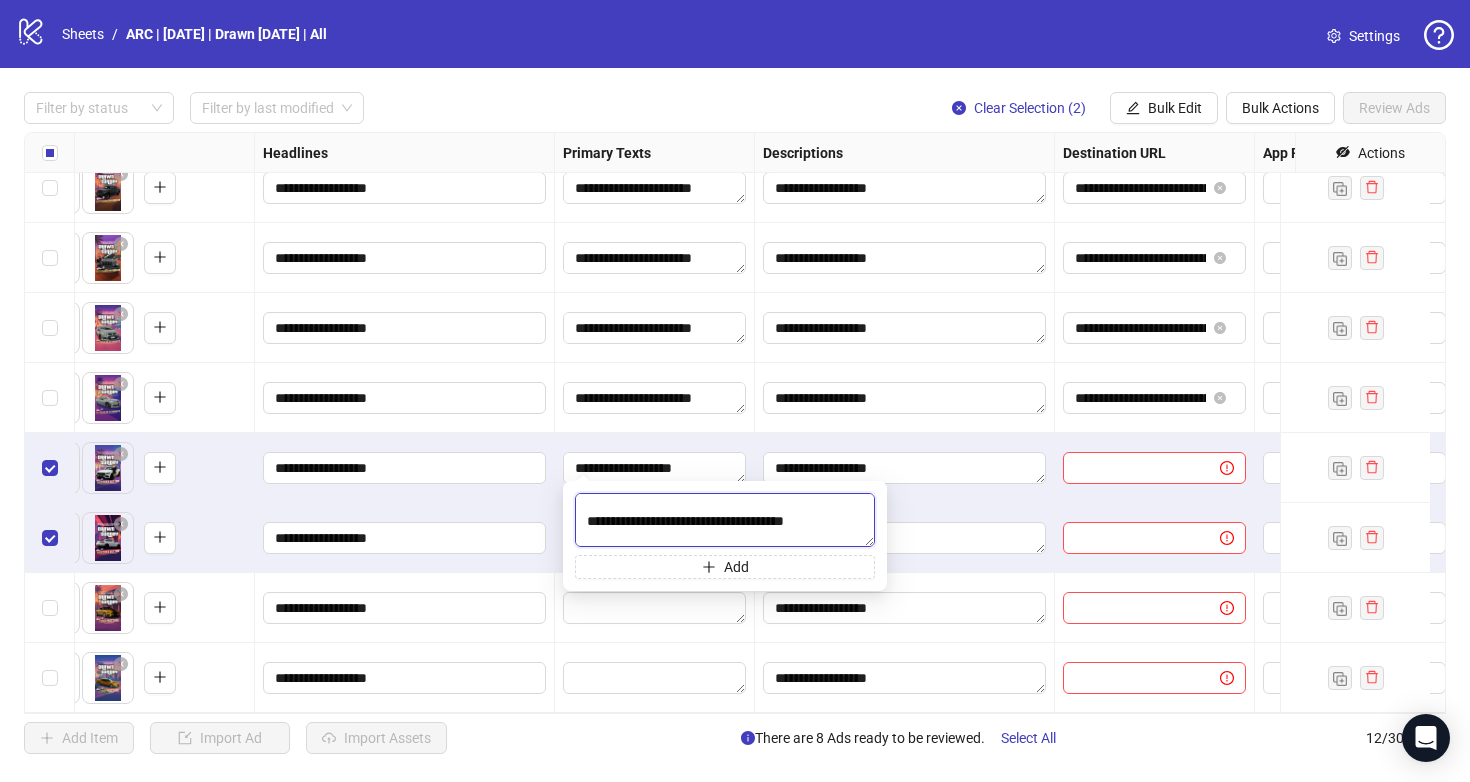 scroll, scrollTop: 34, scrollLeft: 0, axis: vertical 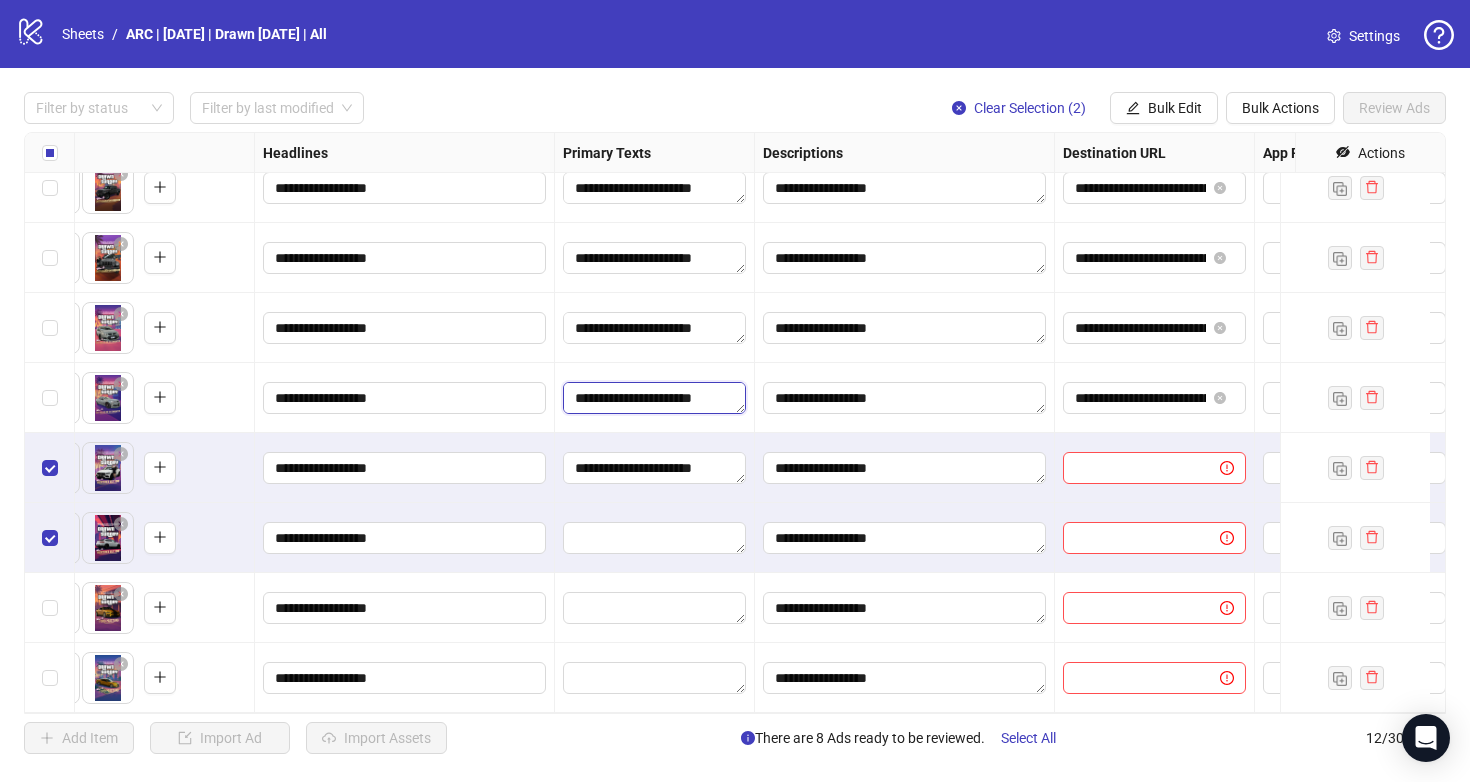 click on "**********" at bounding box center [654, 398] 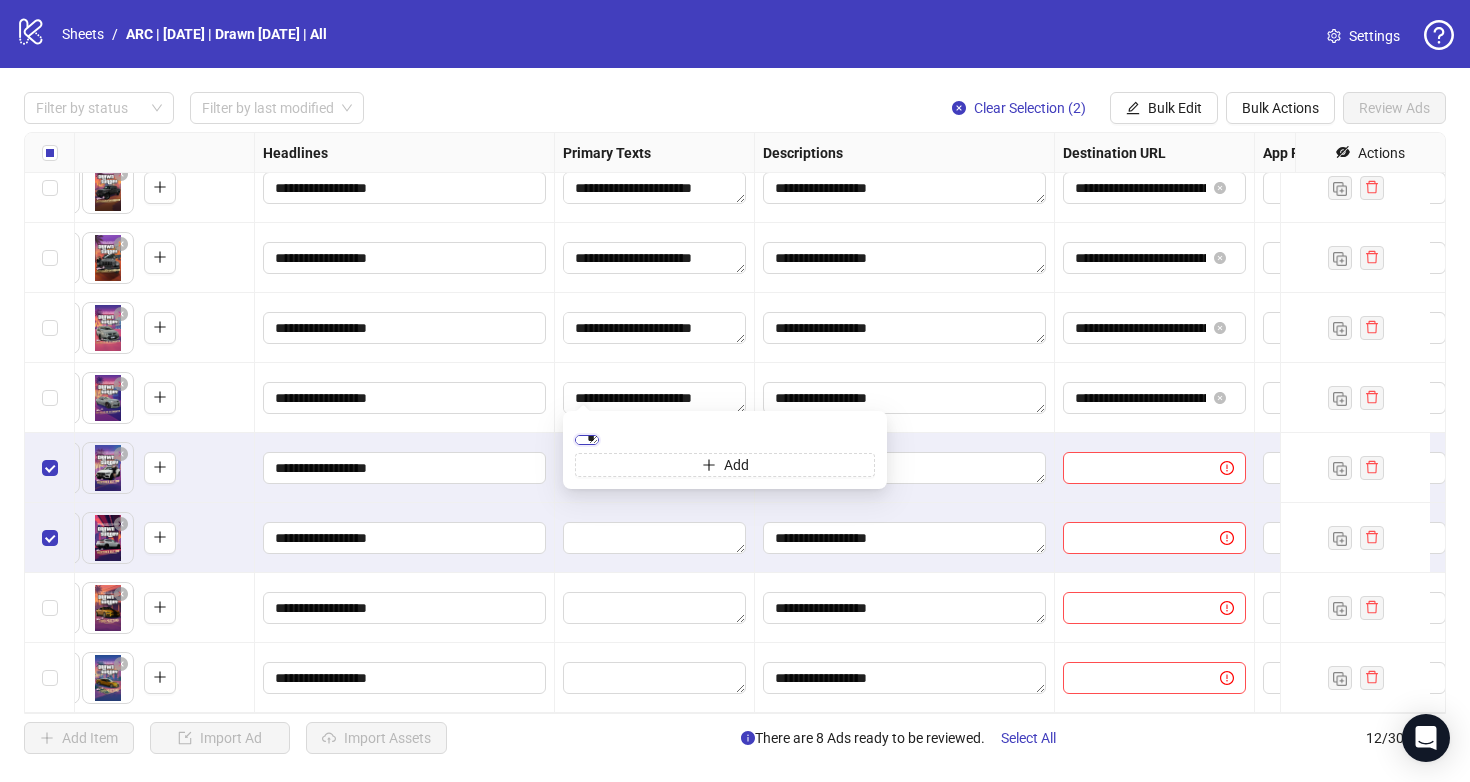 scroll, scrollTop: 40, scrollLeft: 0, axis: vertical 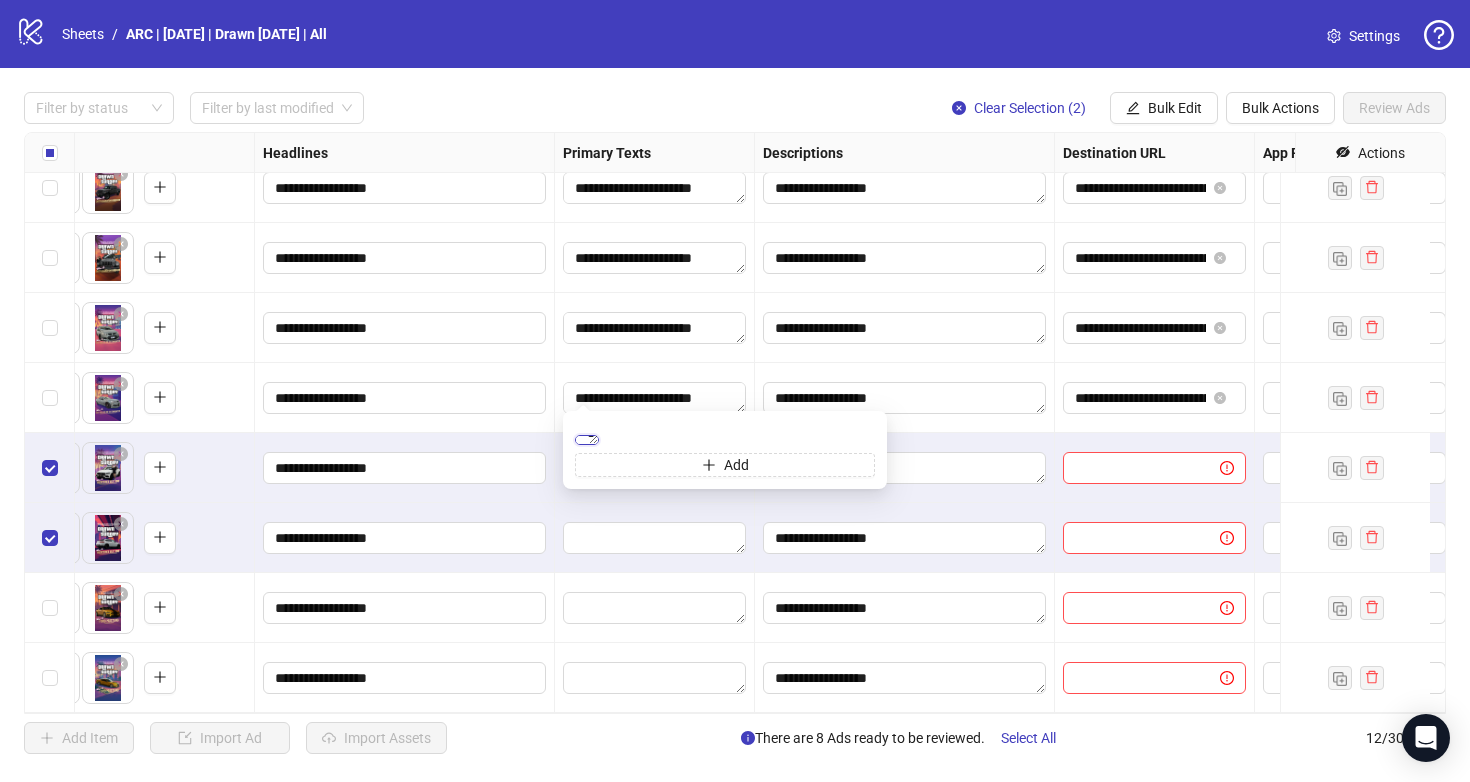 drag, startPoint x: 586, startPoint y: 444, endPoint x: 812, endPoint y: 445, distance: 226.00221 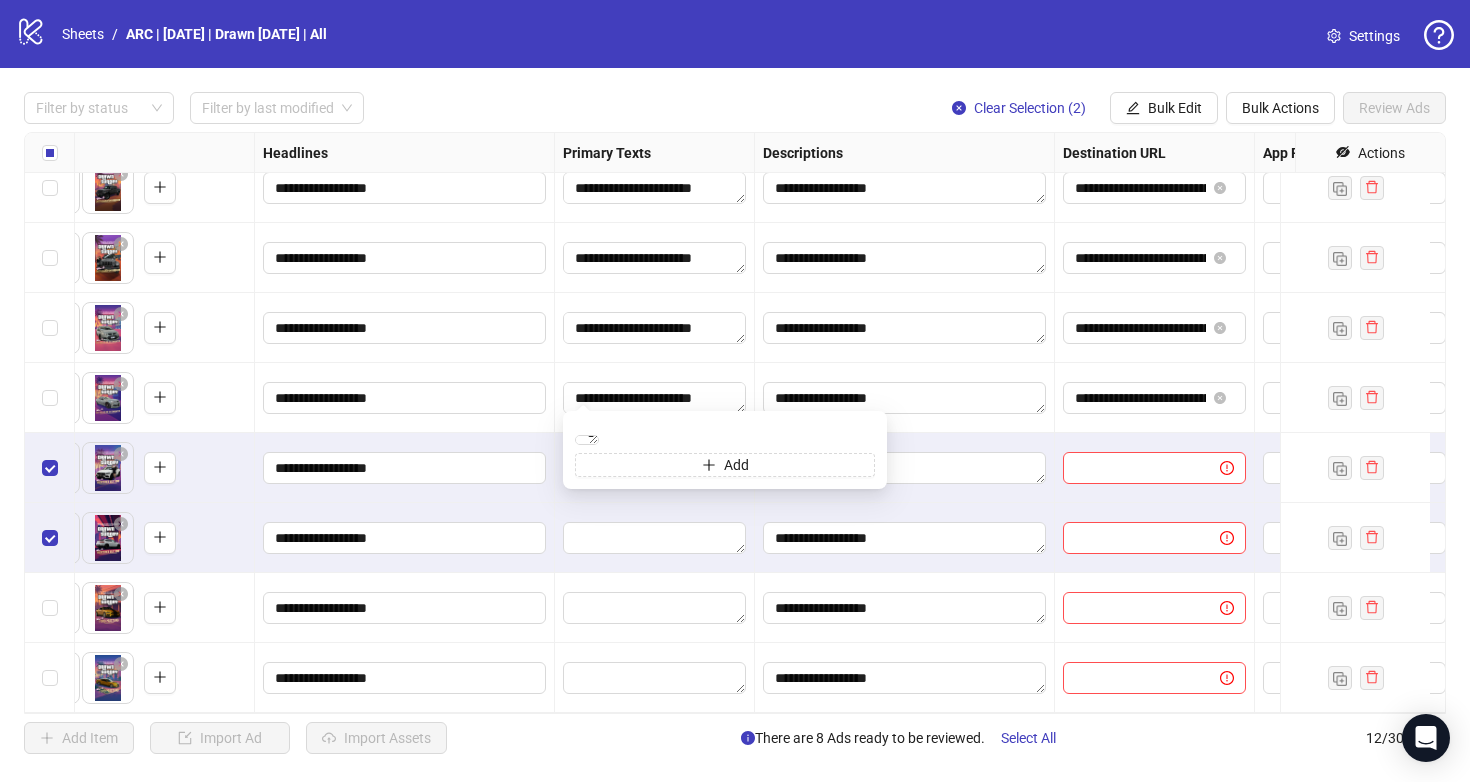 click on "**********" at bounding box center [655, 468] 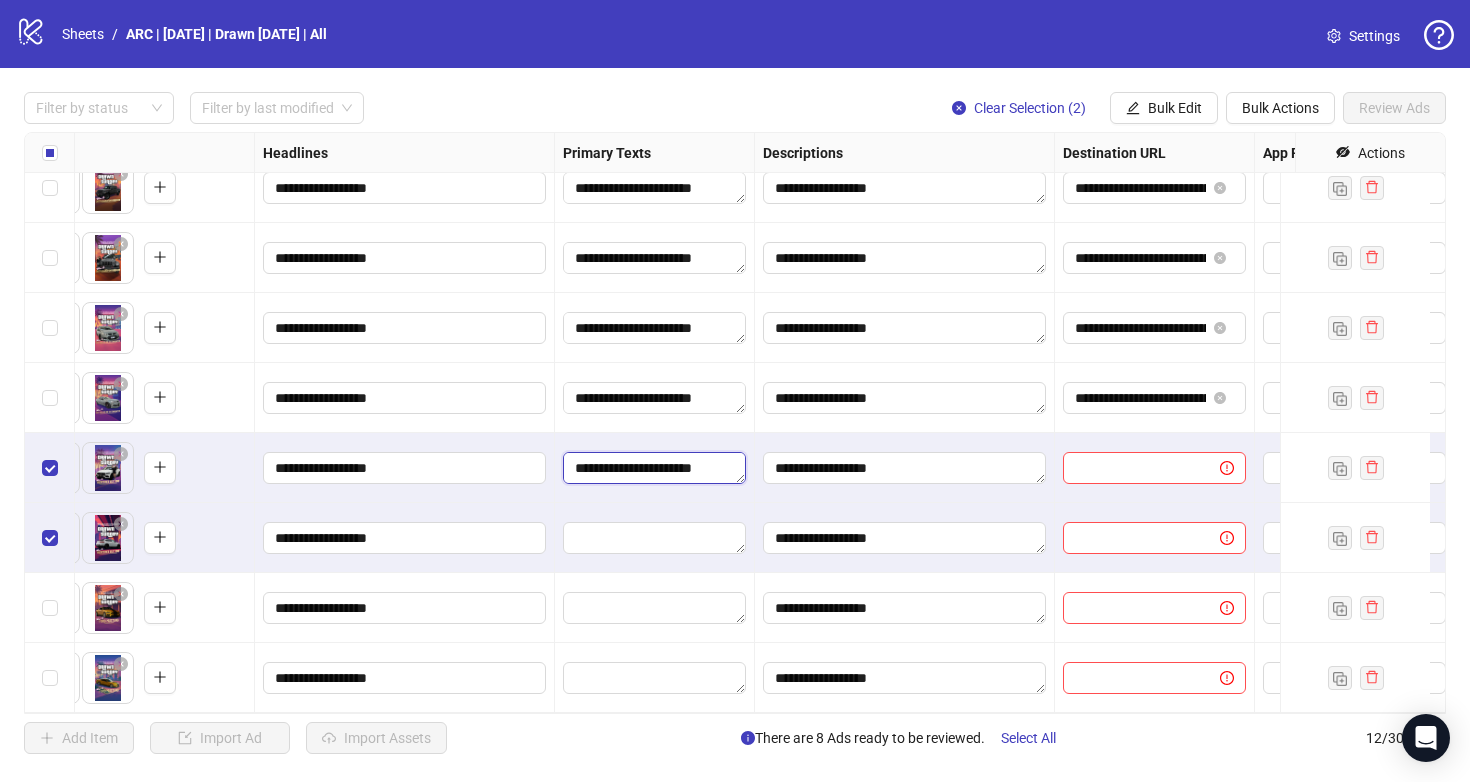 click on "**********" at bounding box center (654, 468) 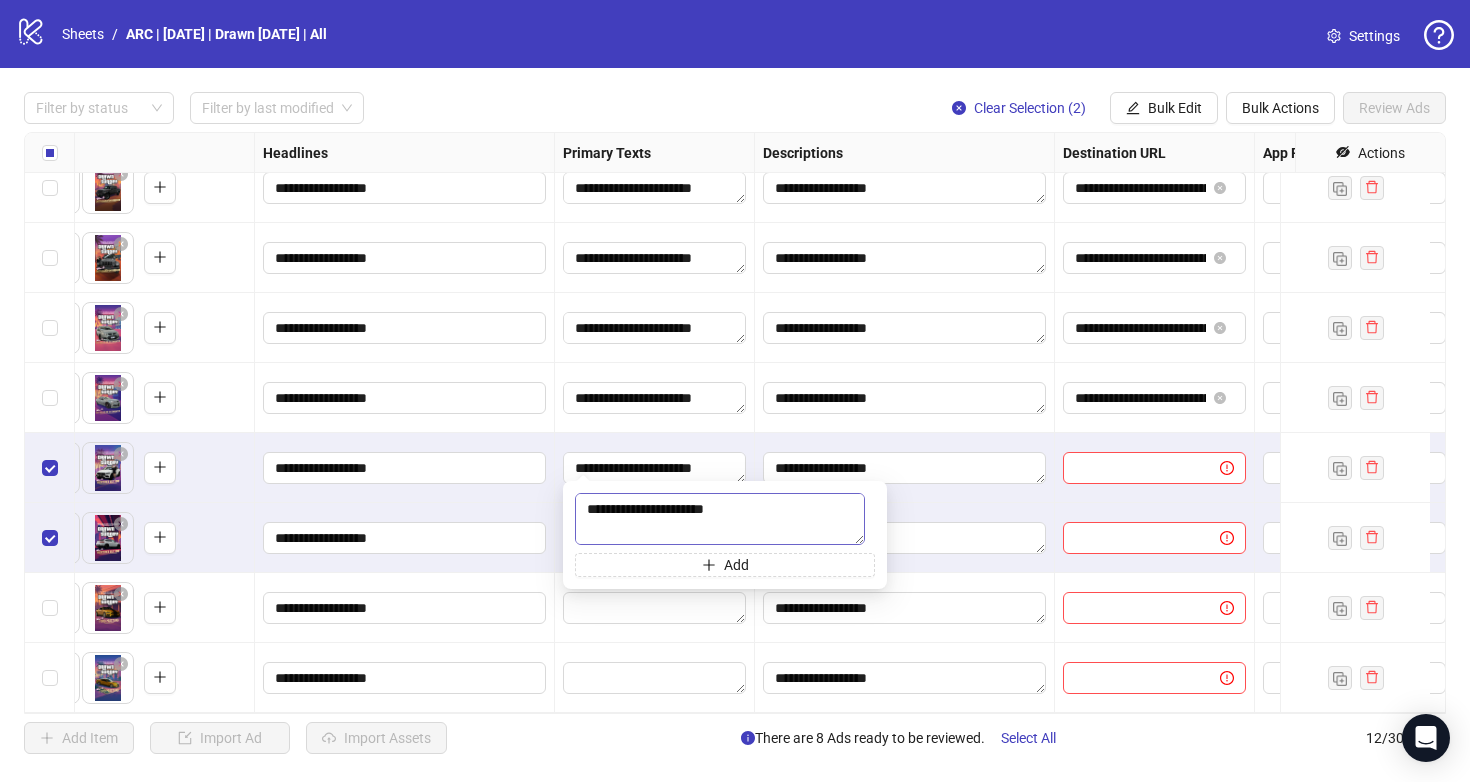 scroll, scrollTop: 37, scrollLeft: 0, axis: vertical 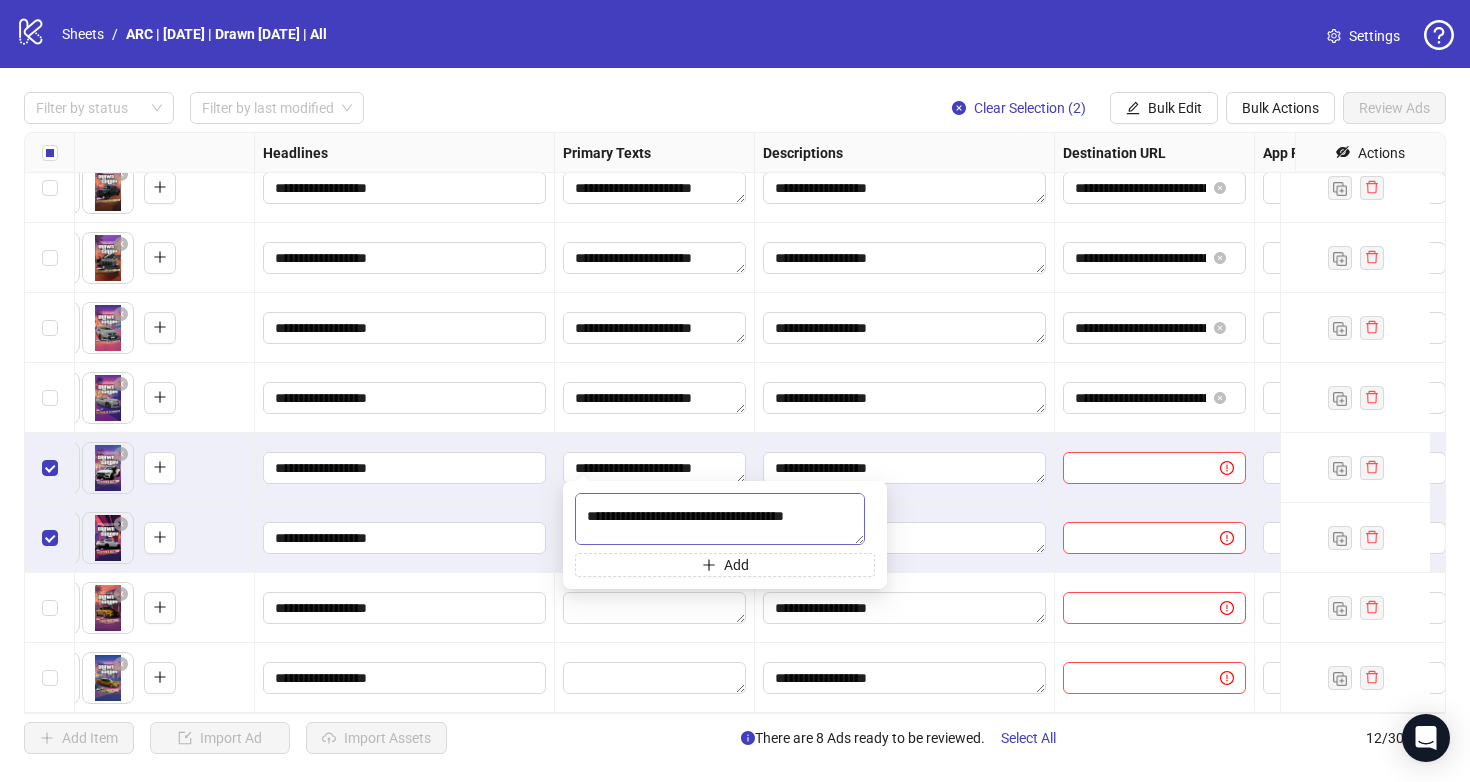 drag, startPoint x: 587, startPoint y: 517, endPoint x: 667, endPoint y: 519, distance: 80.024994 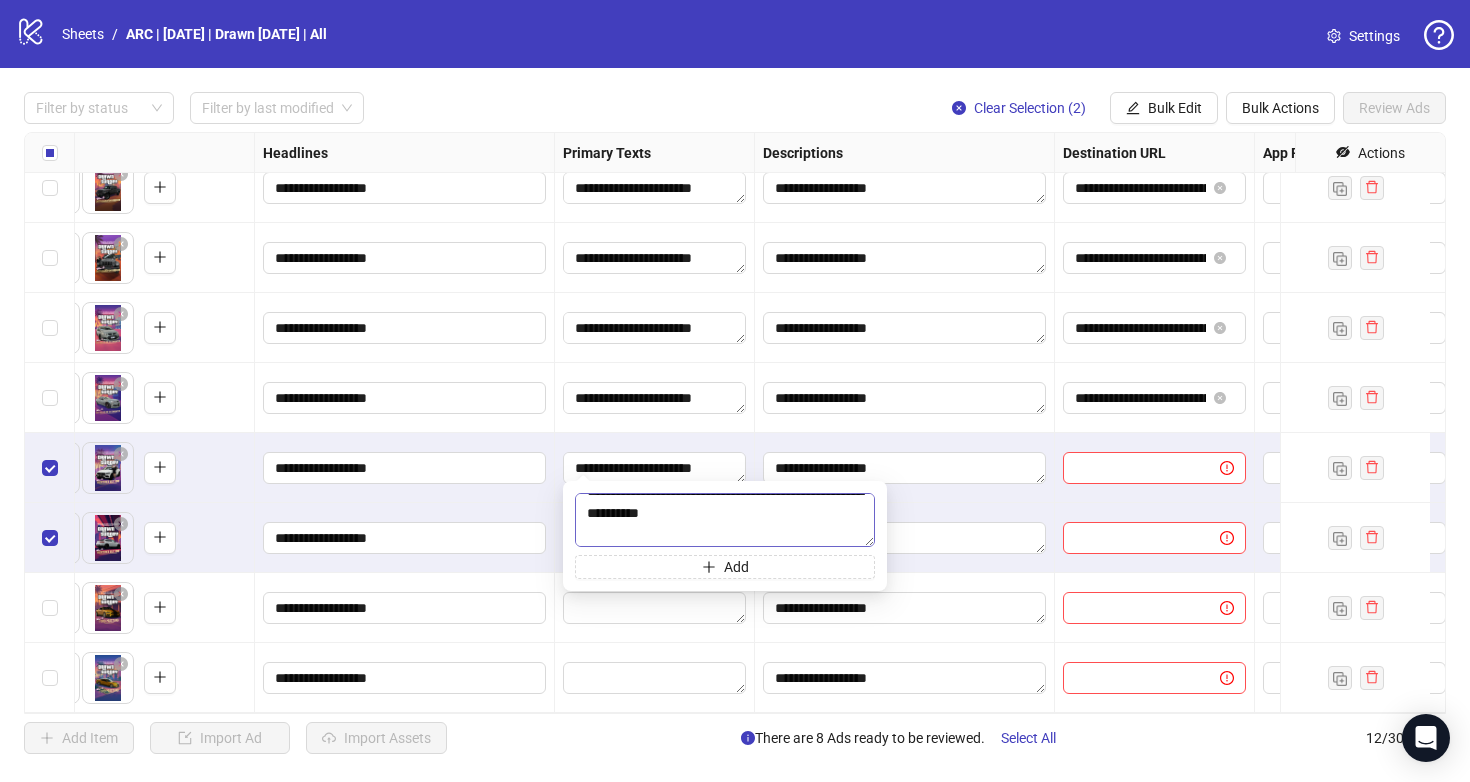 scroll, scrollTop: 67, scrollLeft: 0, axis: vertical 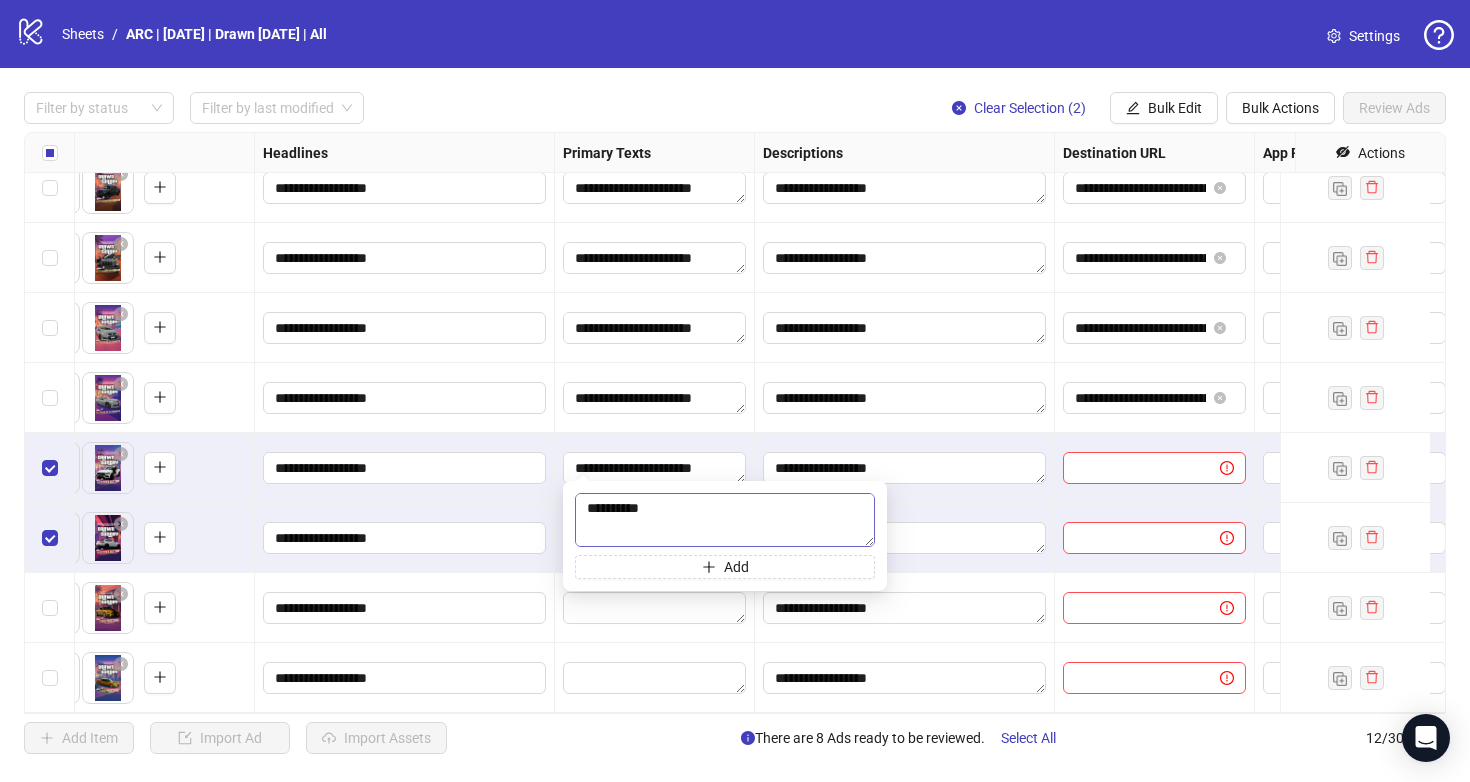 click on "**********" at bounding box center (725, 520) 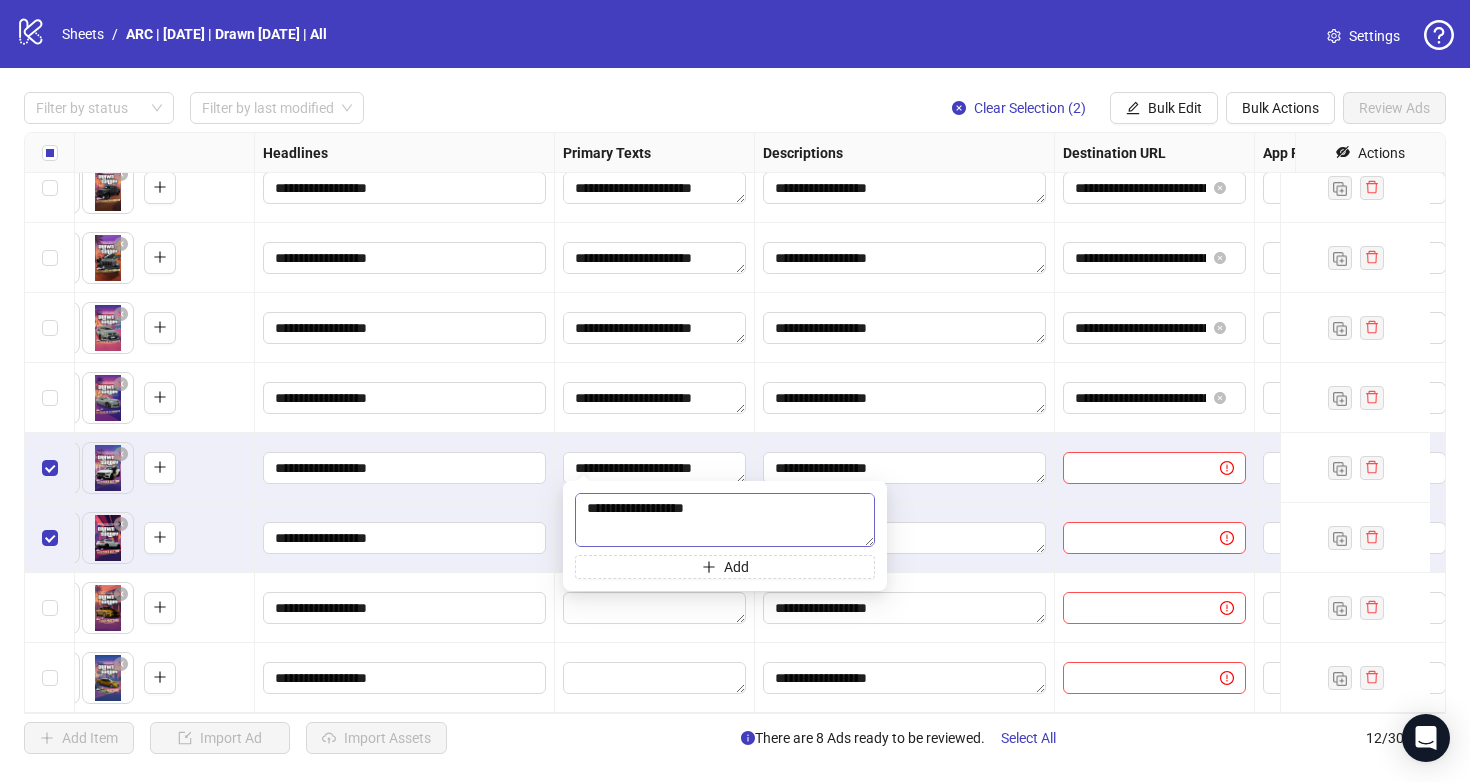 type on "**********" 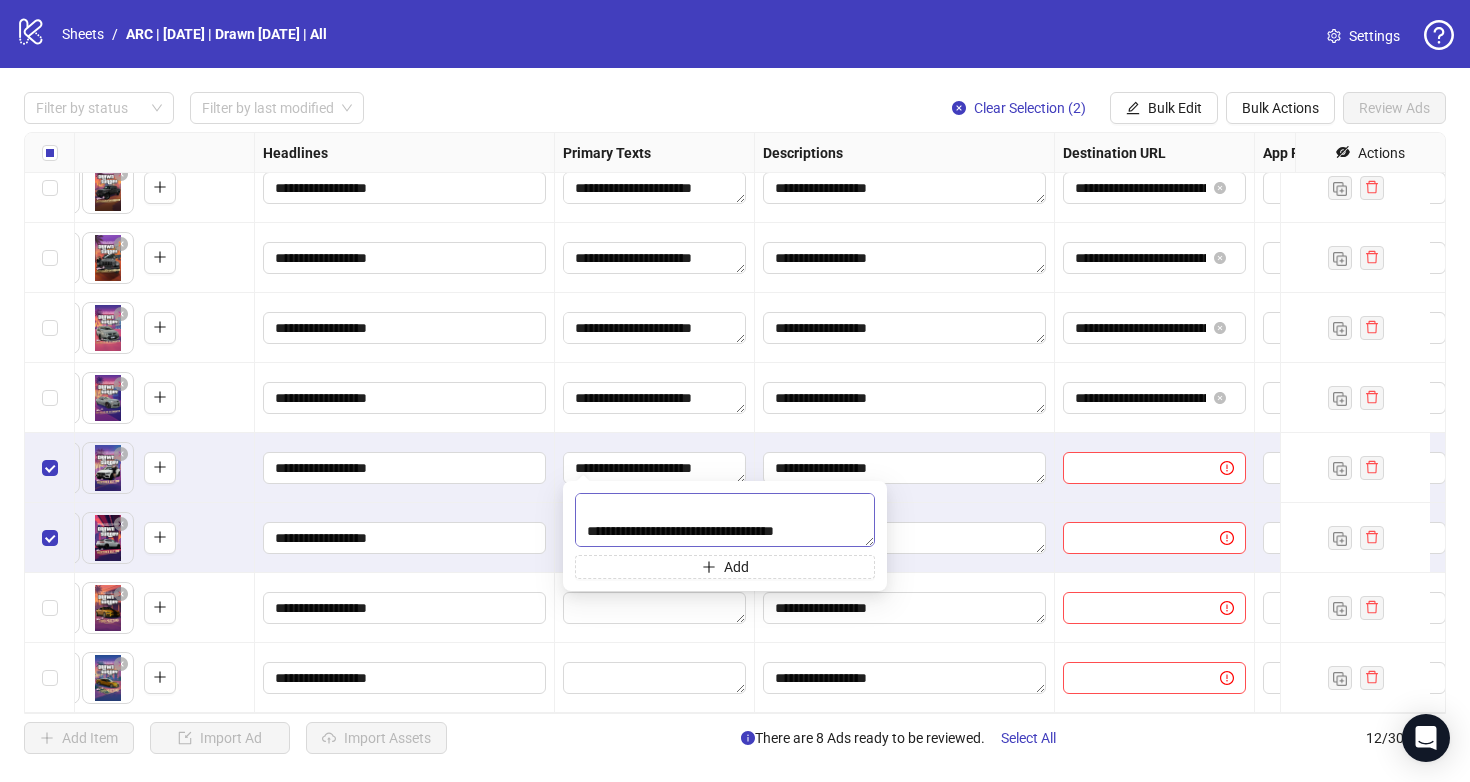 scroll, scrollTop: 242, scrollLeft: 0, axis: vertical 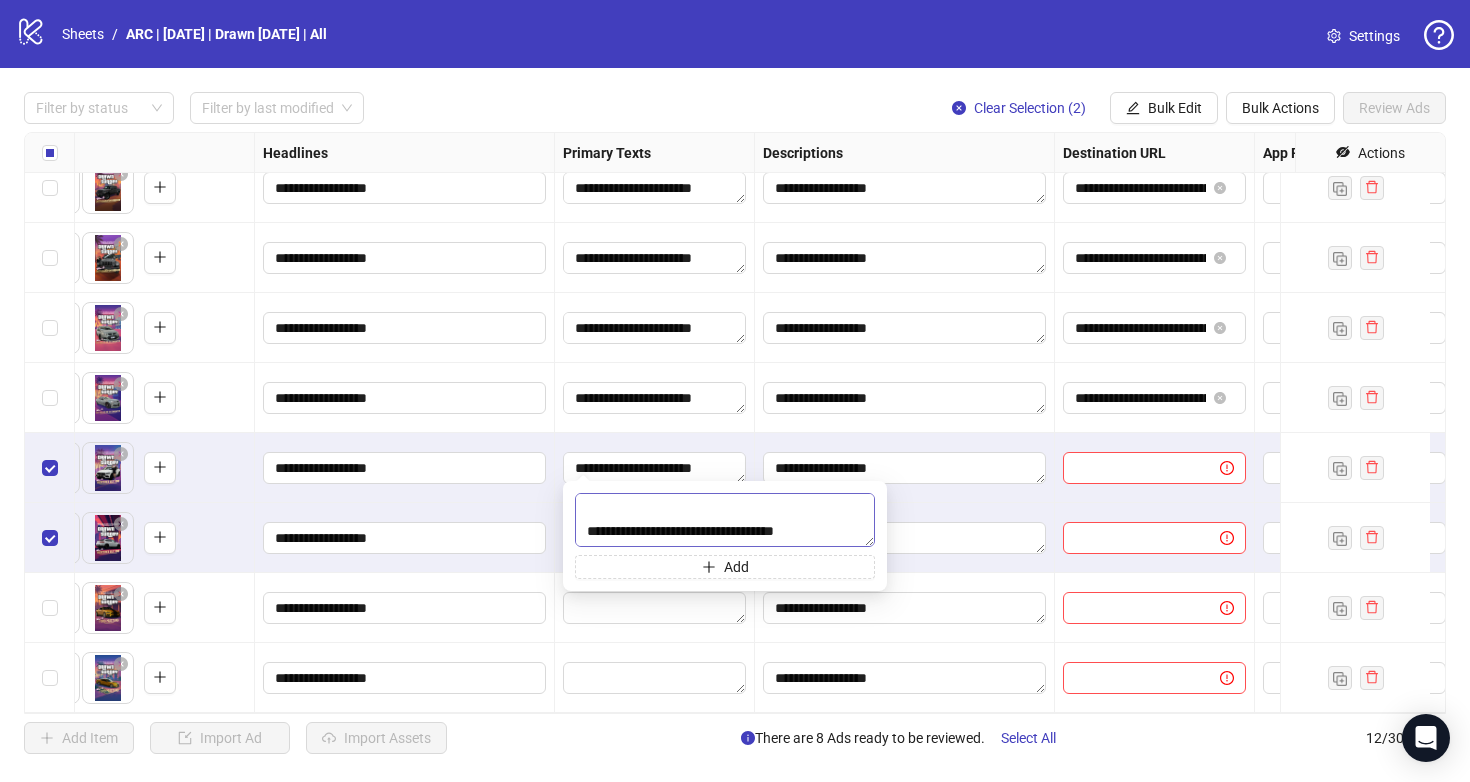 click on "**********" at bounding box center (725, 520) 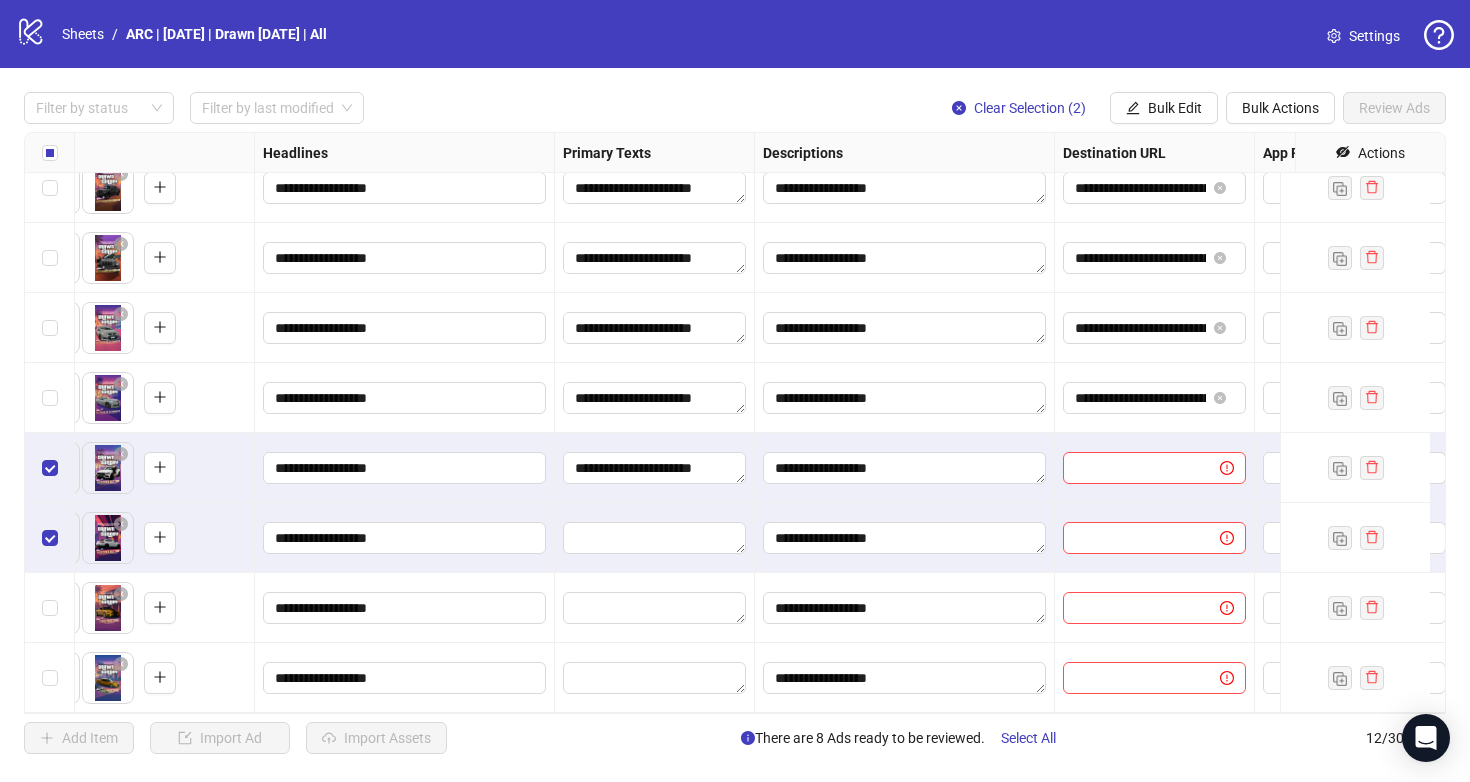 click on "**********" at bounding box center (405, 538) 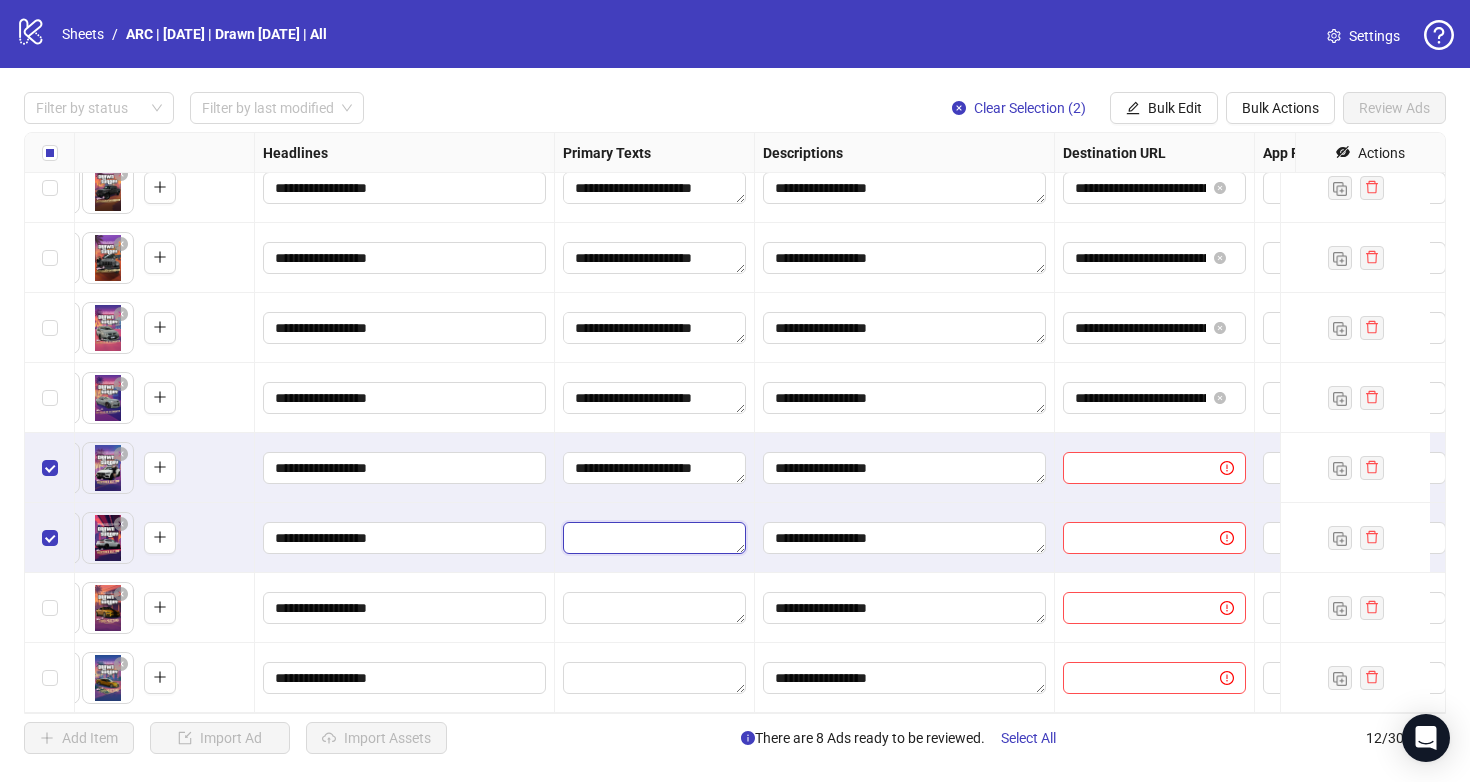 click at bounding box center (654, 538) 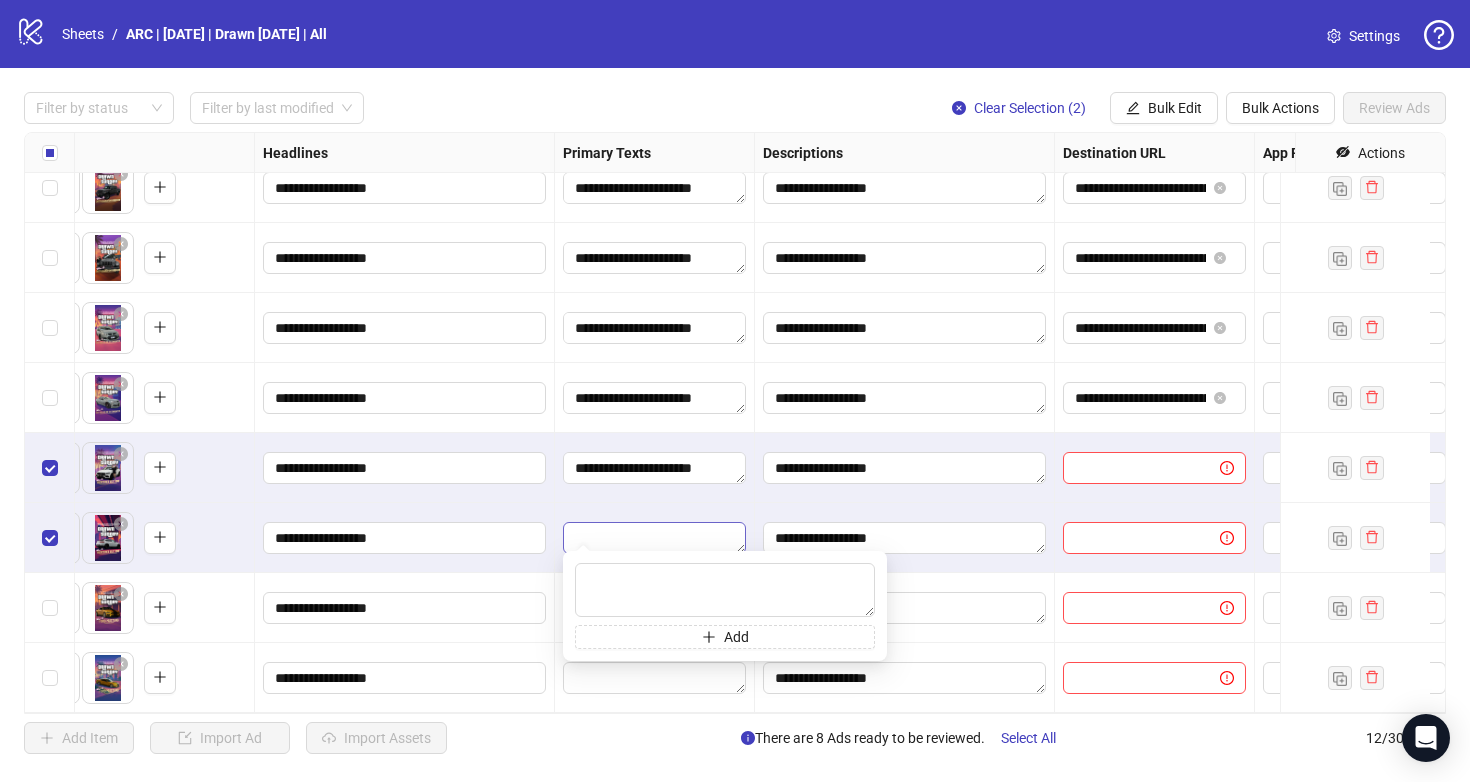 type on "**********" 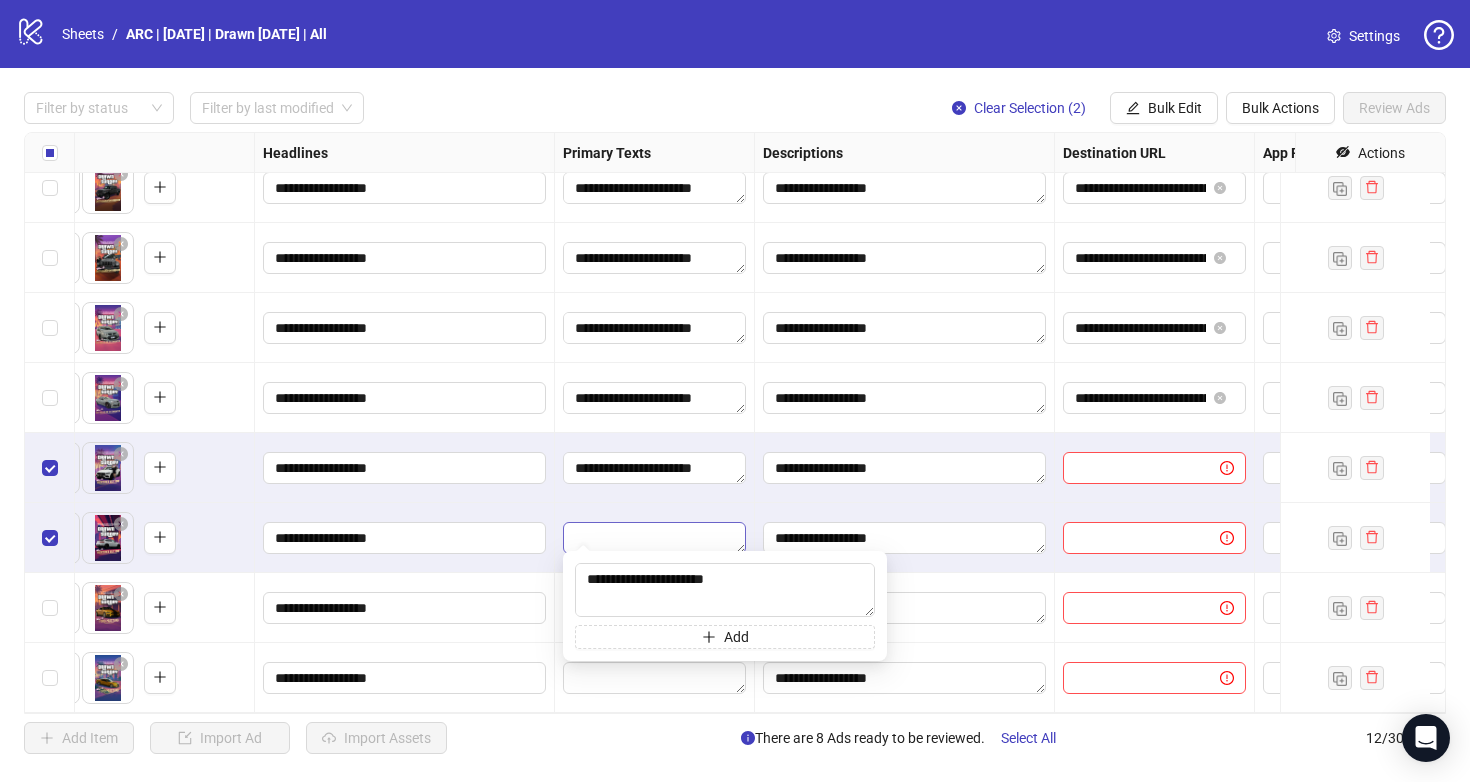 scroll, scrollTop: 235, scrollLeft: 0, axis: vertical 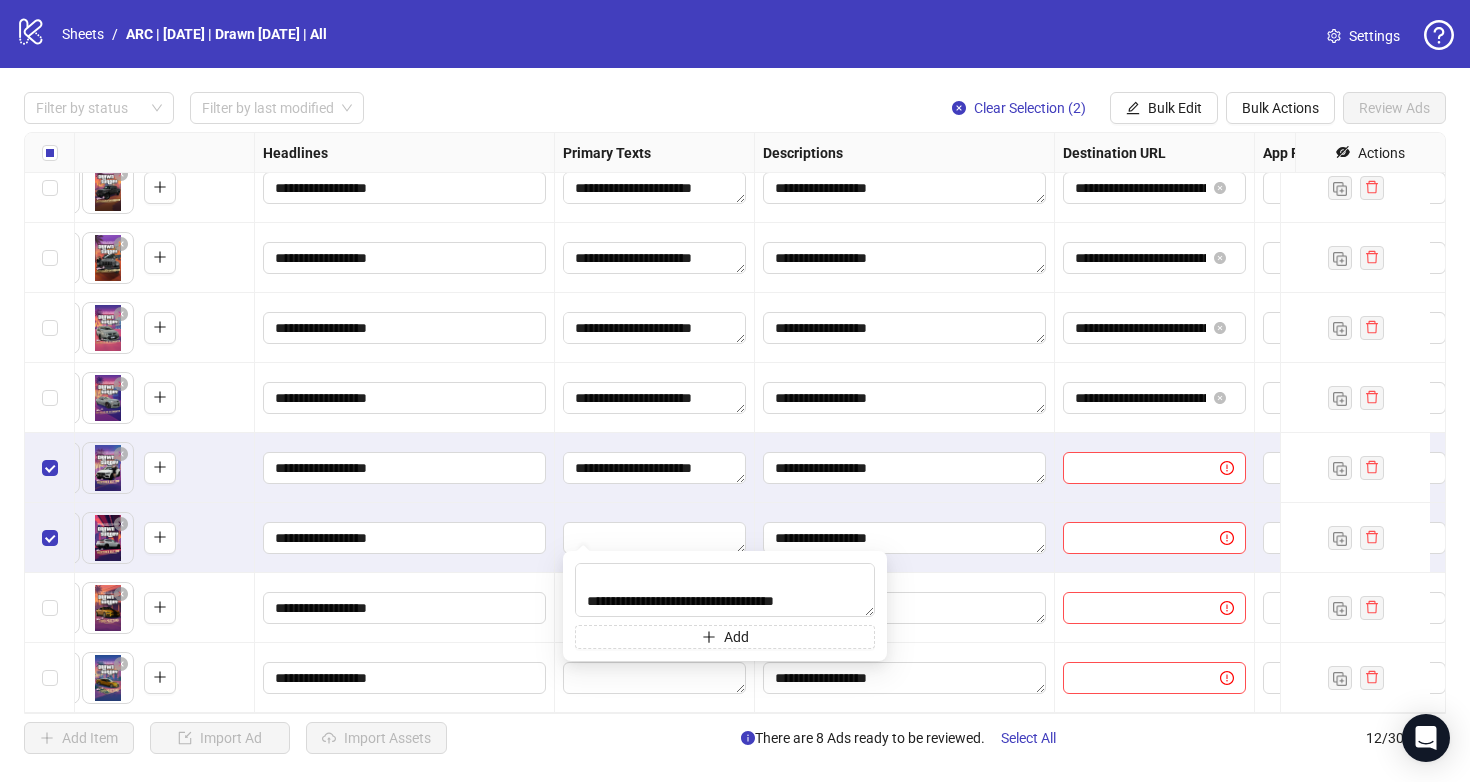click at bounding box center [655, 538] 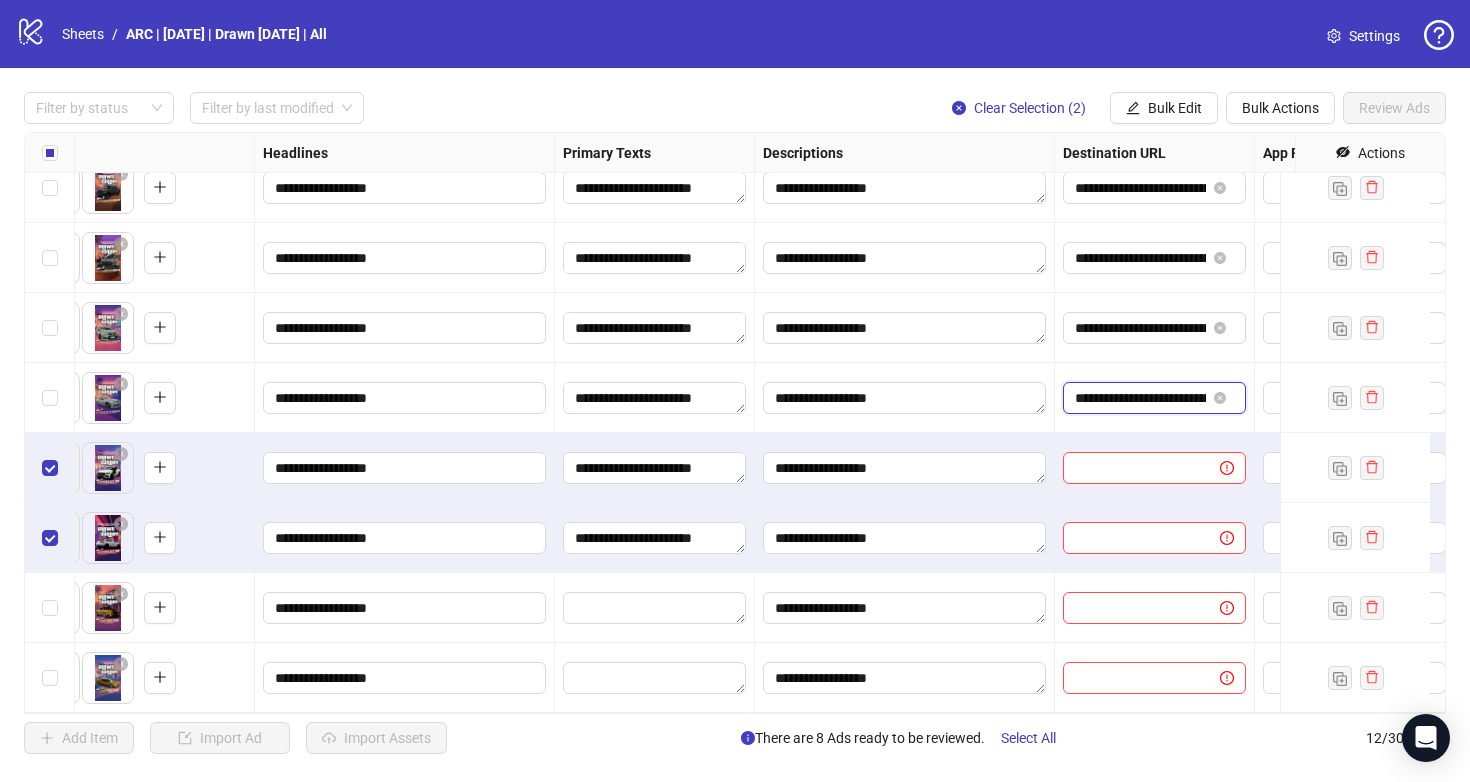 click on "**********" at bounding box center (1140, 398) 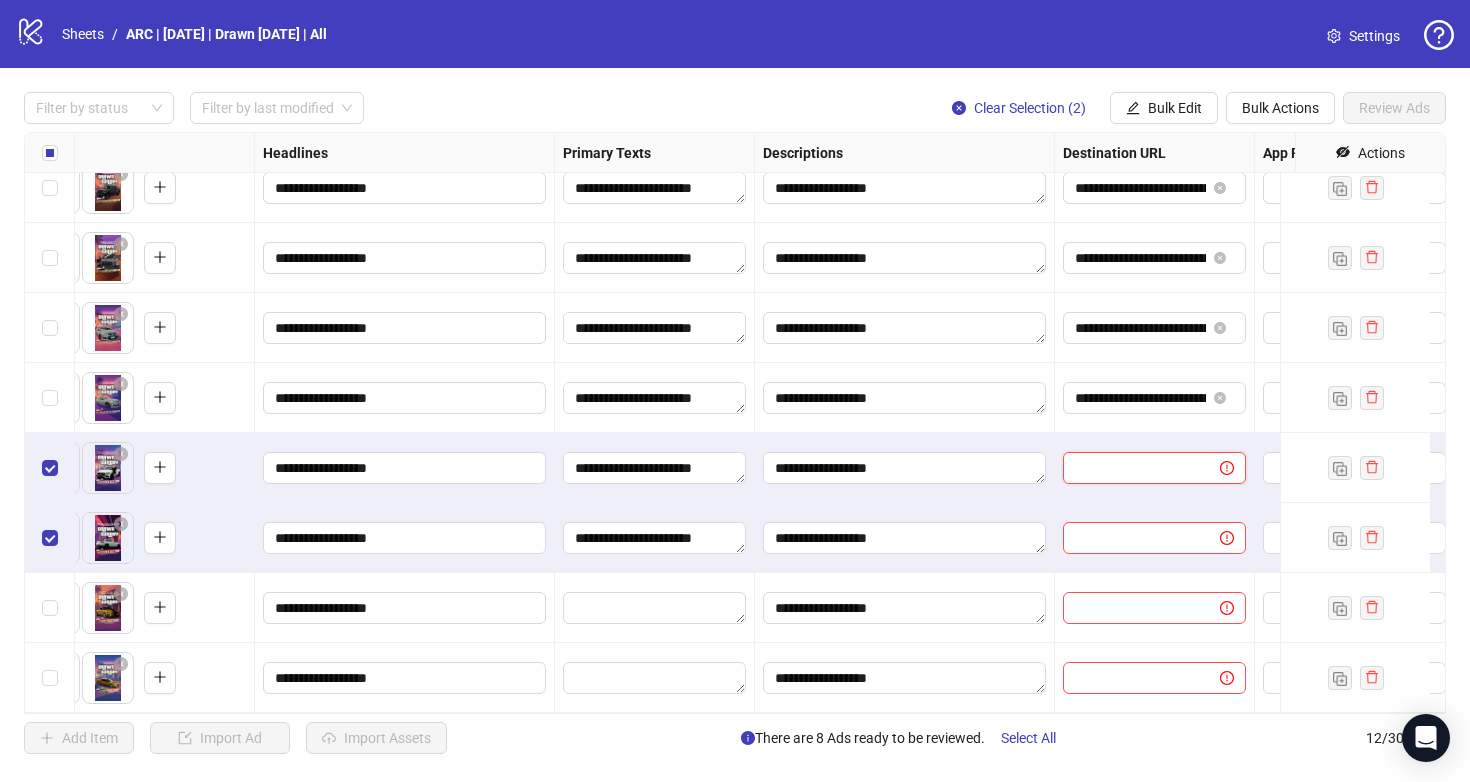click at bounding box center [1133, 468] 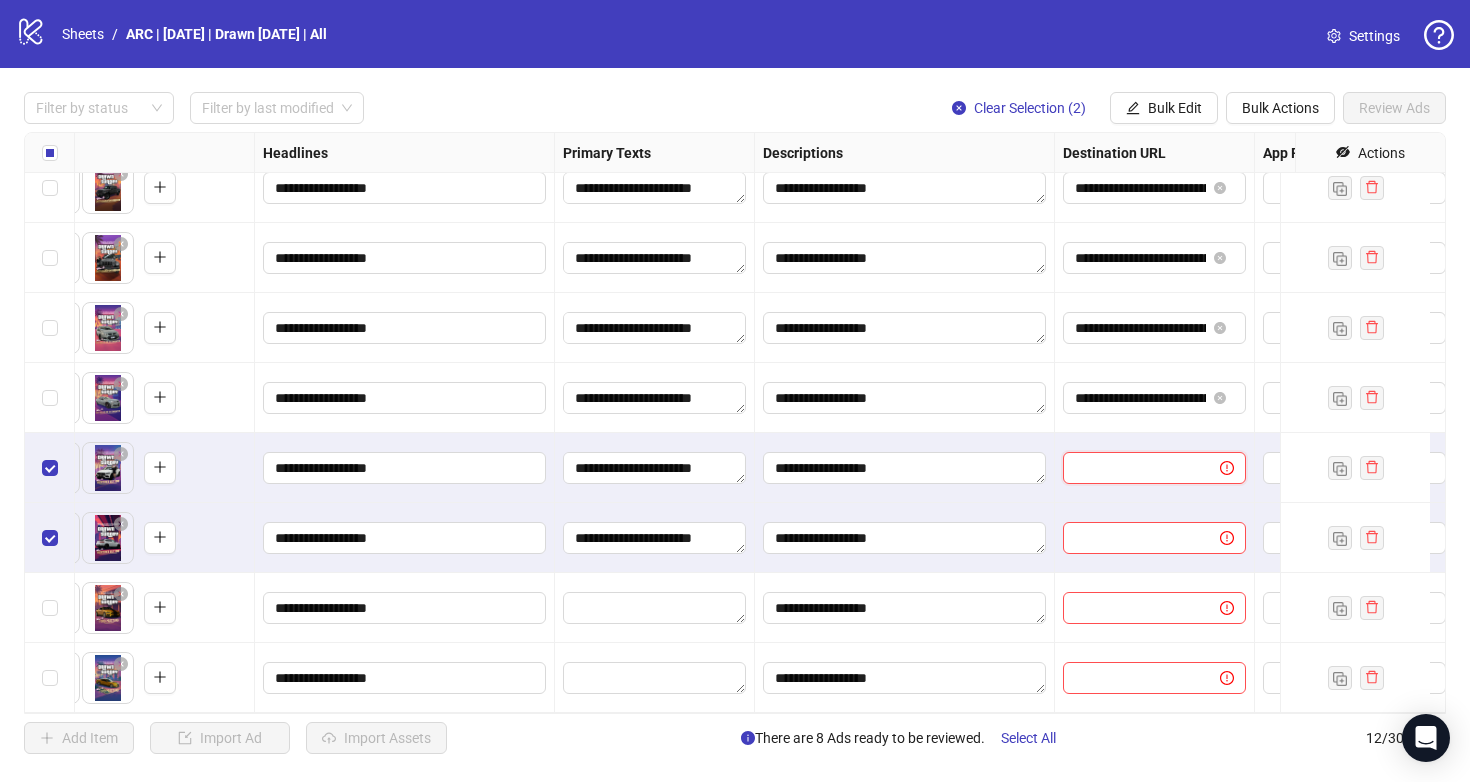 paste on "**********" 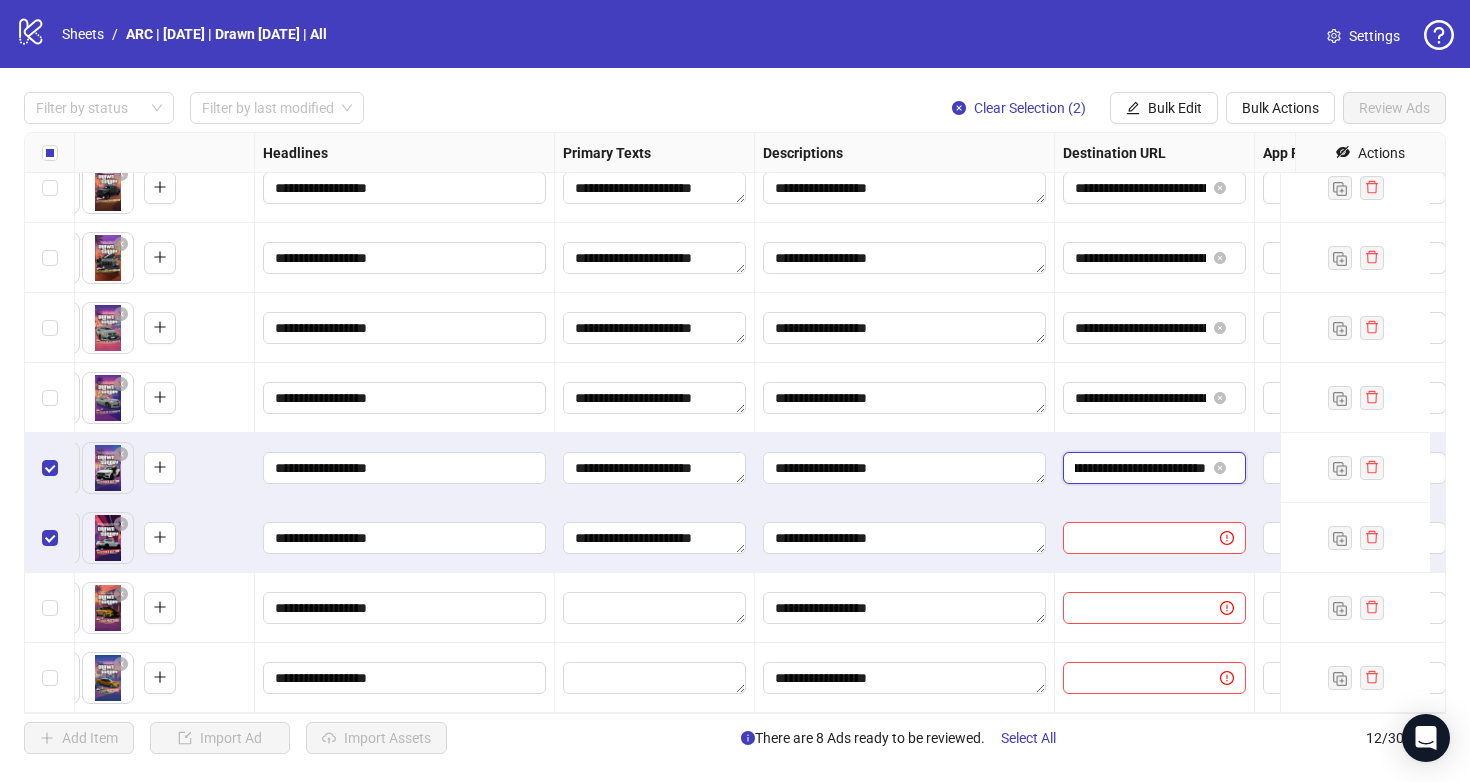 scroll, scrollTop: 0, scrollLeft: 174, axis: horizontal 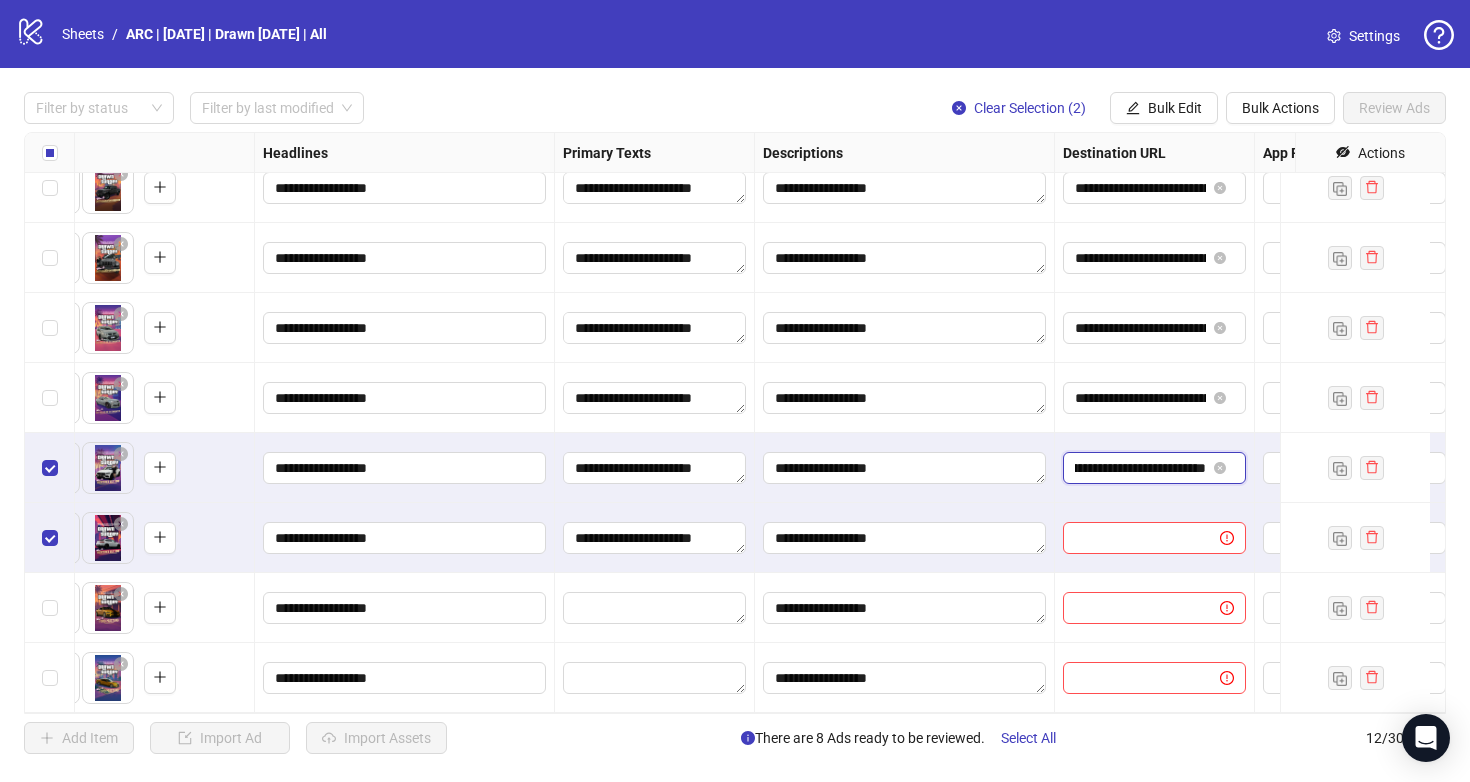 type on "**********" 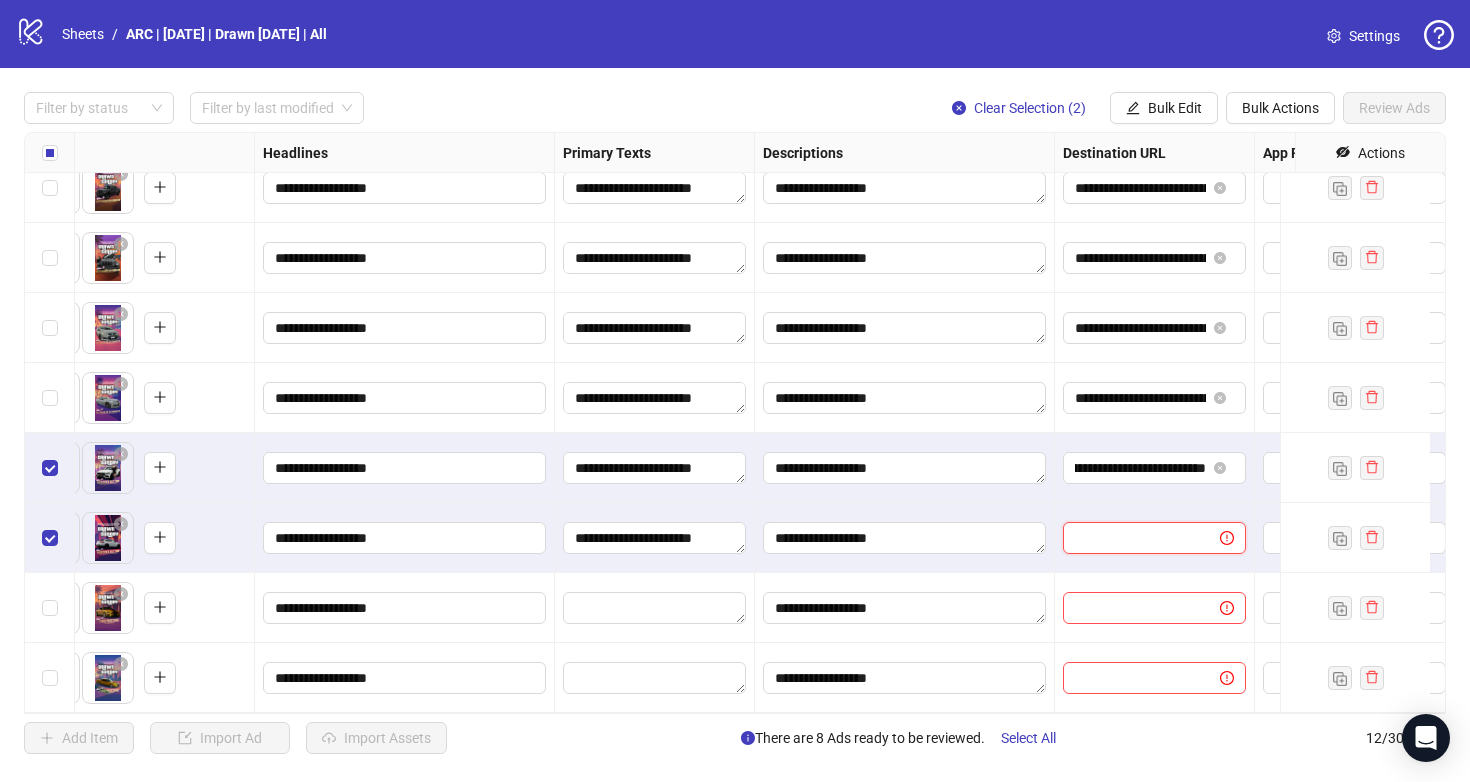 click at bounding box center [1133, 538] 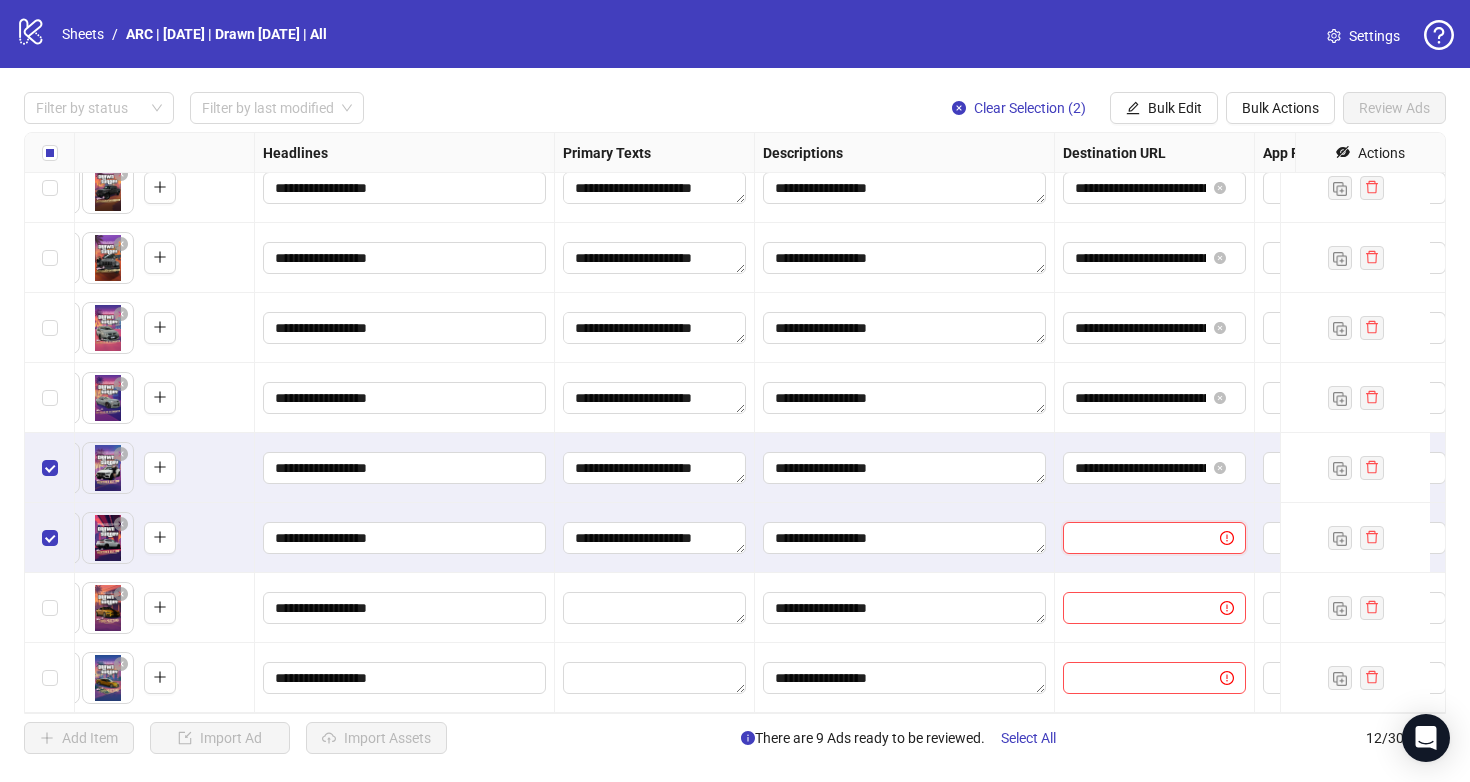 paste on "**********" 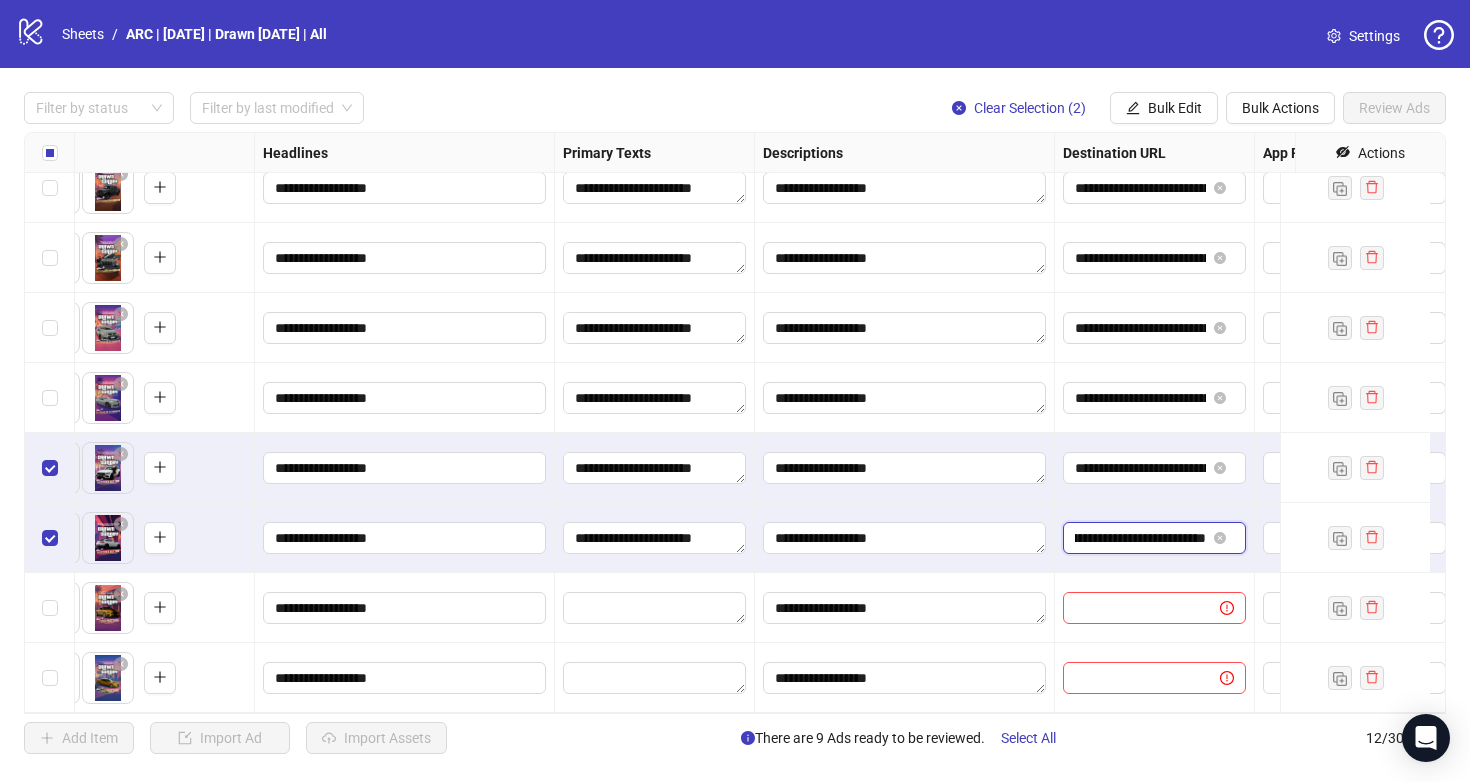type on "**********" 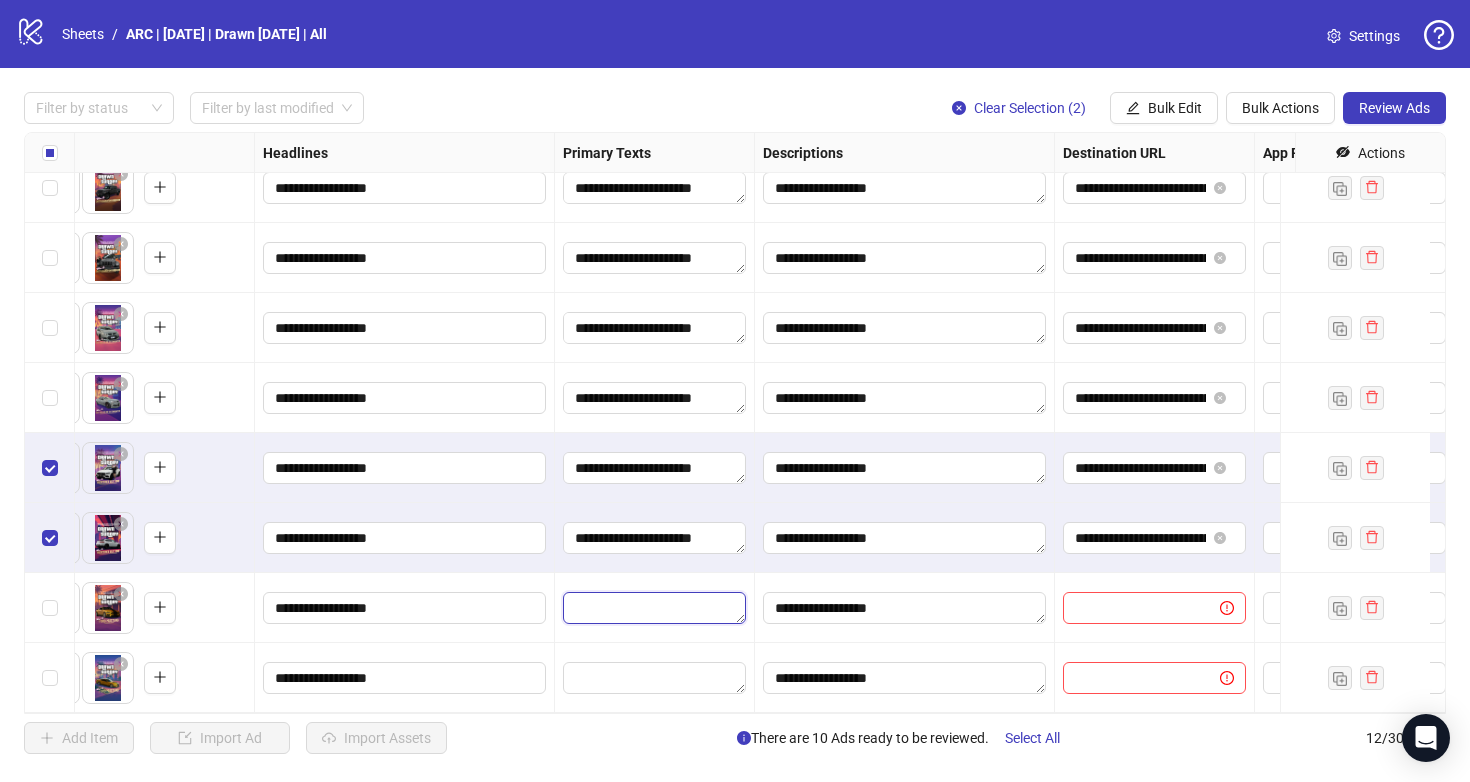 click at bounding box center (654, 608) 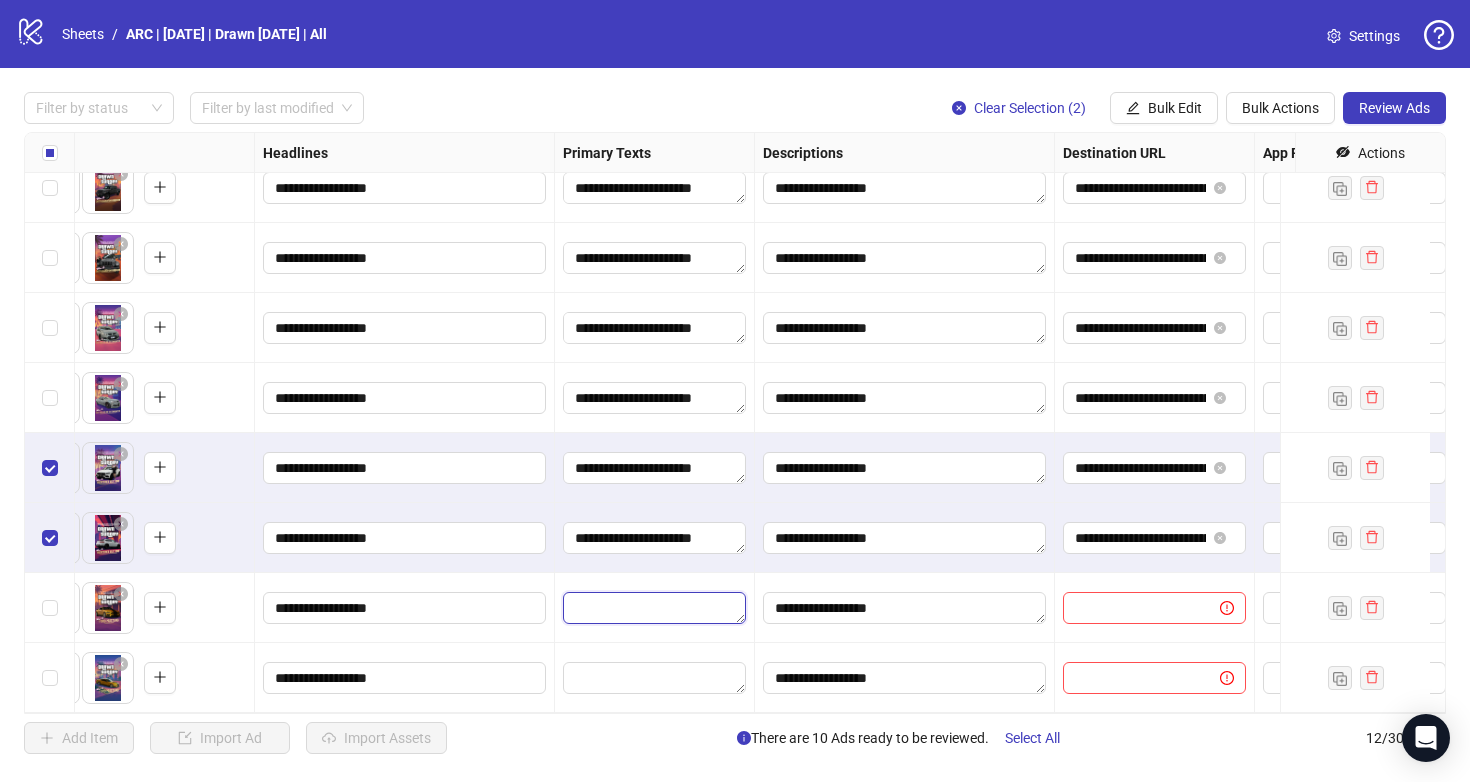 click at bounding box center [654, 608] 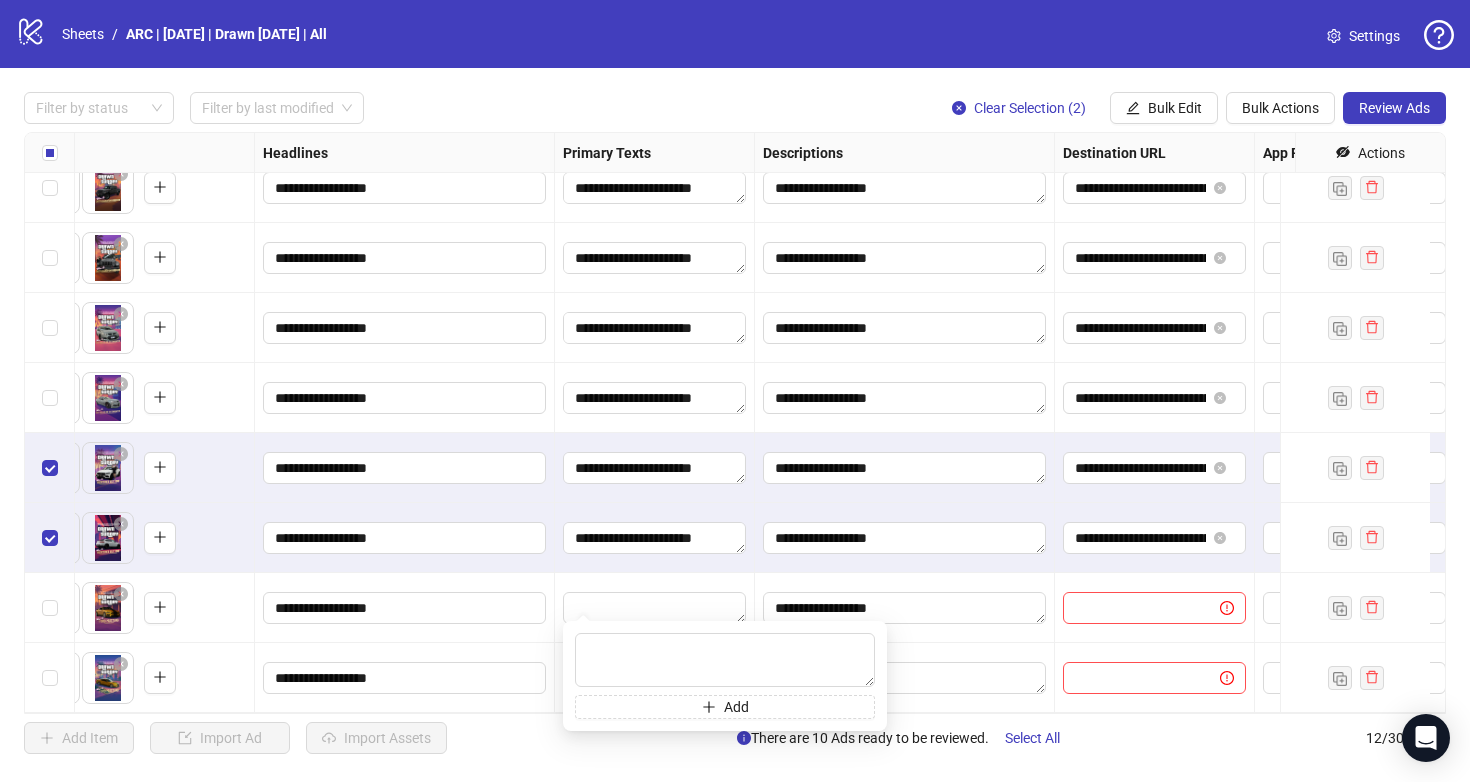 type on "**********" 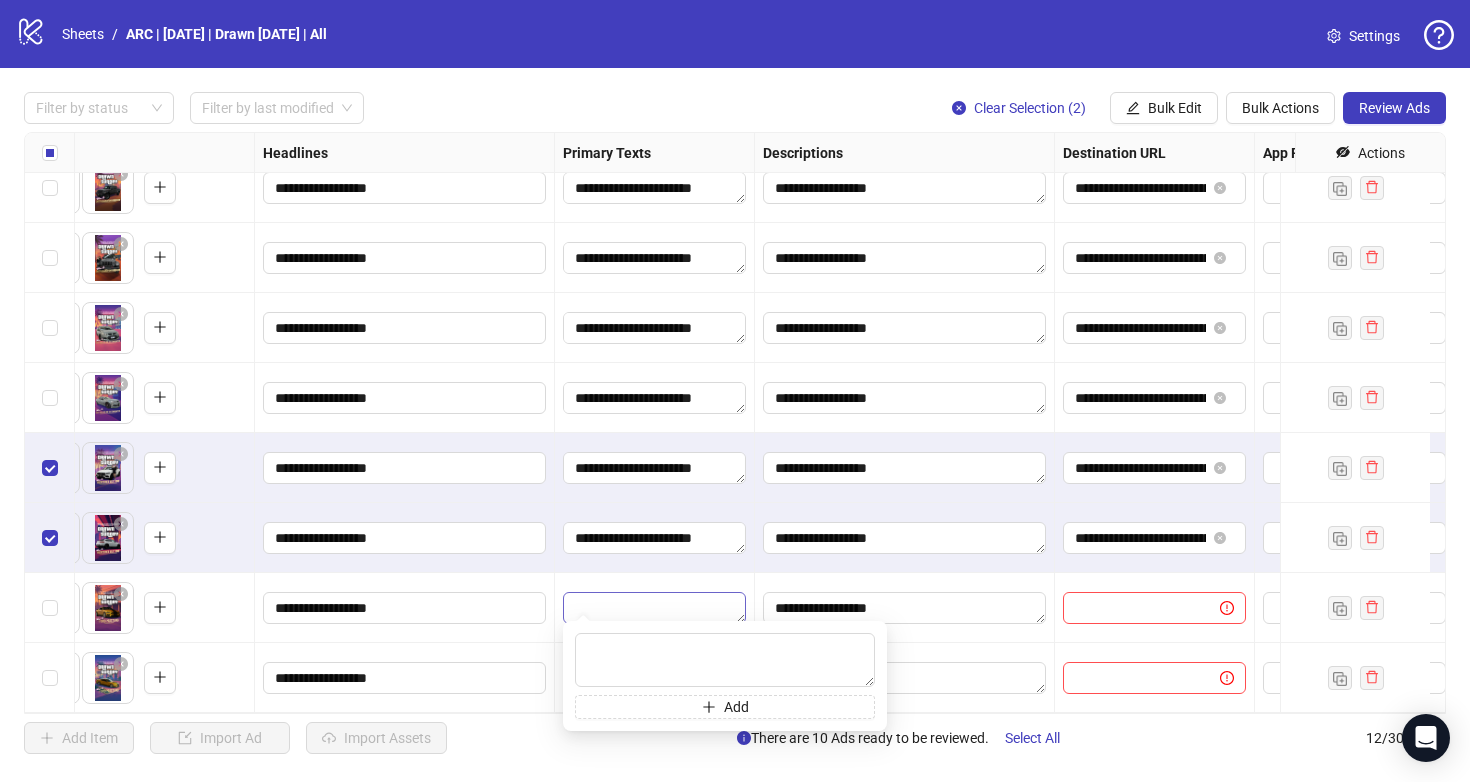 click at bounding box center (654, 608) 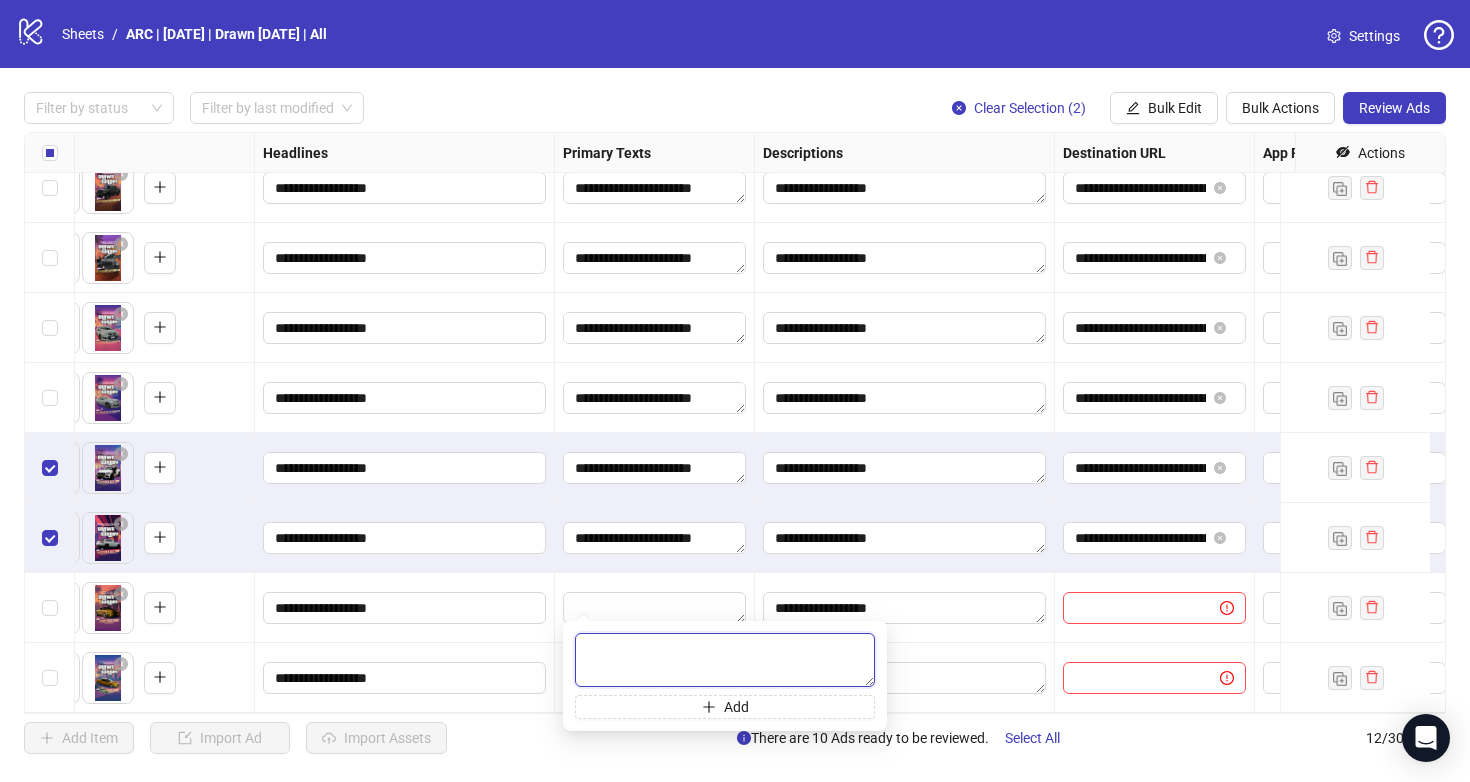 paste on "**********" 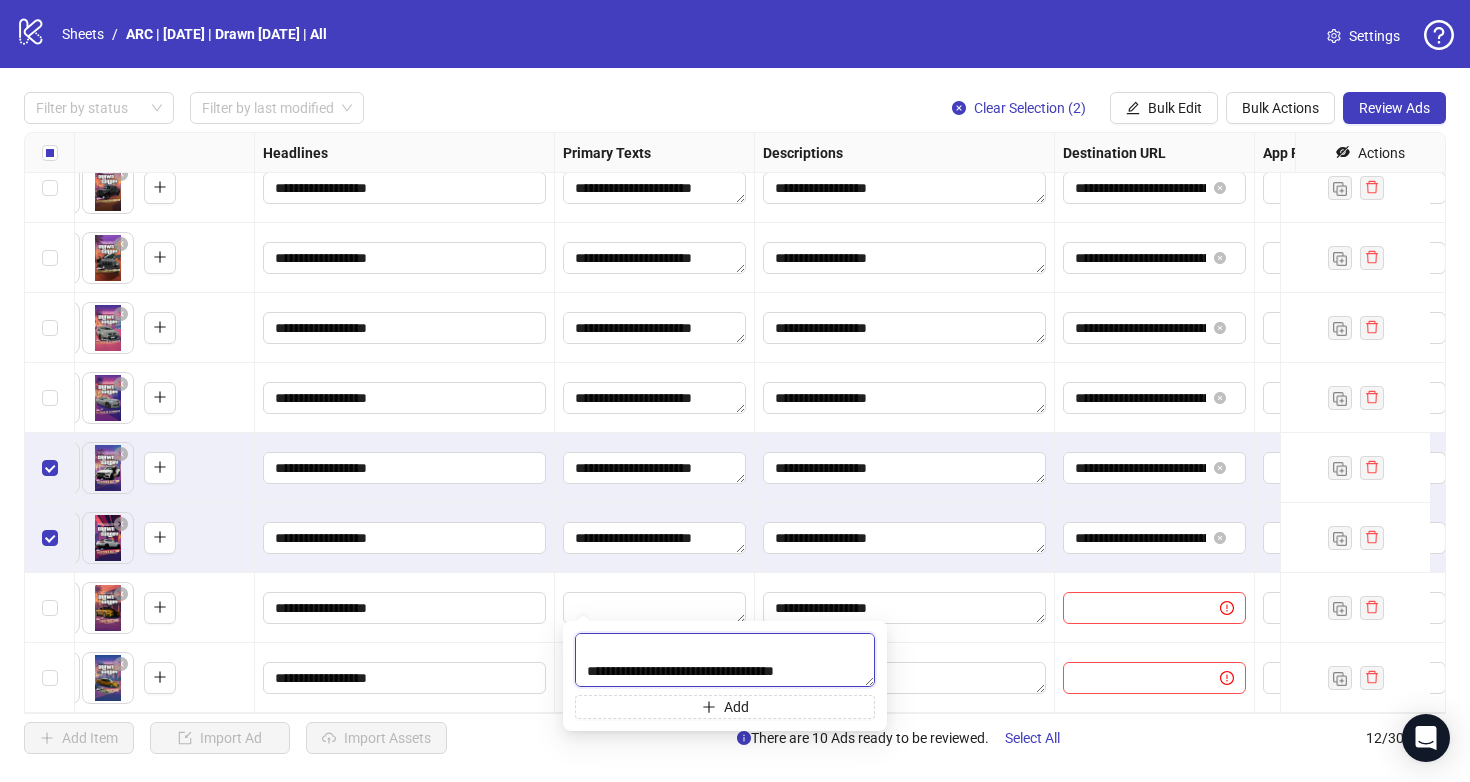 scroll, scrollTop: 0, scrollLeft: 0, axis: both 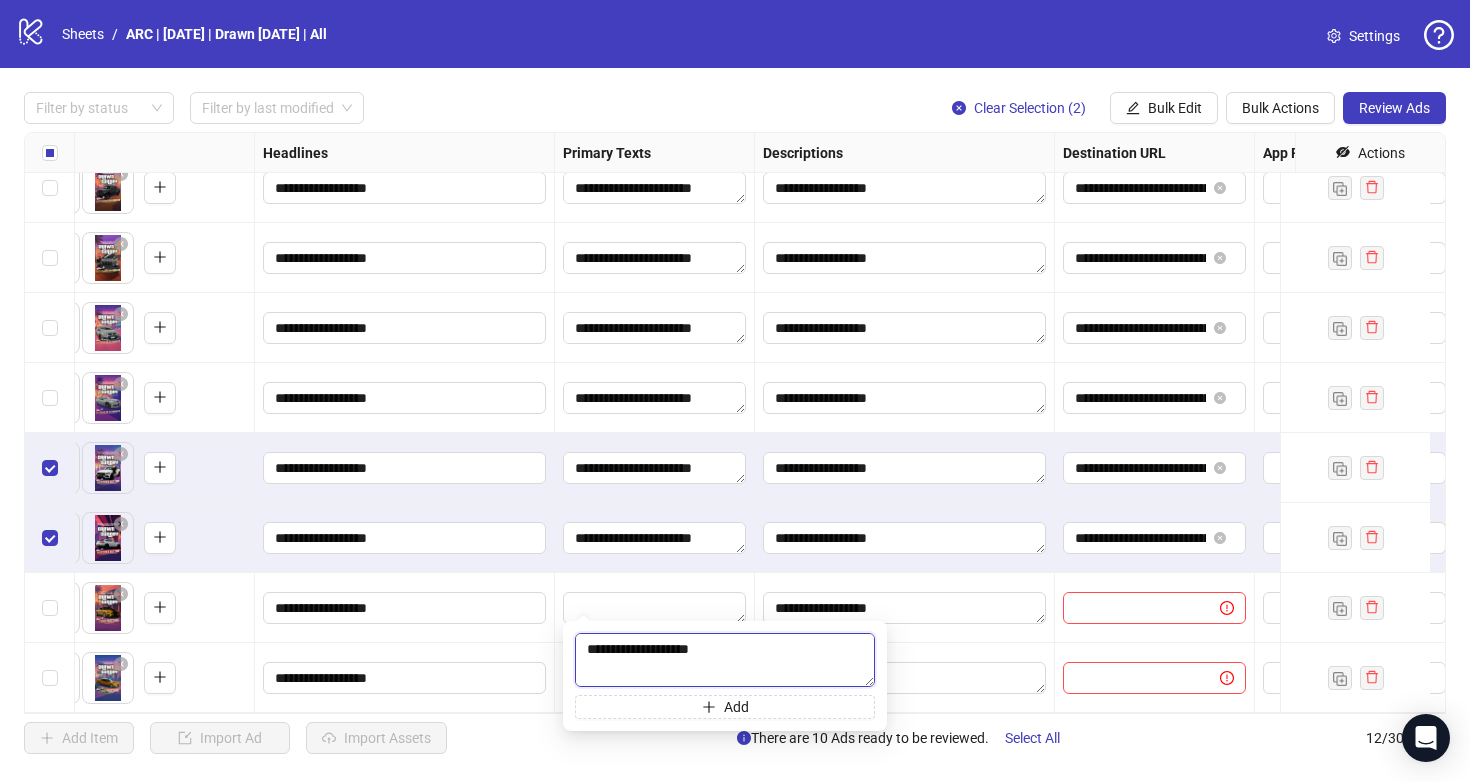 drag, startPoint x: 741, startPoint y: 649, endPoint x: 547, endPoint y: 640, distance: 194.20865 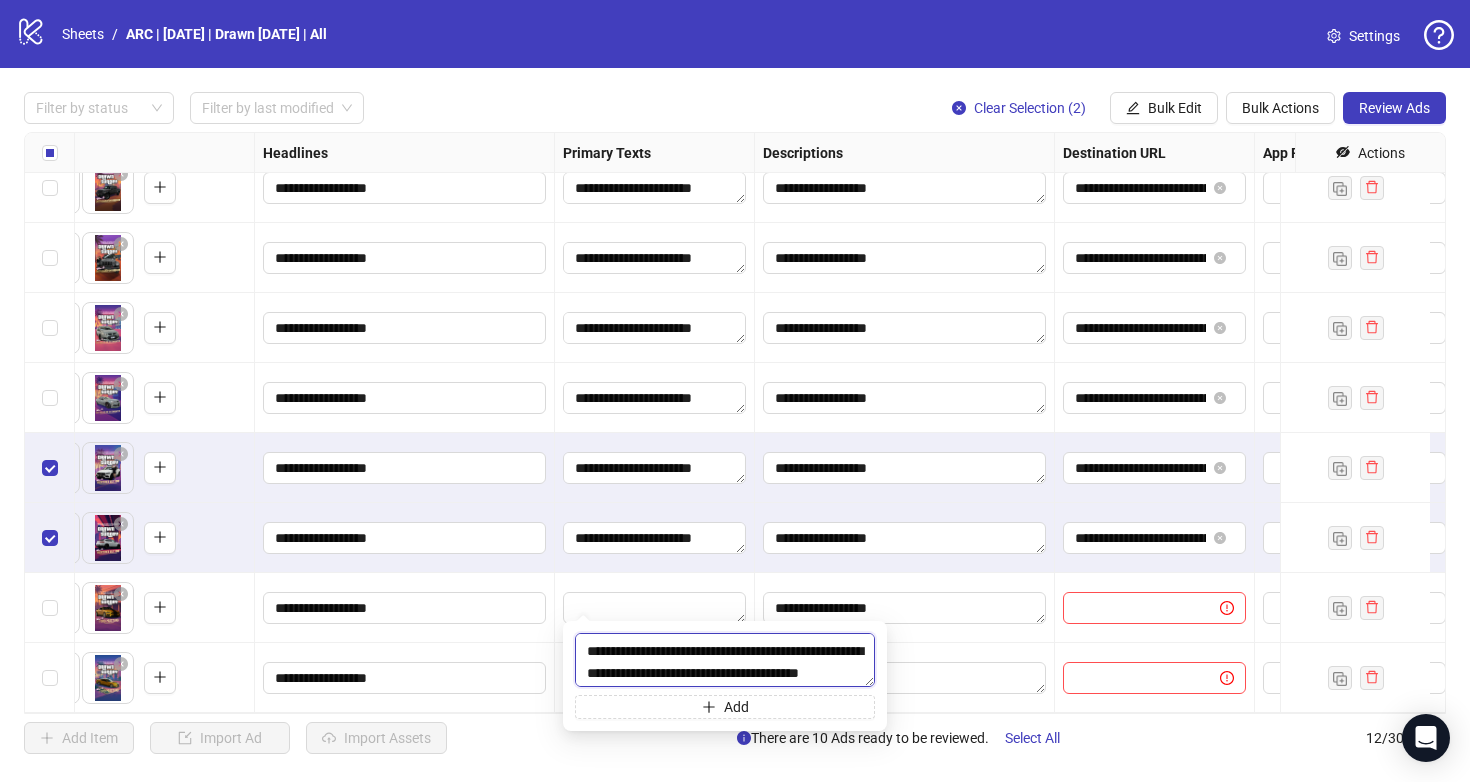 scroll, scrollTop: 38, scrollLeft: 0, axis: vertical 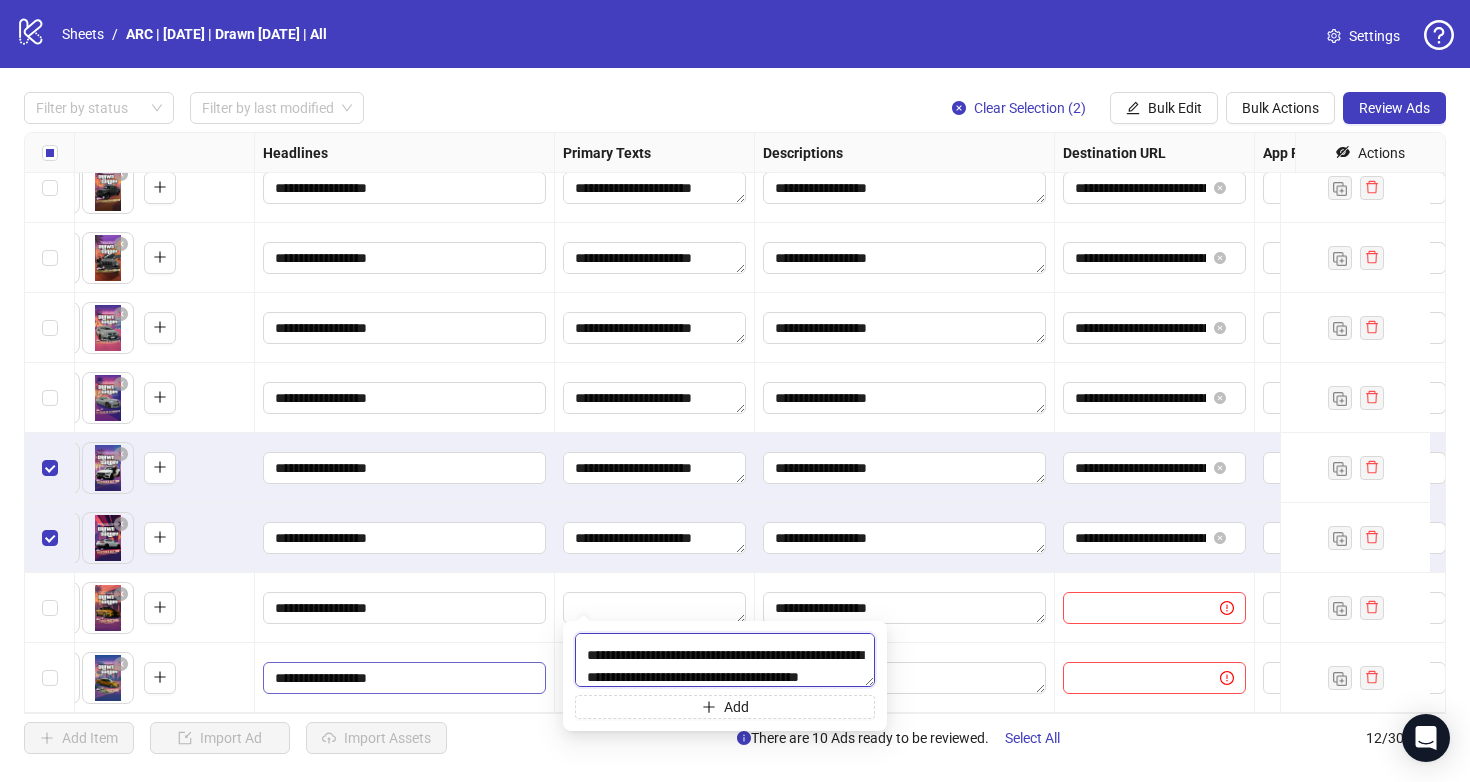 drag, startPoint x: 678, startPoint y: 656, endPoint x: 533, endPoint y: 647, distance: 145.27904 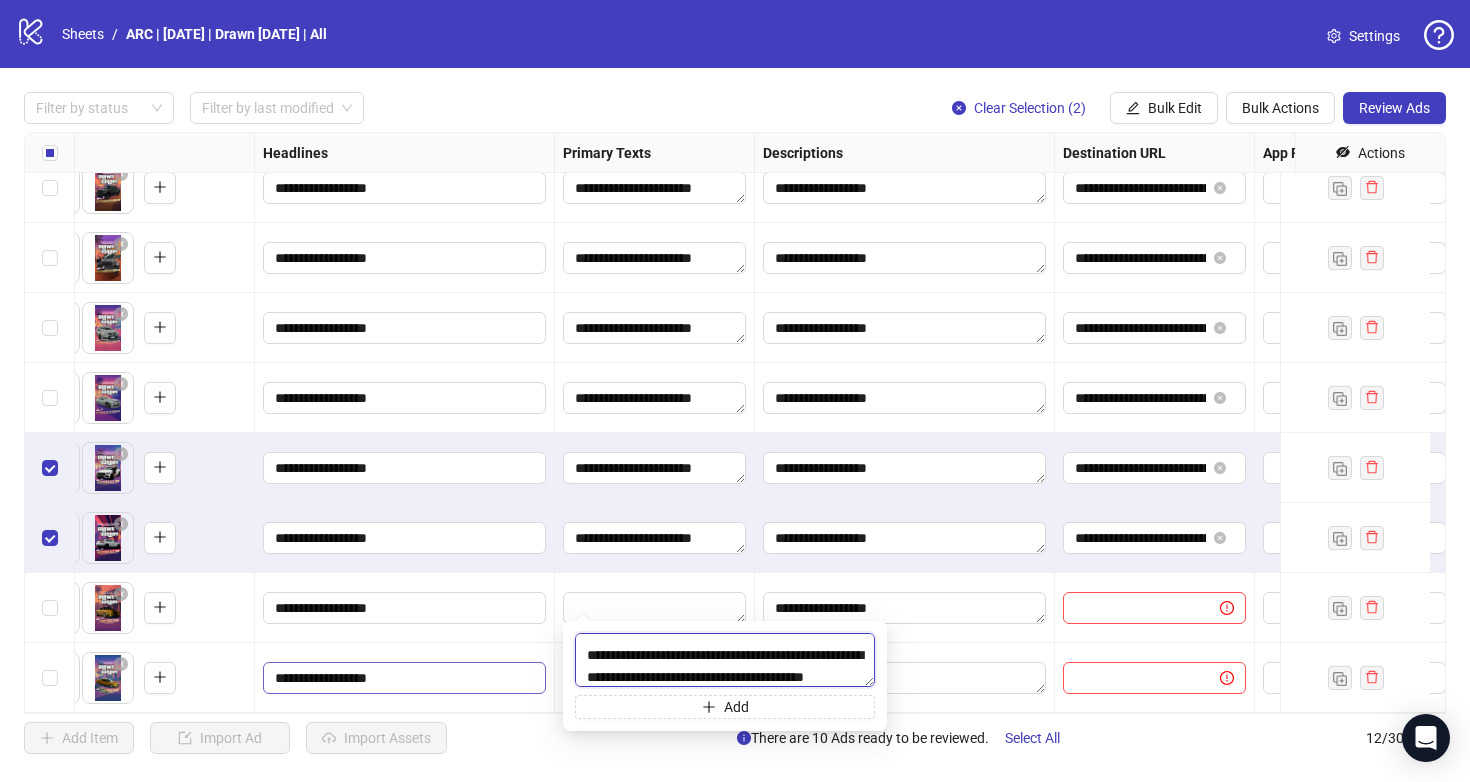 type on "**********" 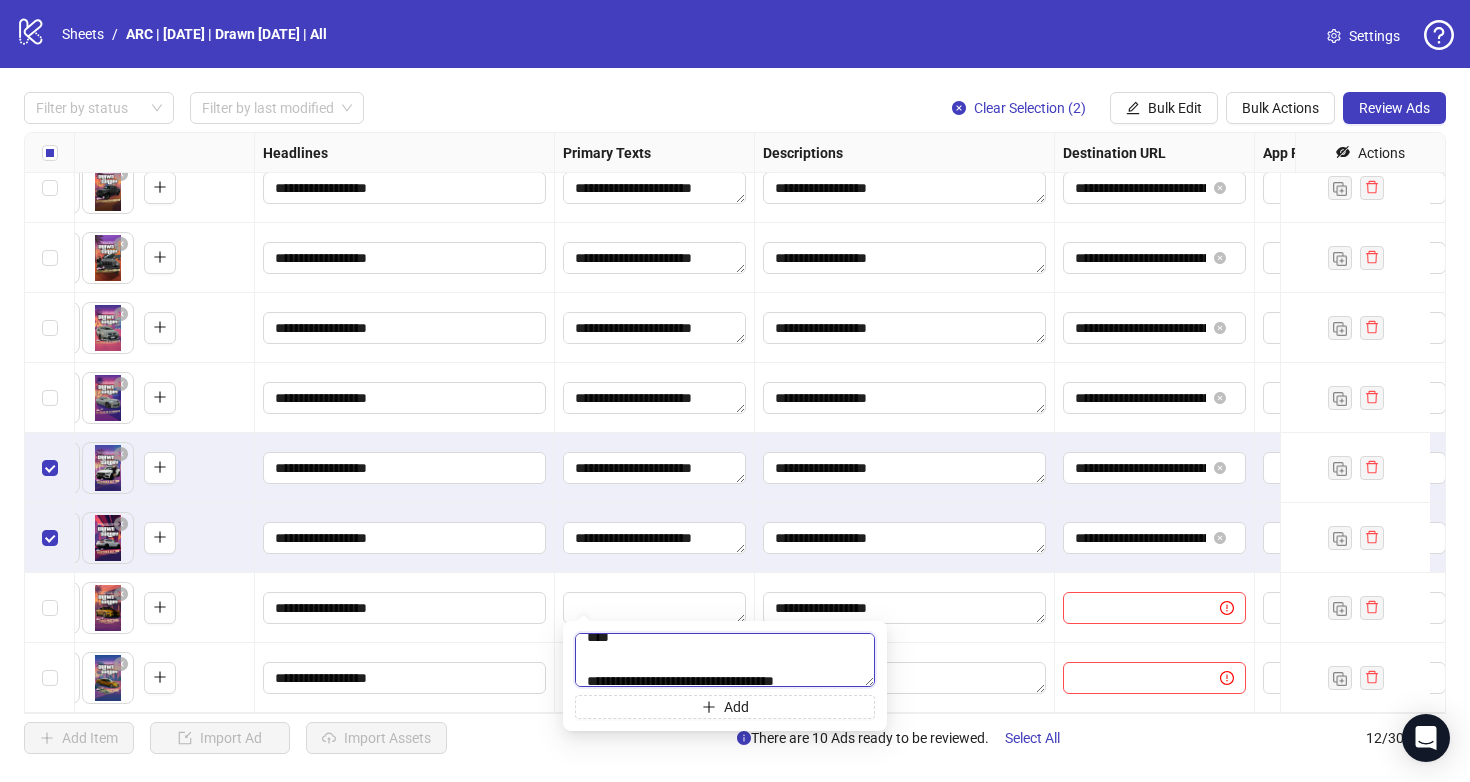 scroll, scrollTop: 242, scrollLeft: 0, axis: vertical 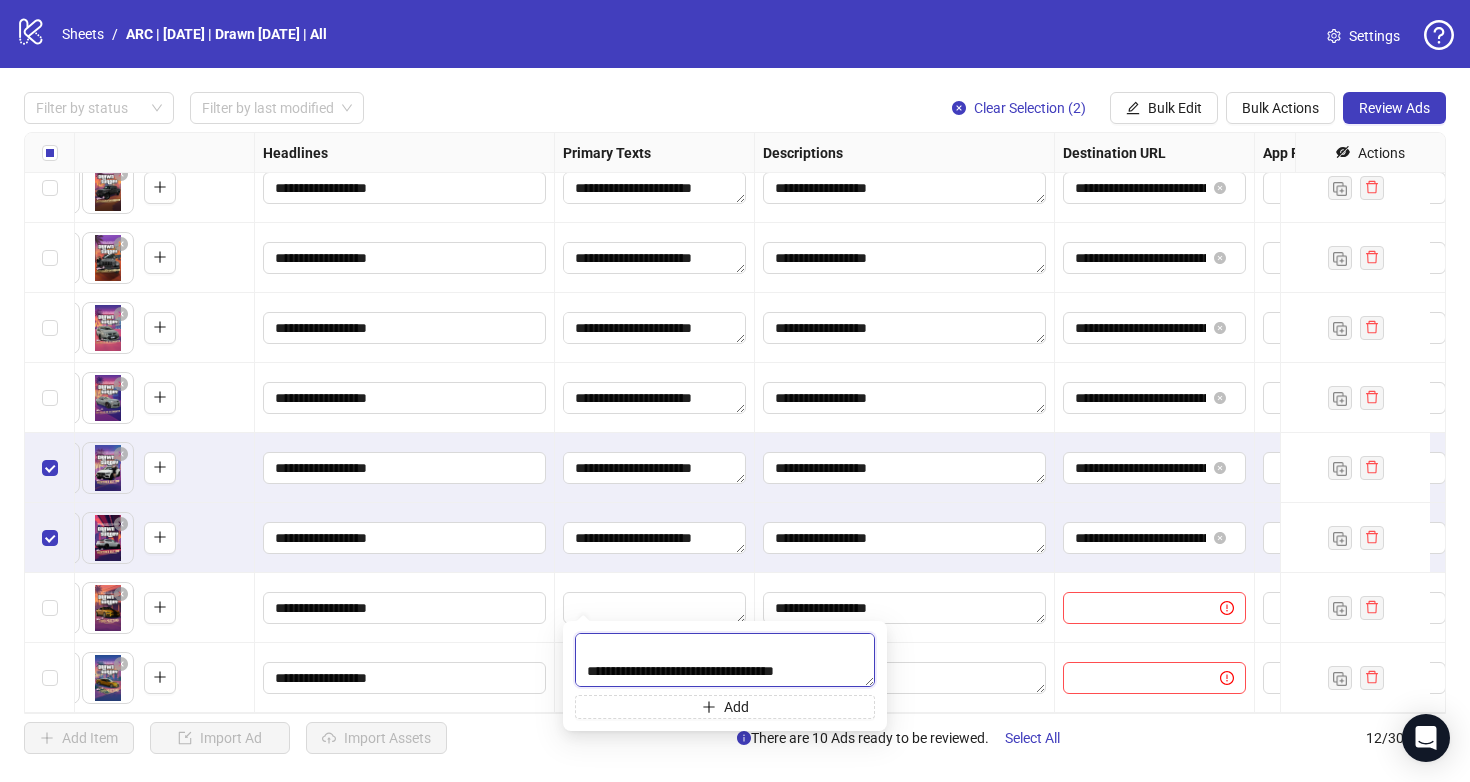 click on "**********" at bounding box center (725, 660) 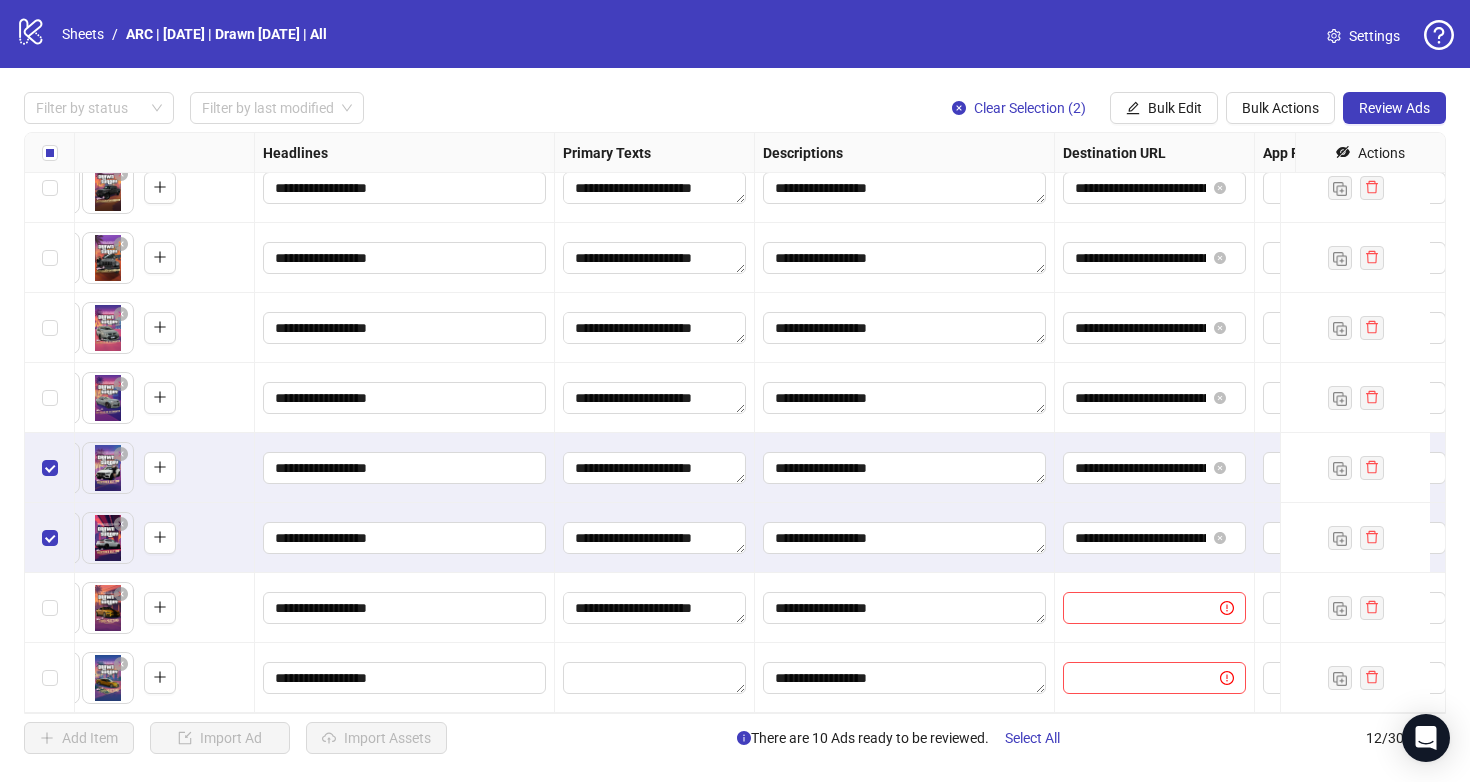 click on "**********" at bounding box center [655, 608] 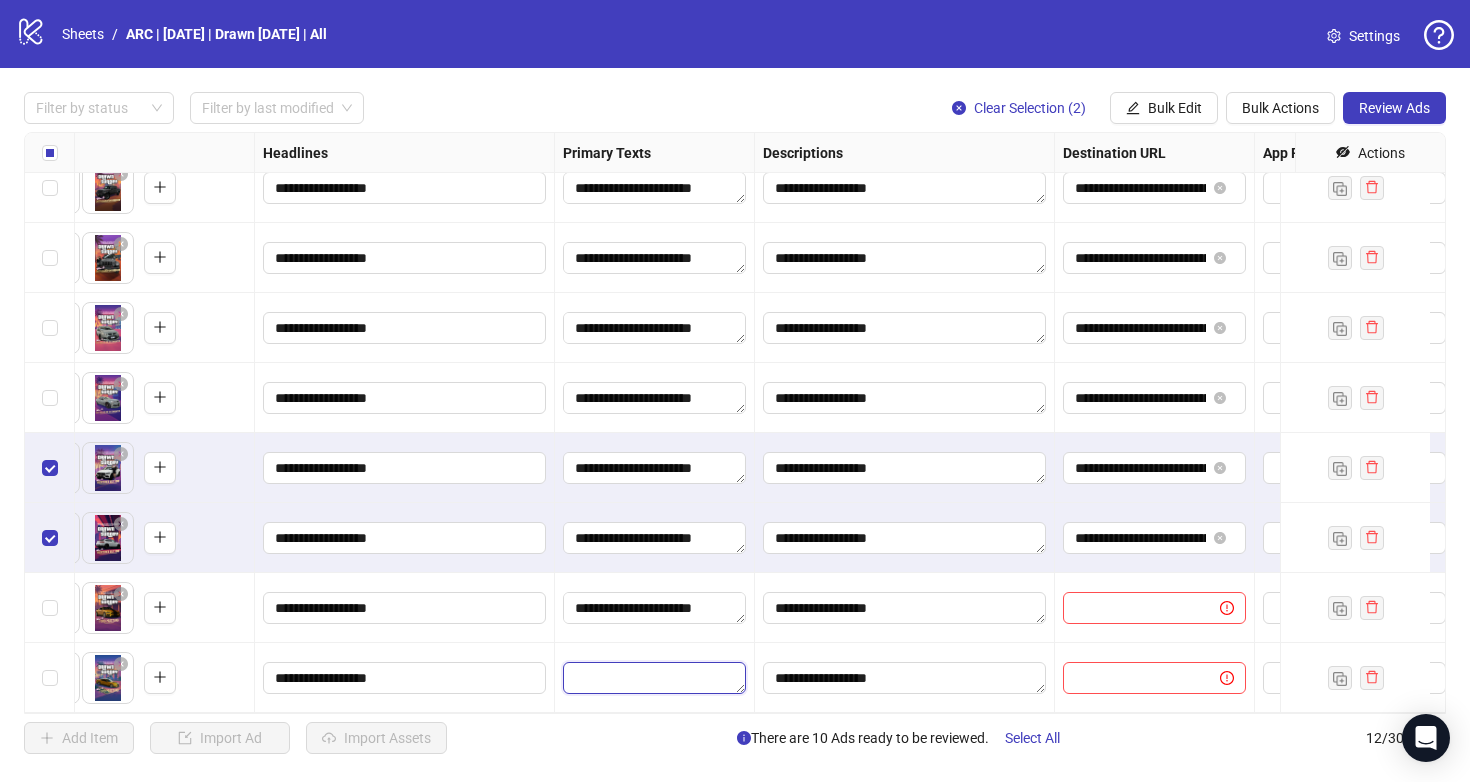 click at bounding box center [654, 678] 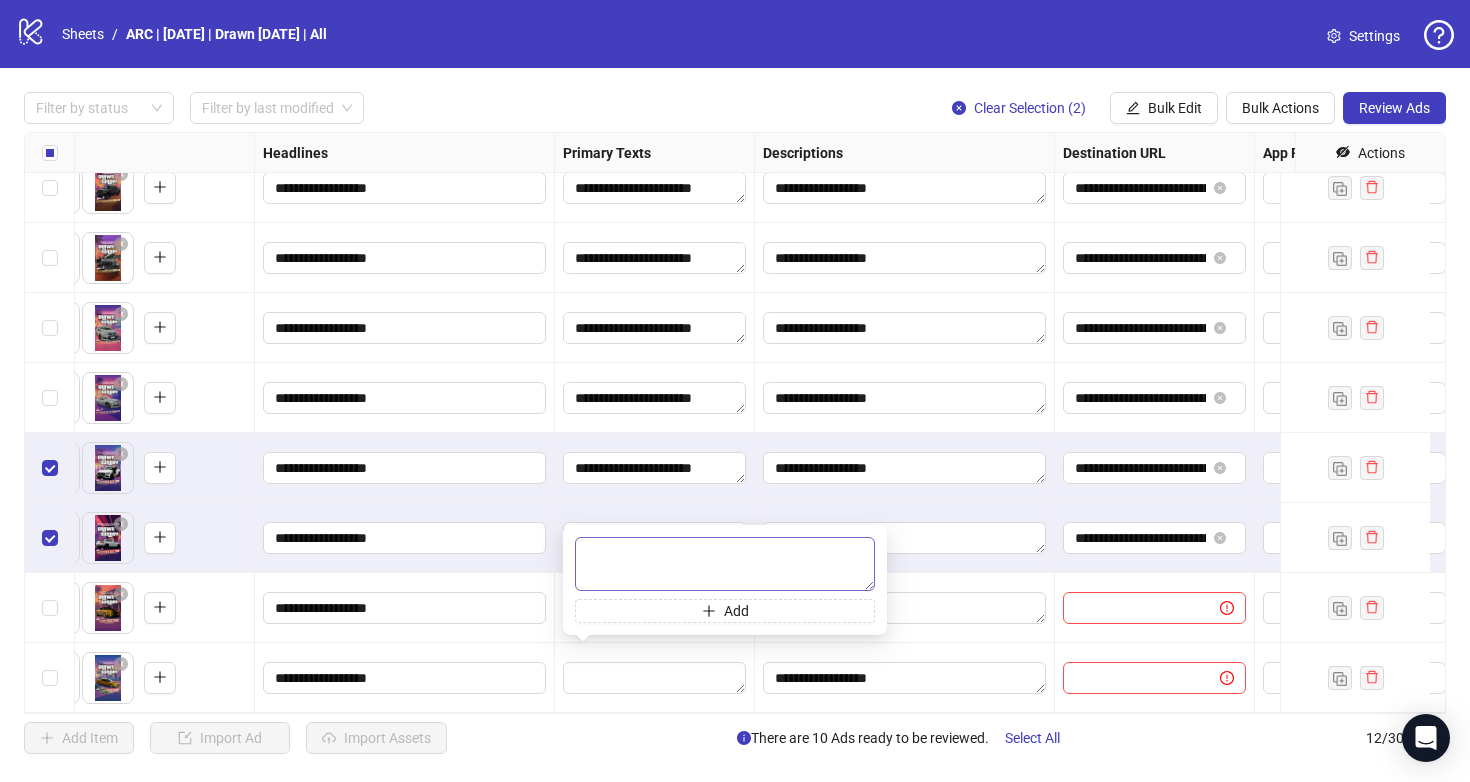 type on "**********" 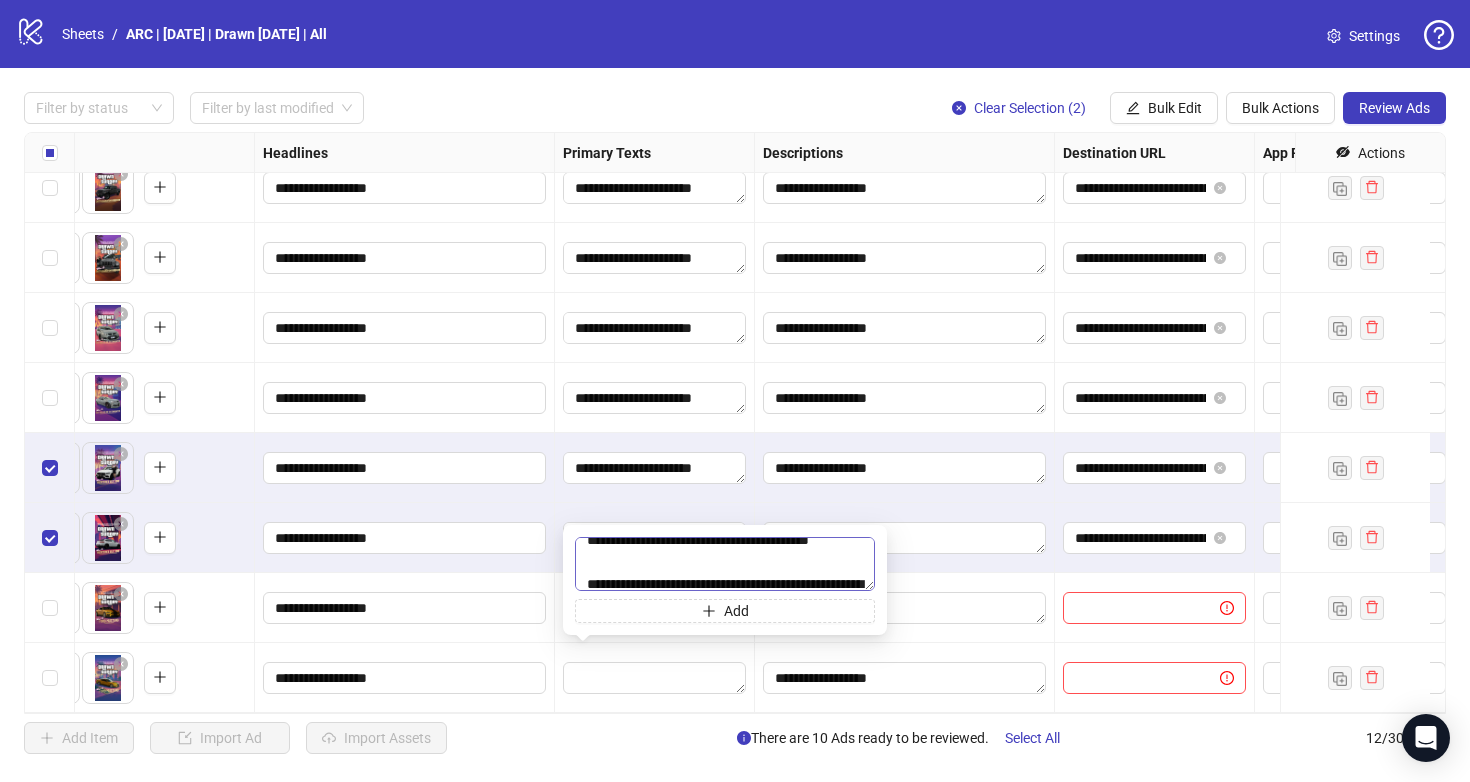 scroll, scrollTop: 118, scrollLeft: 0, axis: vertical 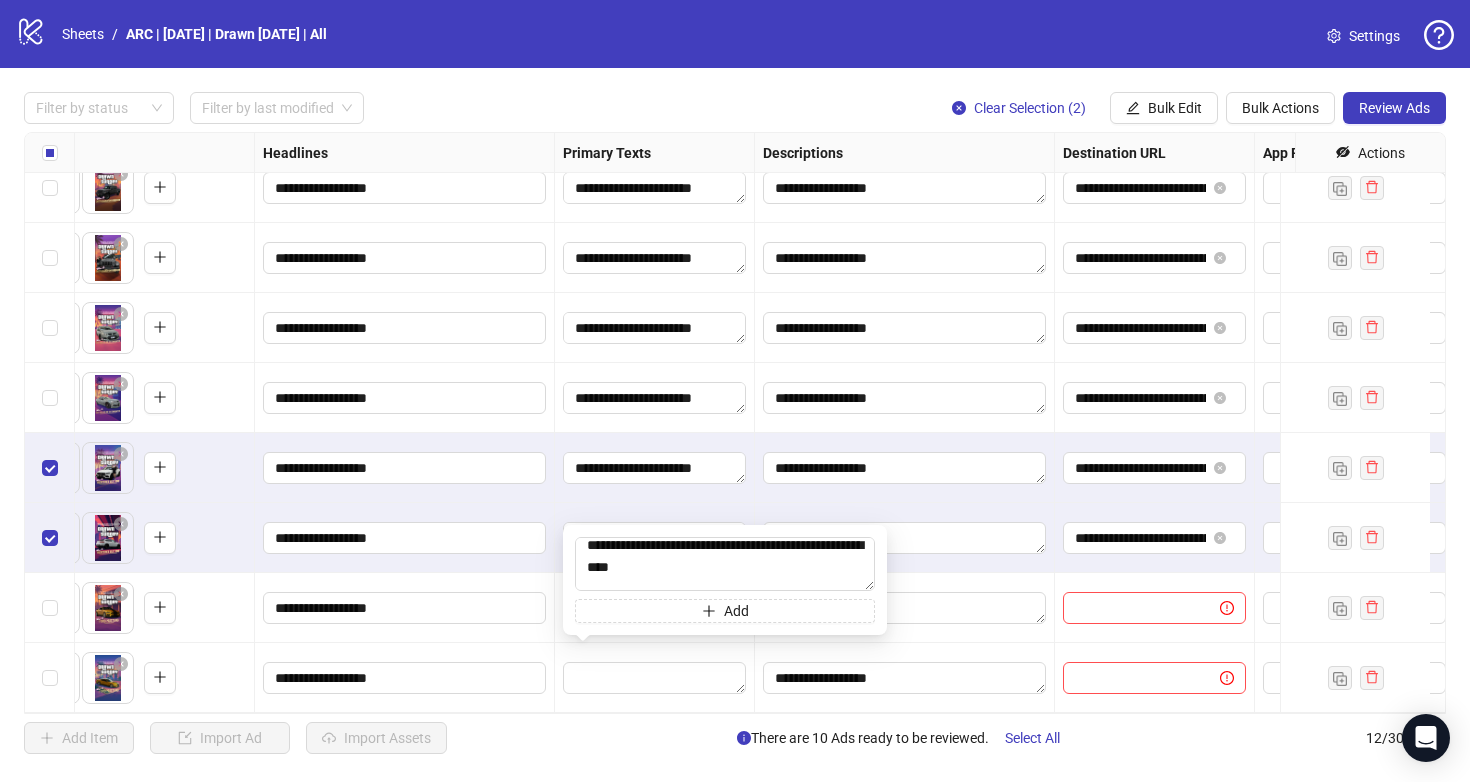 click on "**********" at bounding box center (405, 678) 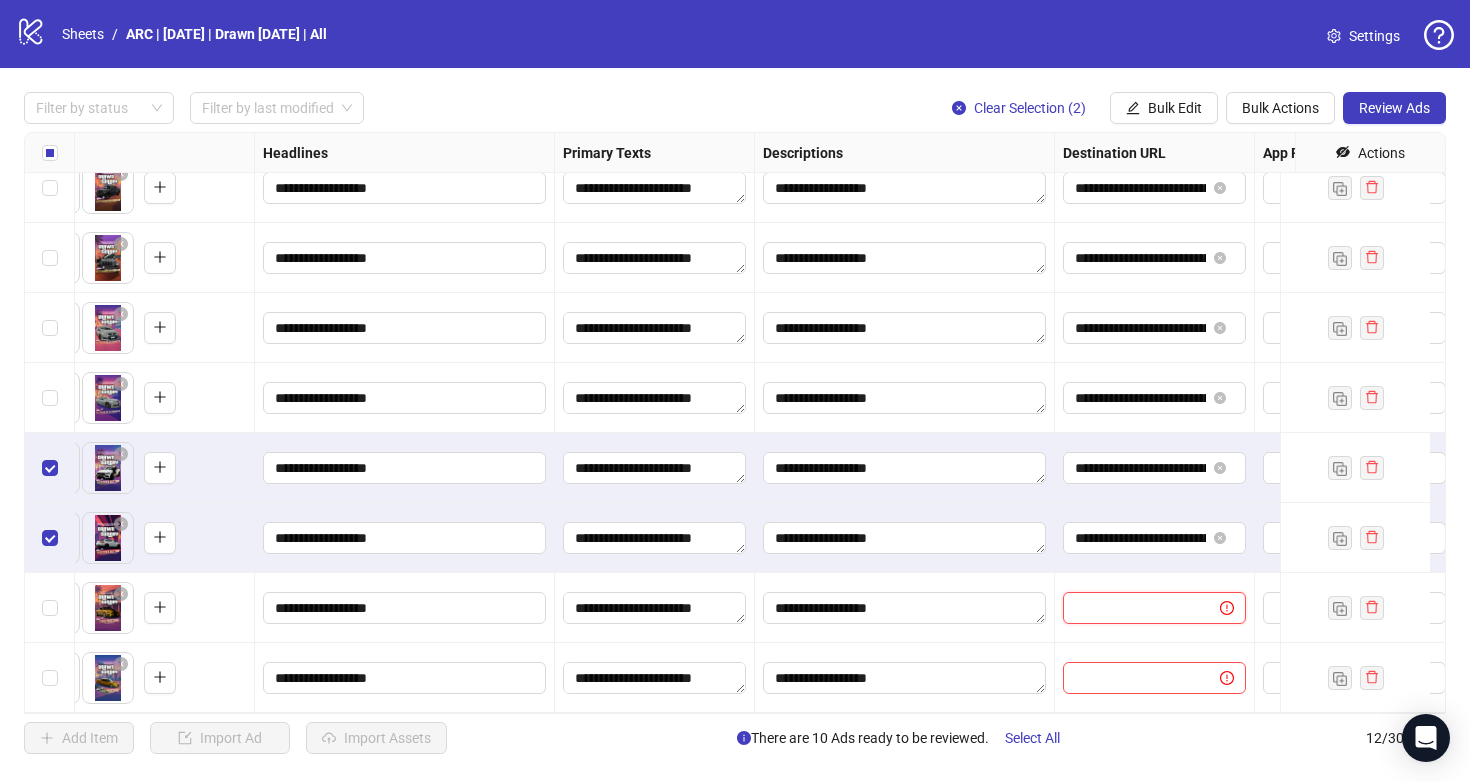 click at bounding box center [1133, 608] 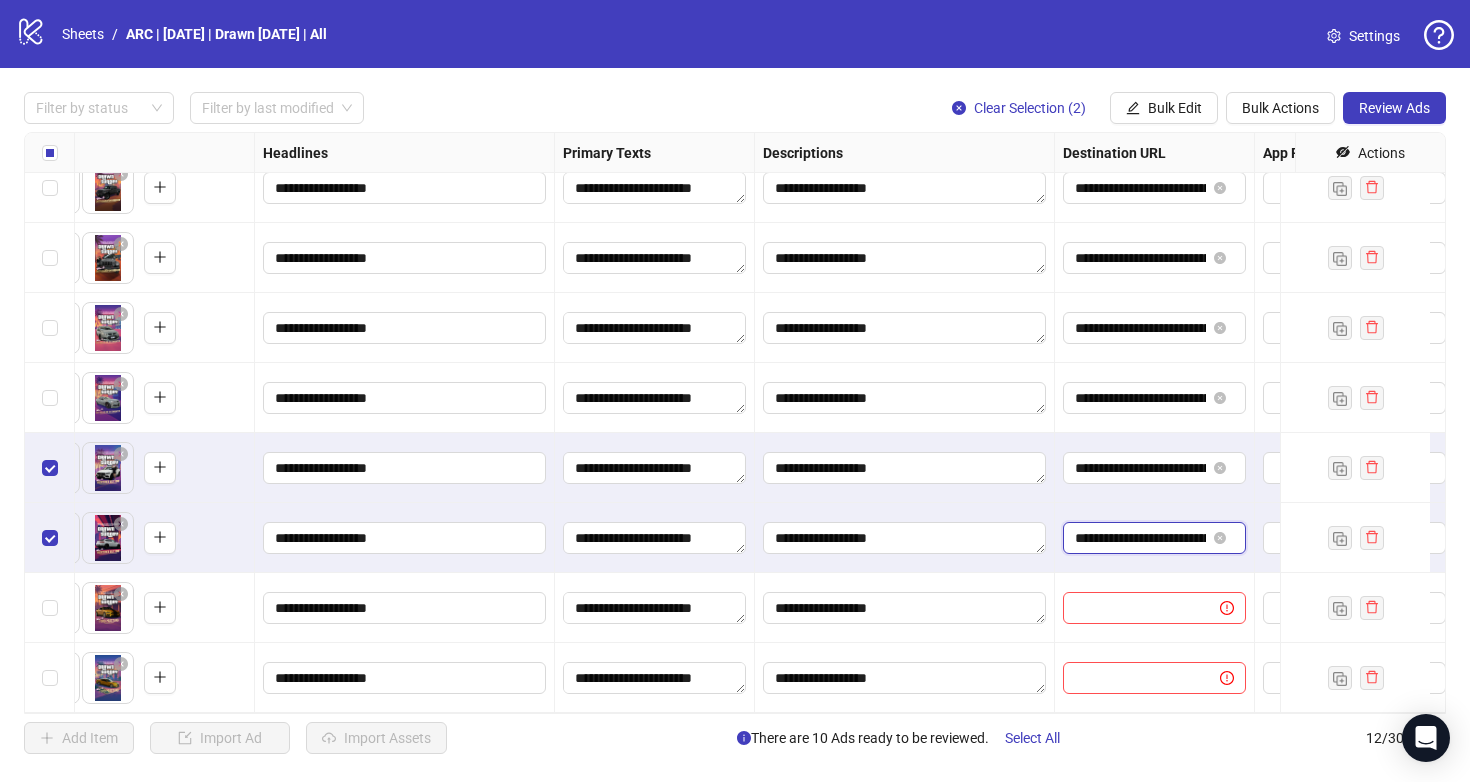 click on "**********" at bounding box center [1140, 538] 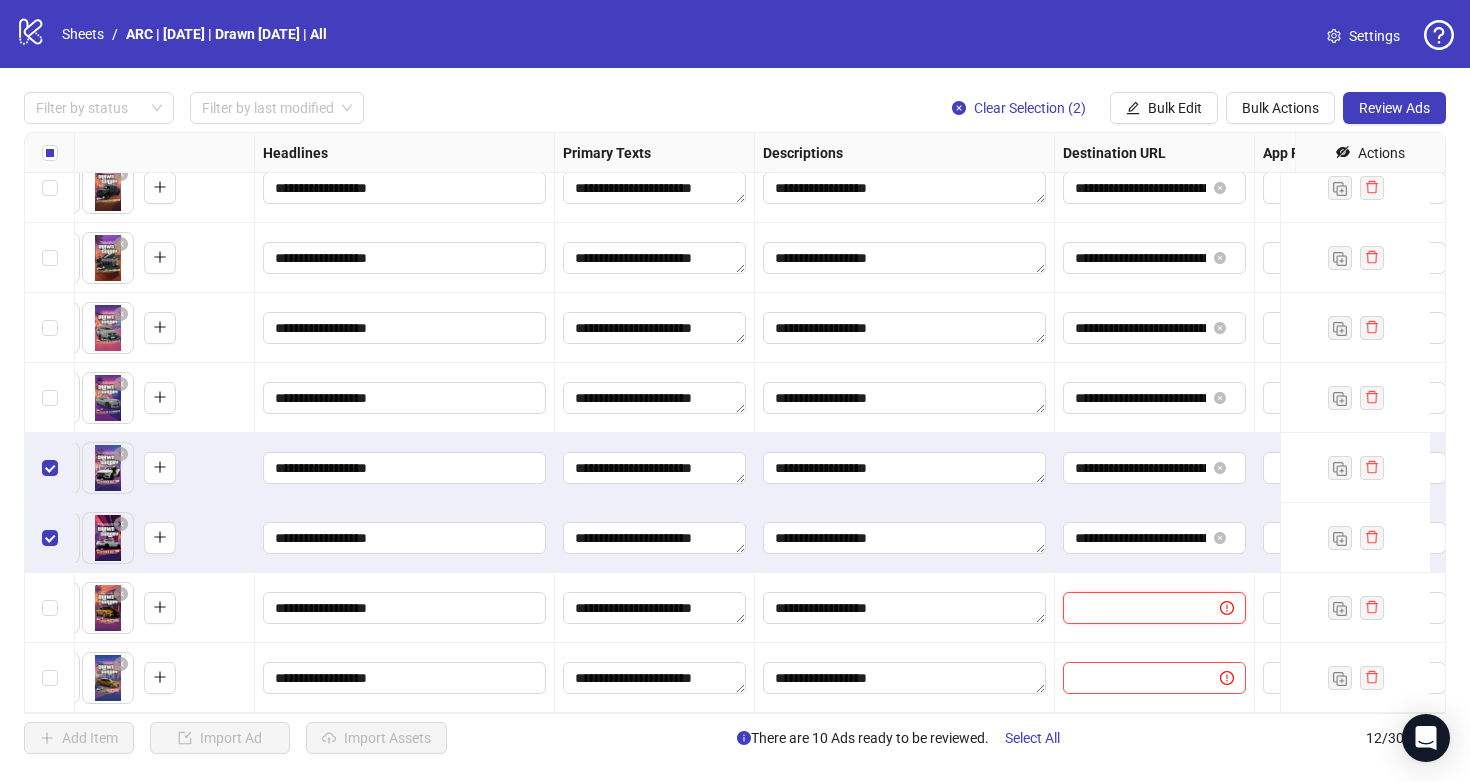 click at bounding box center [1133, 608] 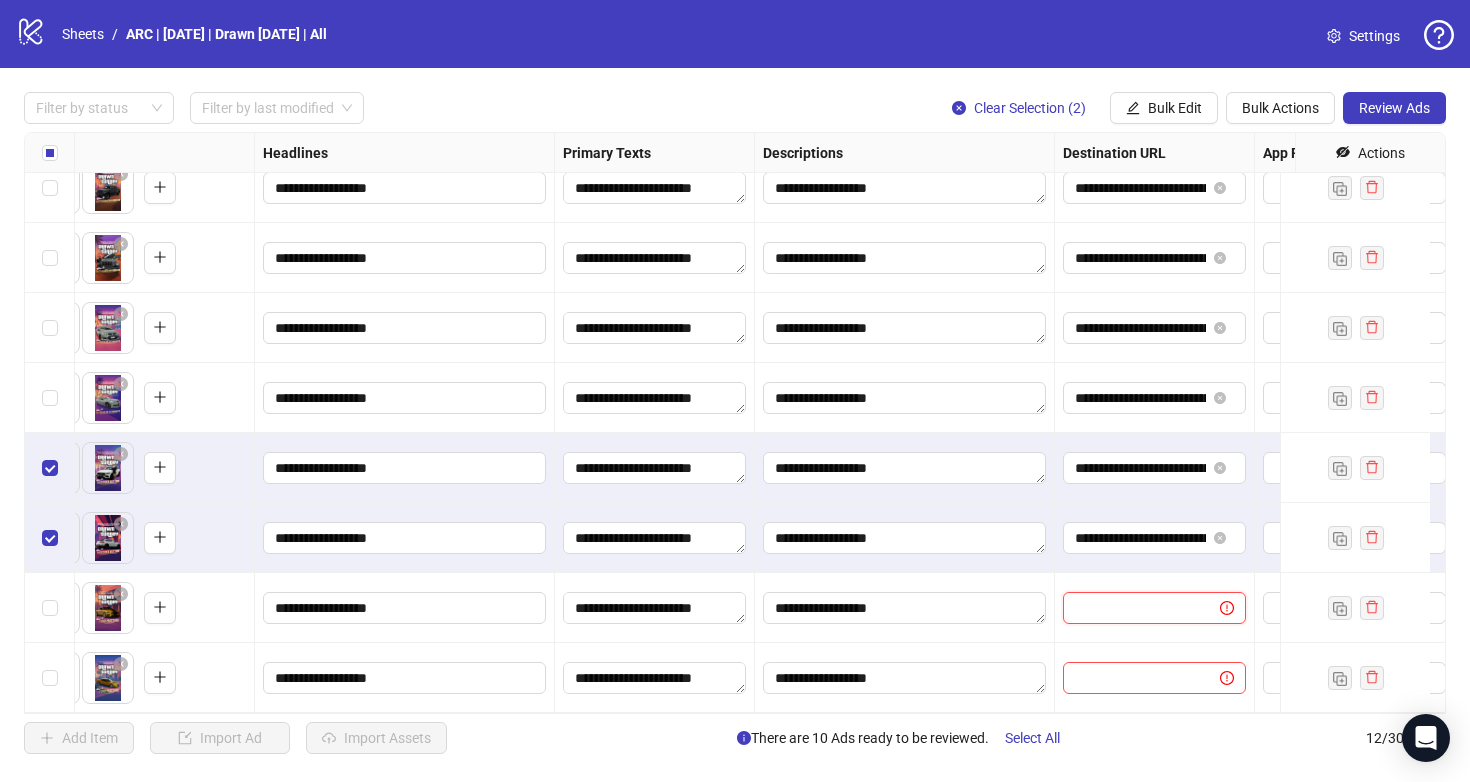 paste on "**********" 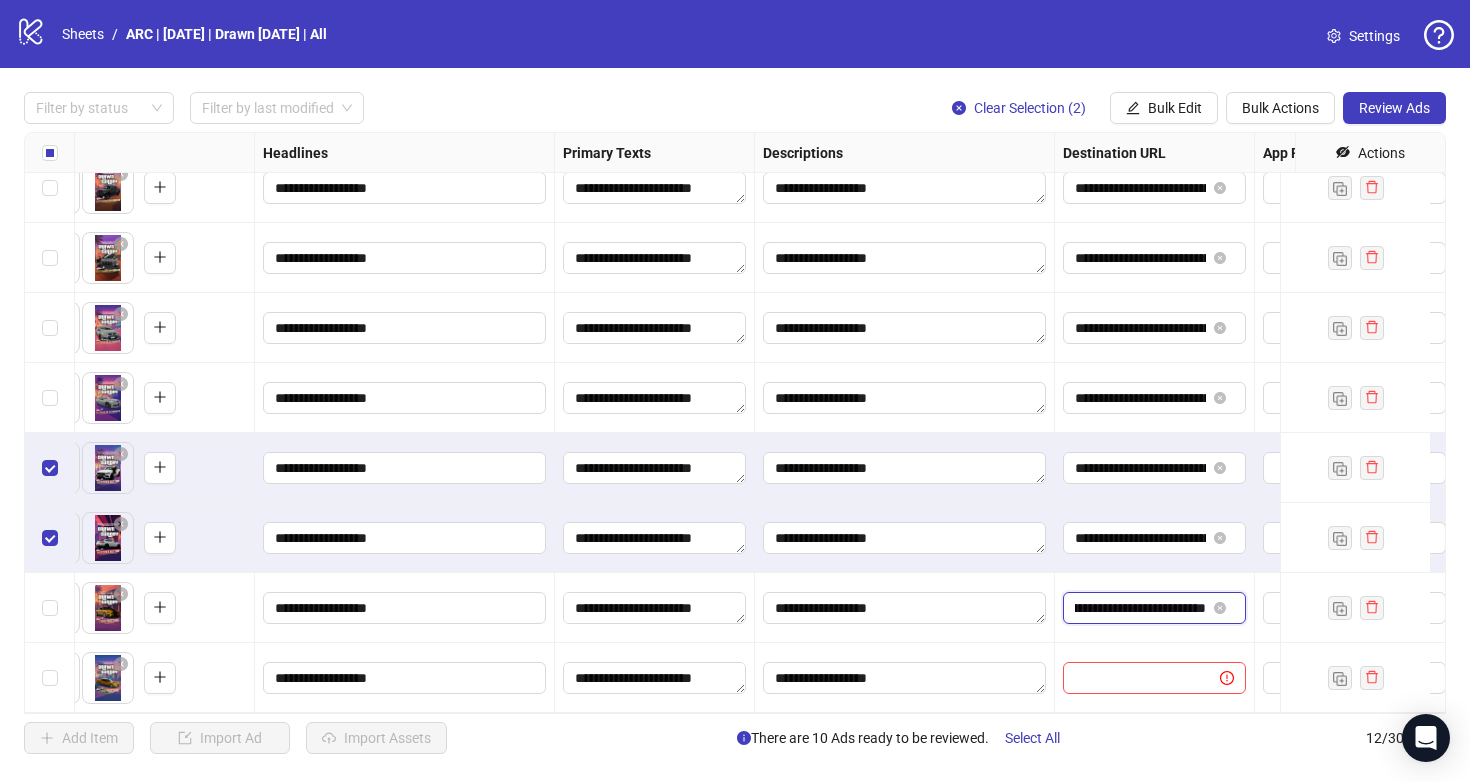 type on "**********" 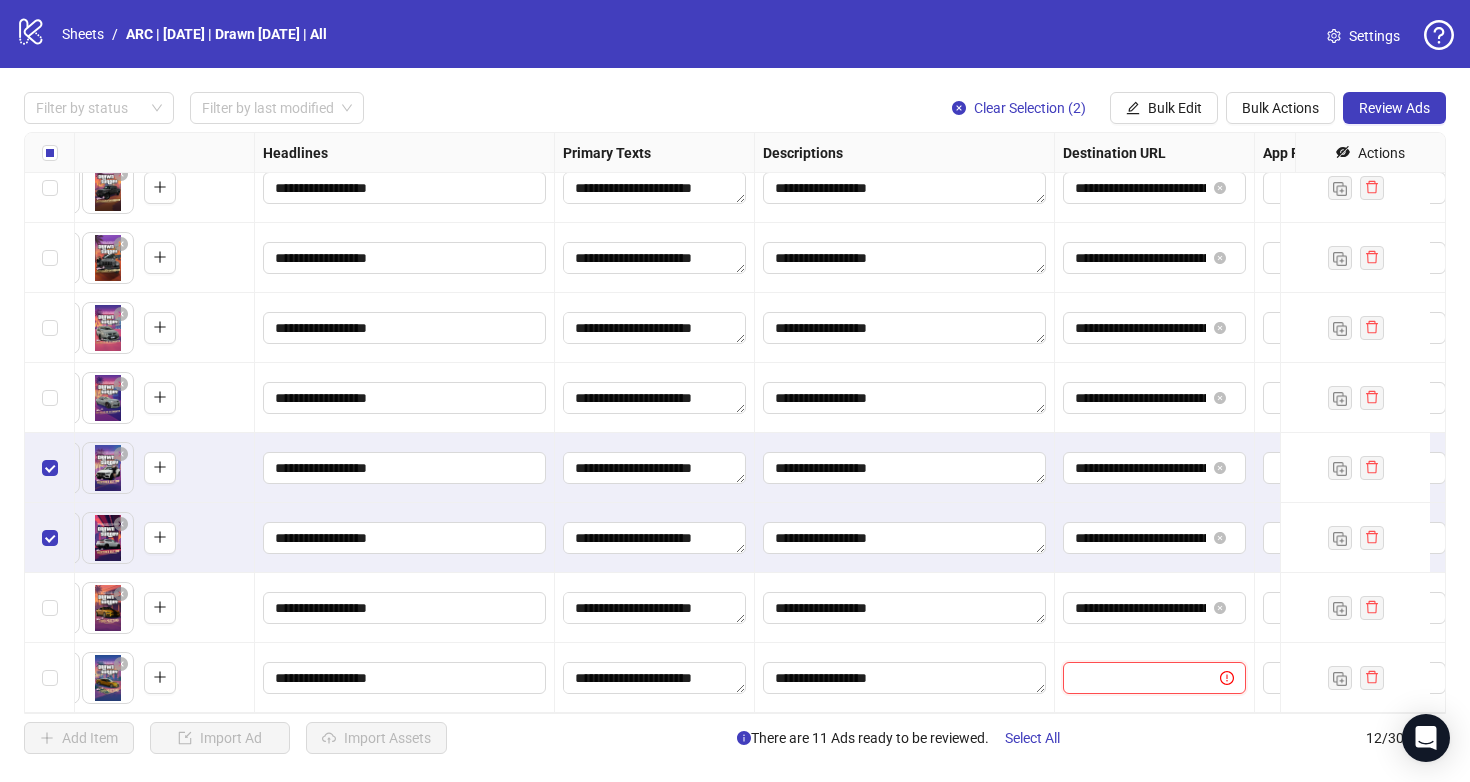 click at bounding box center [1133, 678] 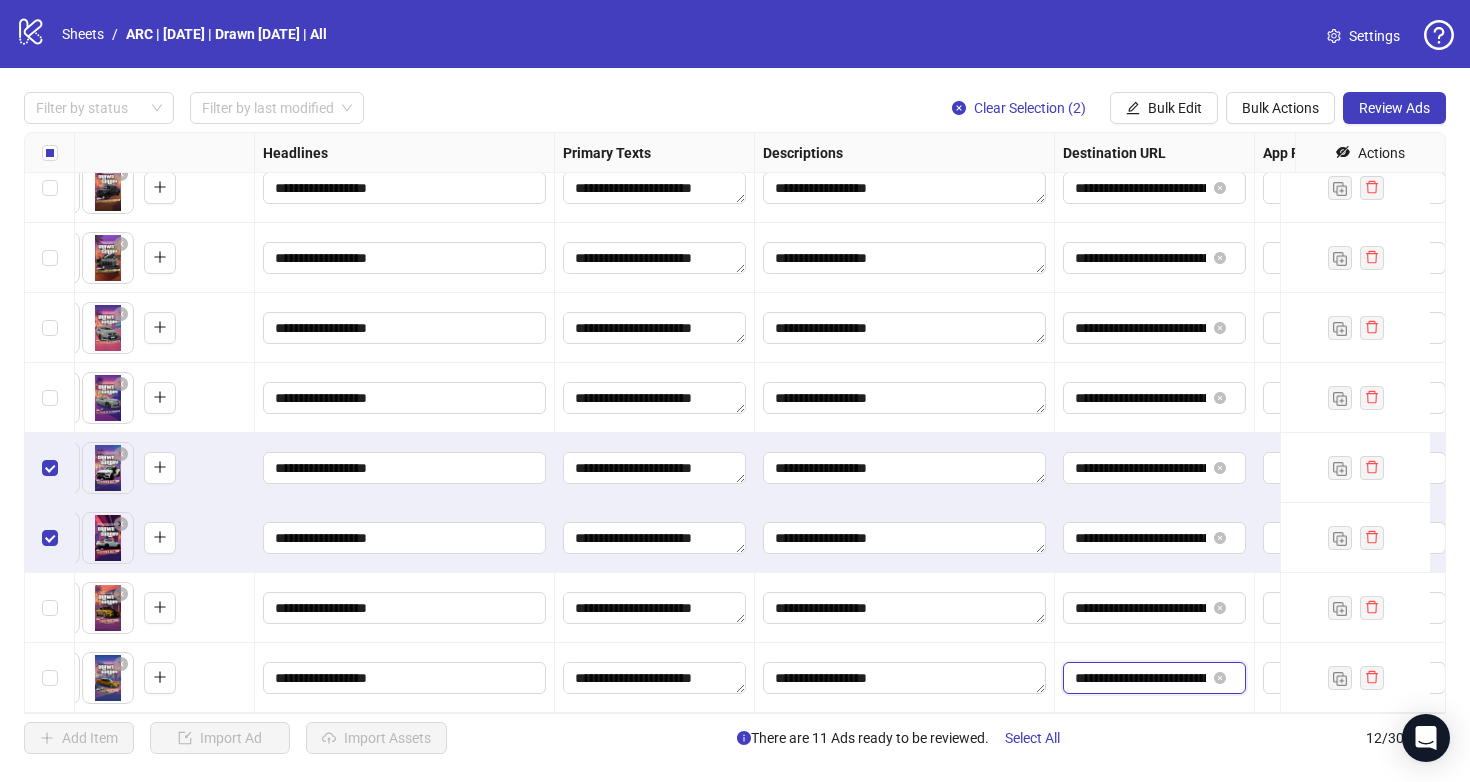 scroll, scrollTop: 0, scrollLeft: 197, axis: horizontal 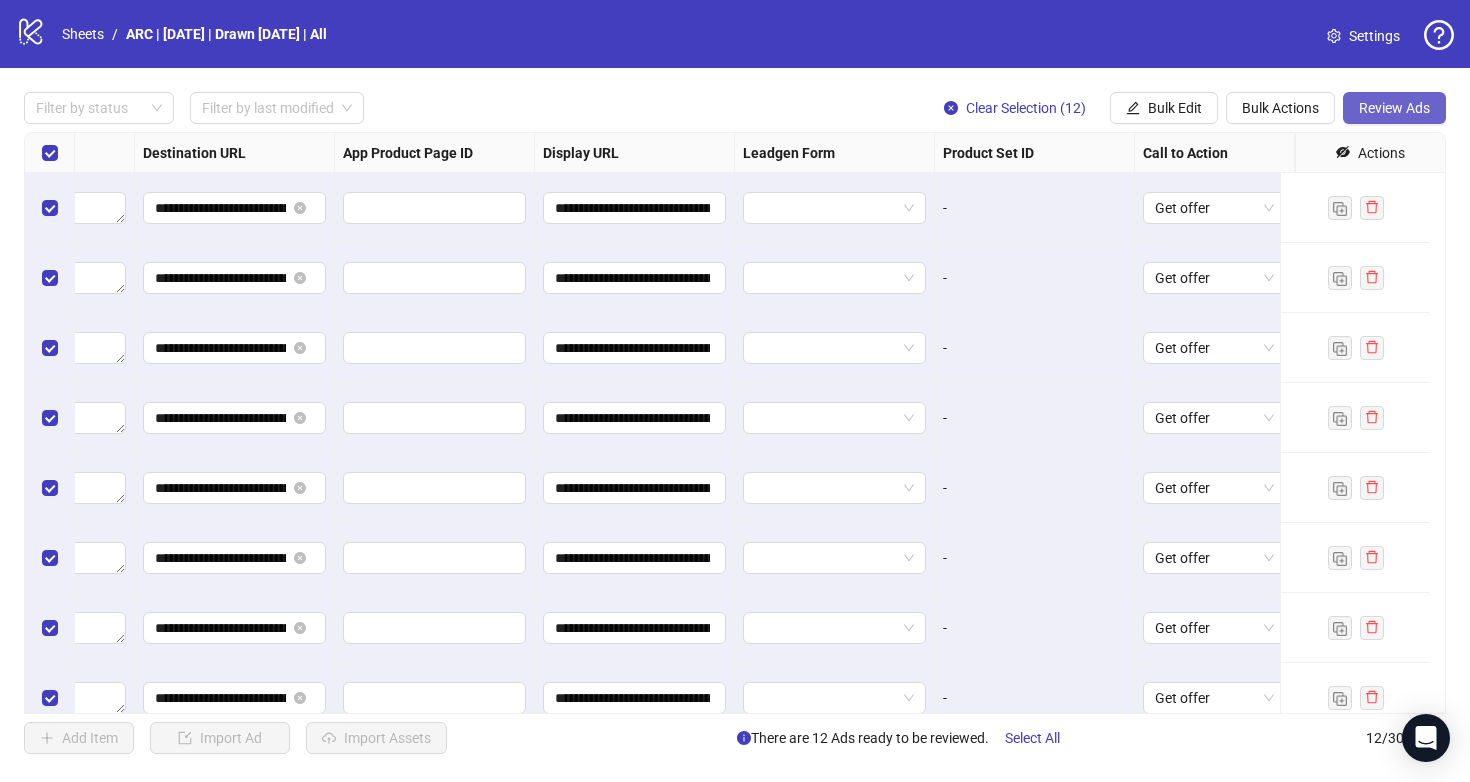 click on "Review Ads" at bounding box center [1394, 108] 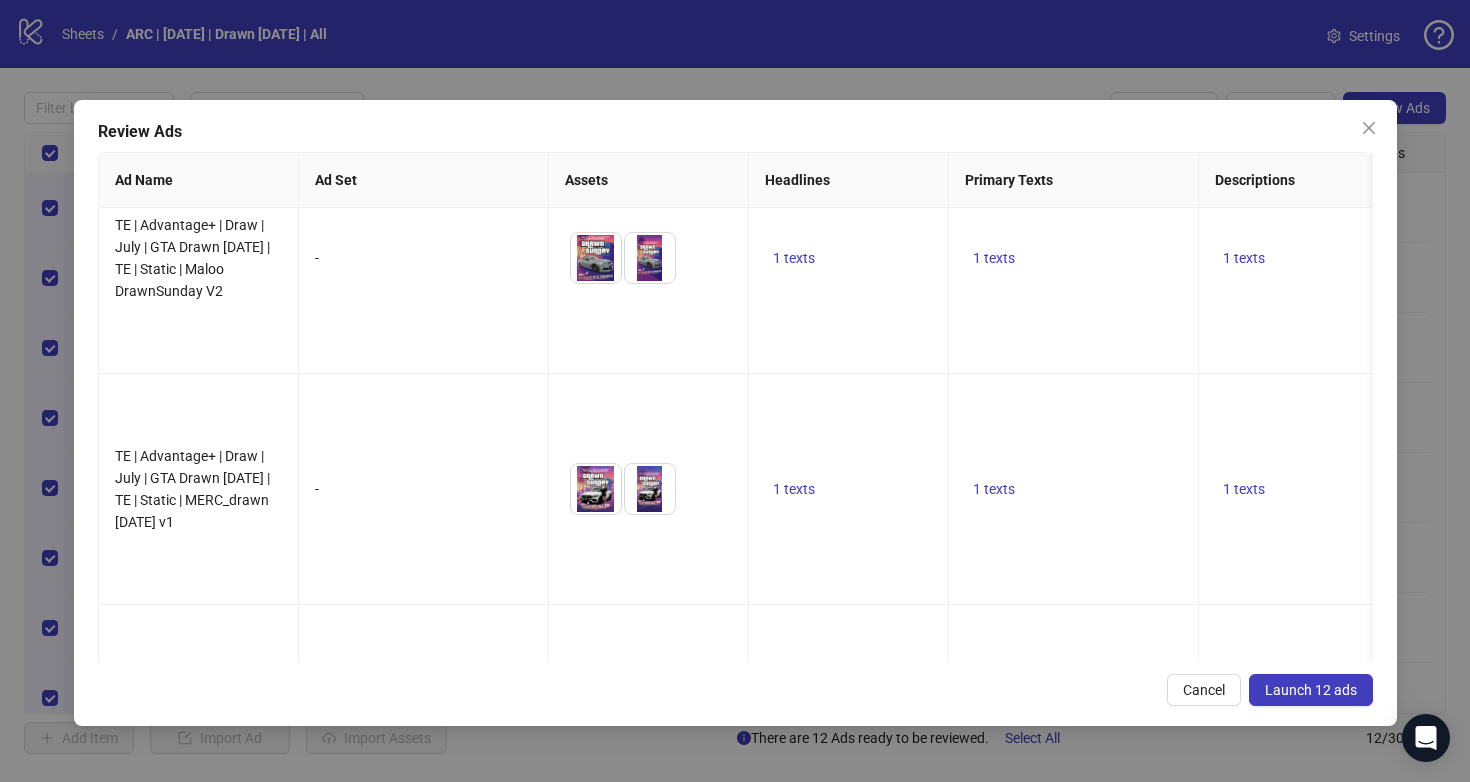 scroll, scrollTop: 1805, scrollLeft: 0, axis: vertical 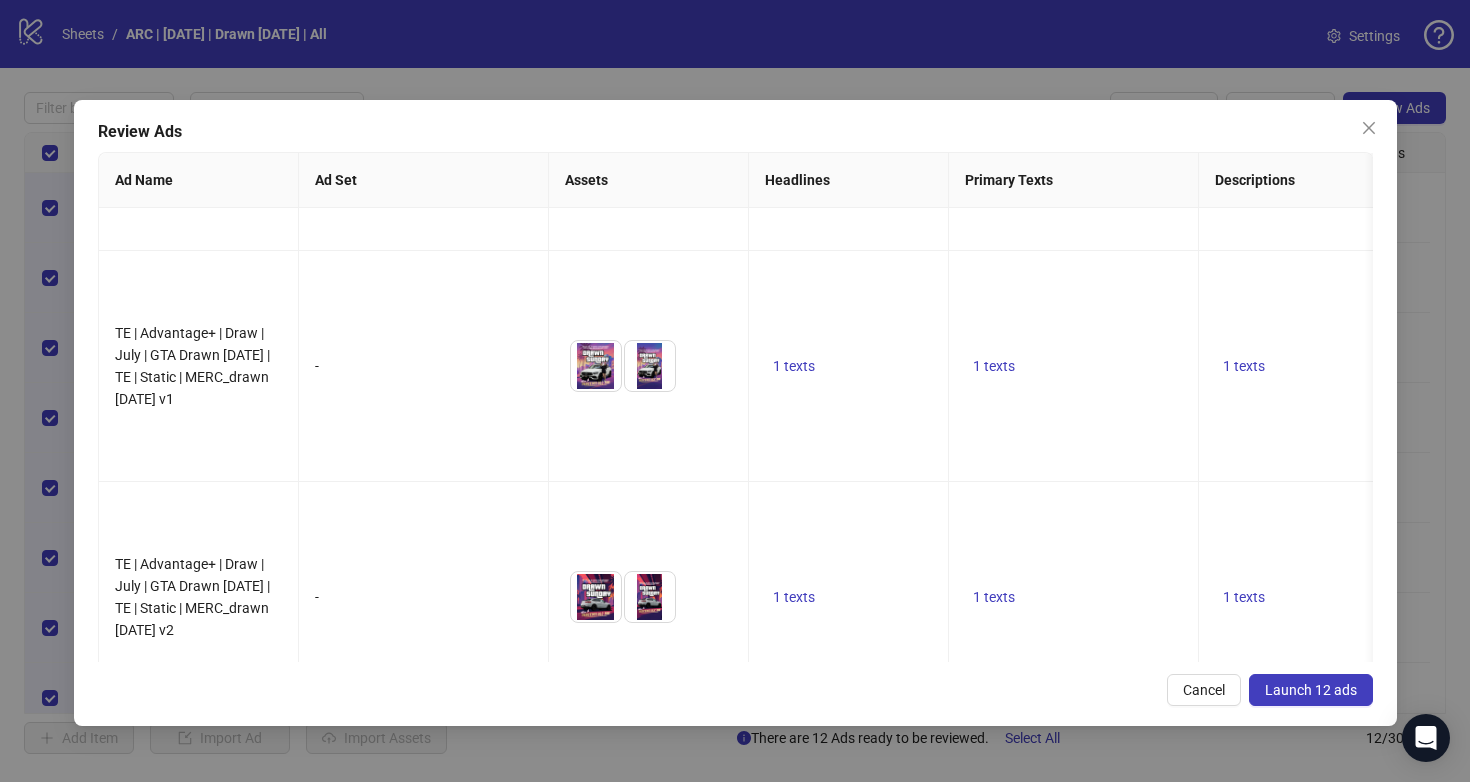 click on "Launch 12 ads" at bounding box center [1311, 690] 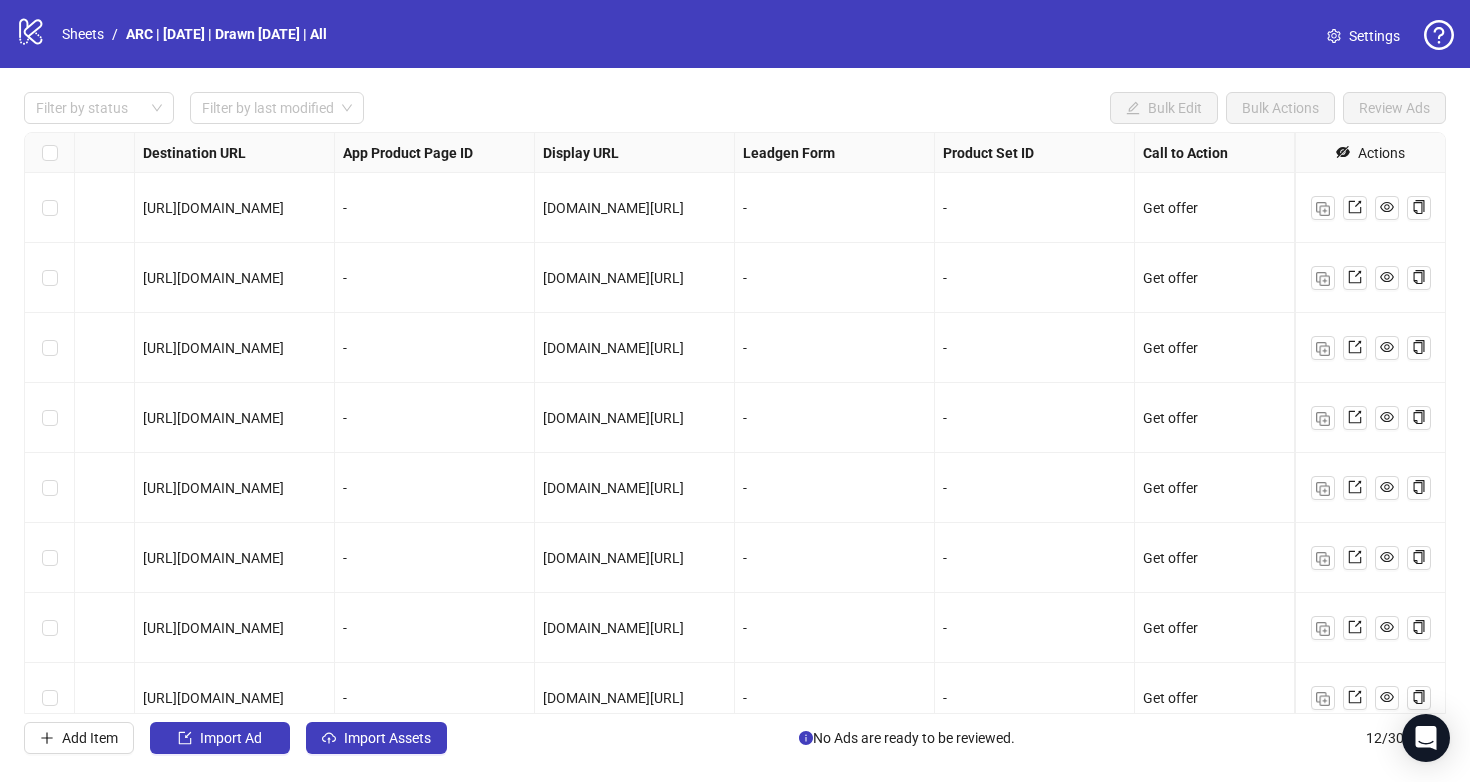 scroll, scrollTop: 0, scrollLeft: 1850, axis: horizontal 